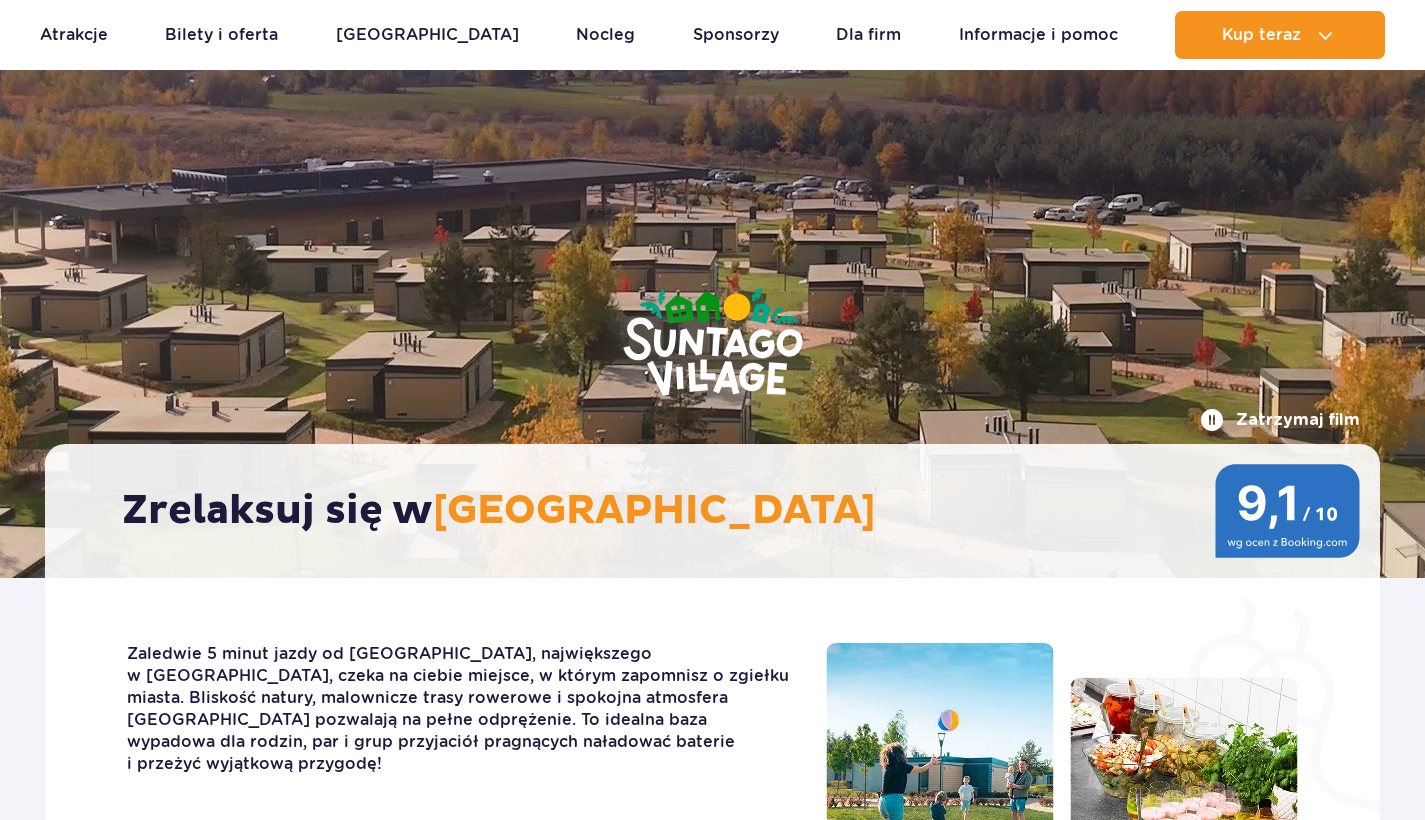scroll, scrollTop: 2294, scrollLeft: 0, axis: vertical 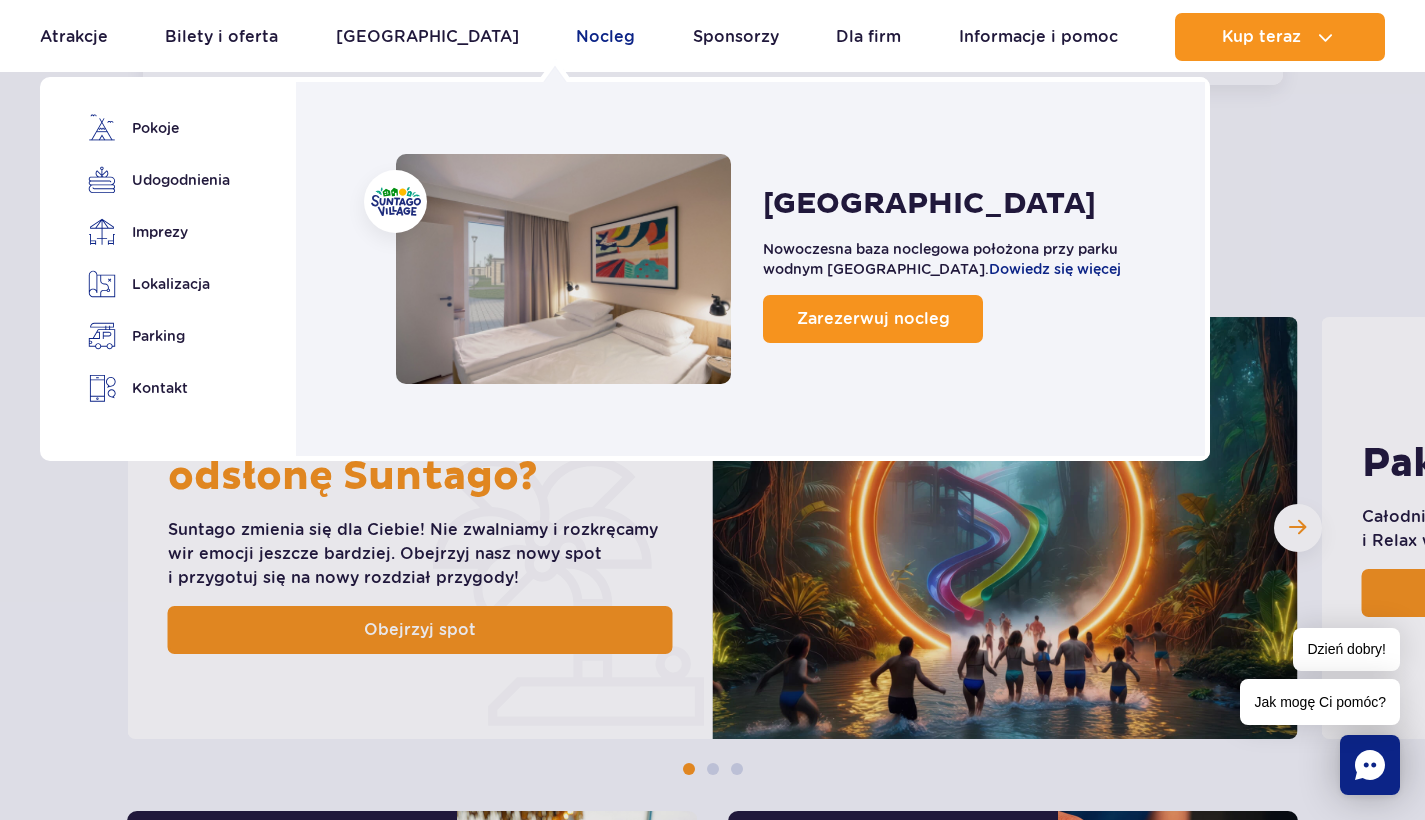 click on "Nocleg" at bounding box center [605, 37] 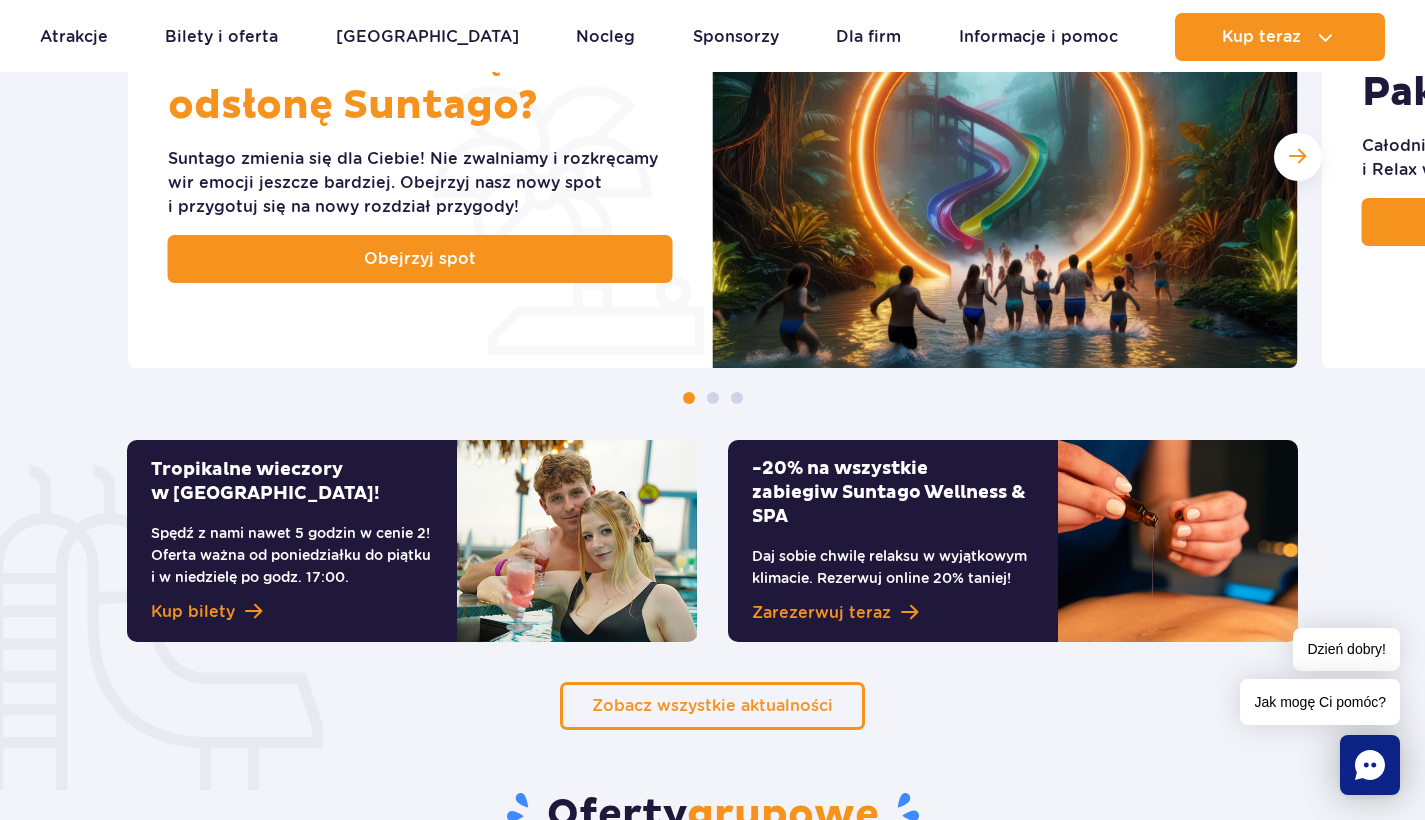scroll, scrollTop: 1279, scrollLeft: 0, axis: vertical 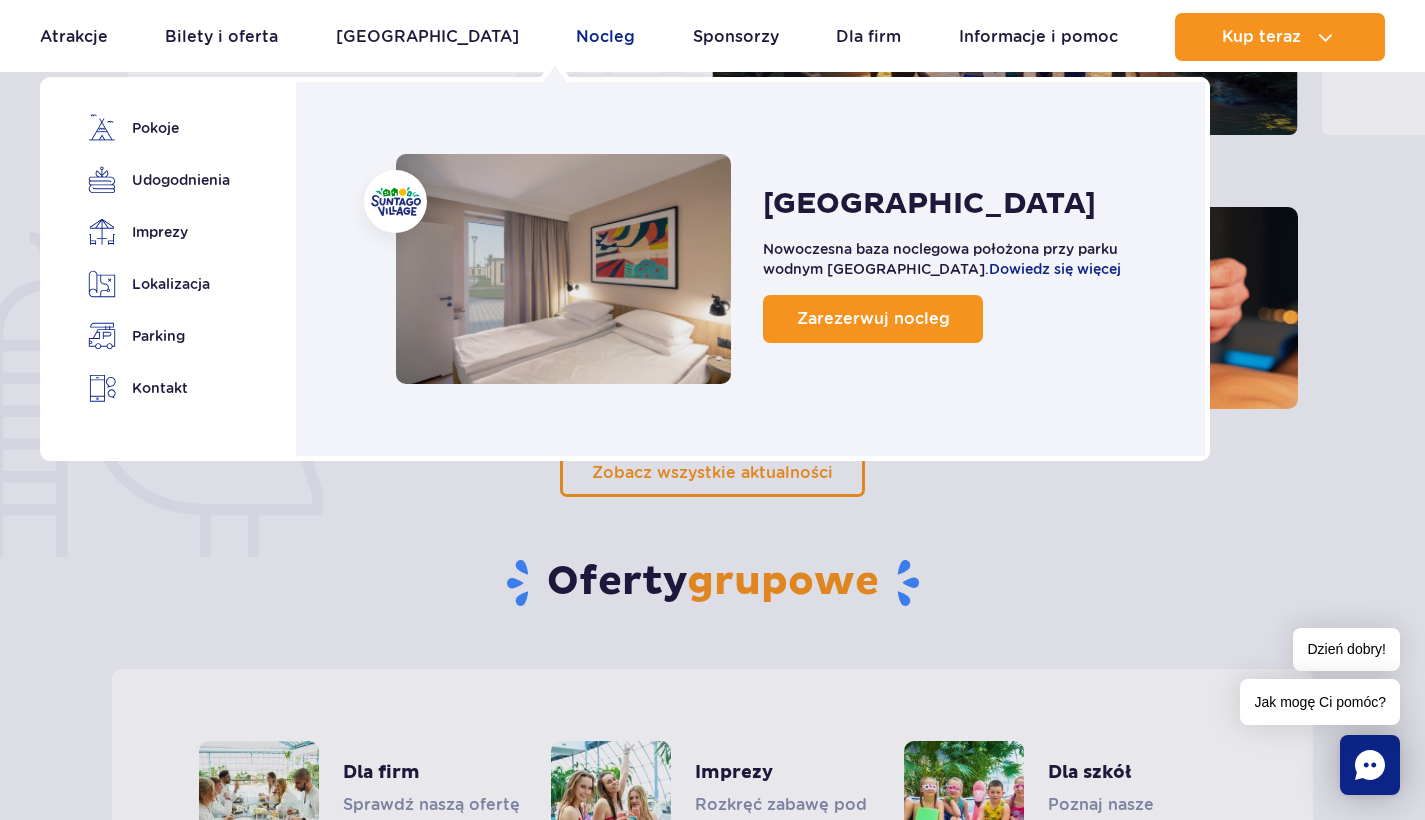 click on "Nocleg" at bounding box center [605, 37] 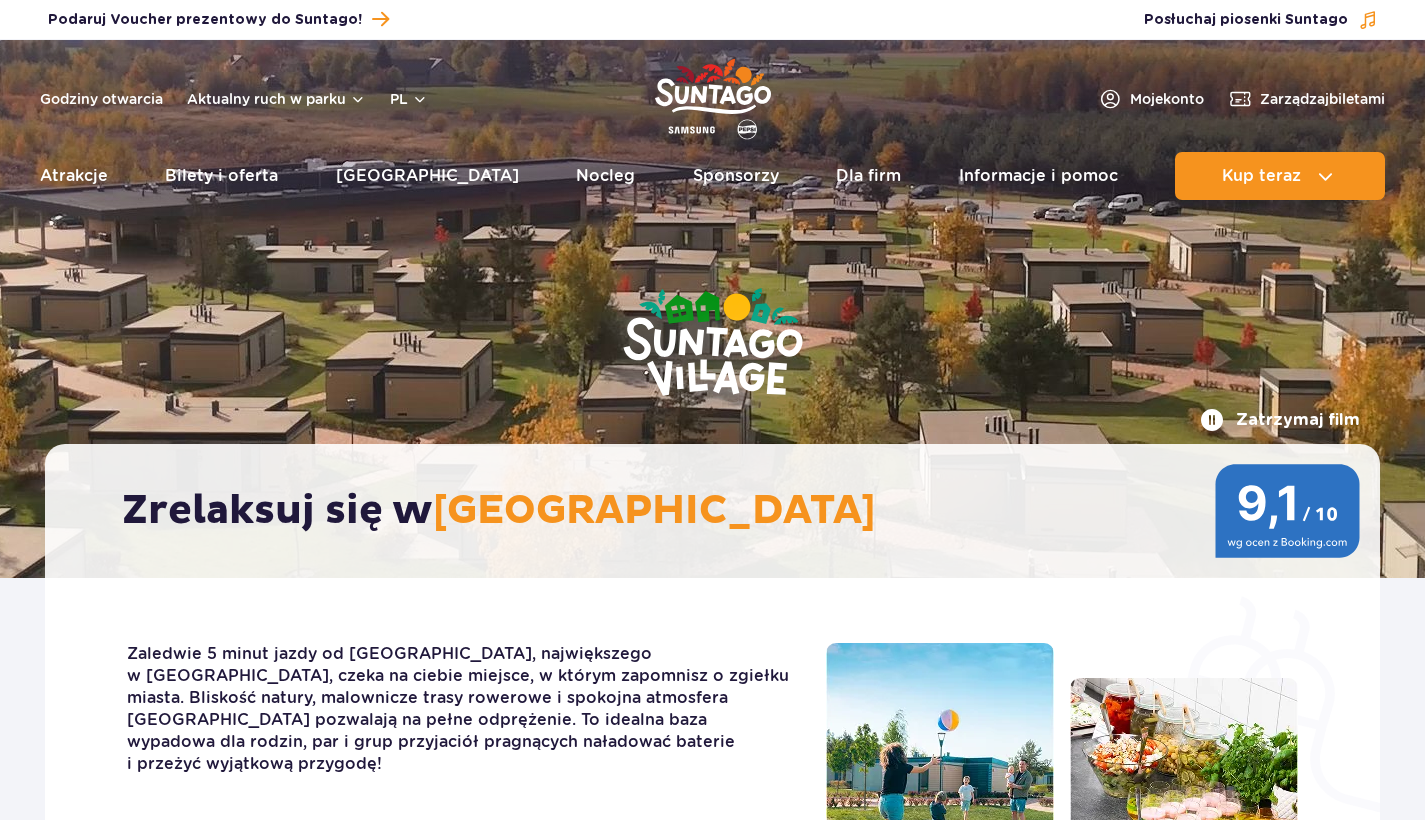 scroll, scrollTop: 0, scrollLeft: 0, axis: both 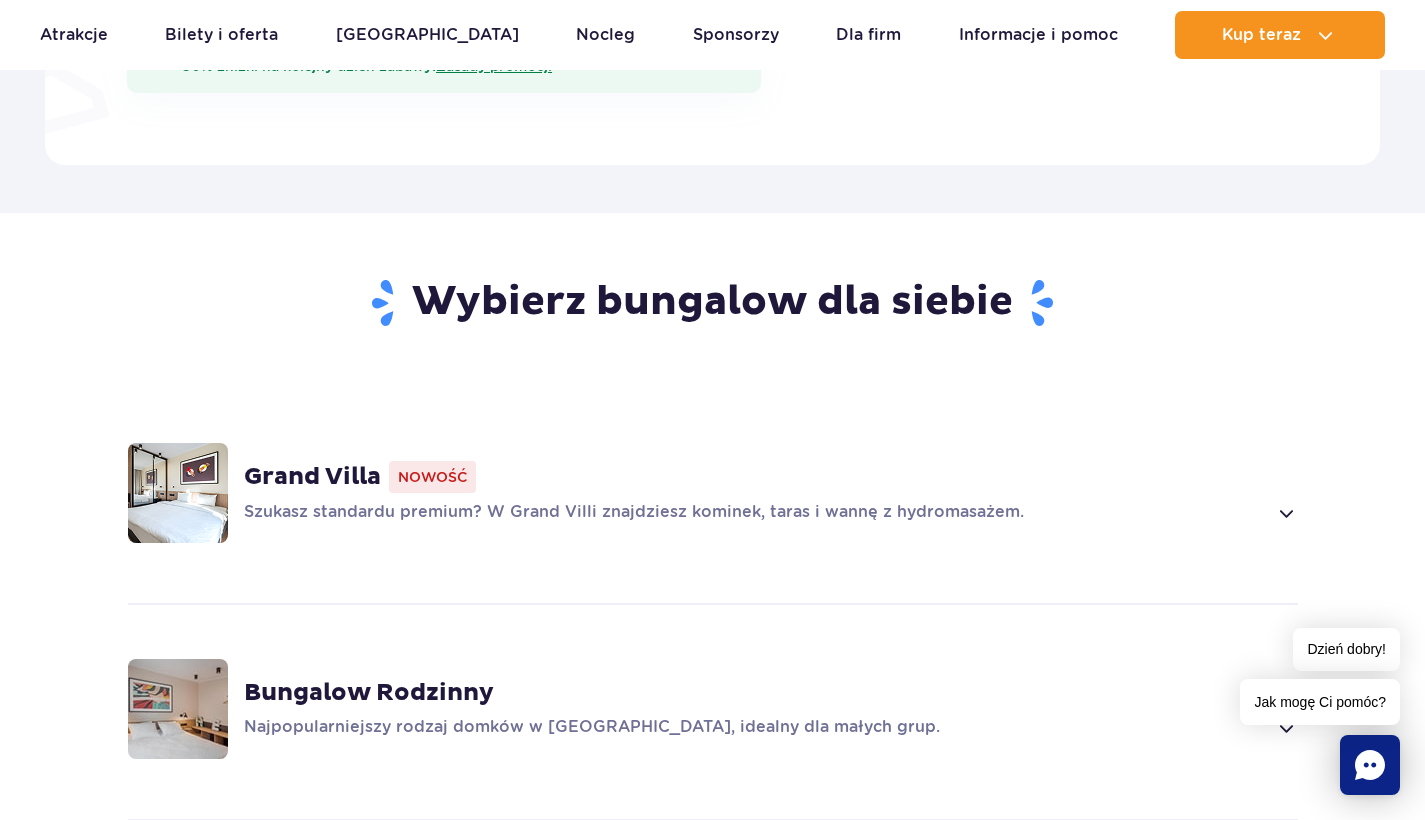 click on "Grand Villa
Nowość
Szukasz standardu premium? W Grand Villi znajdziesz kominek, taras i wannę z hydromasażem." at bounding box center [771, 493] 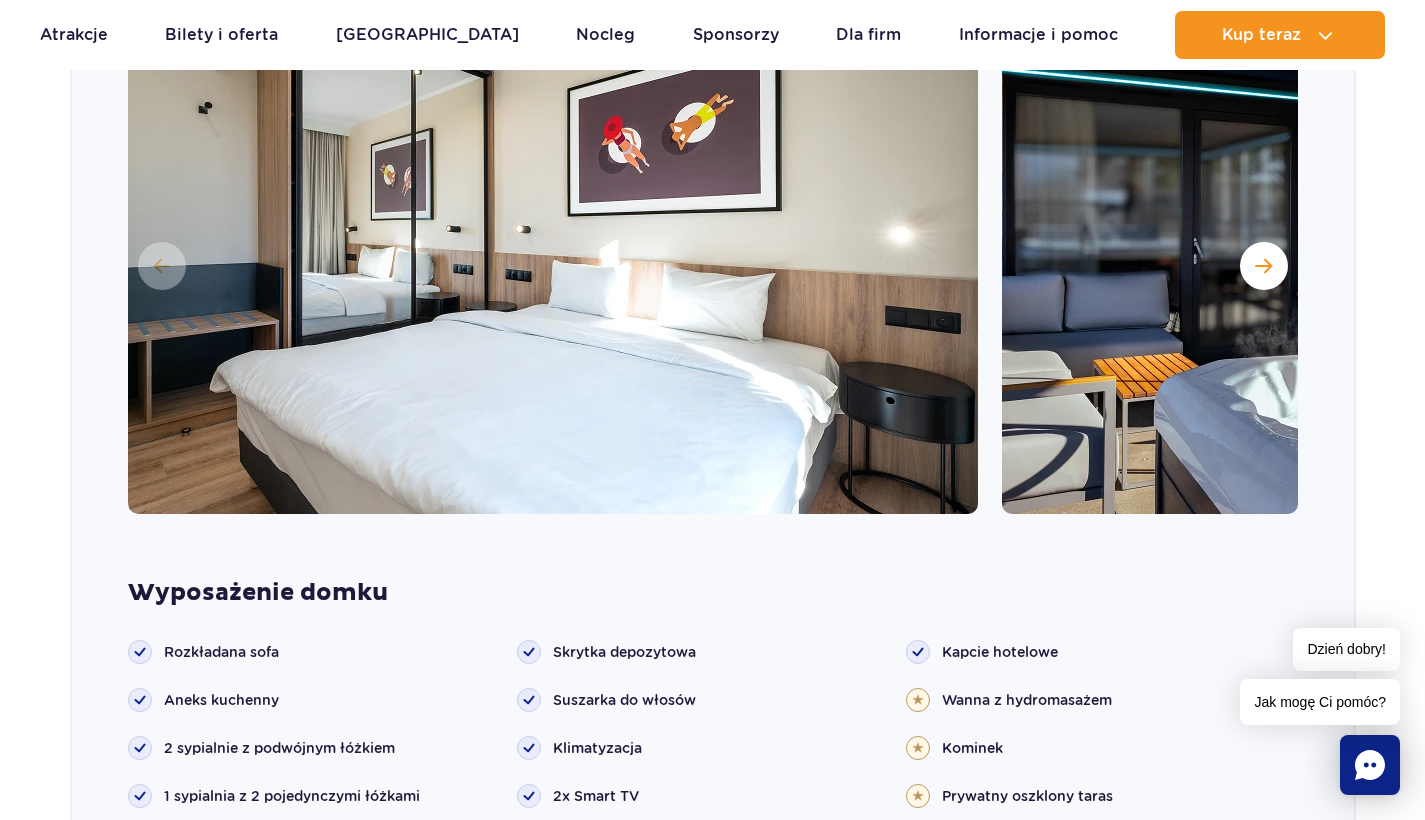 scroll, scrollTop: 2185, scrollLeft: 0, axis: vertical 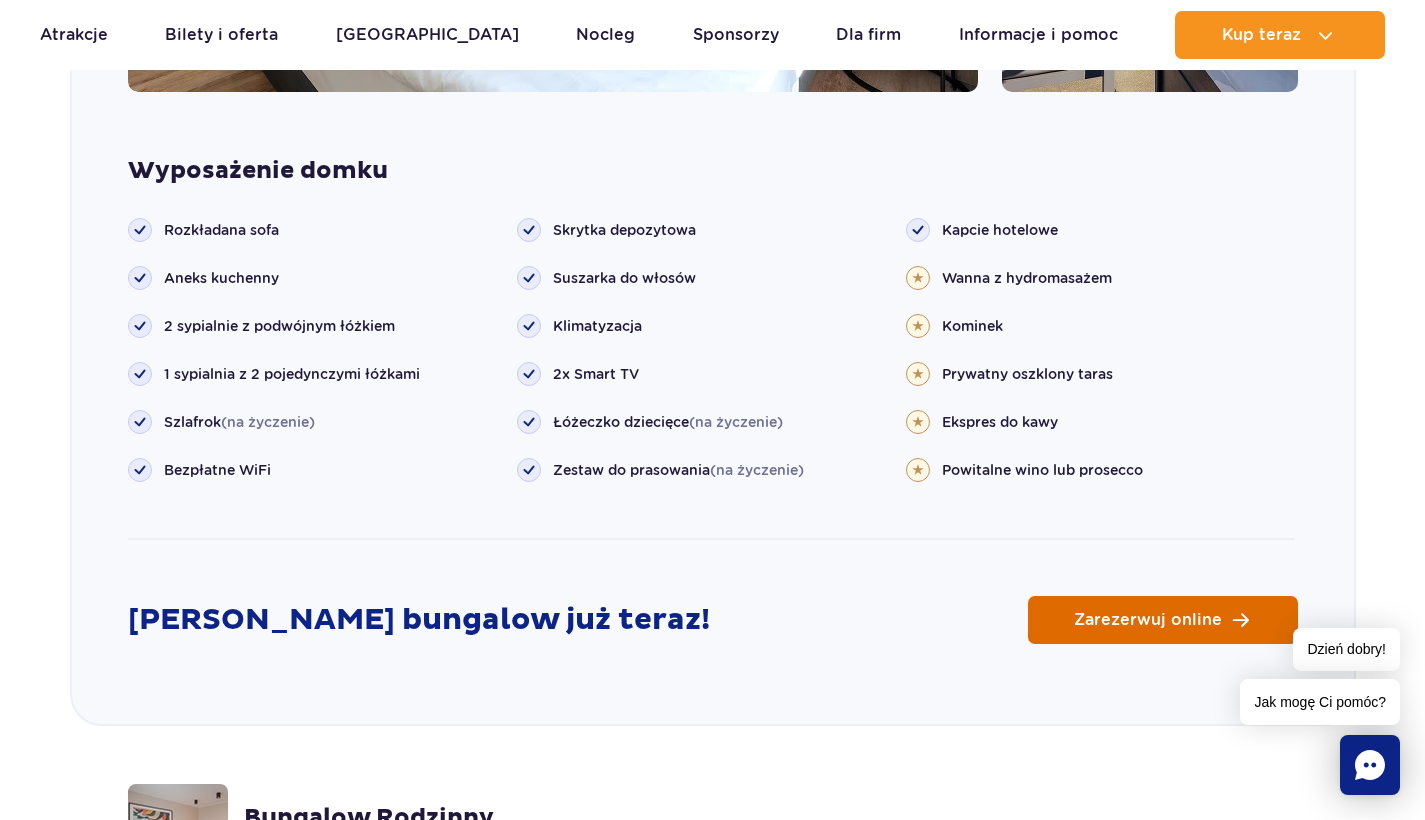 click on "Zarezerwuj online" at bounding box center [1163, 620] 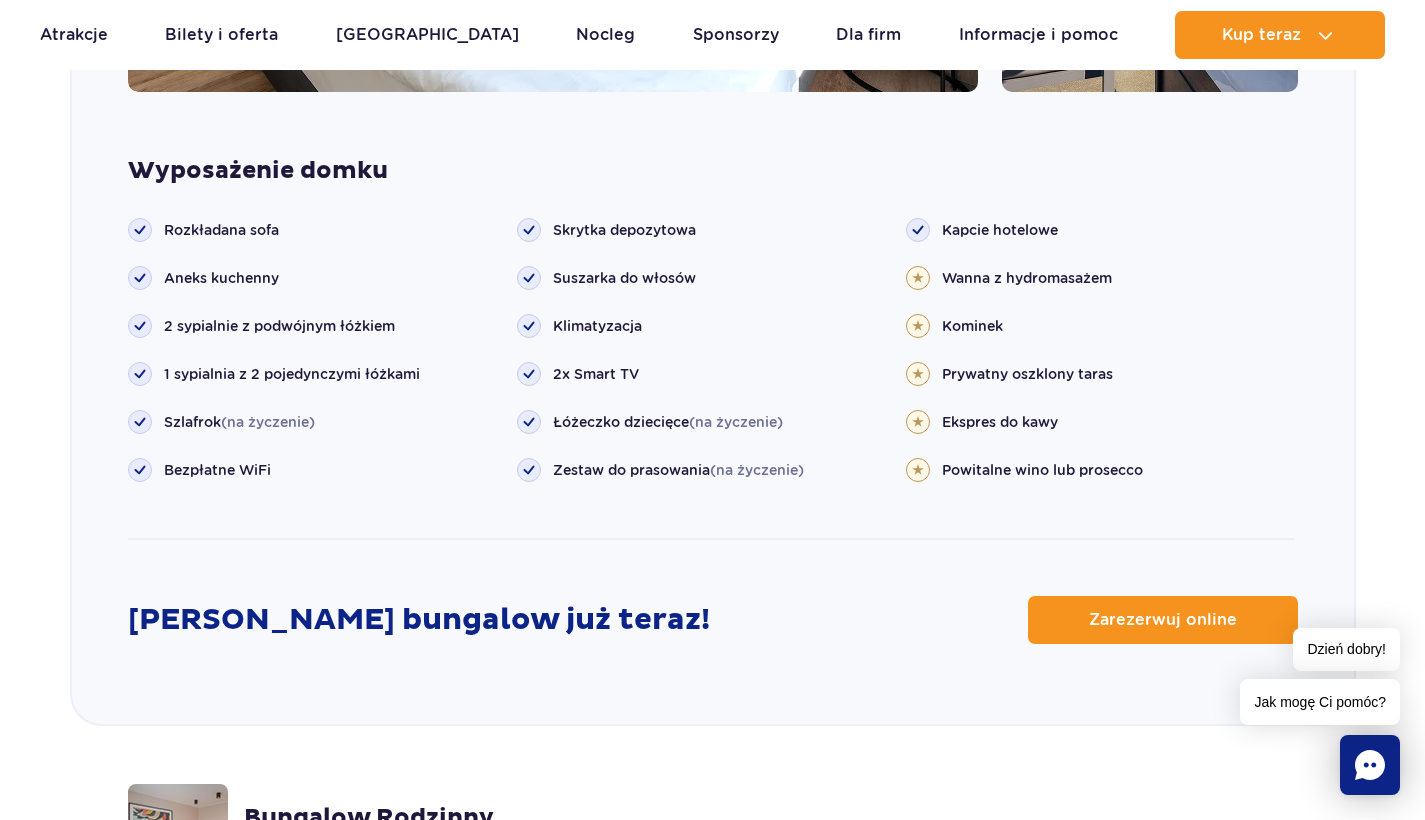 scroll, scrollTop: 2577, scrollLeft: 0, axis: vertical 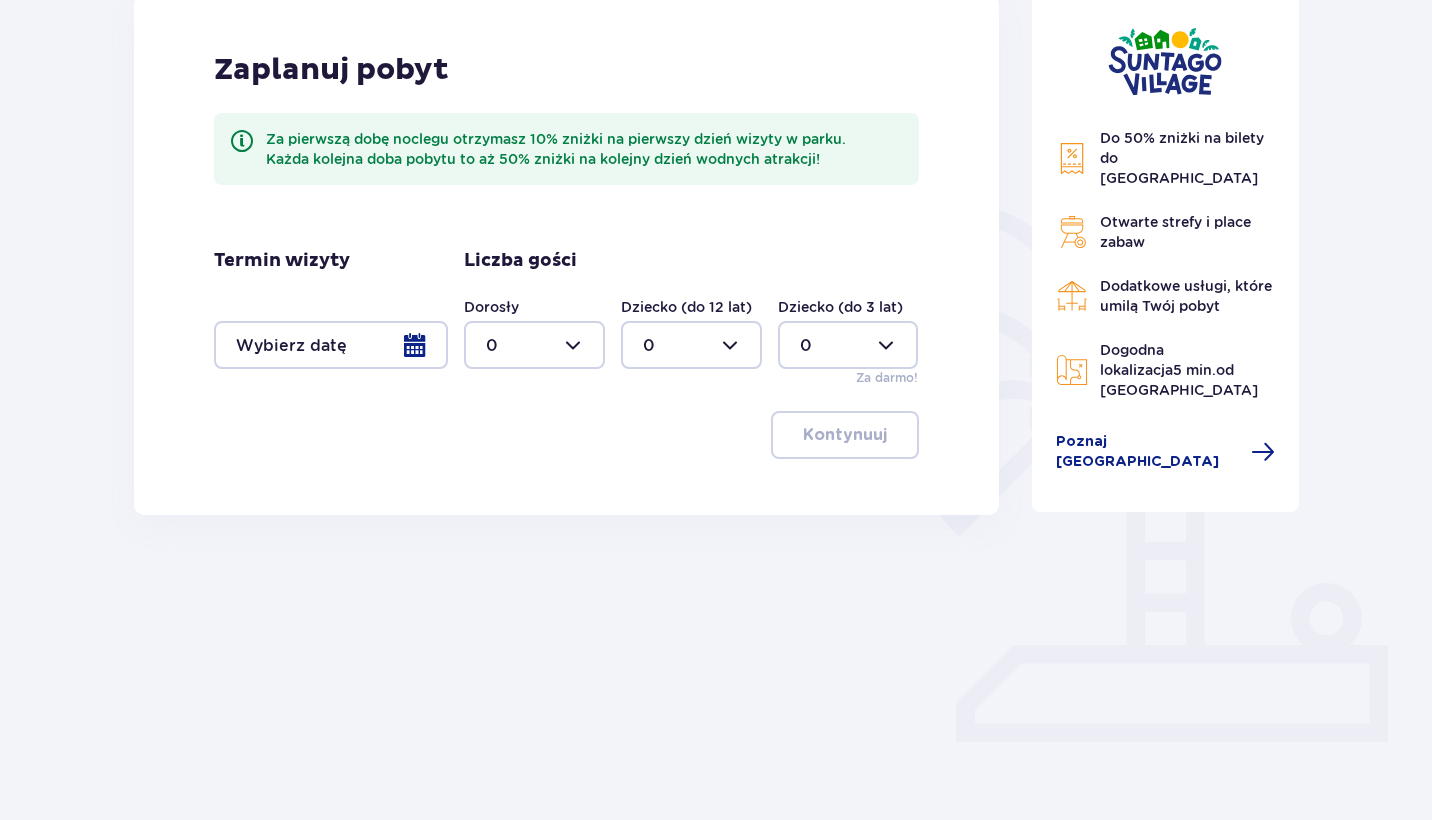 click at bounding box center [331, 345] 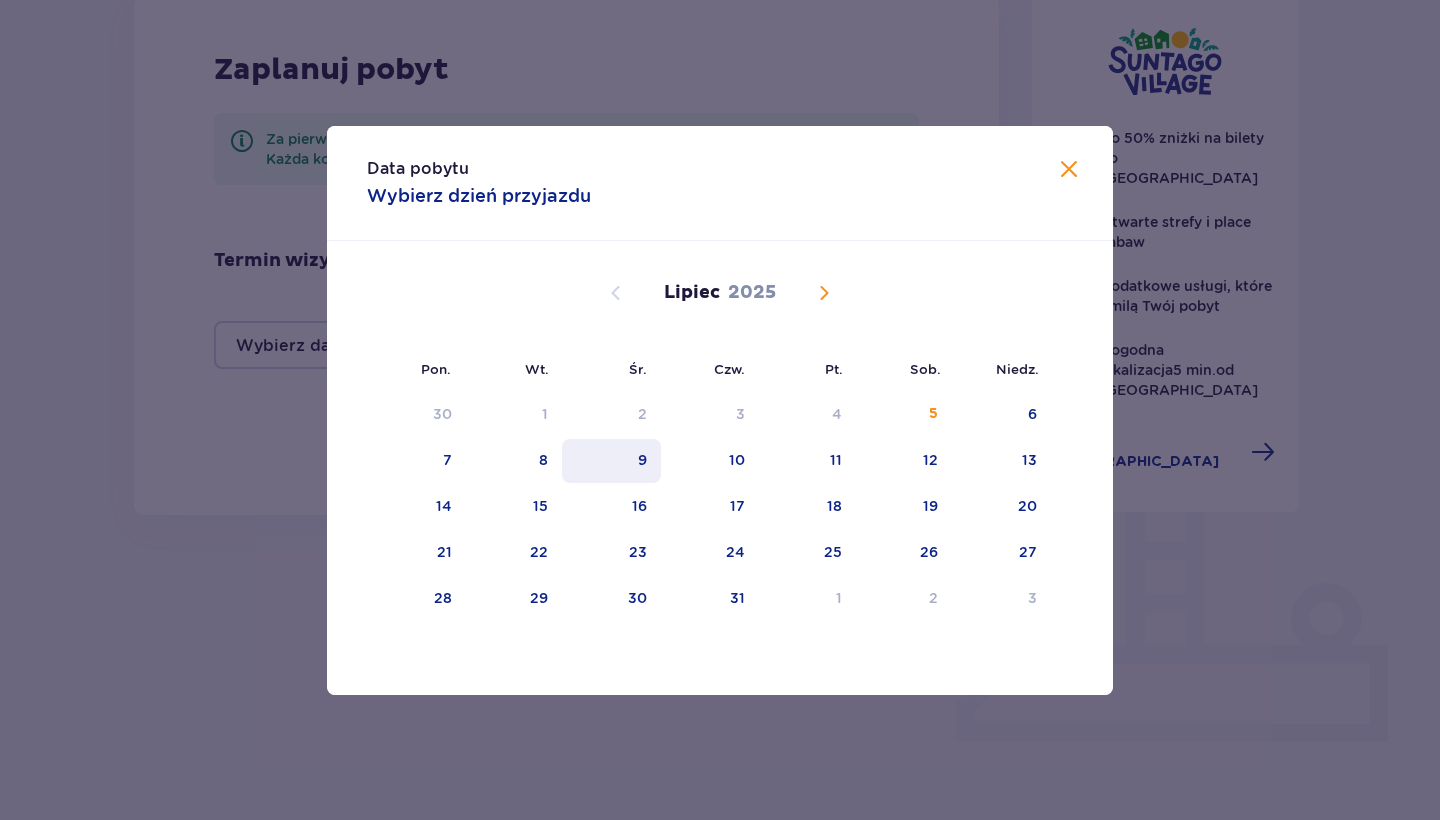 click on "9" at bounding box center [611, 461] 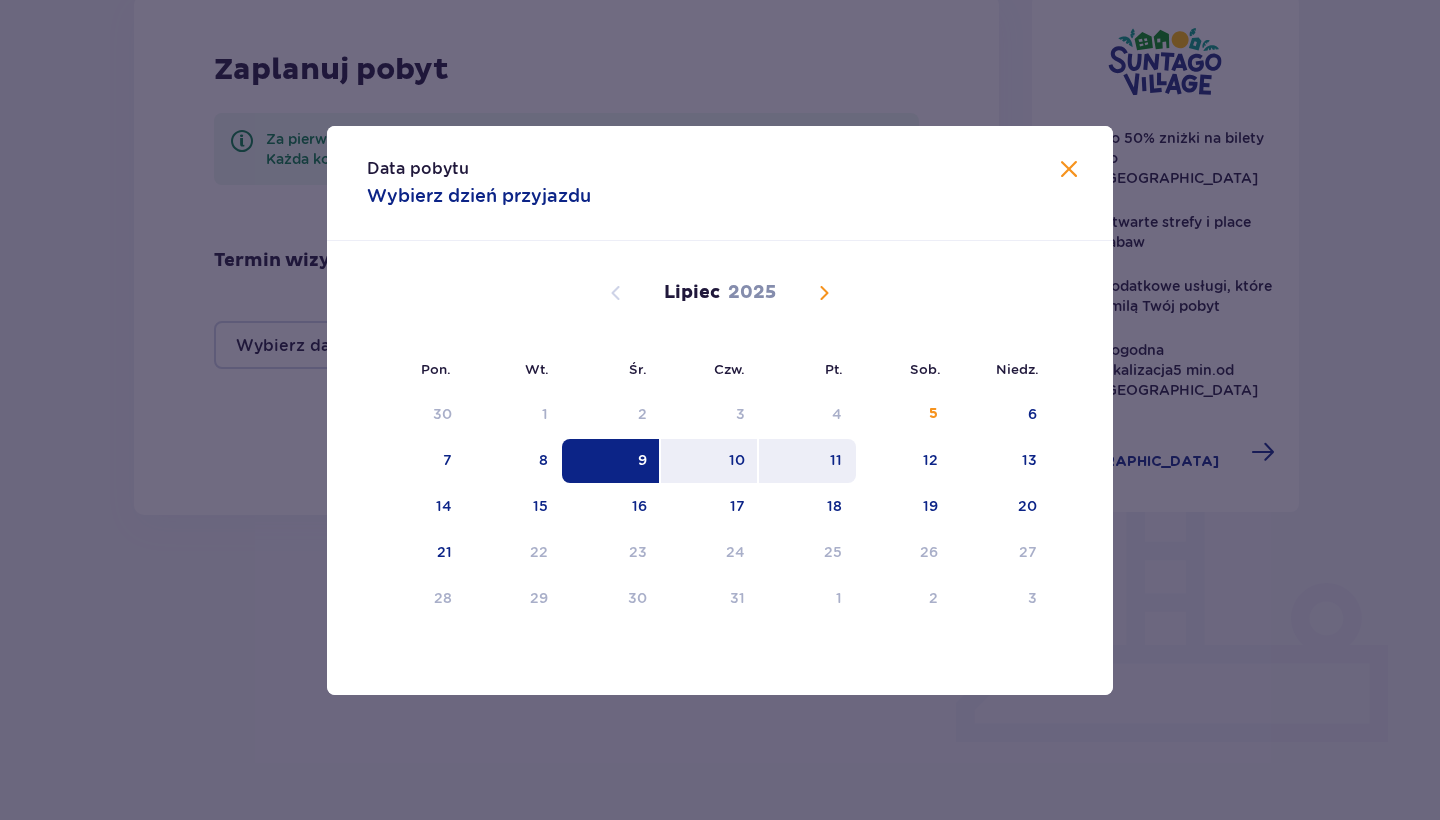 click on "11" at bounding box center [807, 461] 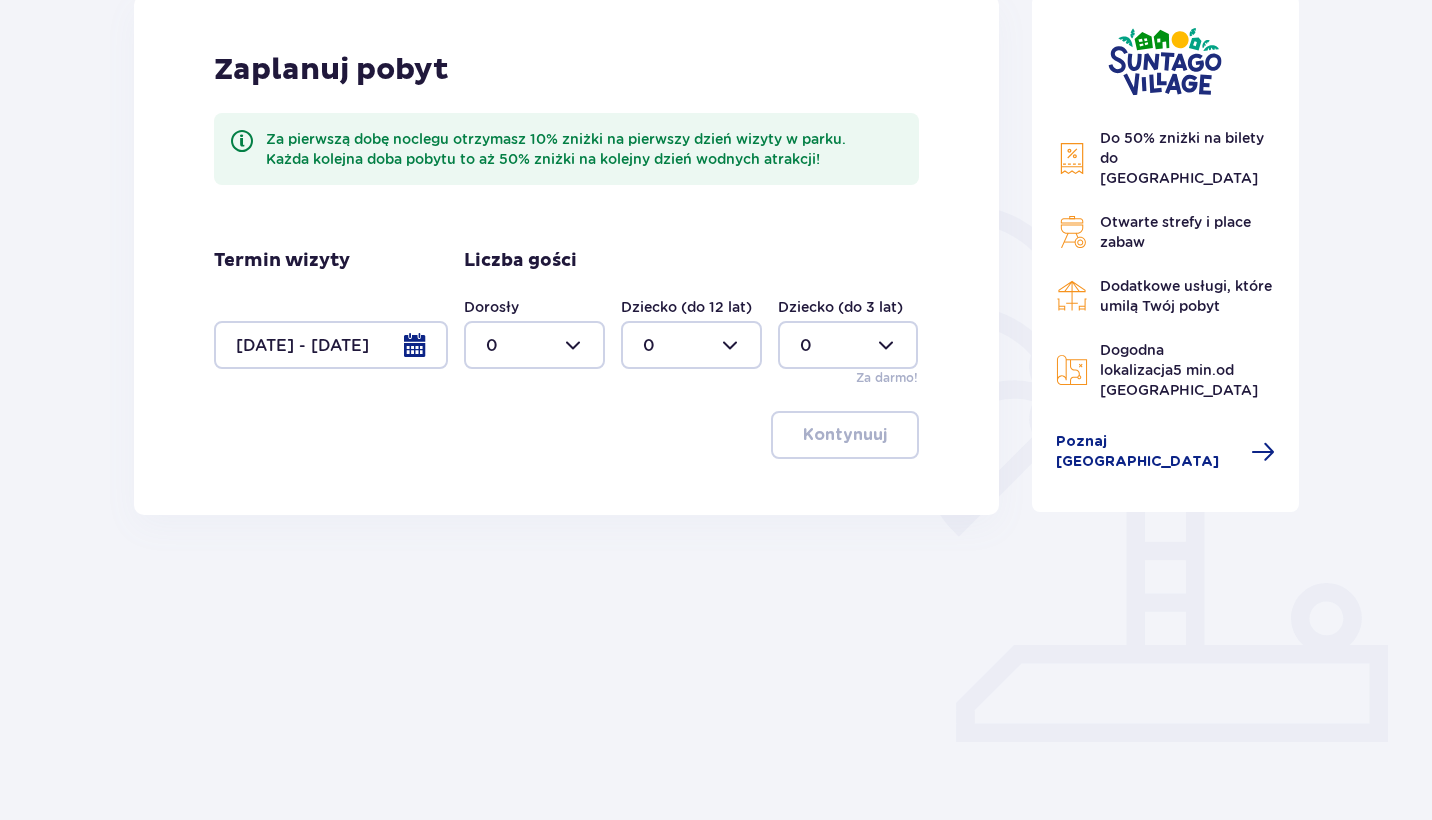 click at bounding box center [691, 345] 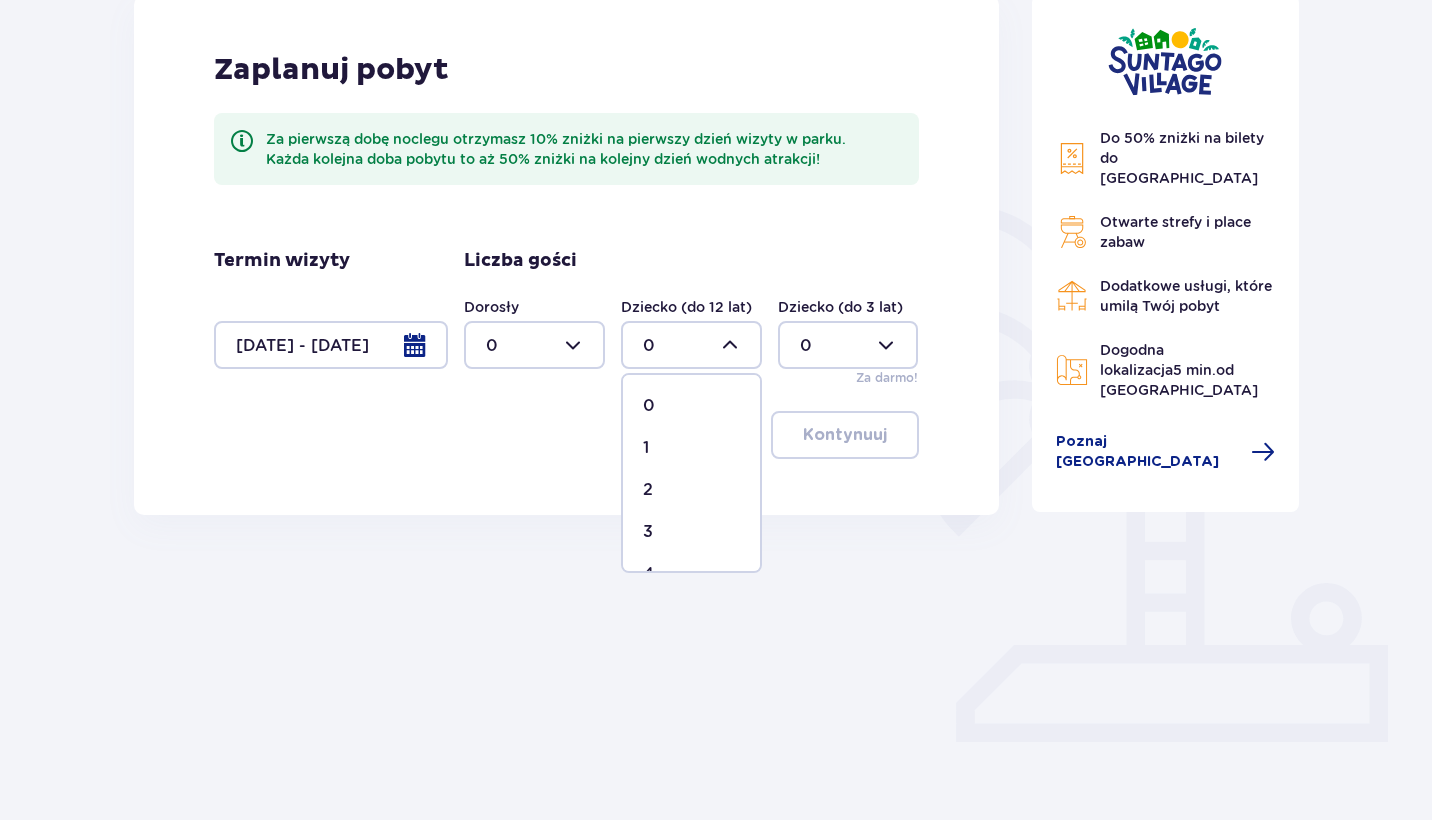 click on "3" at bounding box center (691, 532) 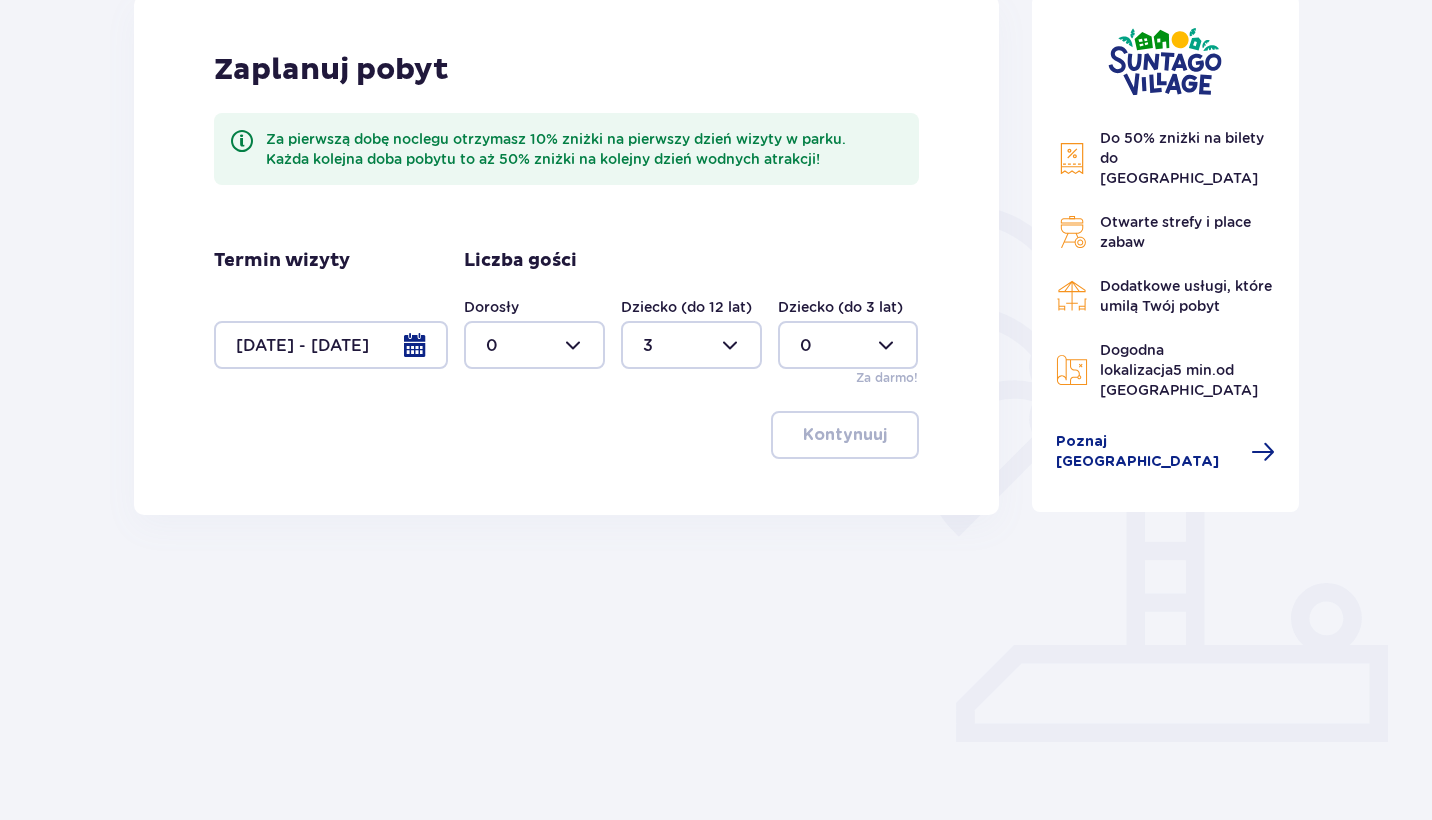 click at bounding box center [691, 345] 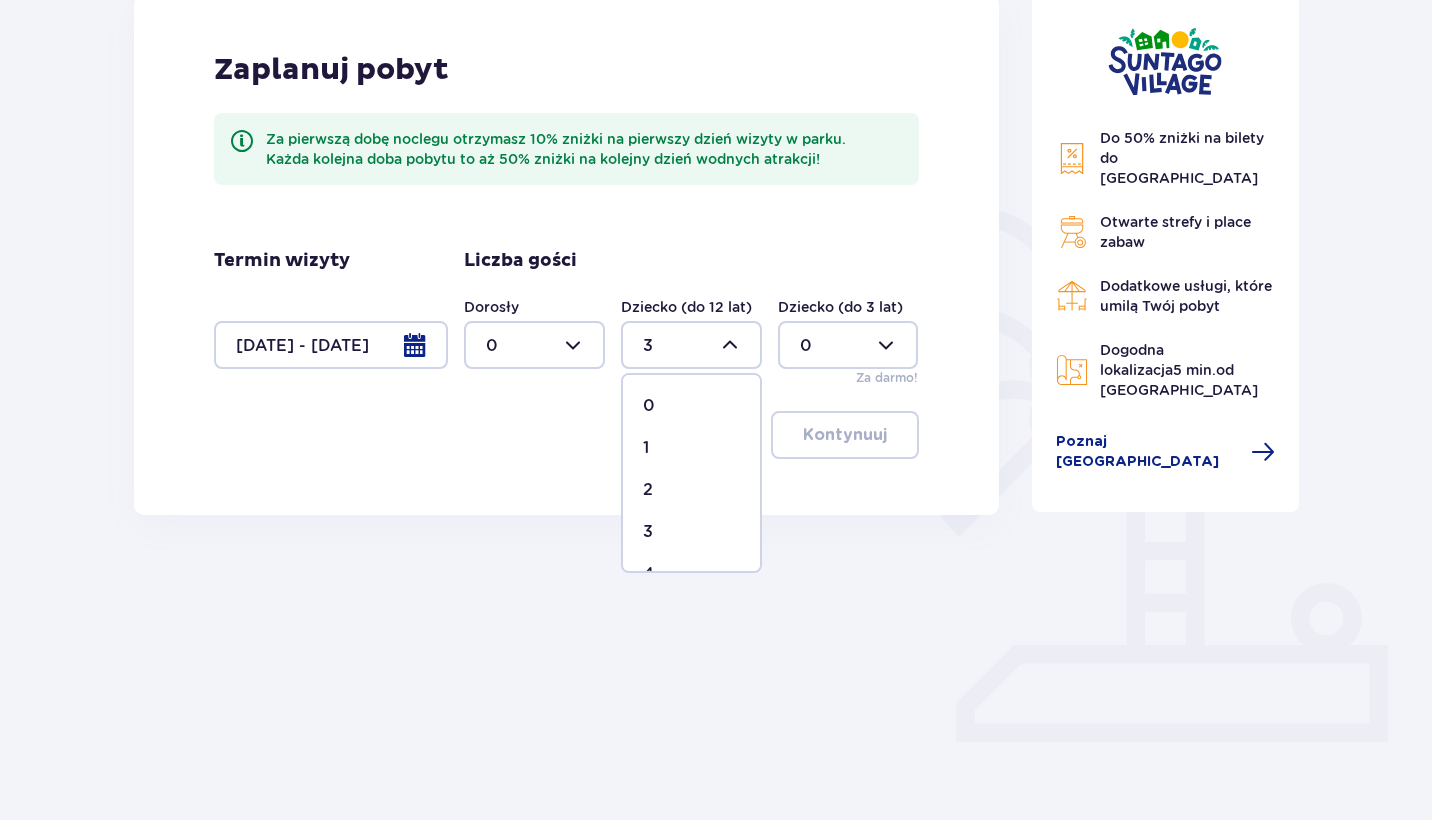 click on "0" at bounding box center [691, 406] 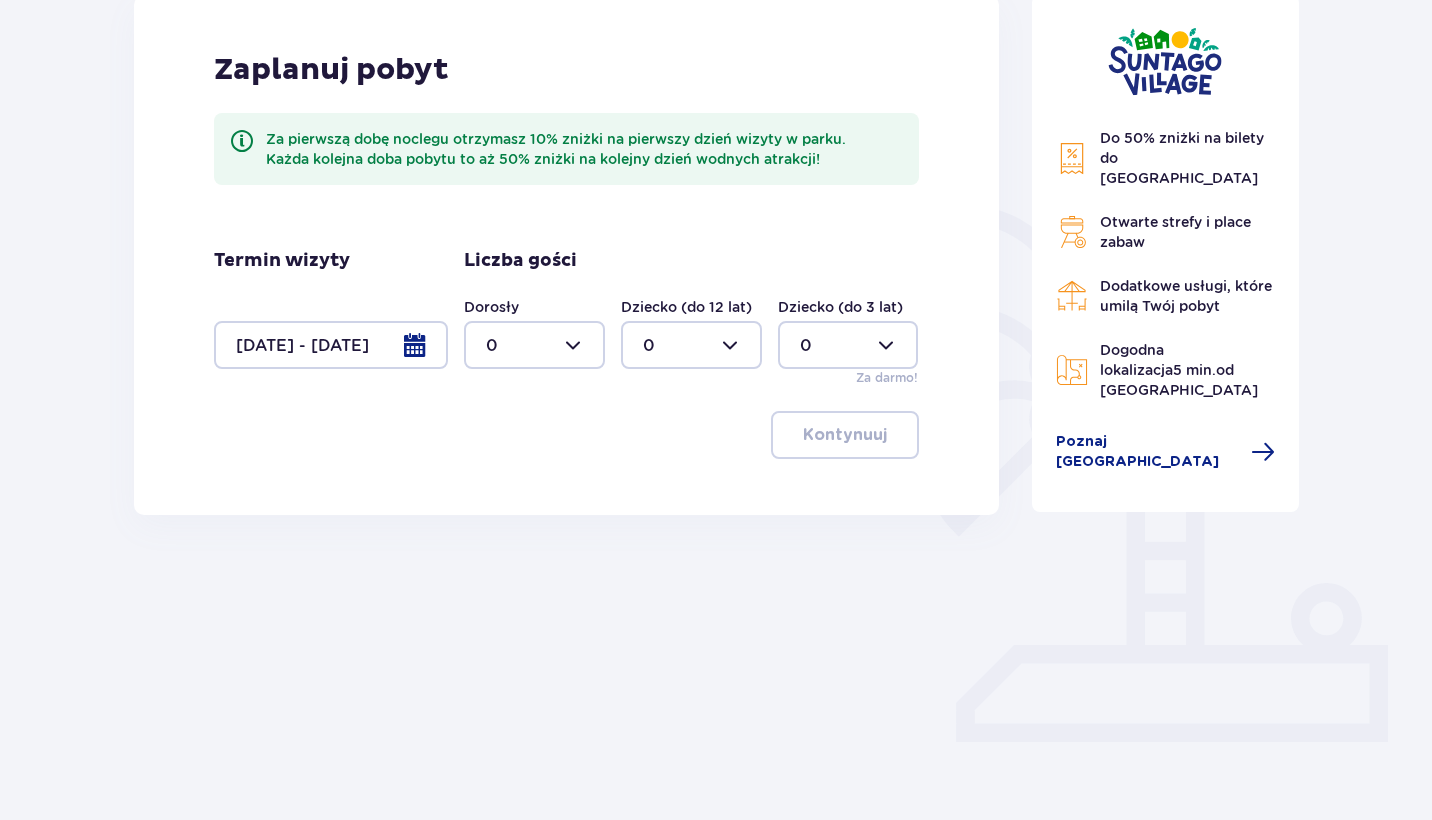 click at bounding box center (534, 345) 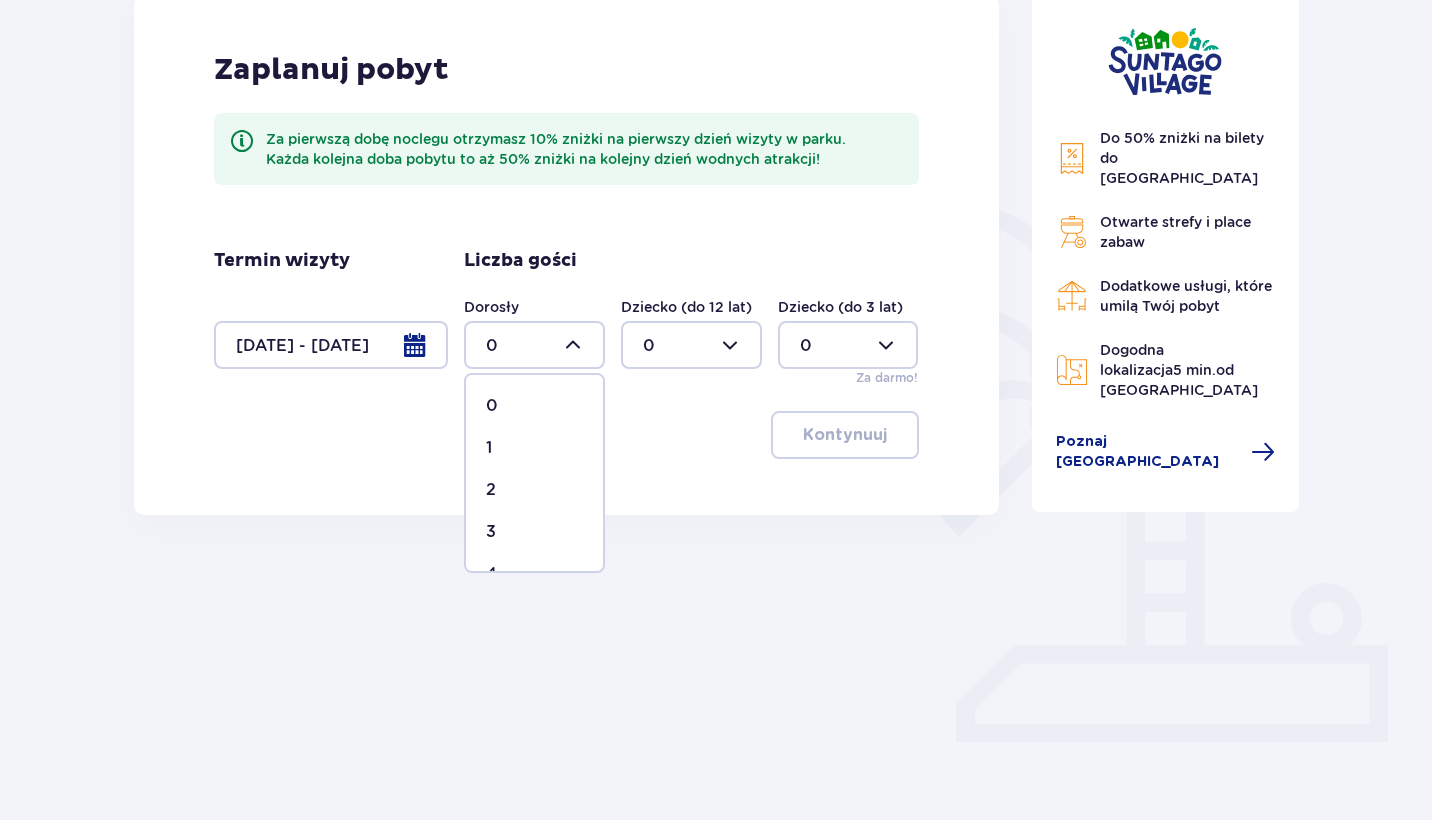 click on "3" at bounding box center (534, 532) 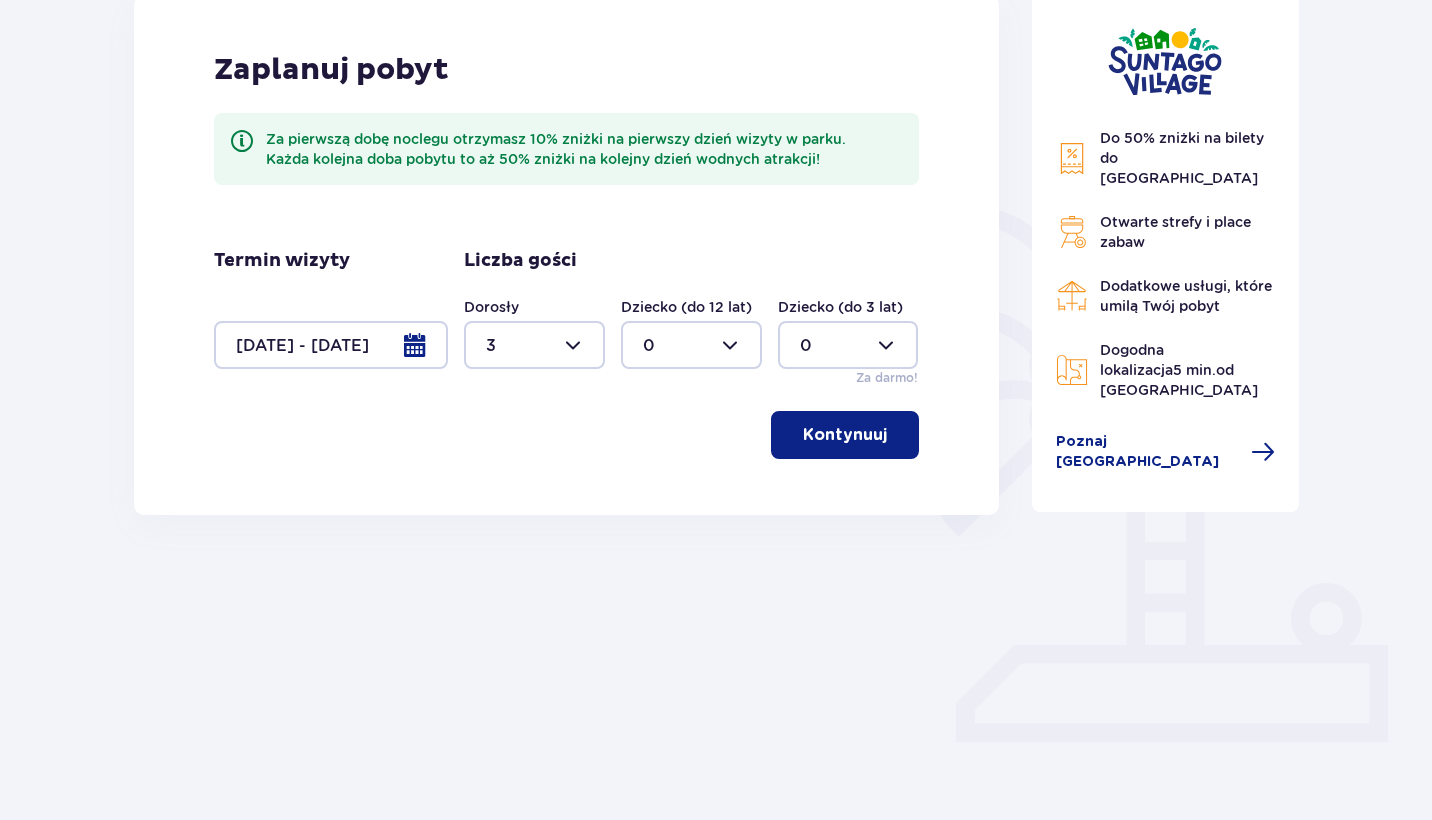 click at bounding box center [891, 435] 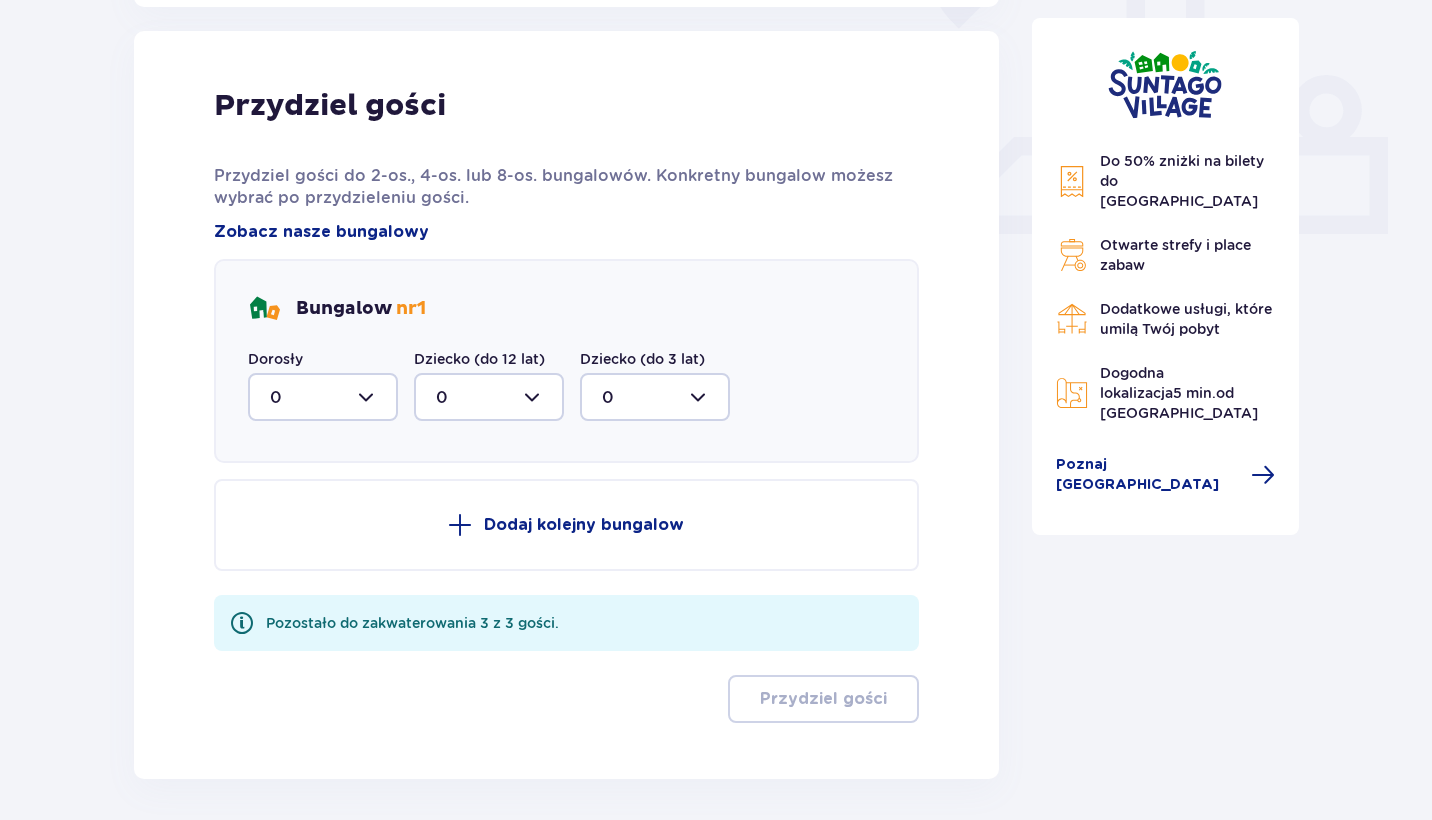 scroll, scrollTop: 806, scrollLeft: 0, axis: vertical 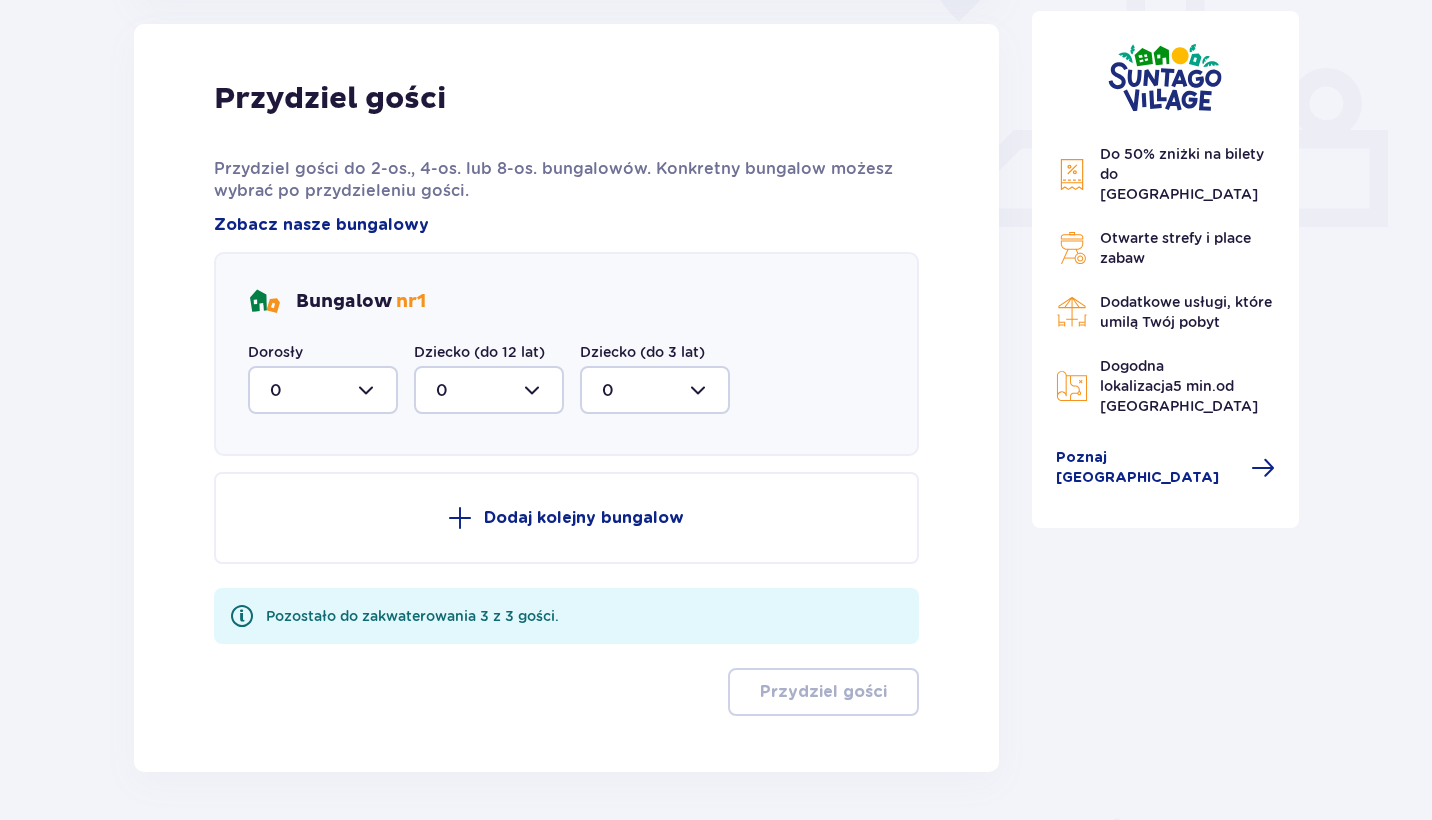 click at bounding box center (323, 390) 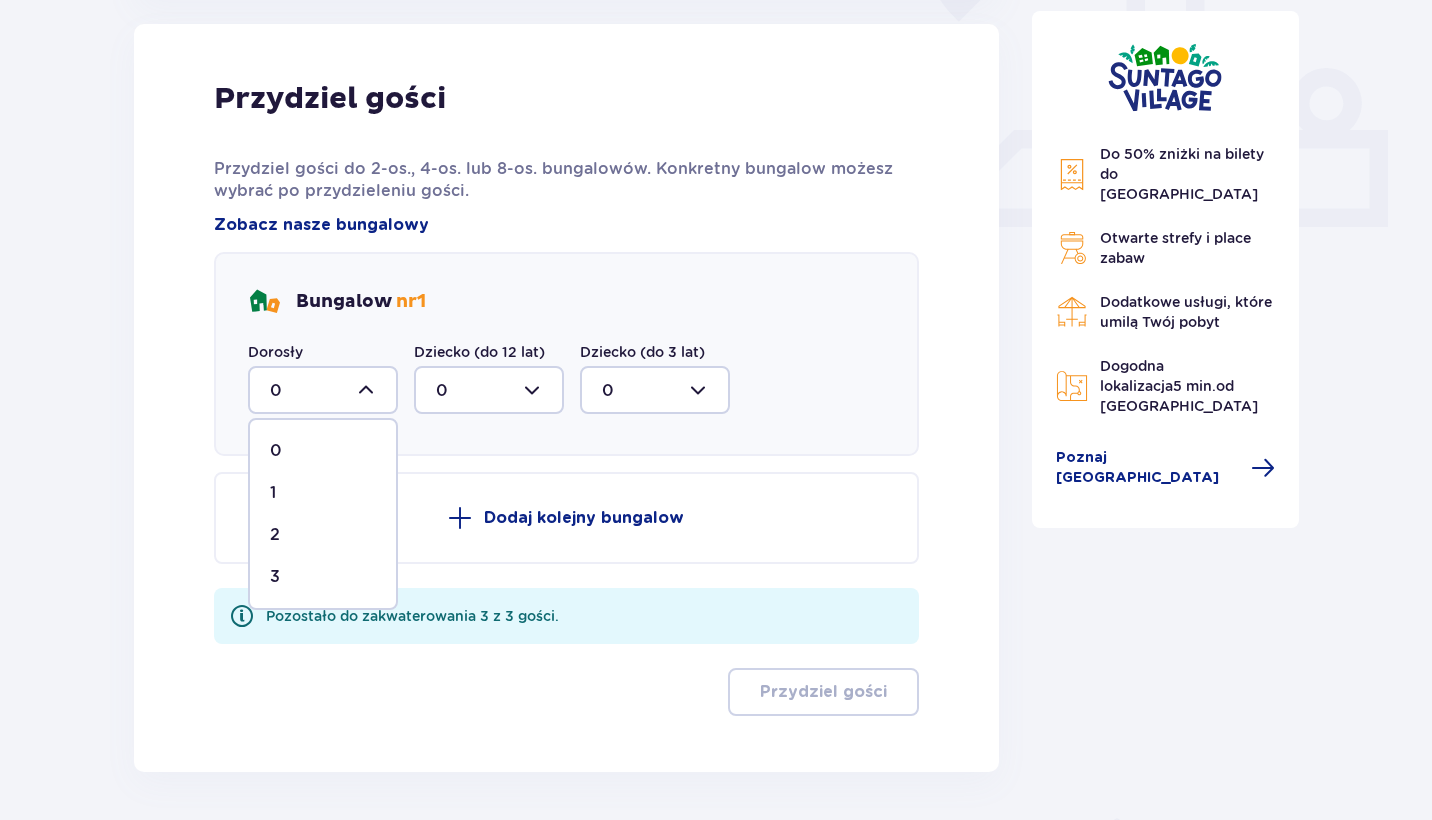 click on "0 1 2 3" at bounding box center (323, 514) 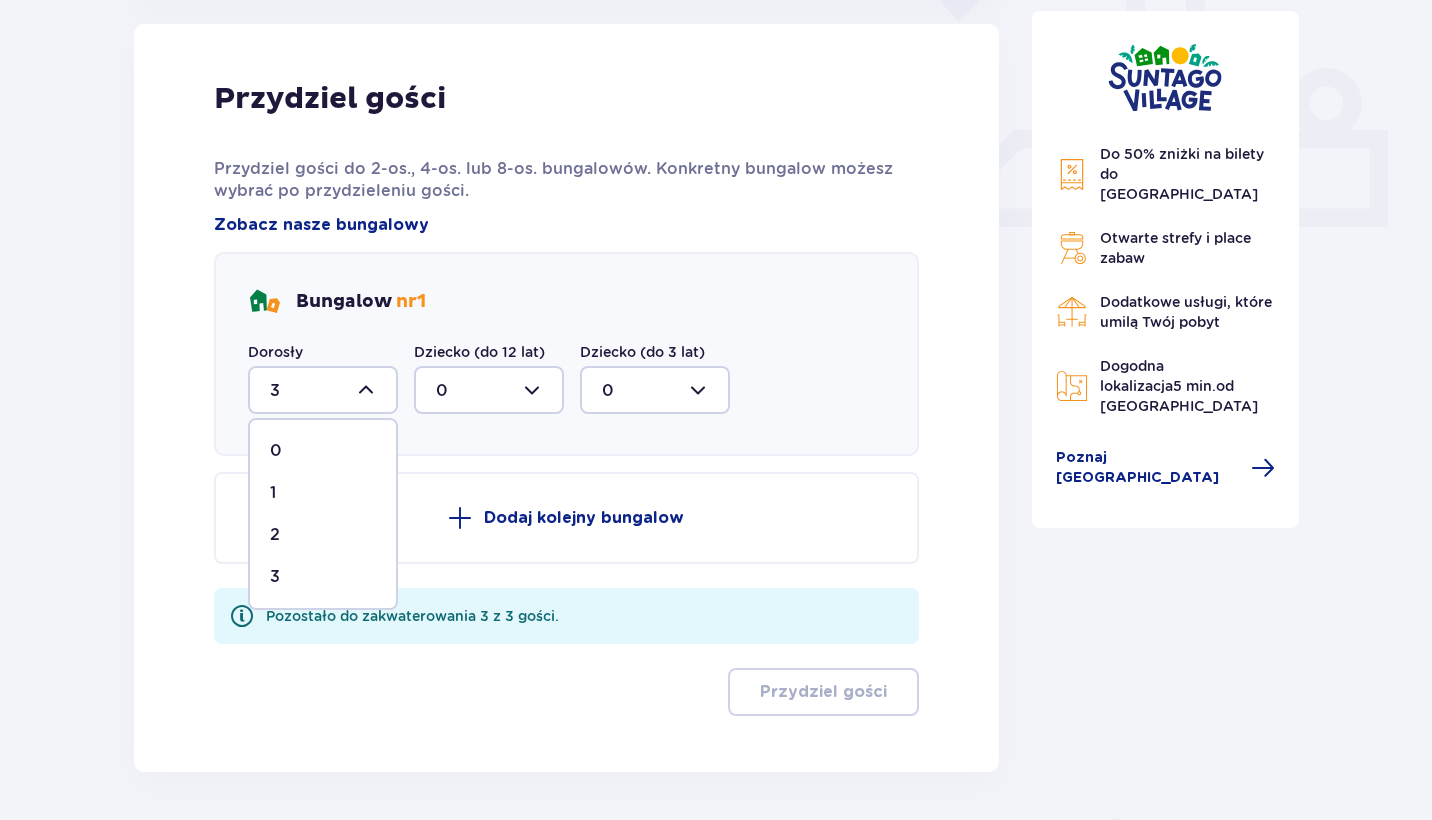 scroll, scrollTop: 682, scrollLeft: 0, axis: vertical 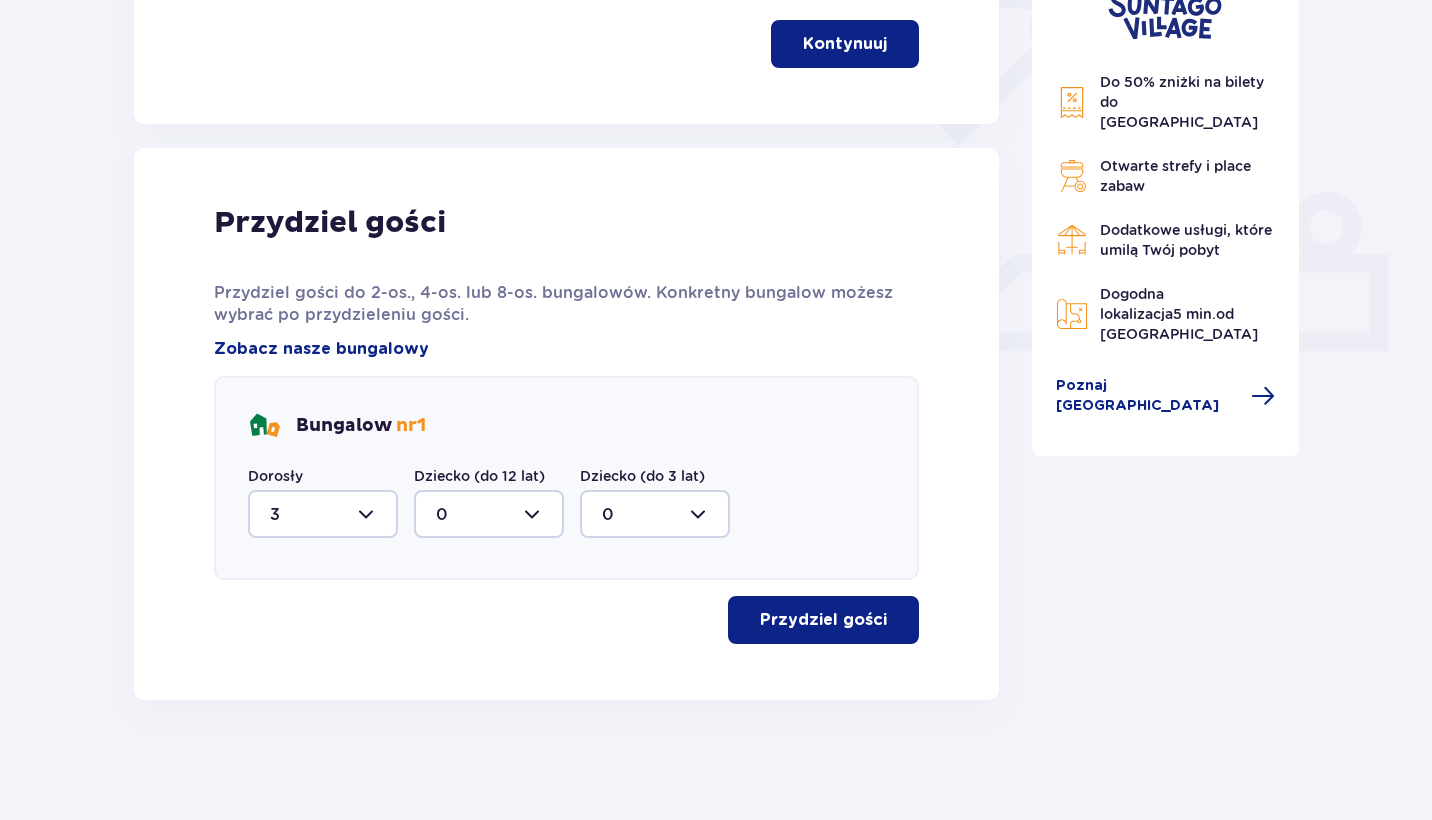 click on "Przydziel gości" at bounding box center (823, 620) 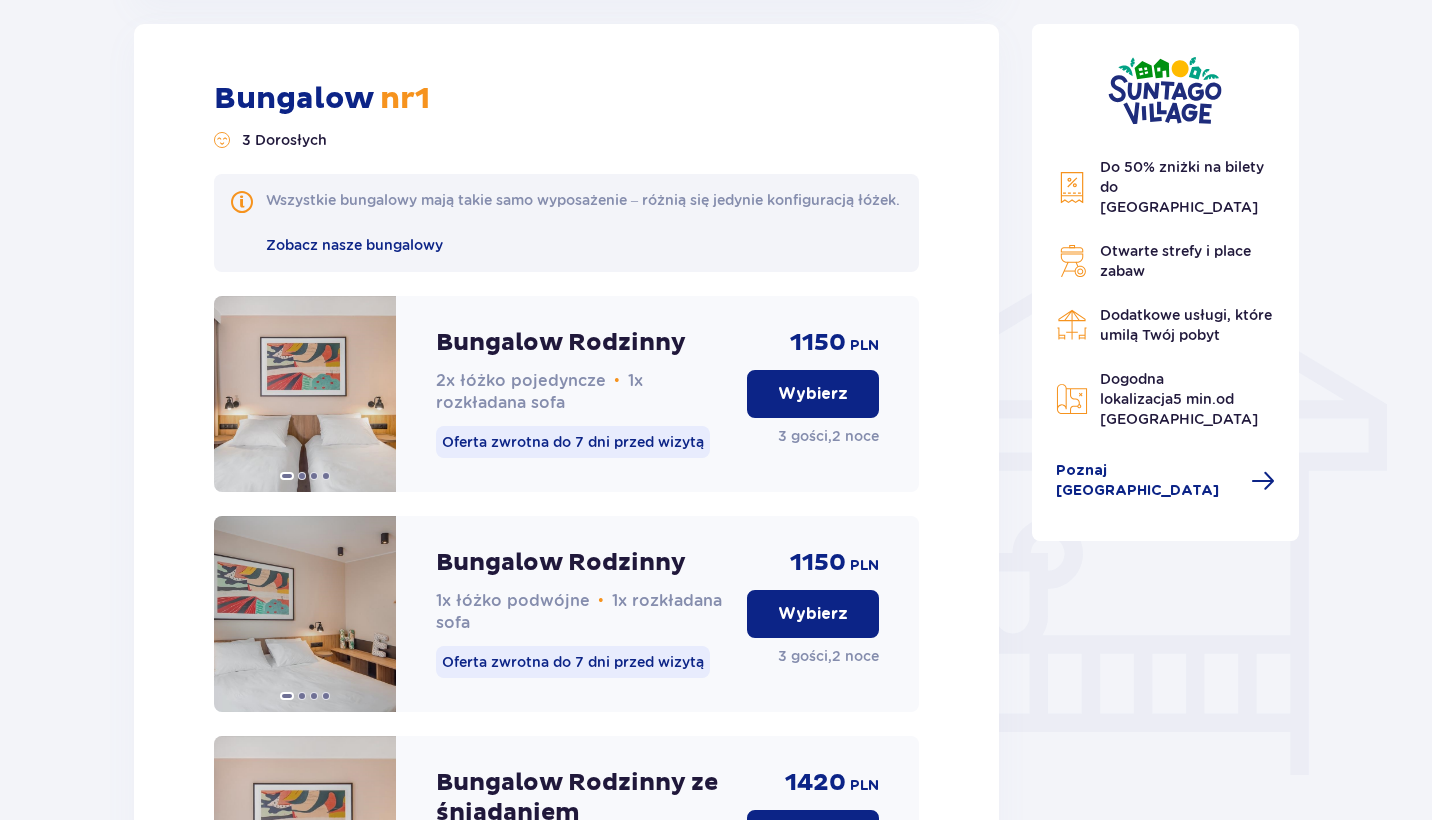 scroll, scrollTop: 0, scrollLeft: 0, axis: both 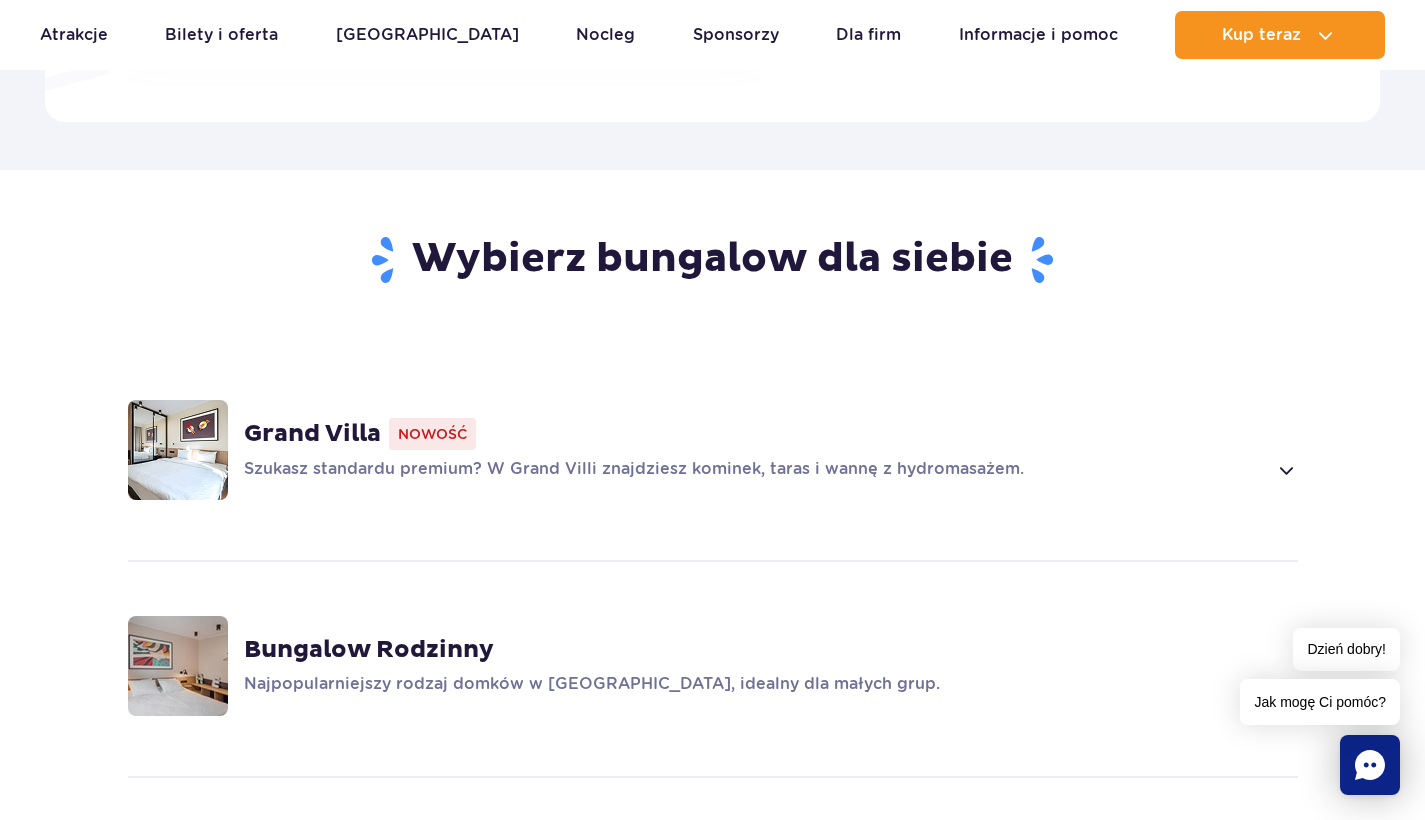 click on "Szukasz standardu premium? W Grand Villi znajdziesz kominek, taras i wannę z hydromasażem." at bounding box center (771, 470) 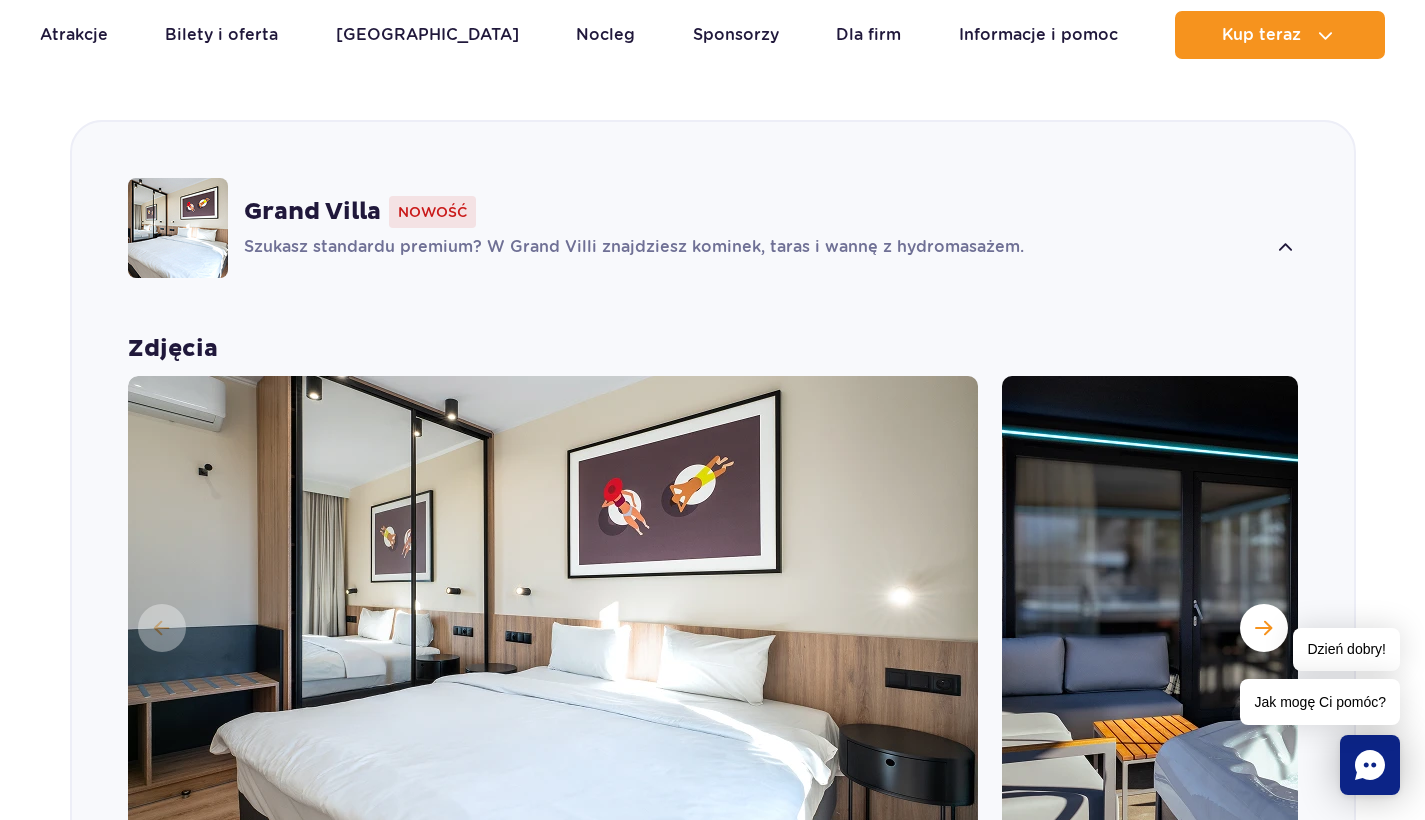 scroll, scrollTop: 1556, scrollLeft: 0, axis: vertical 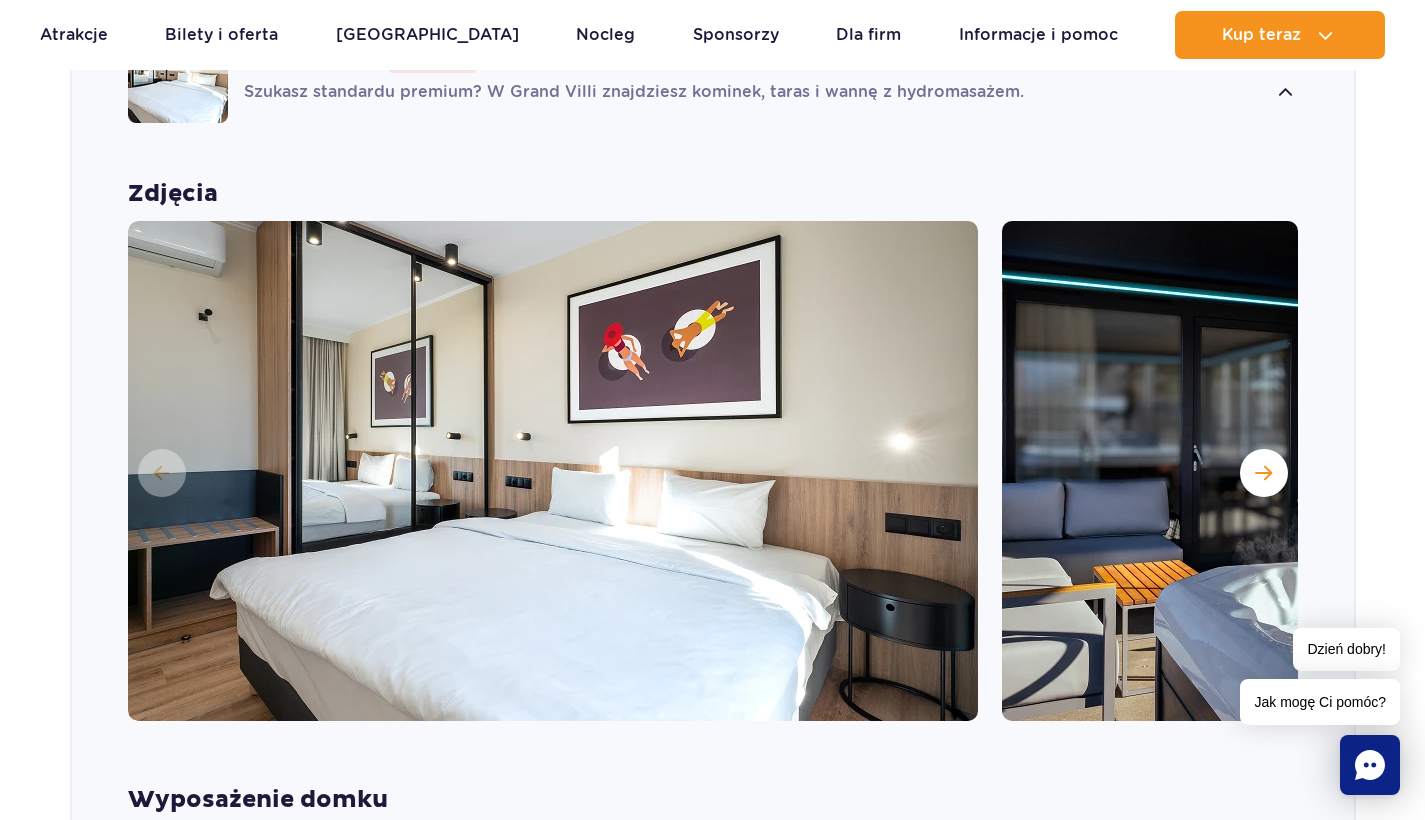 click at bounding box center [1427, 471] 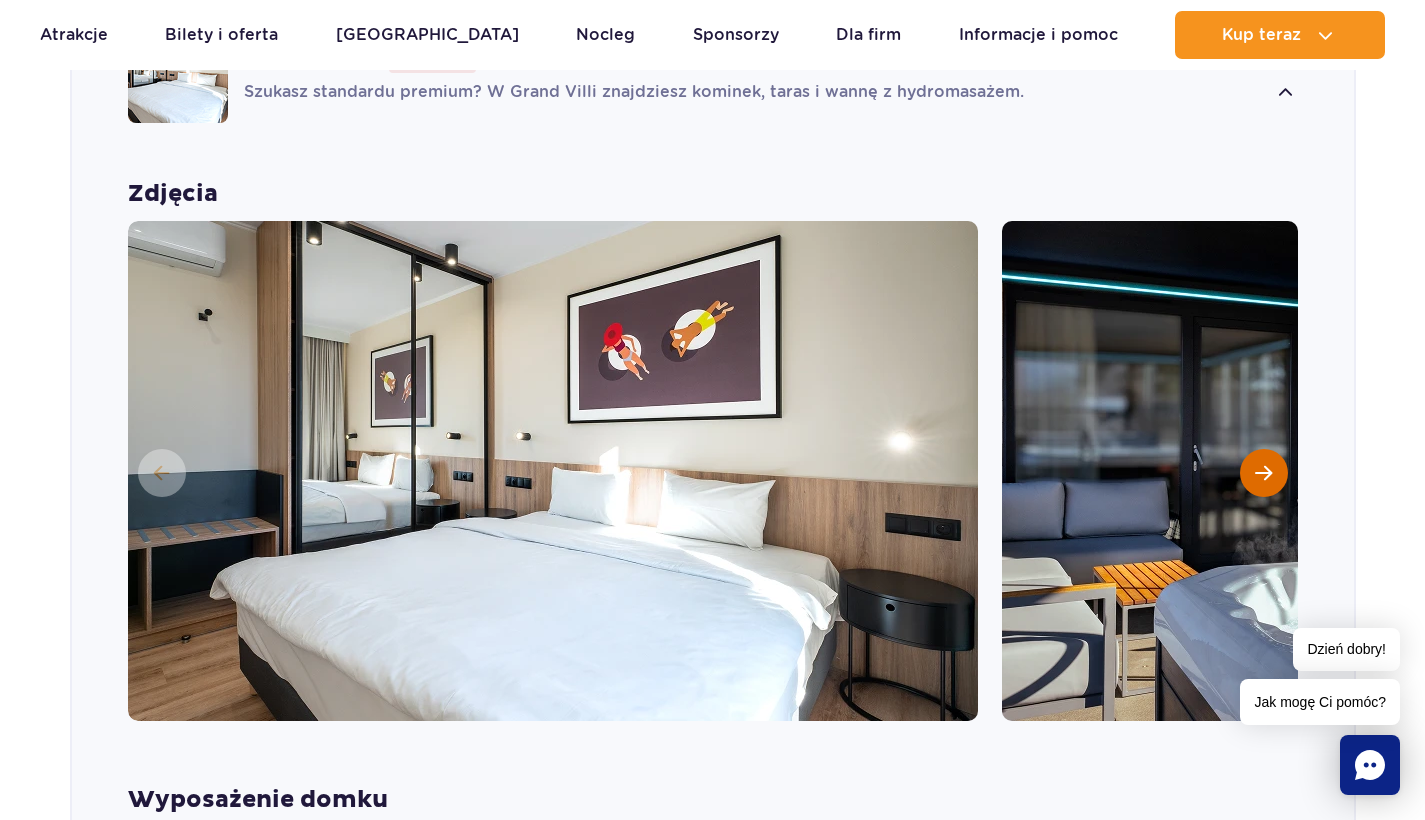 click at bounding box center (1264, 473) 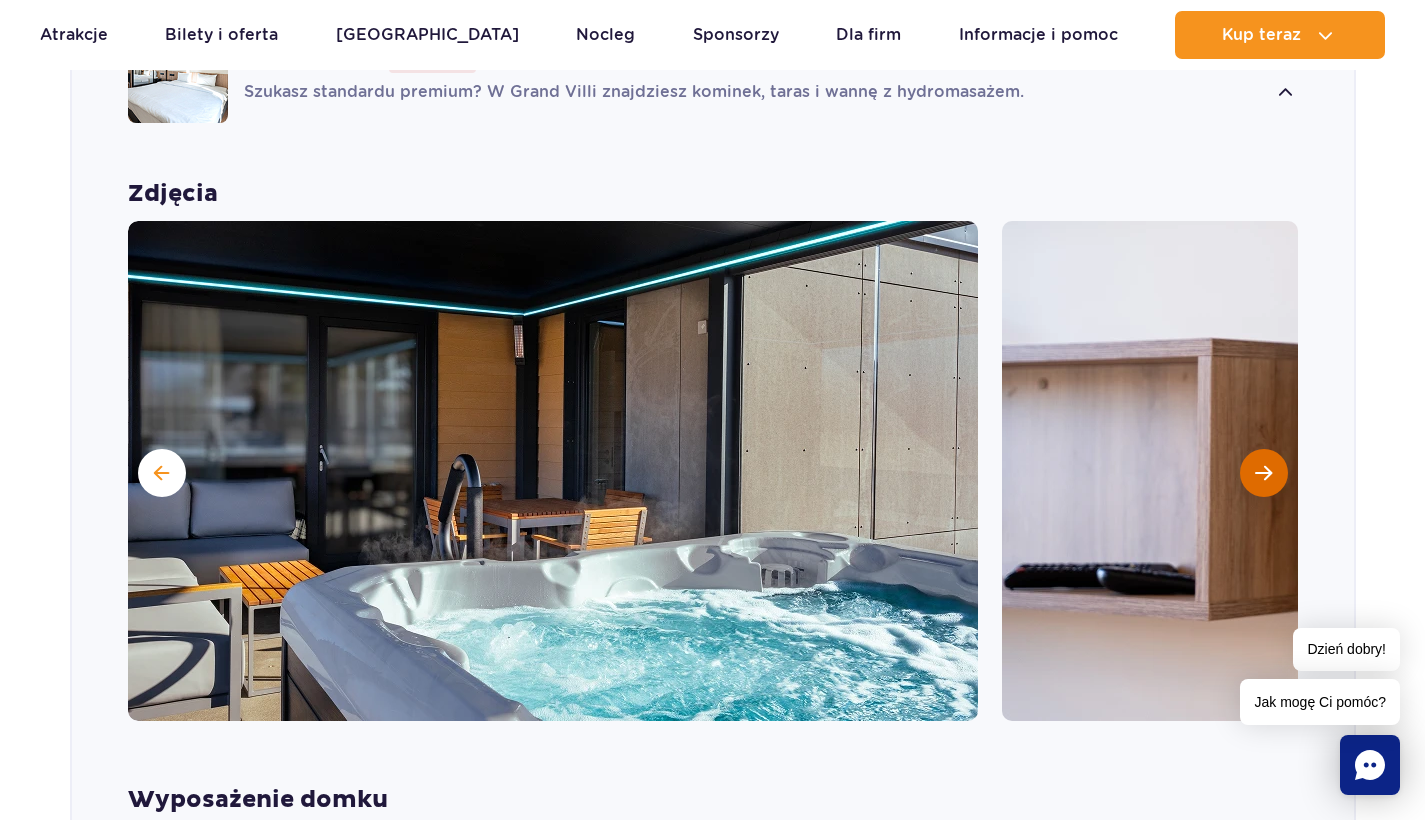 click at bounding box center [1264, 473] 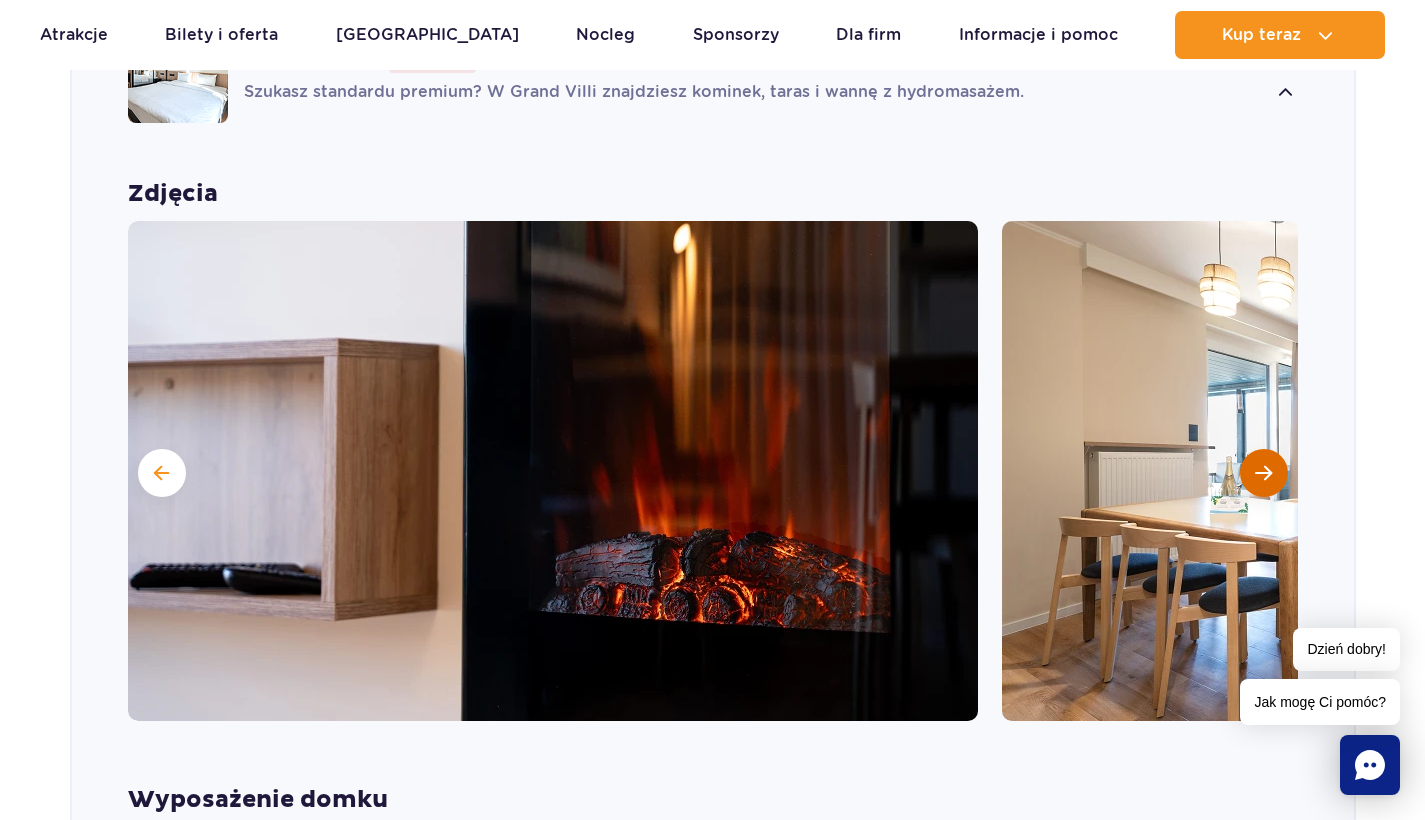 click at bounding box center (1264, 473) 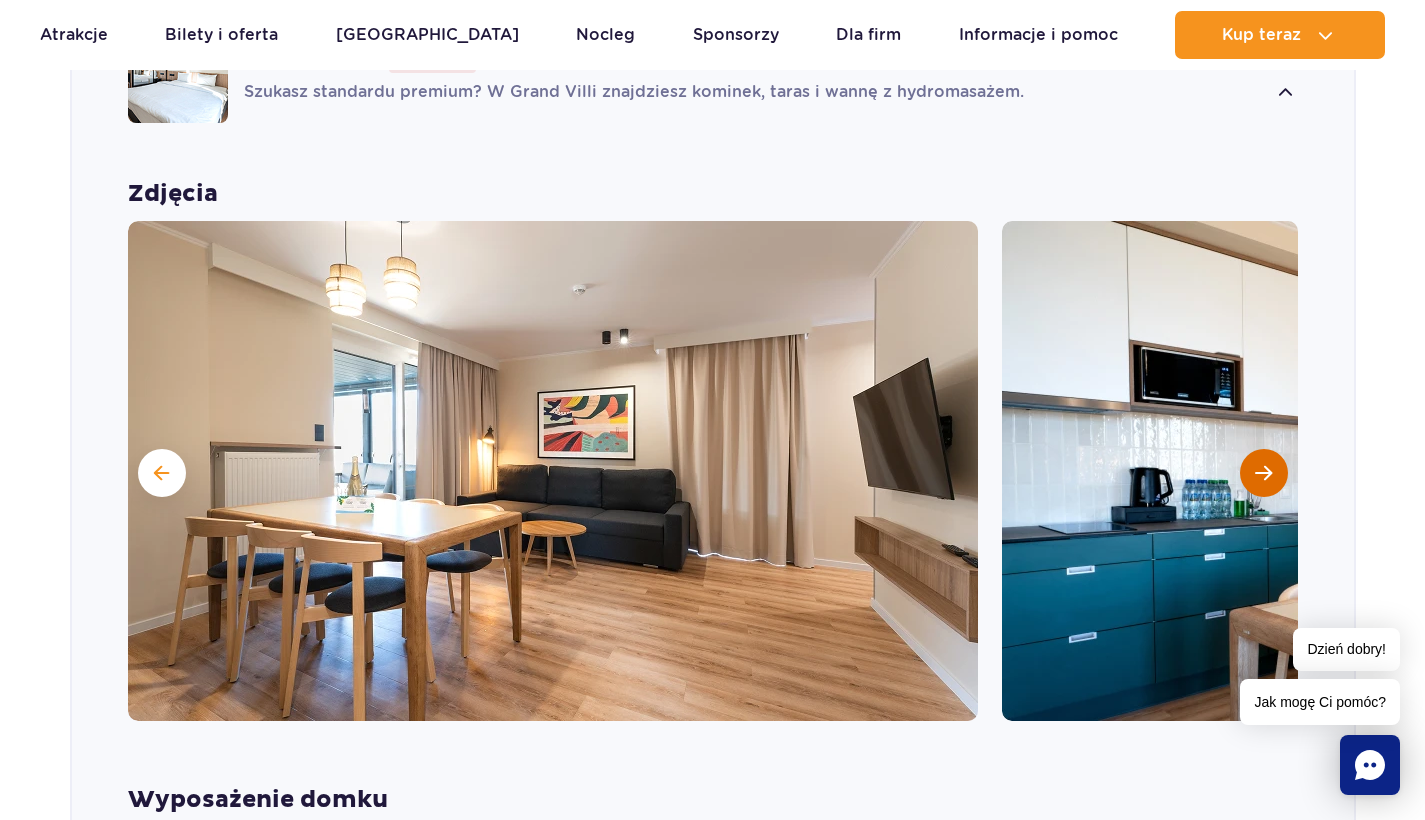 click at bounding box center [1264, 473] 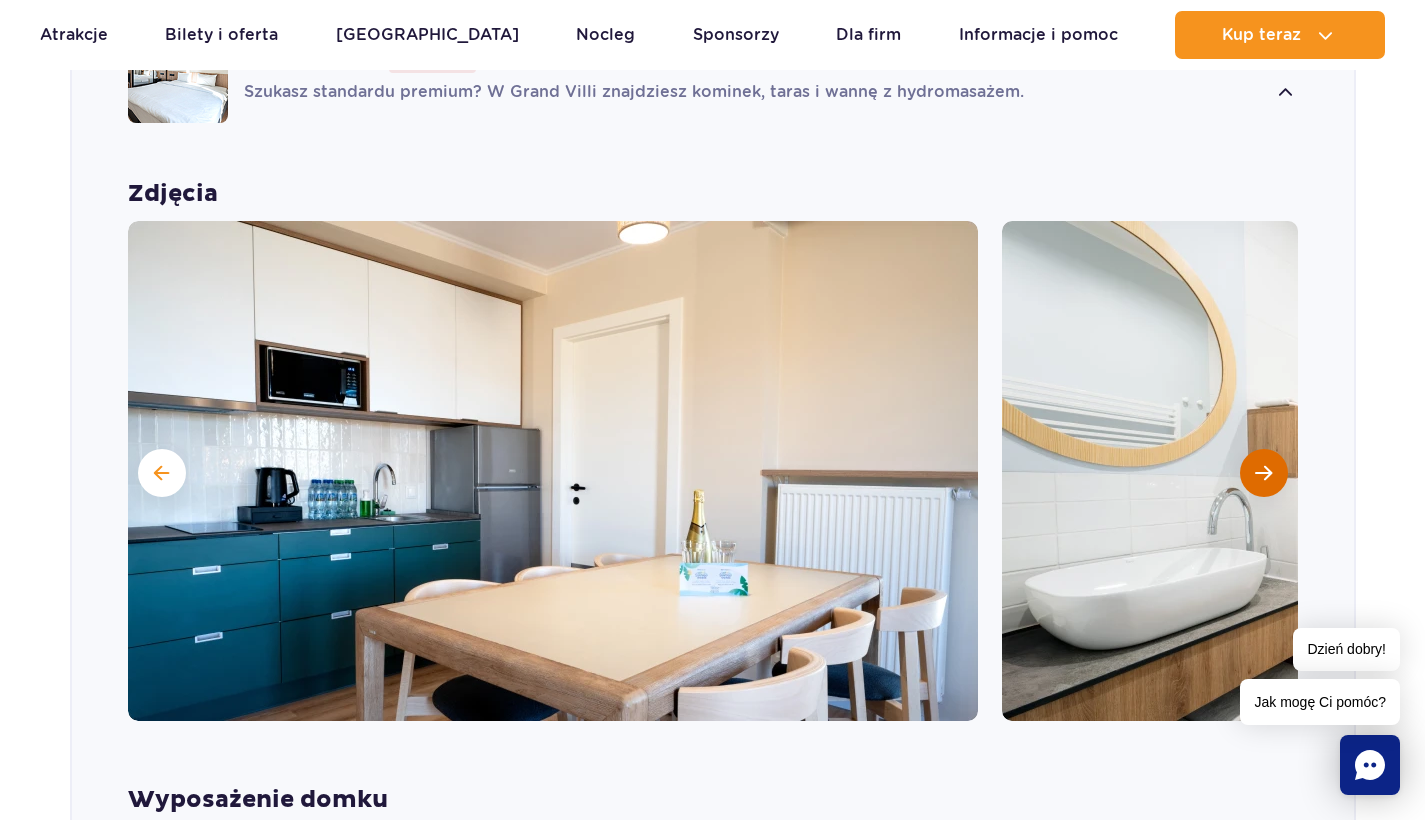 click at bounding box center (1264, 473) 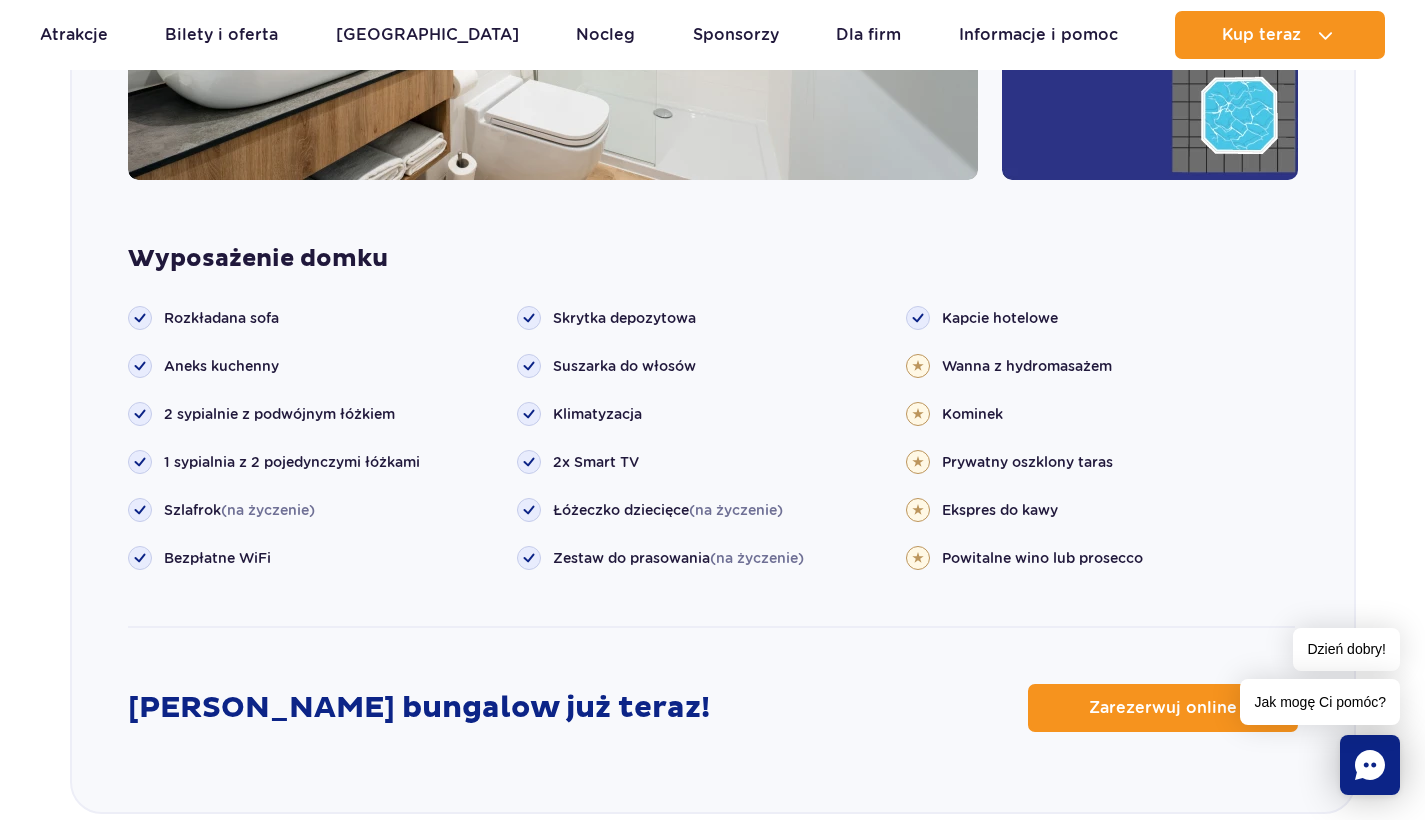 scroll, scrollTop: 2148, scrollLeft: 0, axis: vertical 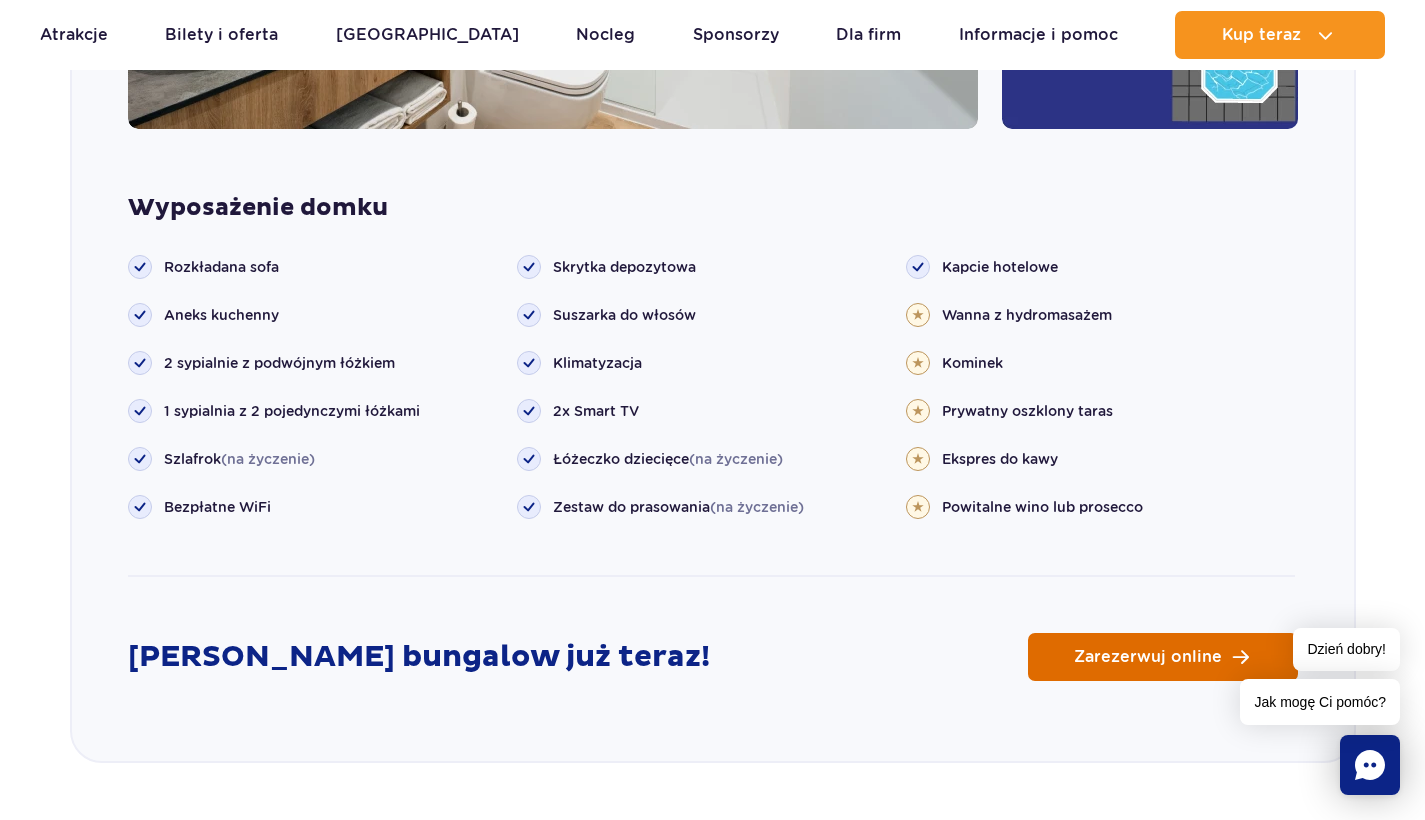 click on "Zarezerwuj online" at bounding box center [1163, 657] 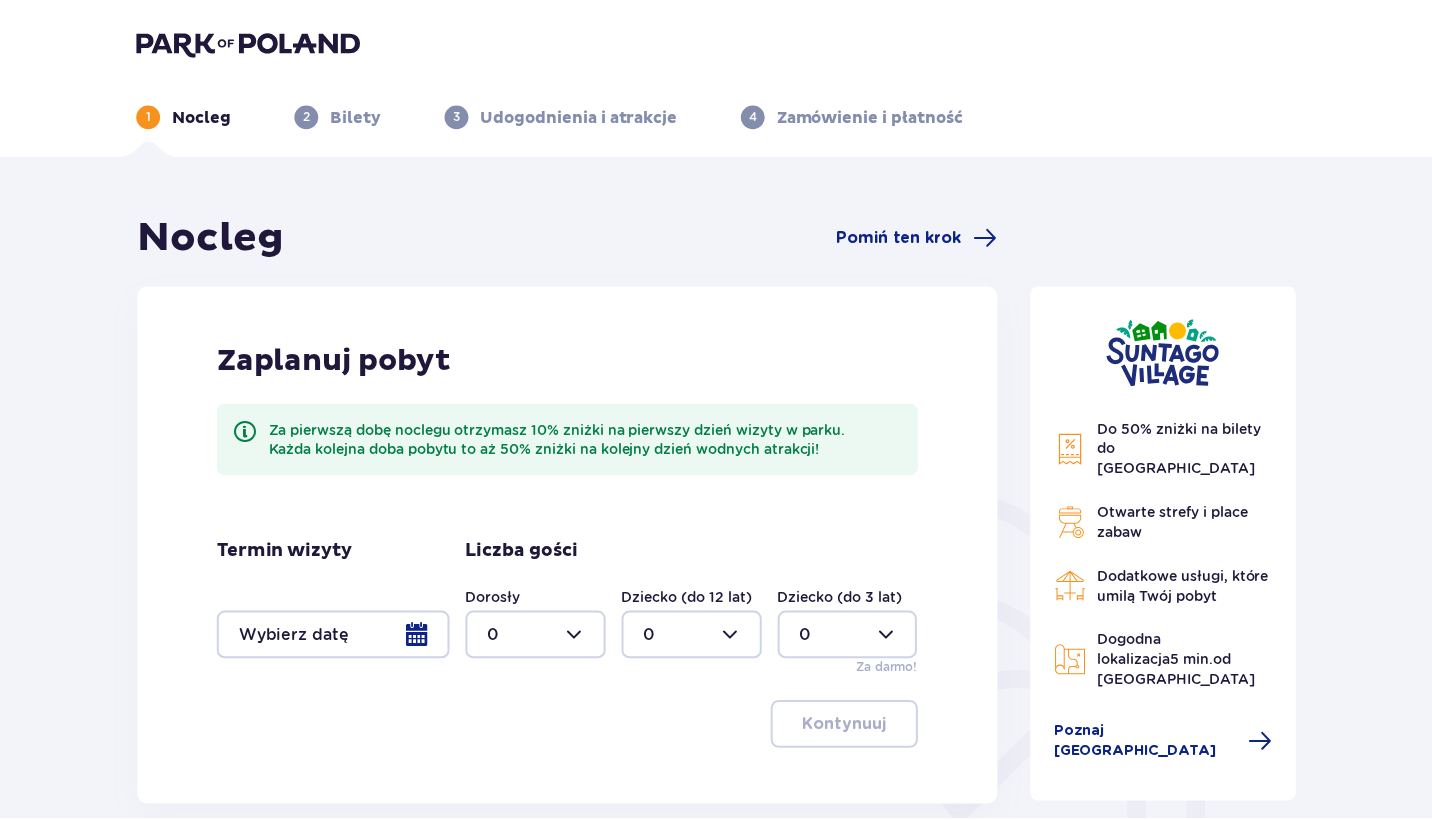 scroll, scrollTop: 0, scrollLeft: 0, axis: both 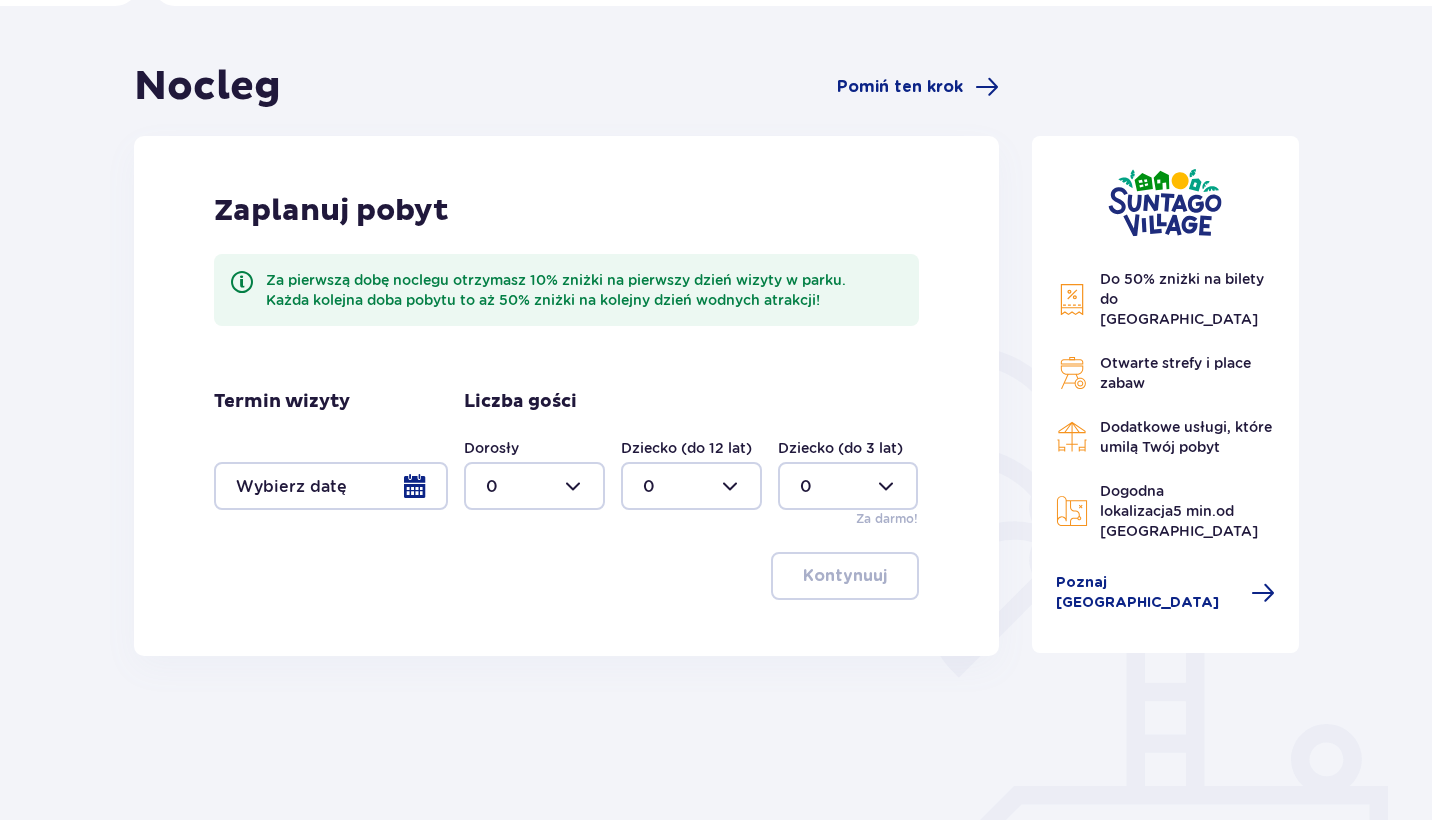 click at bounding box center (534, 486) 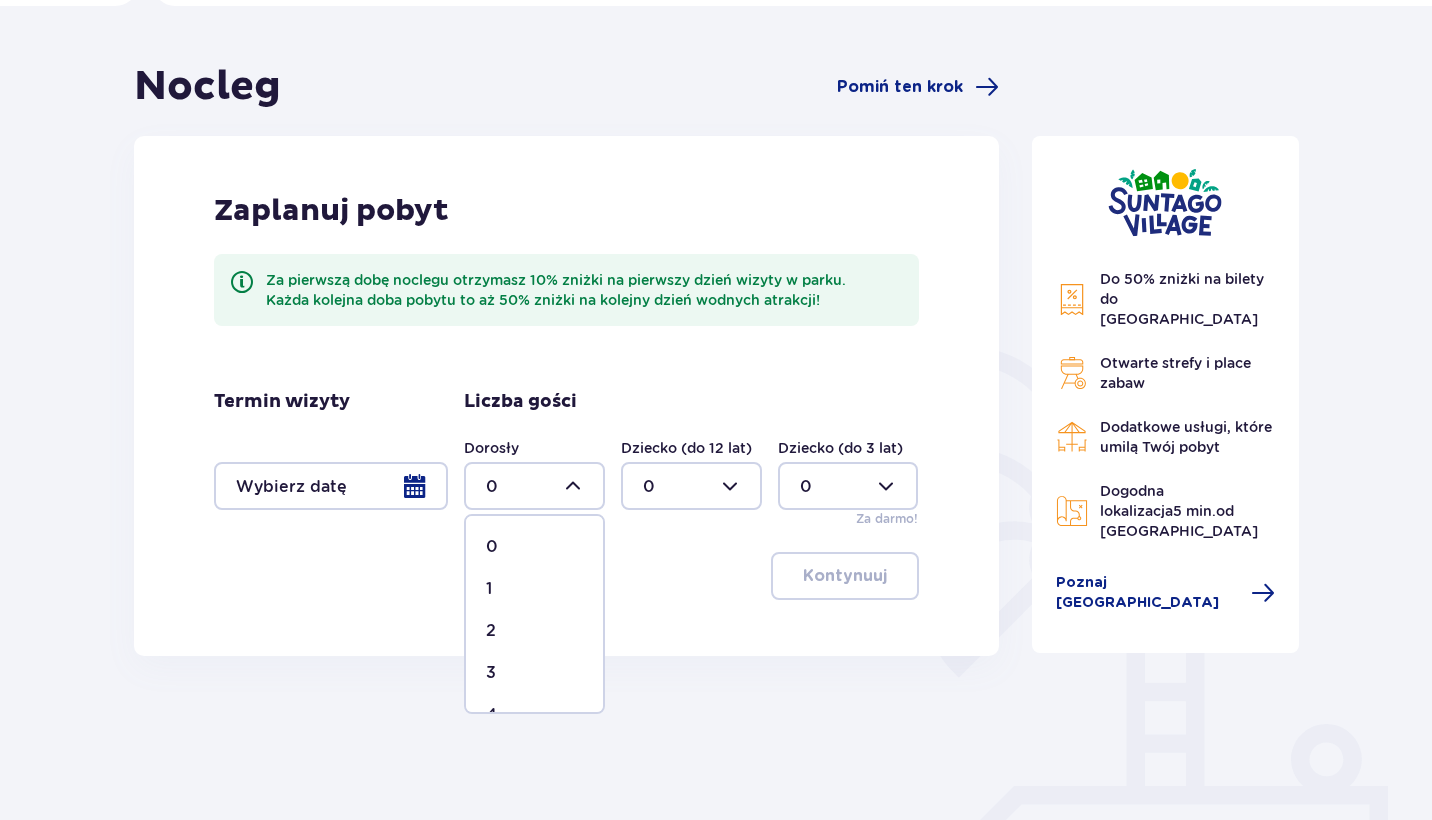 click on "3" at bounding box center (534, 673) 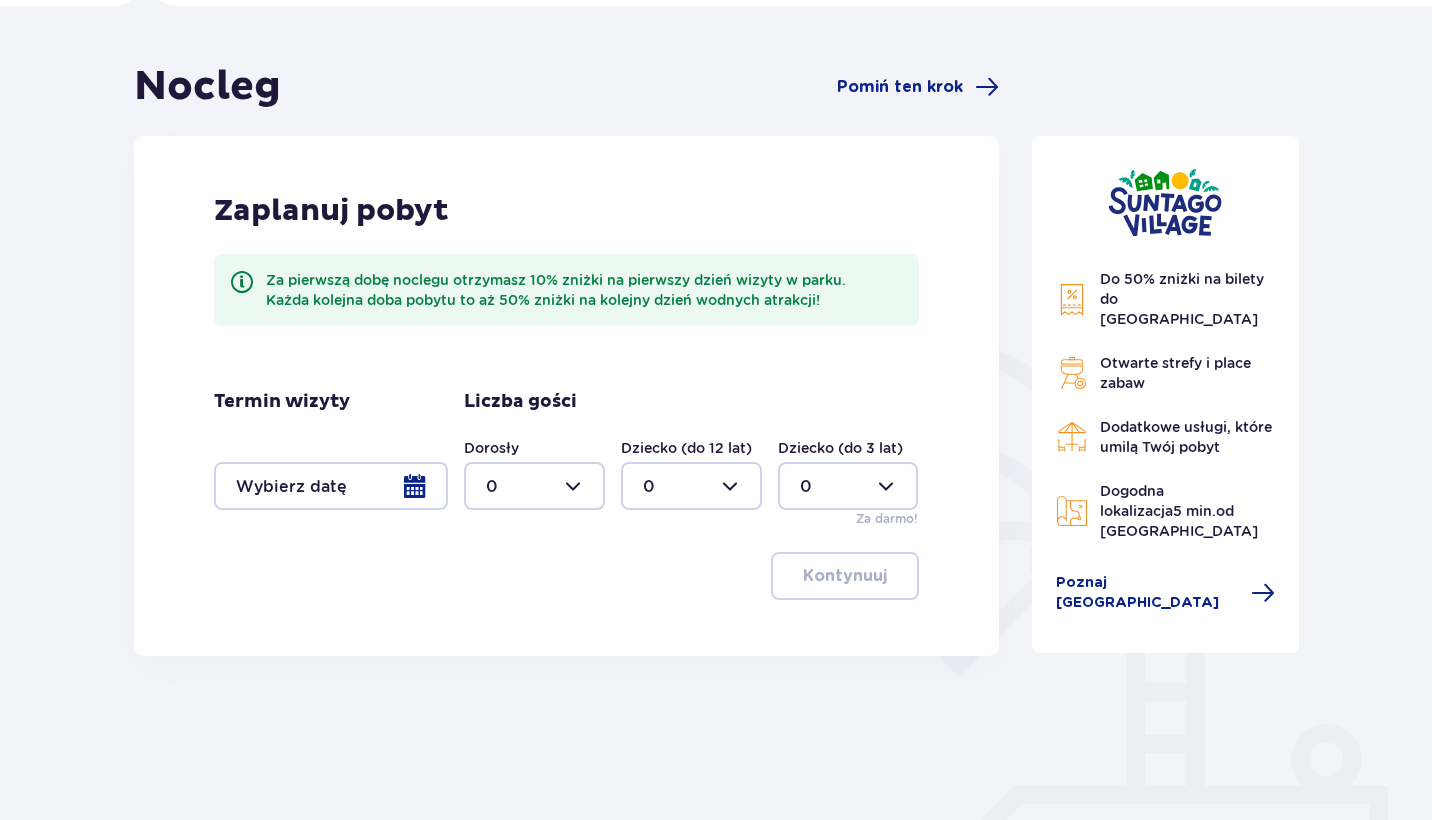 type on "3" 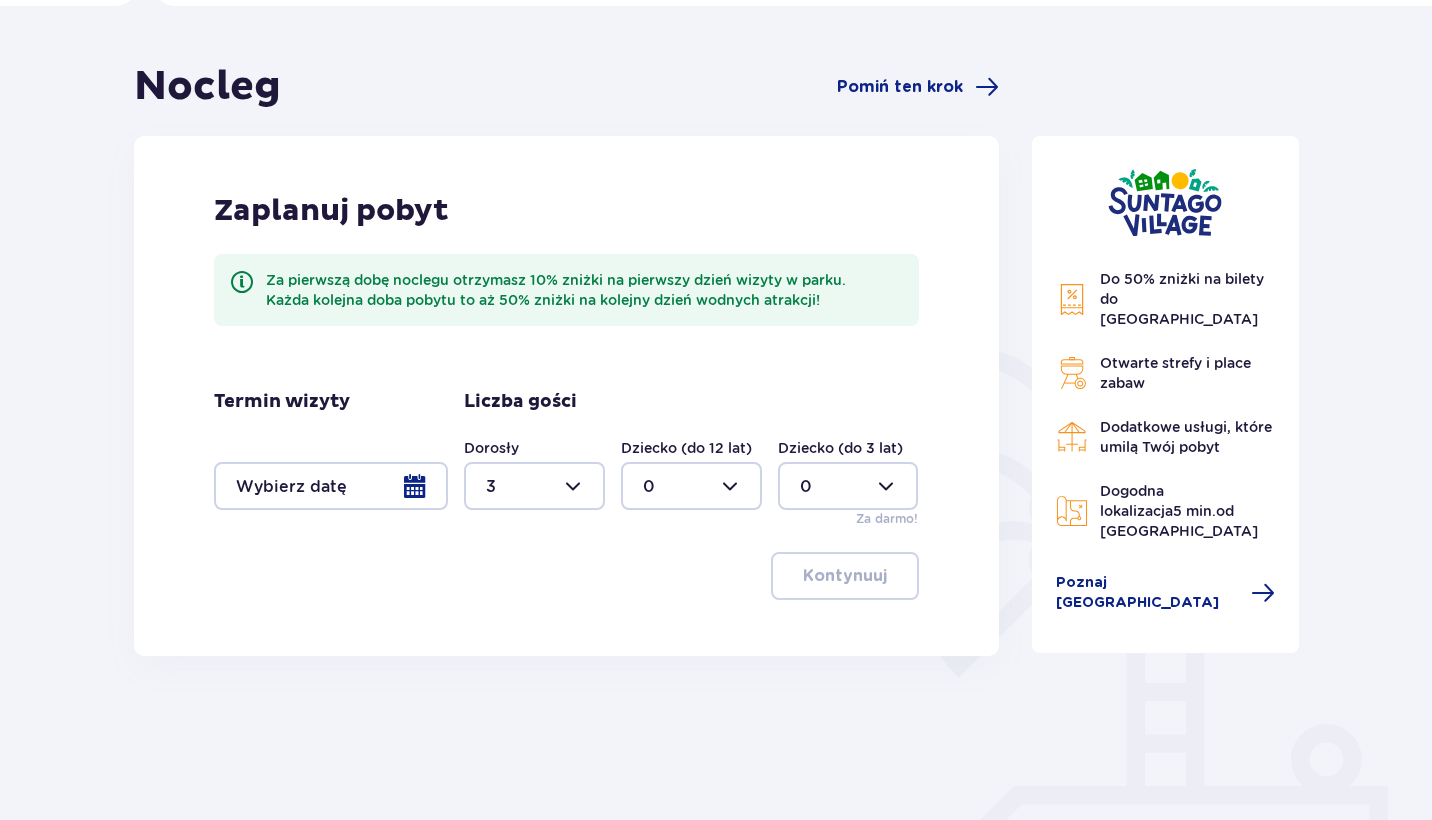 click at bounding box center (331, 486) 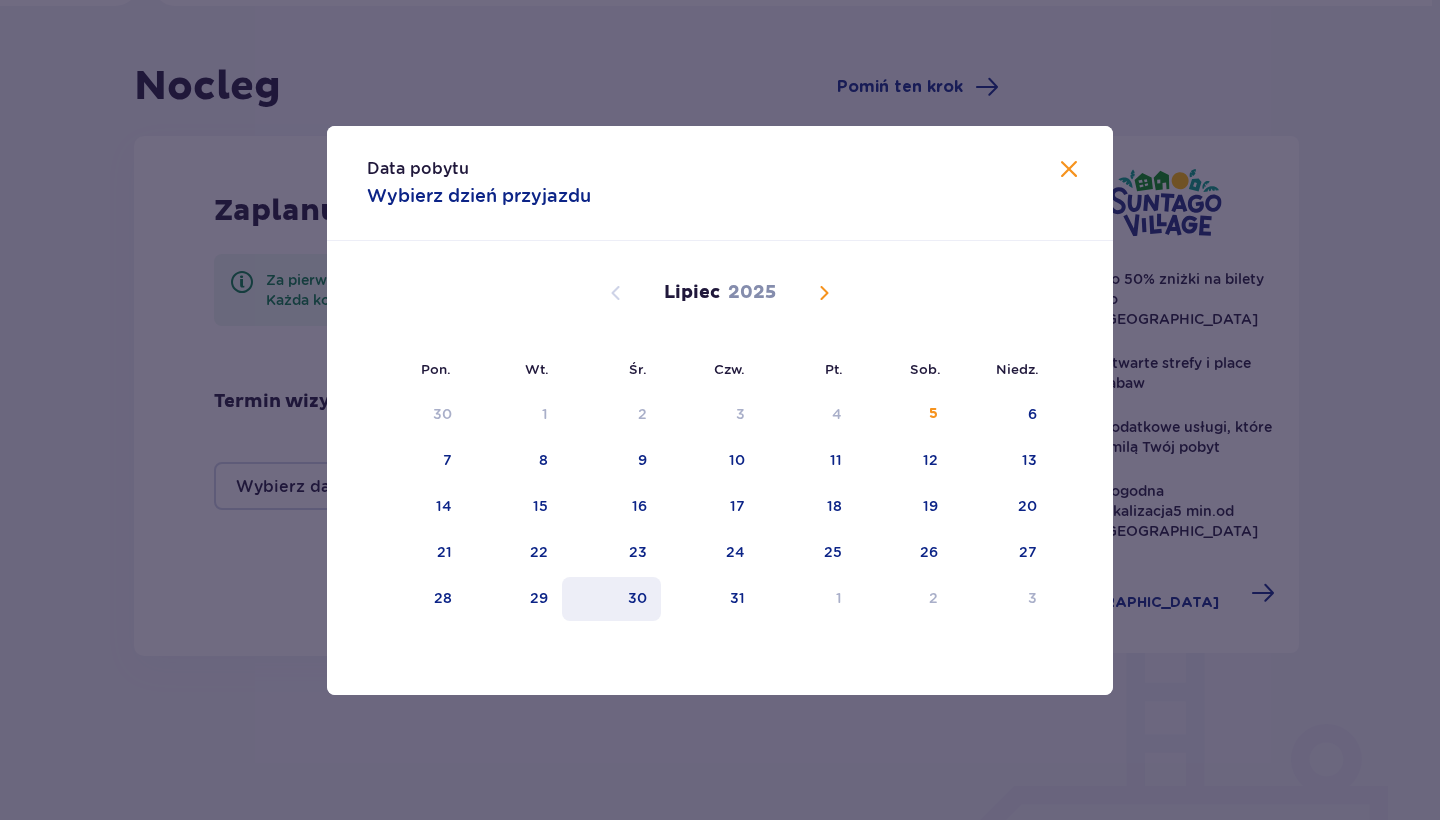 click on "30" at bounding box center (637, 598) 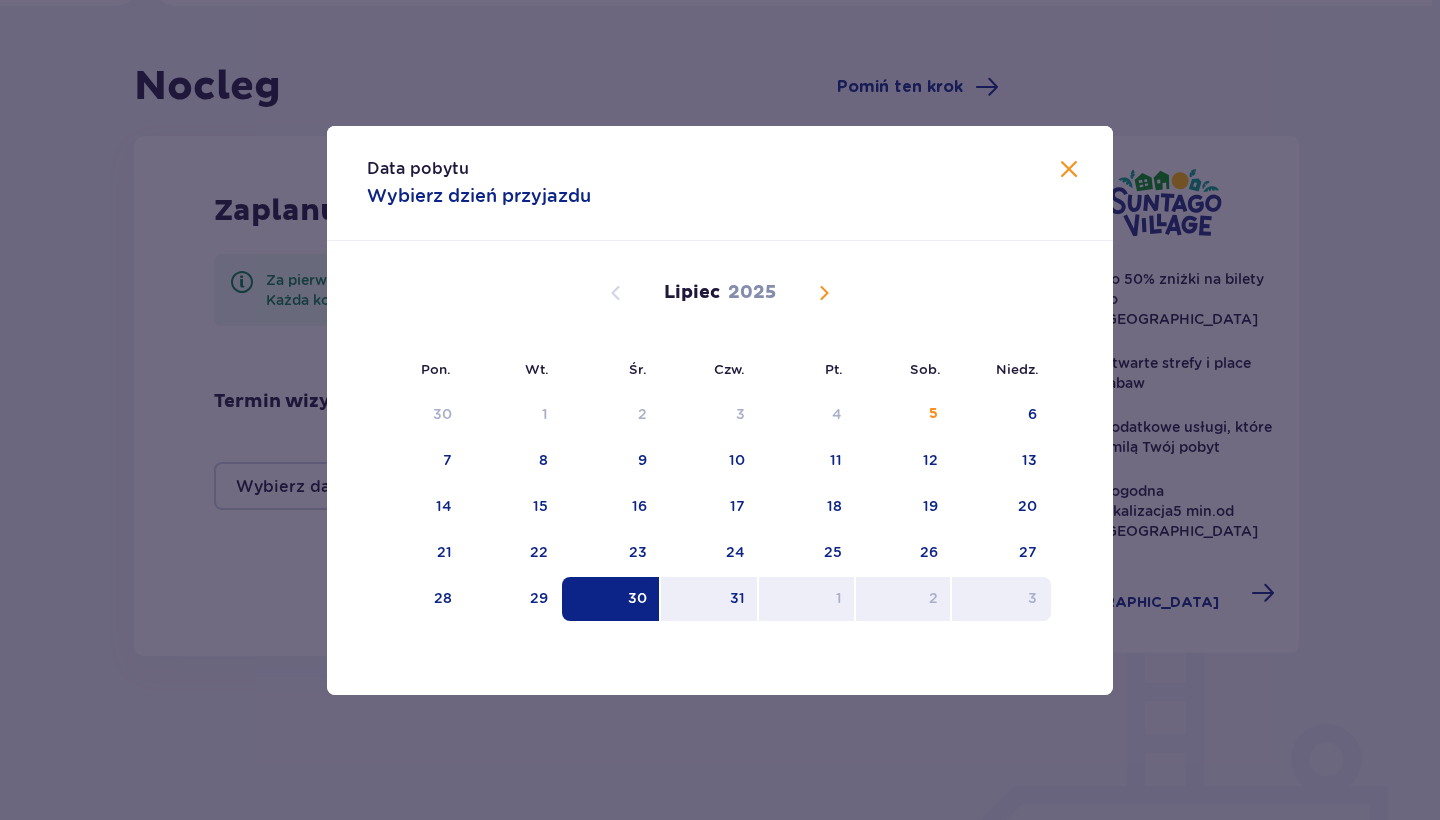 click on "3" at bounding box center [1001, 599] 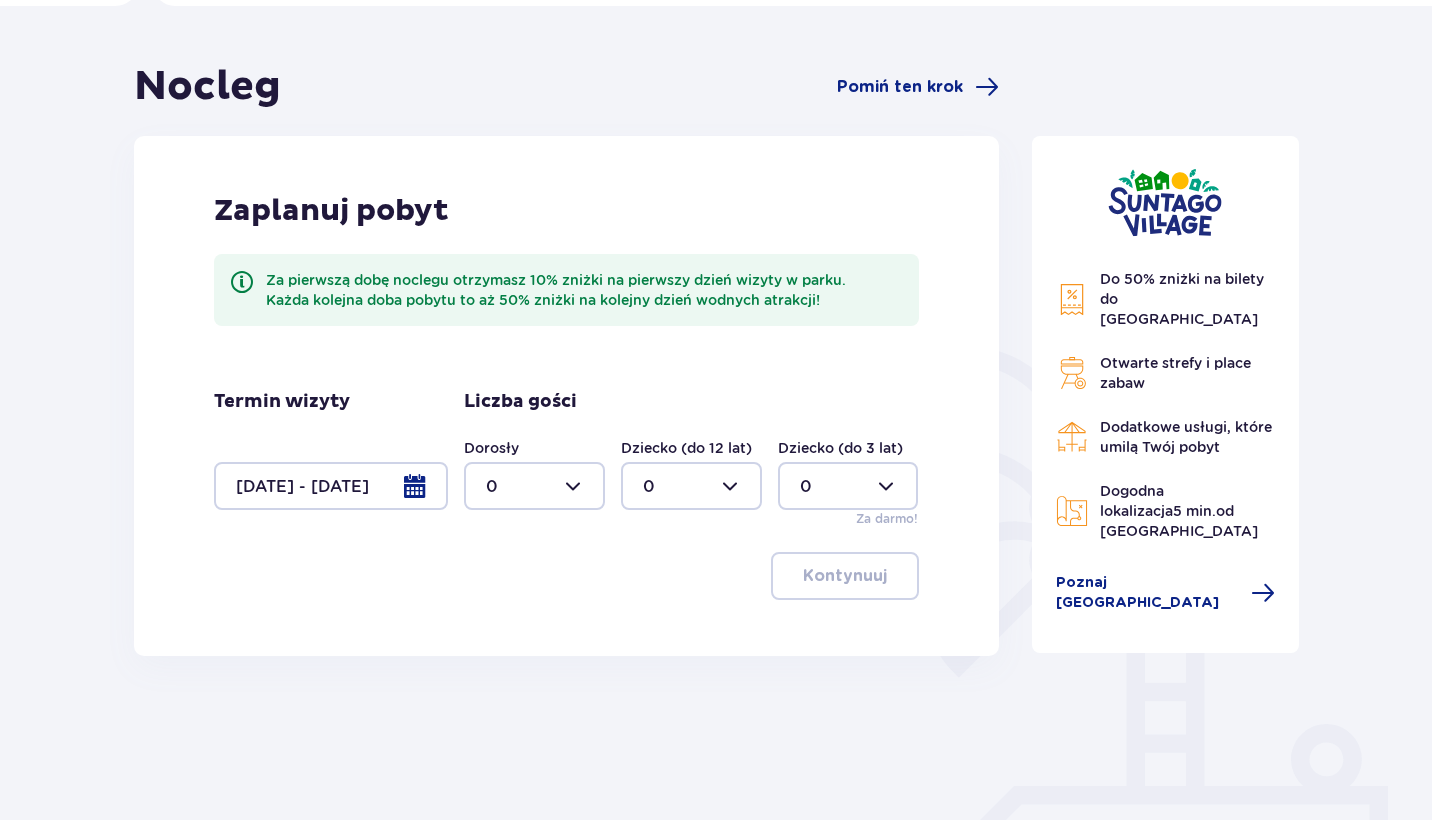 click at bounding box center [534, 486] 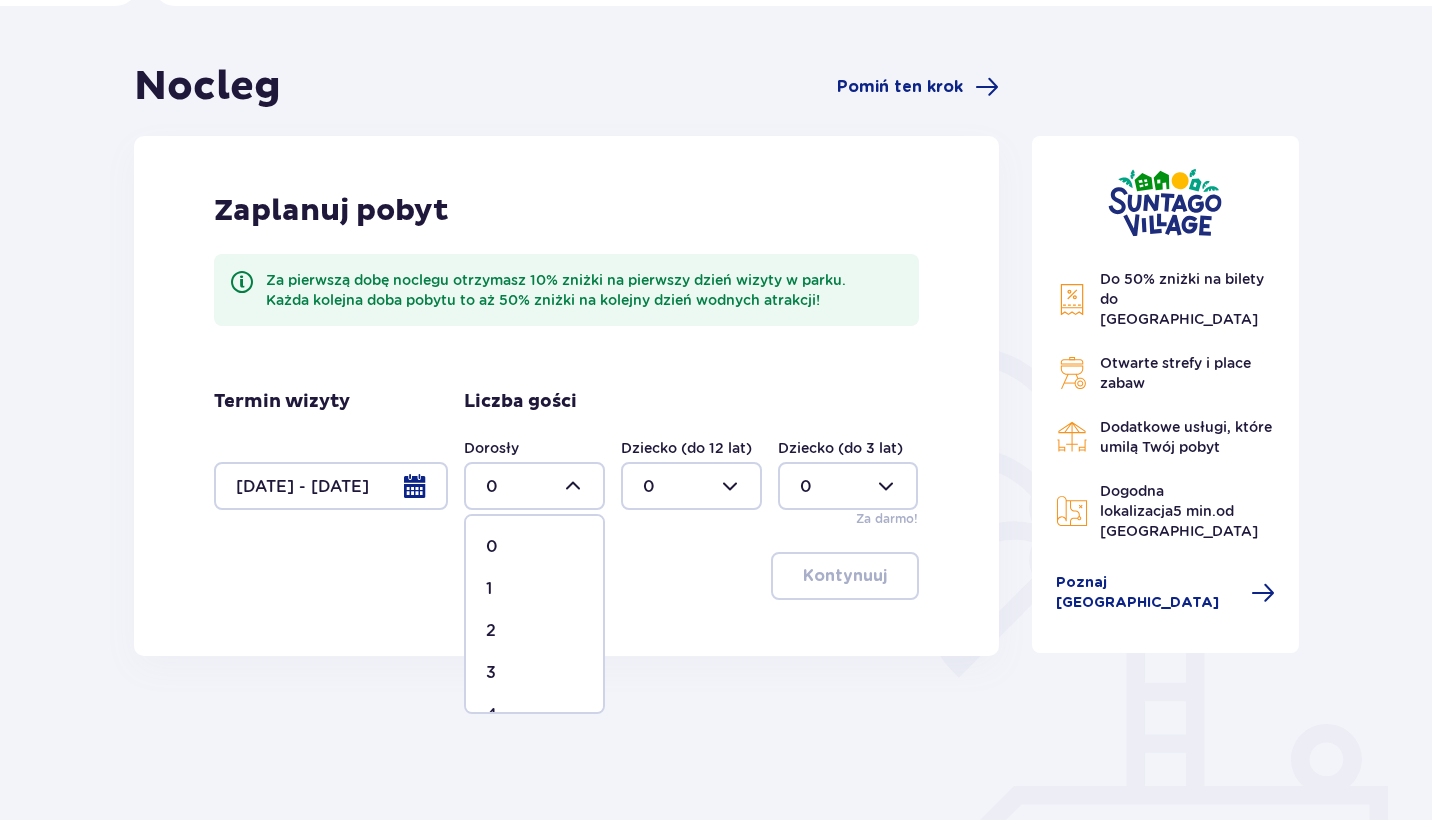 click on "3" at bounding box center (491, 673) 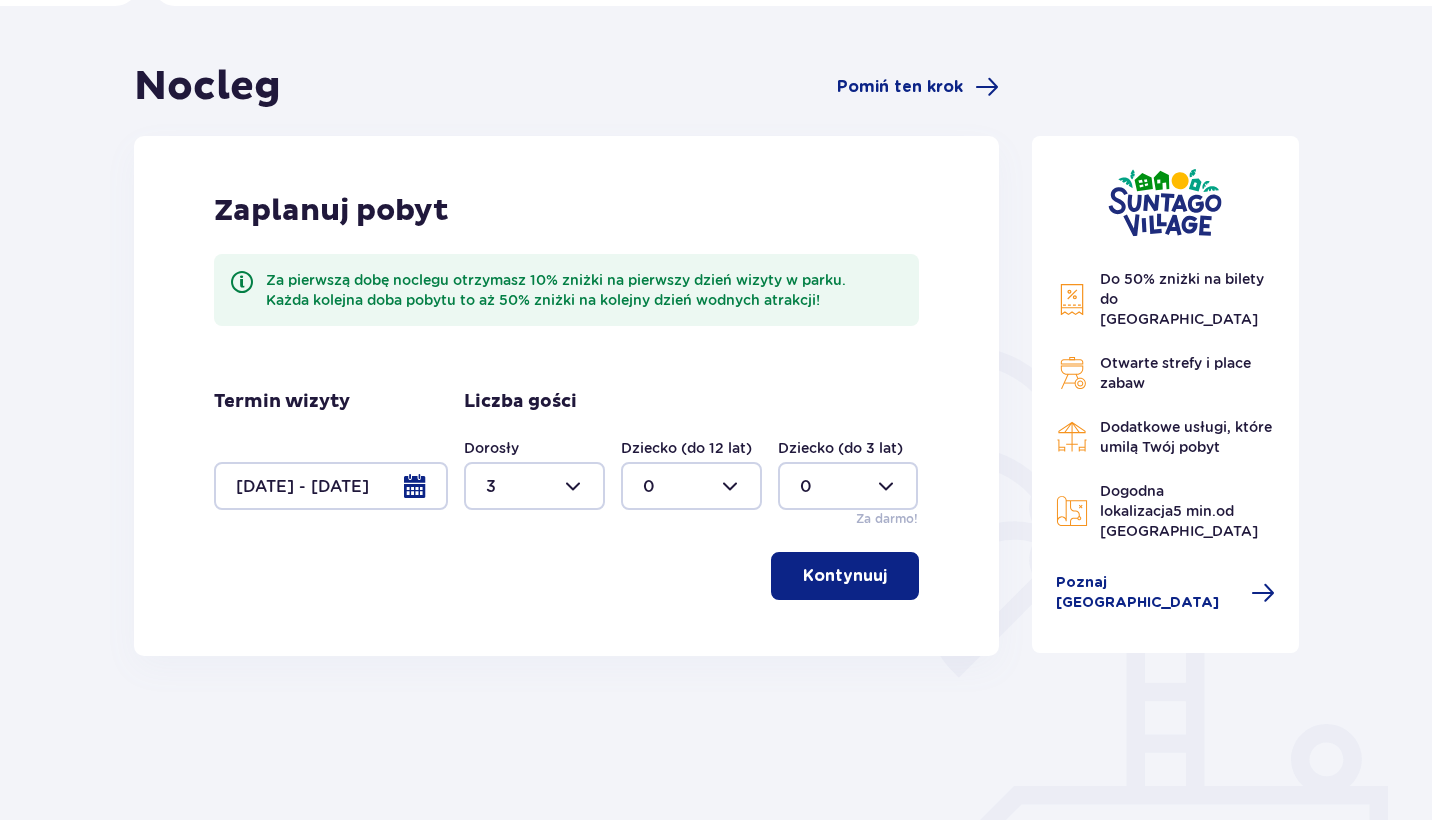 click on "Kontynuuj" at bounding box center [845, 576] 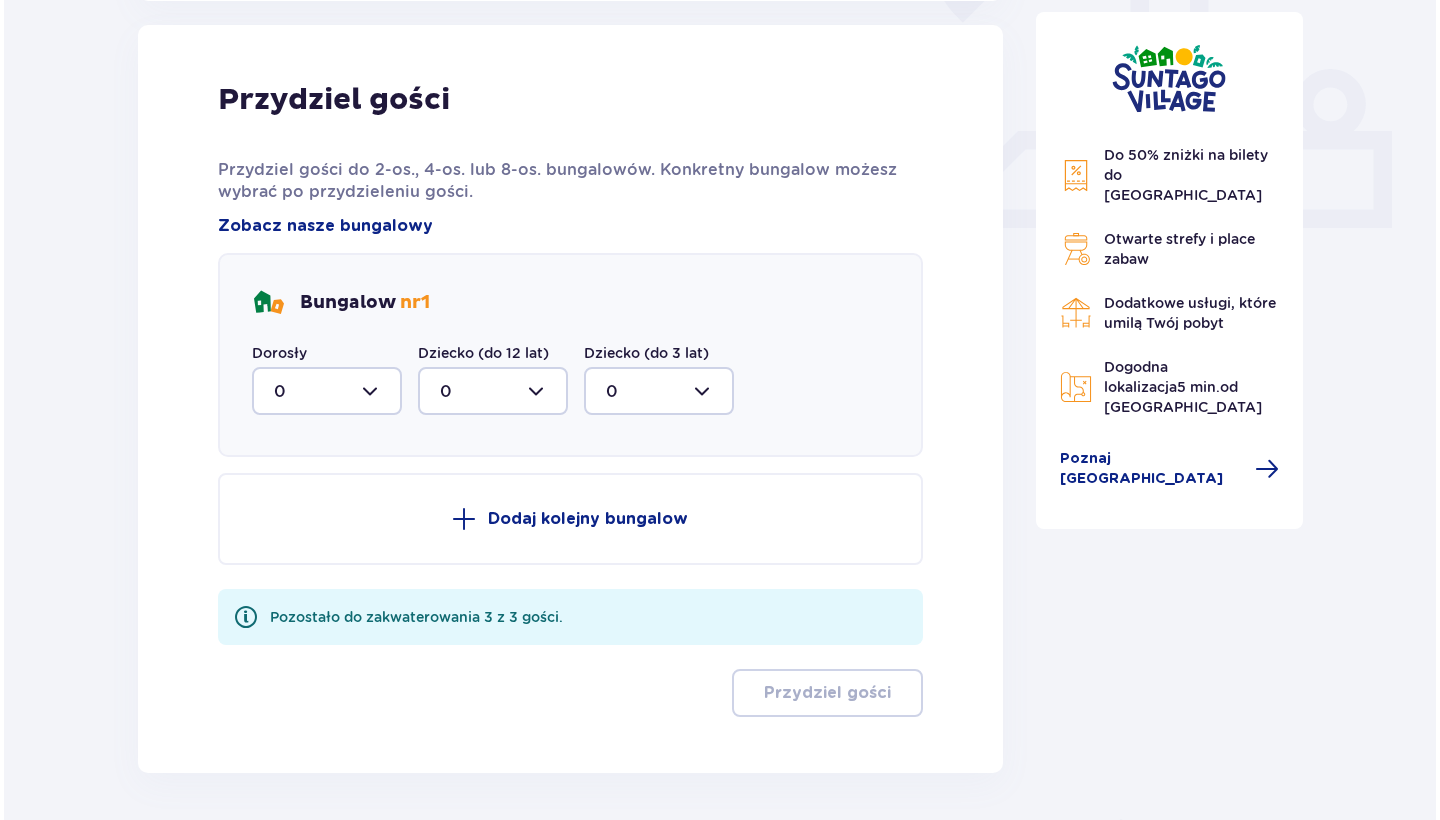 scroll, scrollTop: 806, scrollLeft: 0, axis: vertical 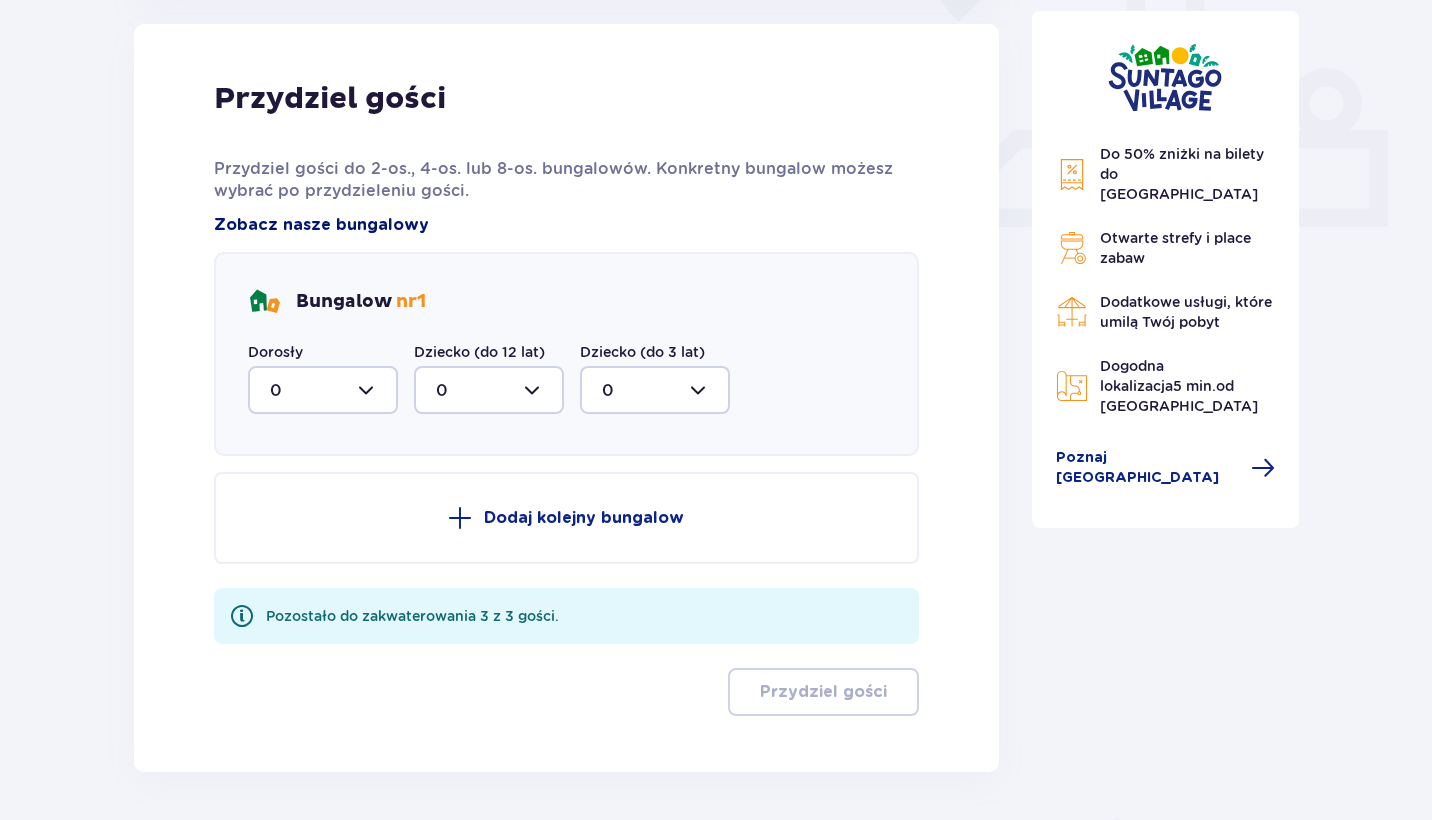 click on "Zobacz nasze bungalowy" at bounding box center [321, 225] 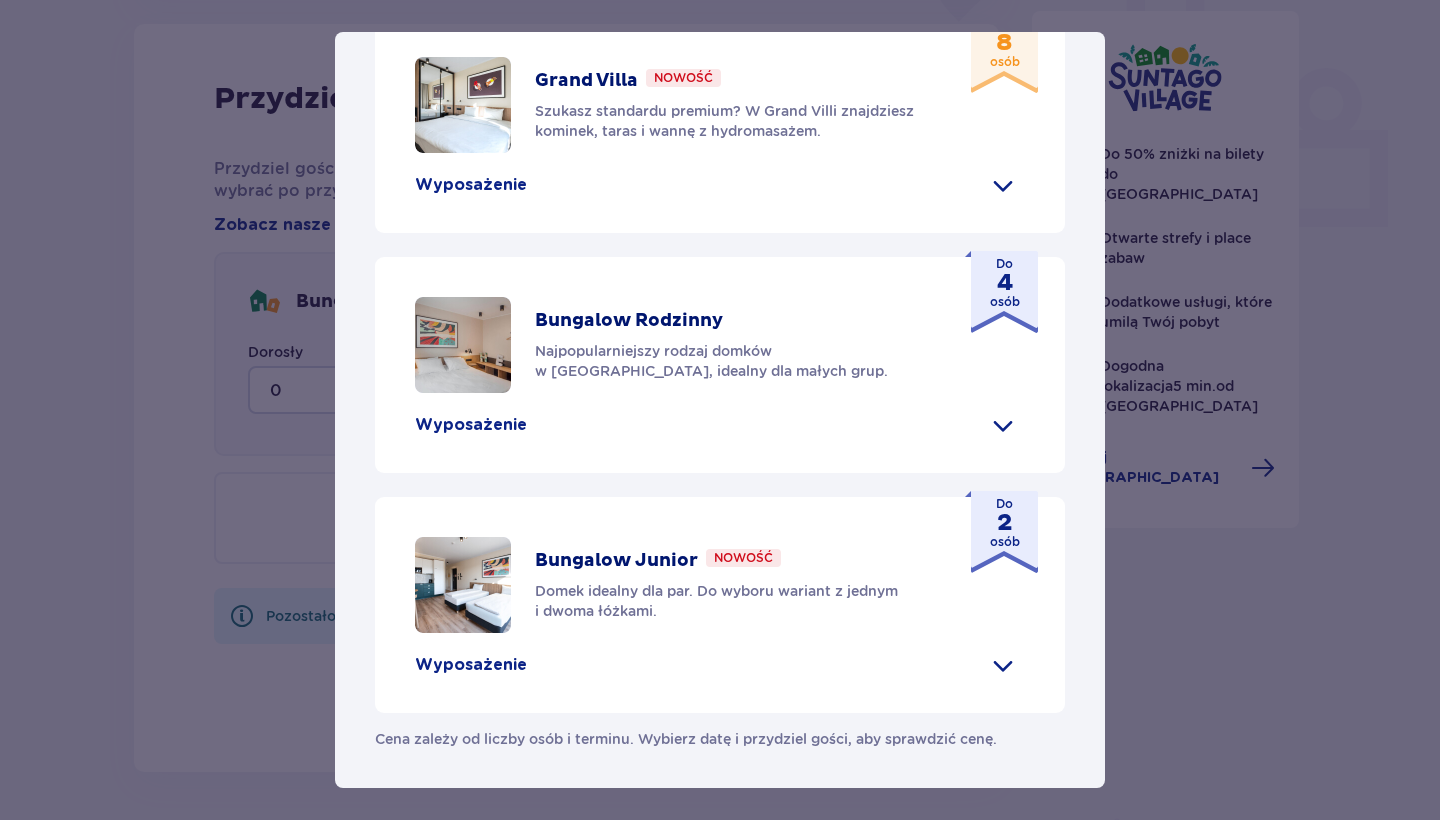 scroll, scrollTop: 686, scrollLeft: 0, axis: vertical 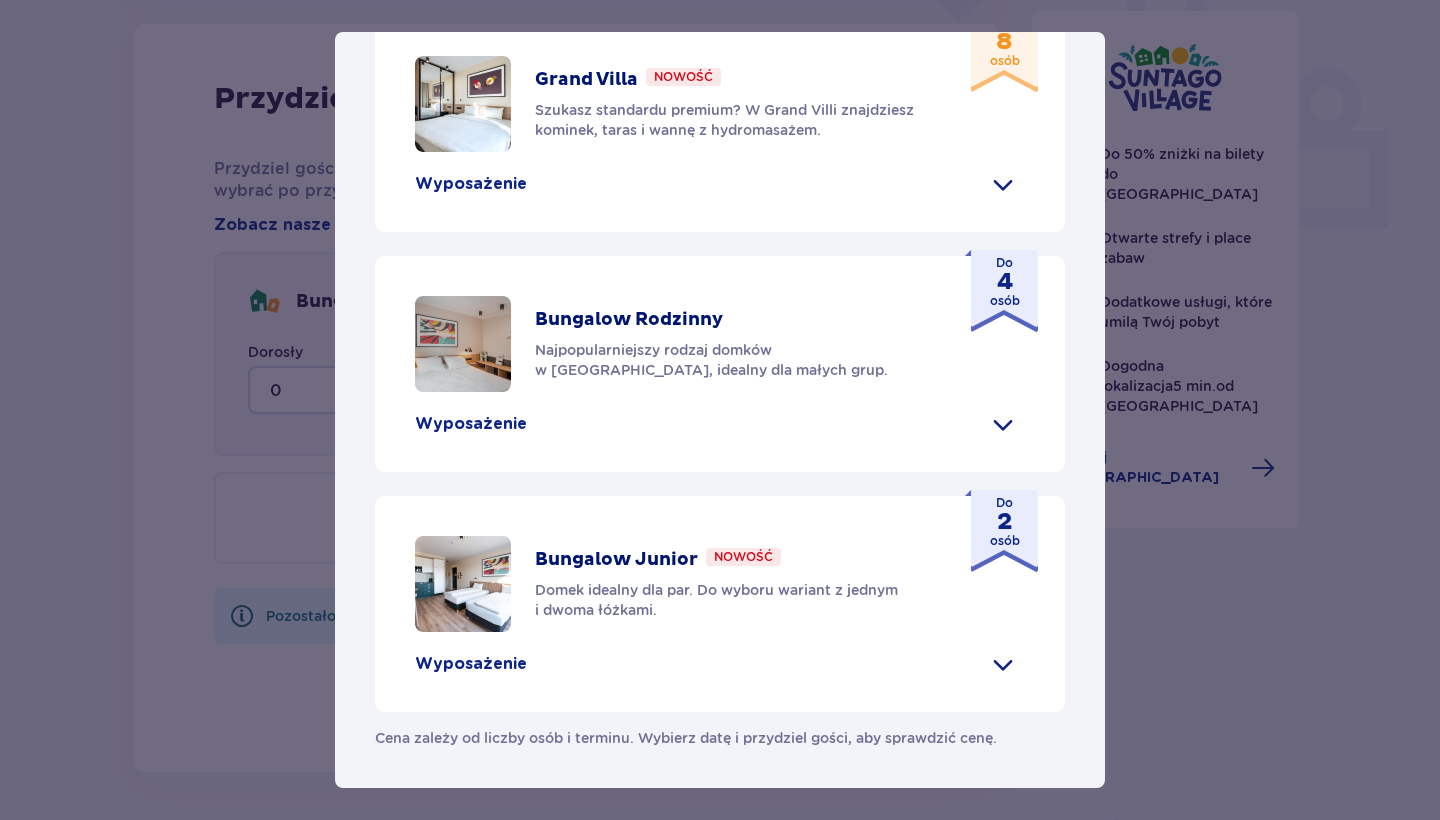 click on "Wyposażenie" at bounding box center (720, 184) 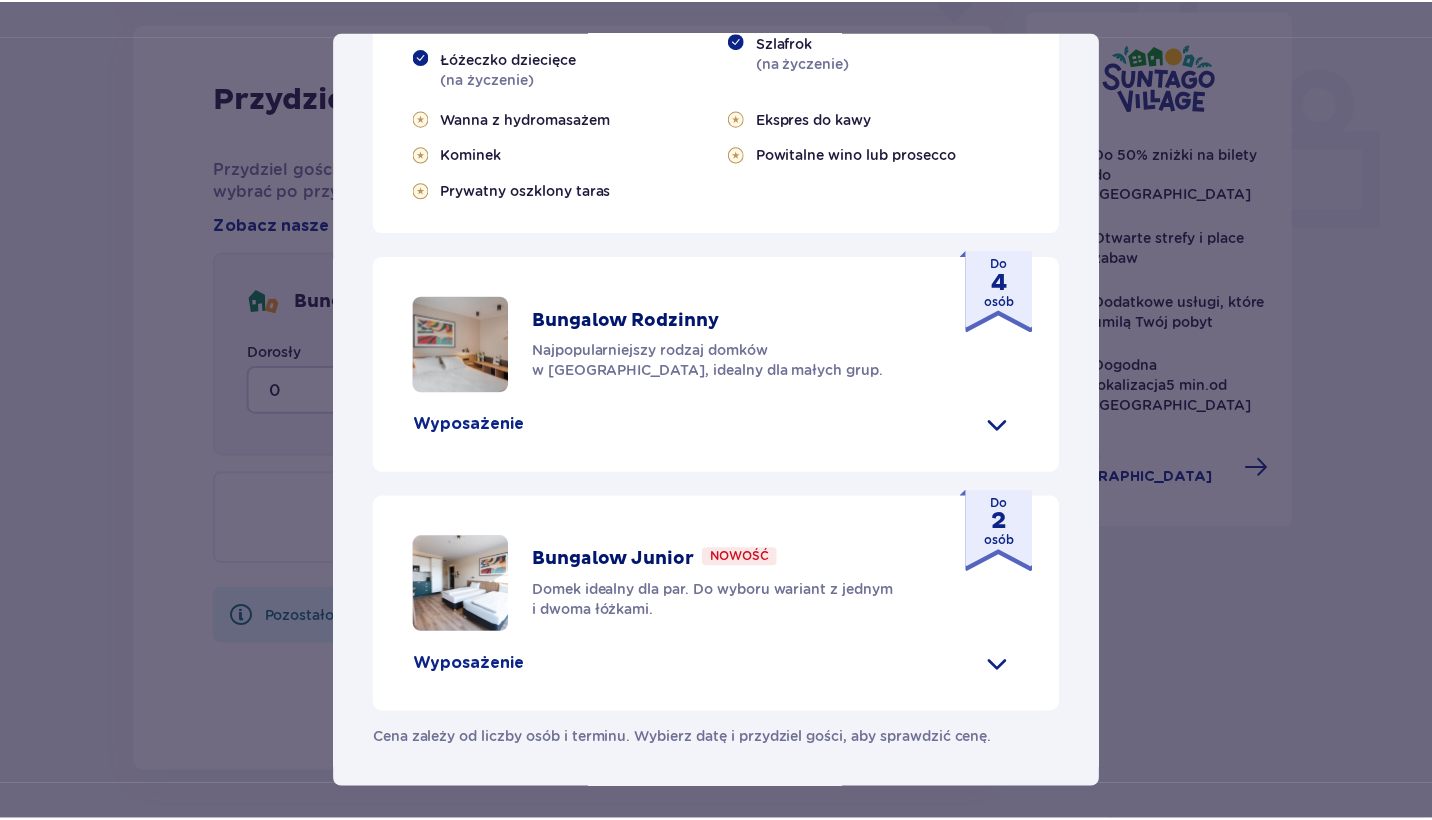 scroll, scrollTop: 1303, scrollLeft: 0, axis: vertical 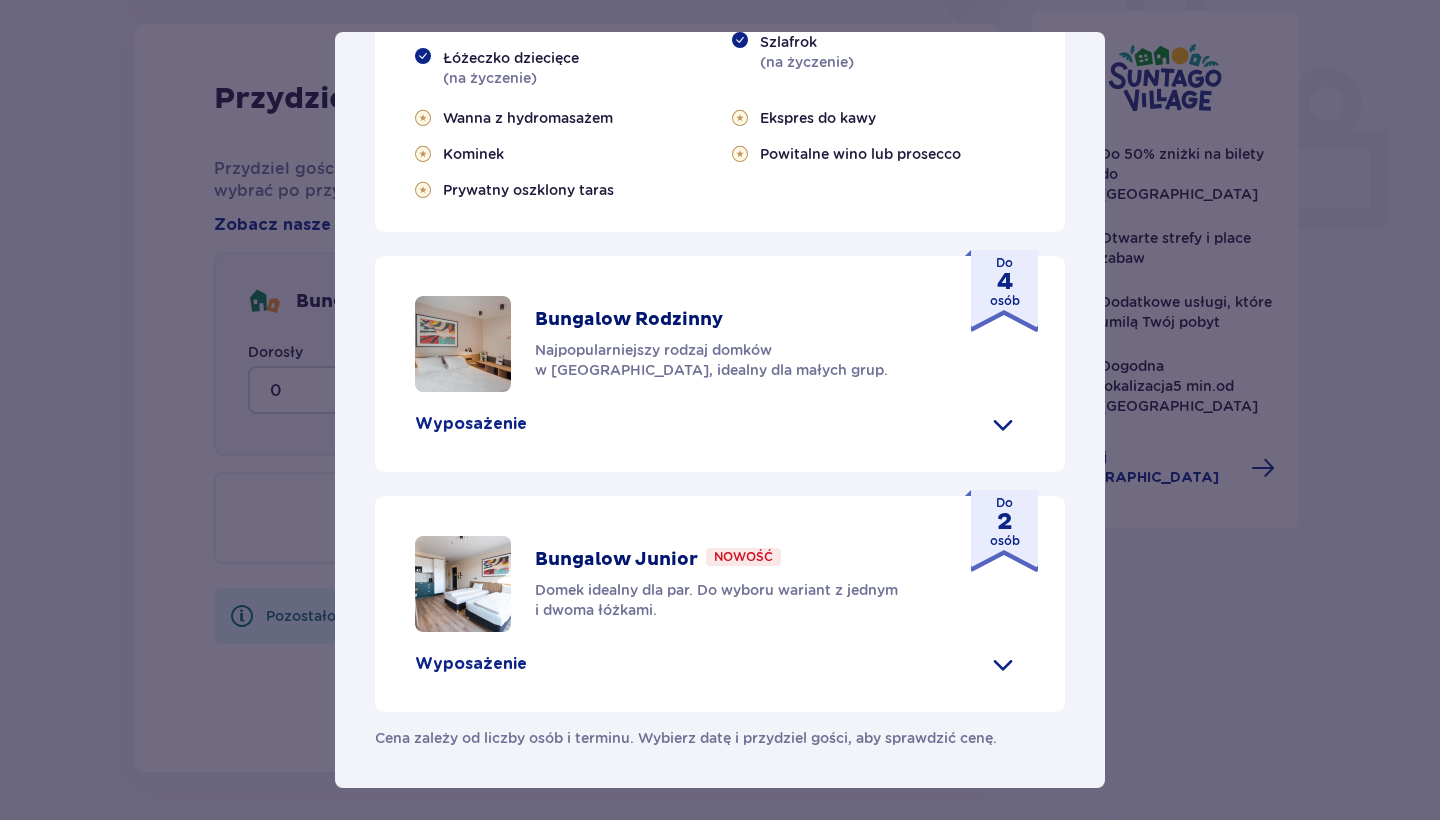 click on "Suntago Village Suntago Village to idealne miejsce dla fanów dobrej zabawy i tropikalnego klimatu, którzy chcą dłużej cieszyć się pobytem w Suntago i wakacyjną atmosferą. Udogodnienia Sklep ze świeżymi produktami i gotowymi posiłkami   Atrakcje parku wodnego   (dodatkowo płatne) Ekologiczny bus do i z parku Suntago   Płatny wynajem rowerów   Wspólna strefa na ognisko i grilla   Obiekt przyjazny zwierzętom   Plac zabaw   Dzieci do 3 lat za darmo   (na życzenie dodatkowe łóżeczko) Nasze bungalowy Grand Villa Nowość Szukasz standardu premium? W Grand Villi znajdziesz kominek, taras i wannę z hydromasażem. Do  8  osób Wyposażenie Aneks kuchenny   2 sypialnie z podwójnym łóżkiem   1 sypialnia z 2 pojedynczymi łóżkami   Rozkładana sofa   Skrytka depozytowa   Bezpłatne WiFi   Łóżeczko dziecięce   (na życzenie) Suszarka do włosów   Klimatyzacja   2x Smart TV   Kapcie hotelowe   Zestaw do prasowania   (na życzenie) Szlafrok   (na życzenie) Wanna z hydromasażem   Kominek" at bounding box center (720, 410) 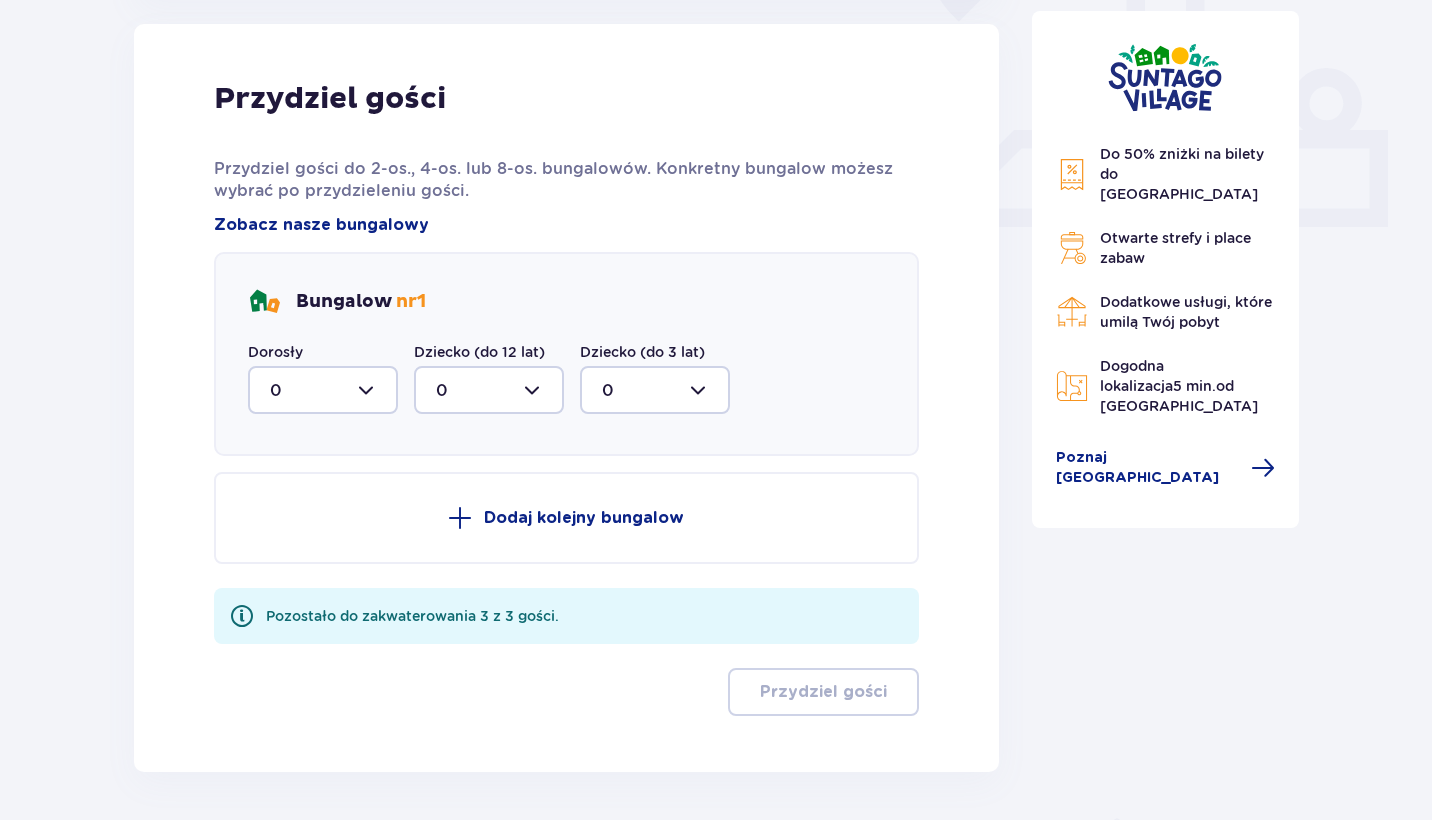 click at bounding box center [323, 390] 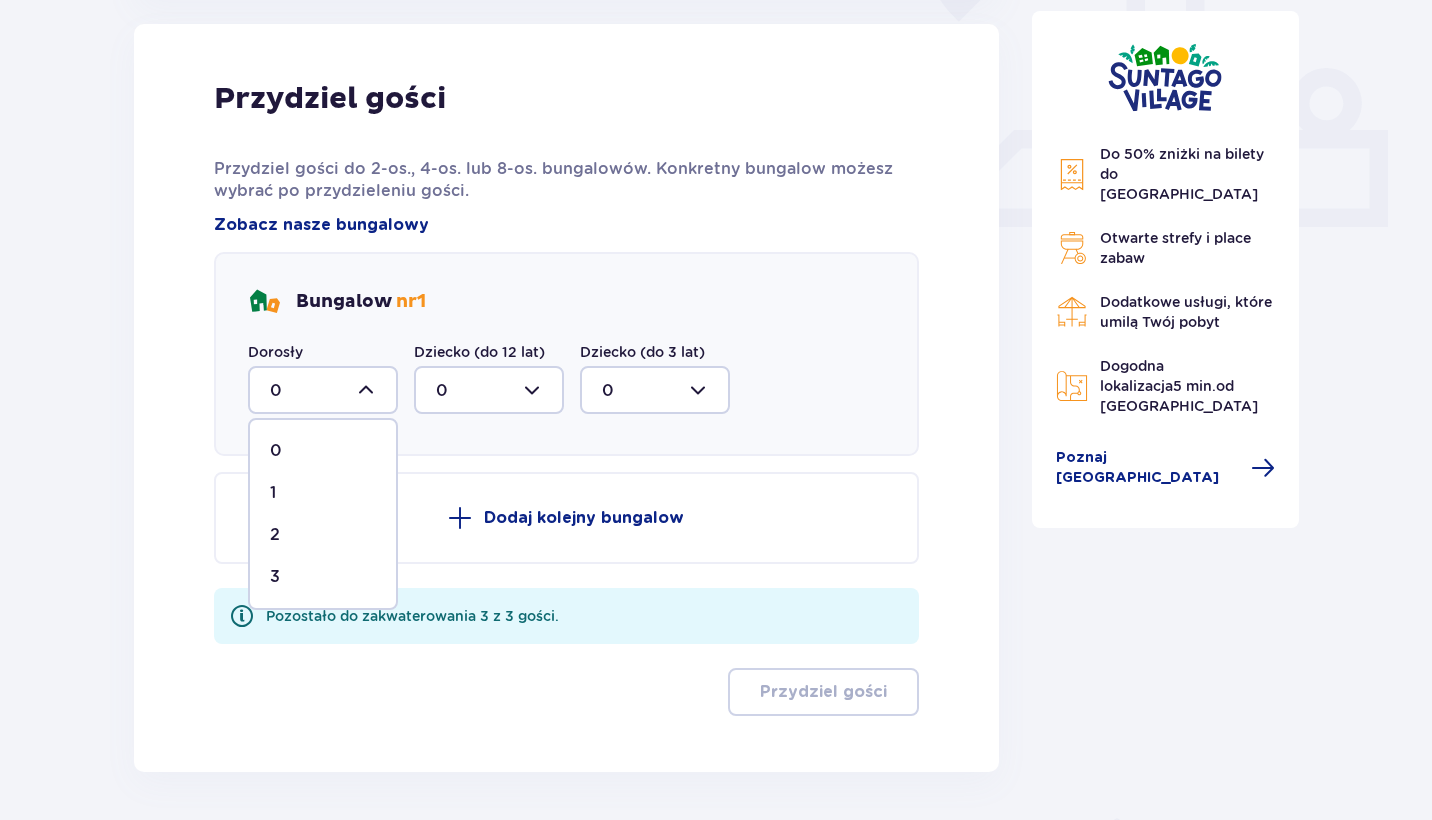 click on "3" at bounding box center [323, 577] 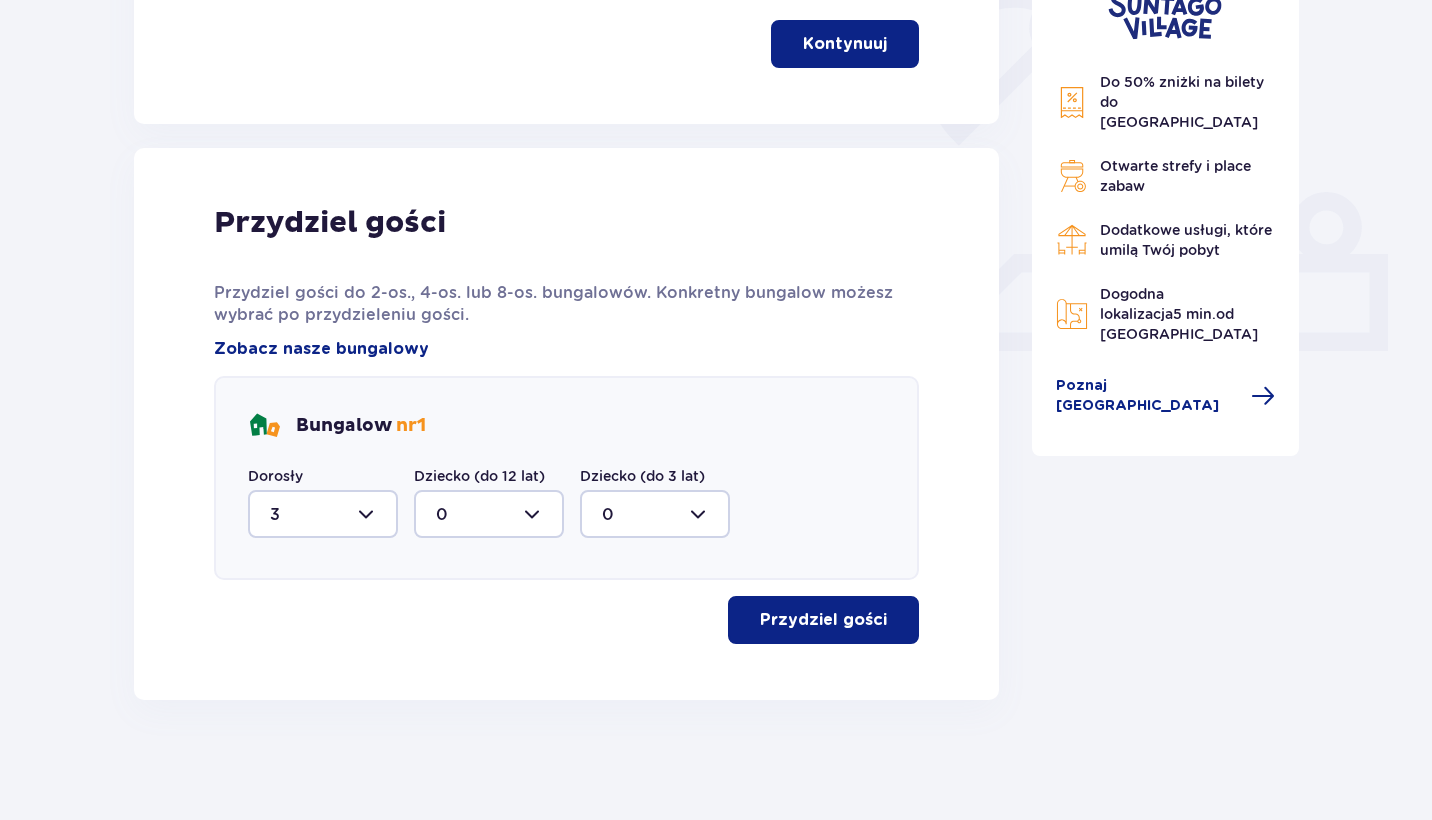 scroll, scrollTop: 682, scrollLeft: 0, axis: vertical 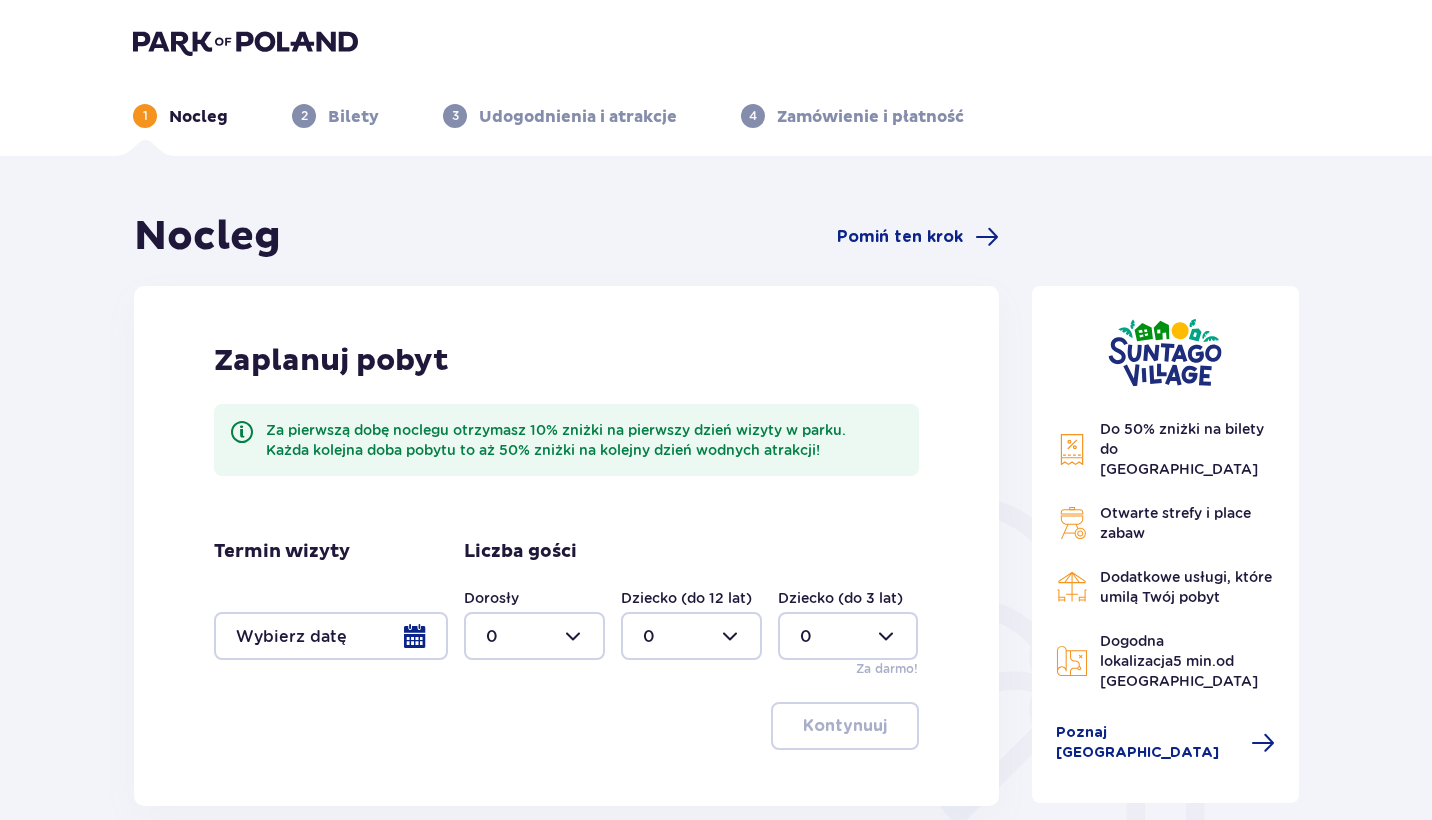 click at bounding box center [331, 636] 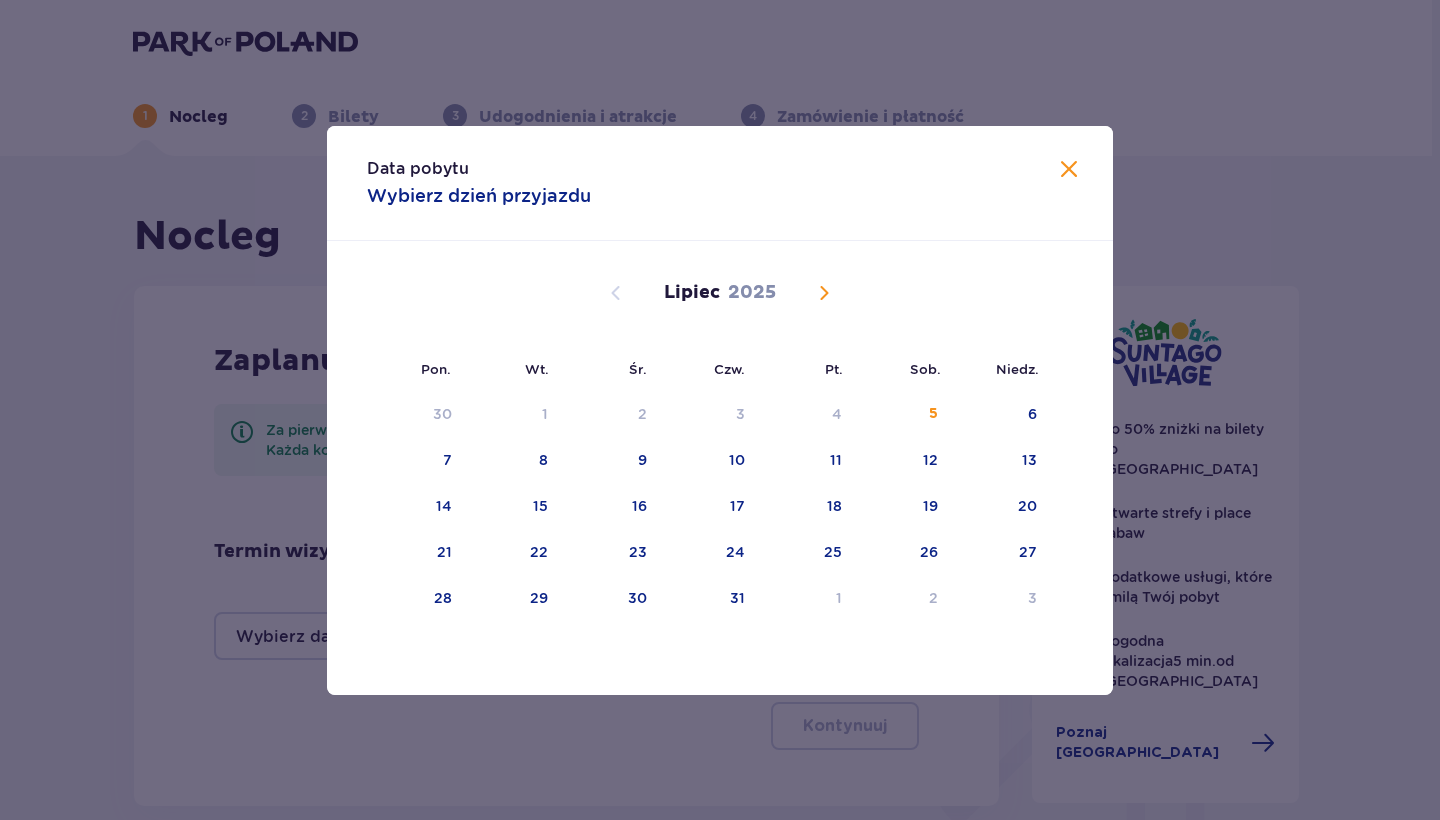 click on "Lipiec 2025" at bounding box center [720, 293] 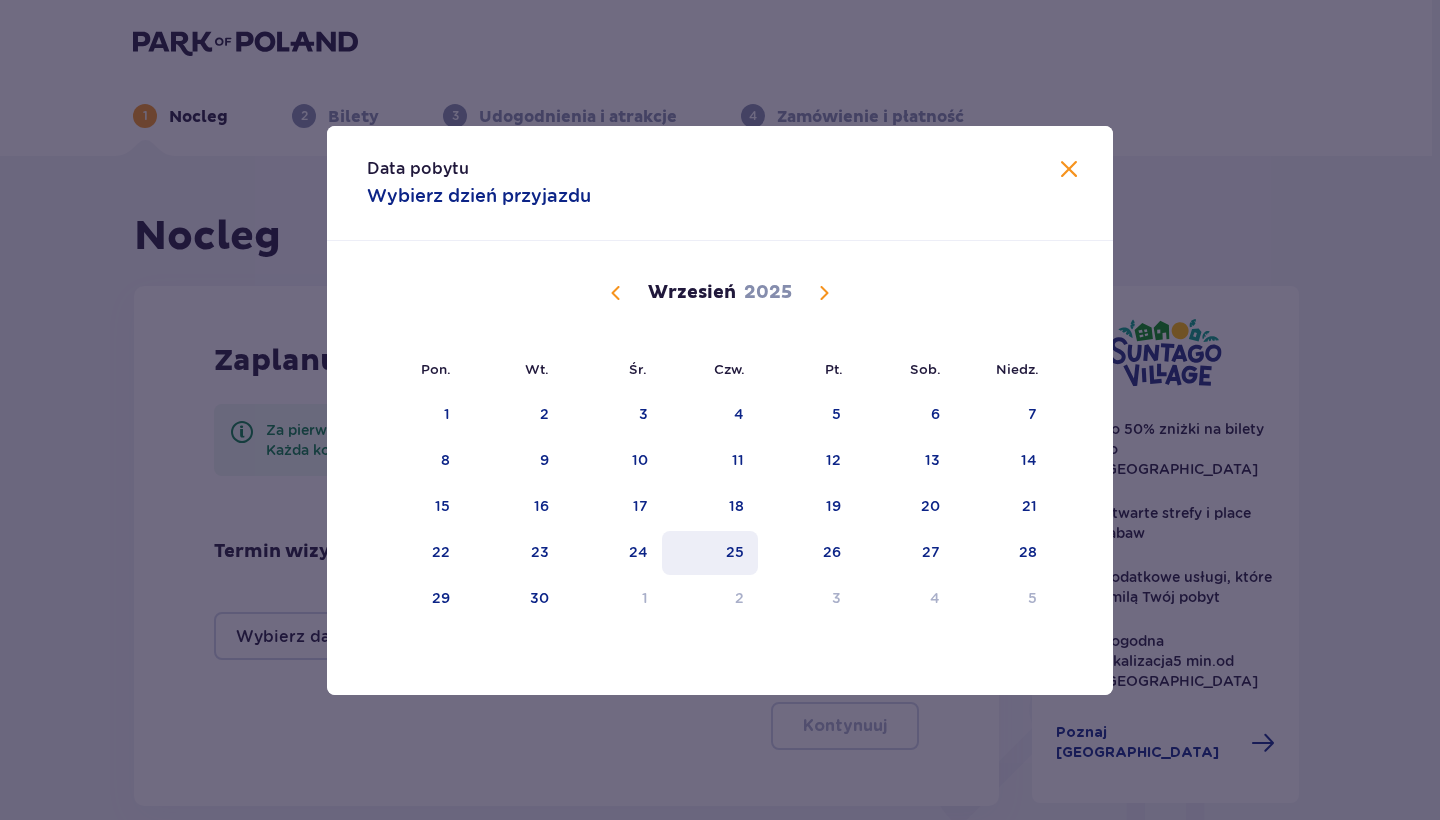 click on "25" at bounding box center (710, 553) 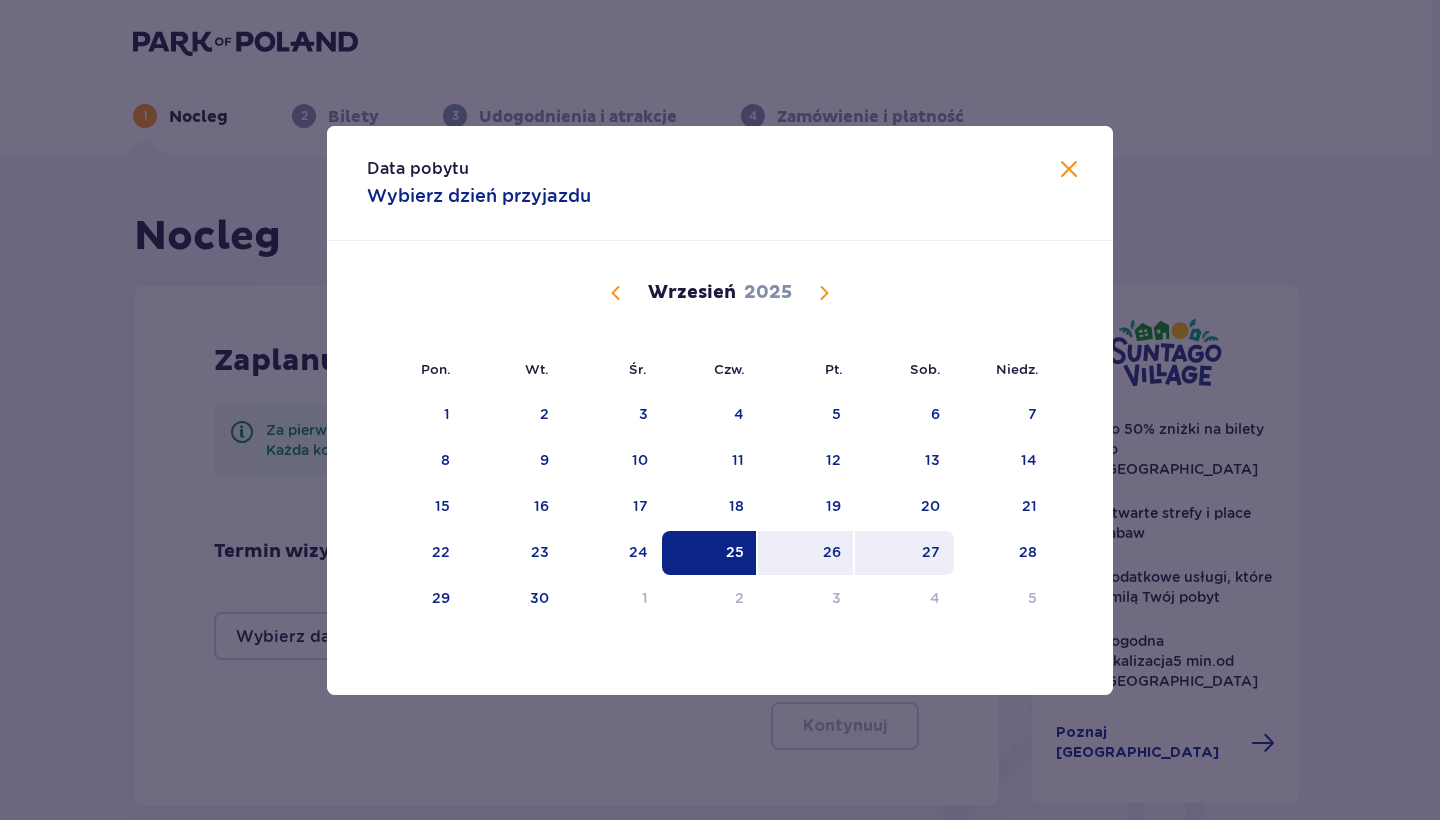 click on "27" at bounding box center [904, 553] 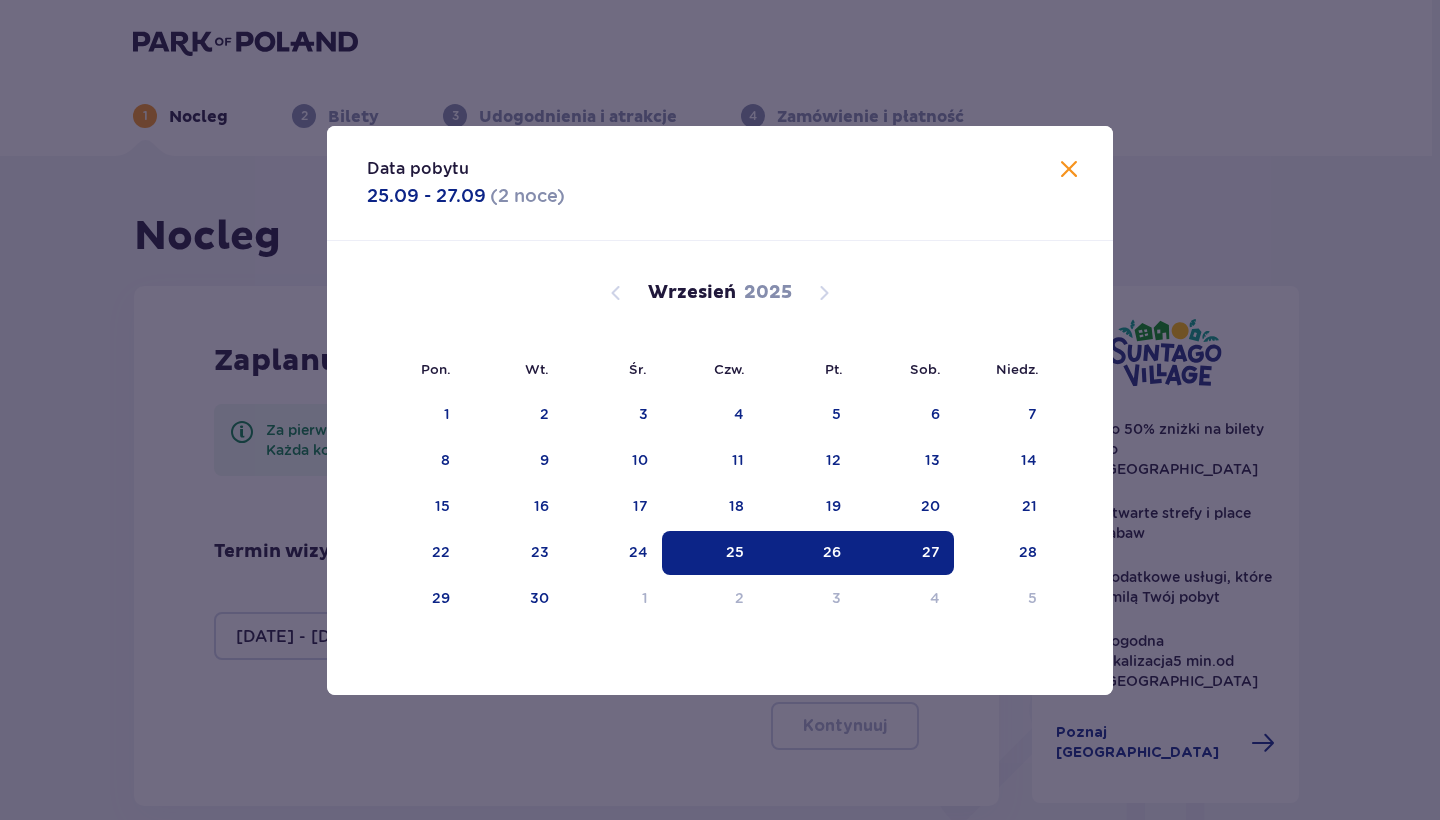 type on "25.09.25 - 27.09.25" 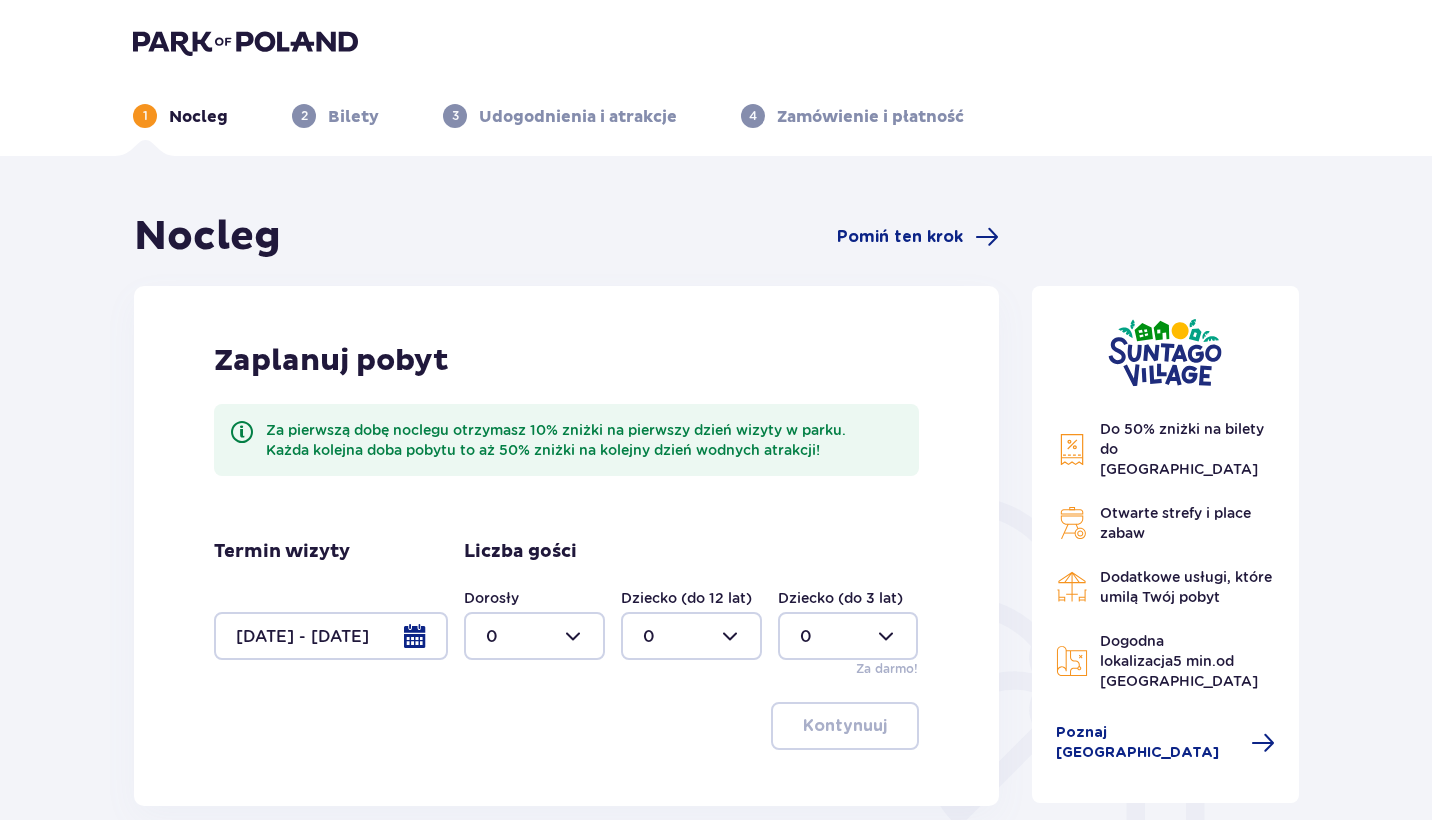 click at bounding box center [534, 636] 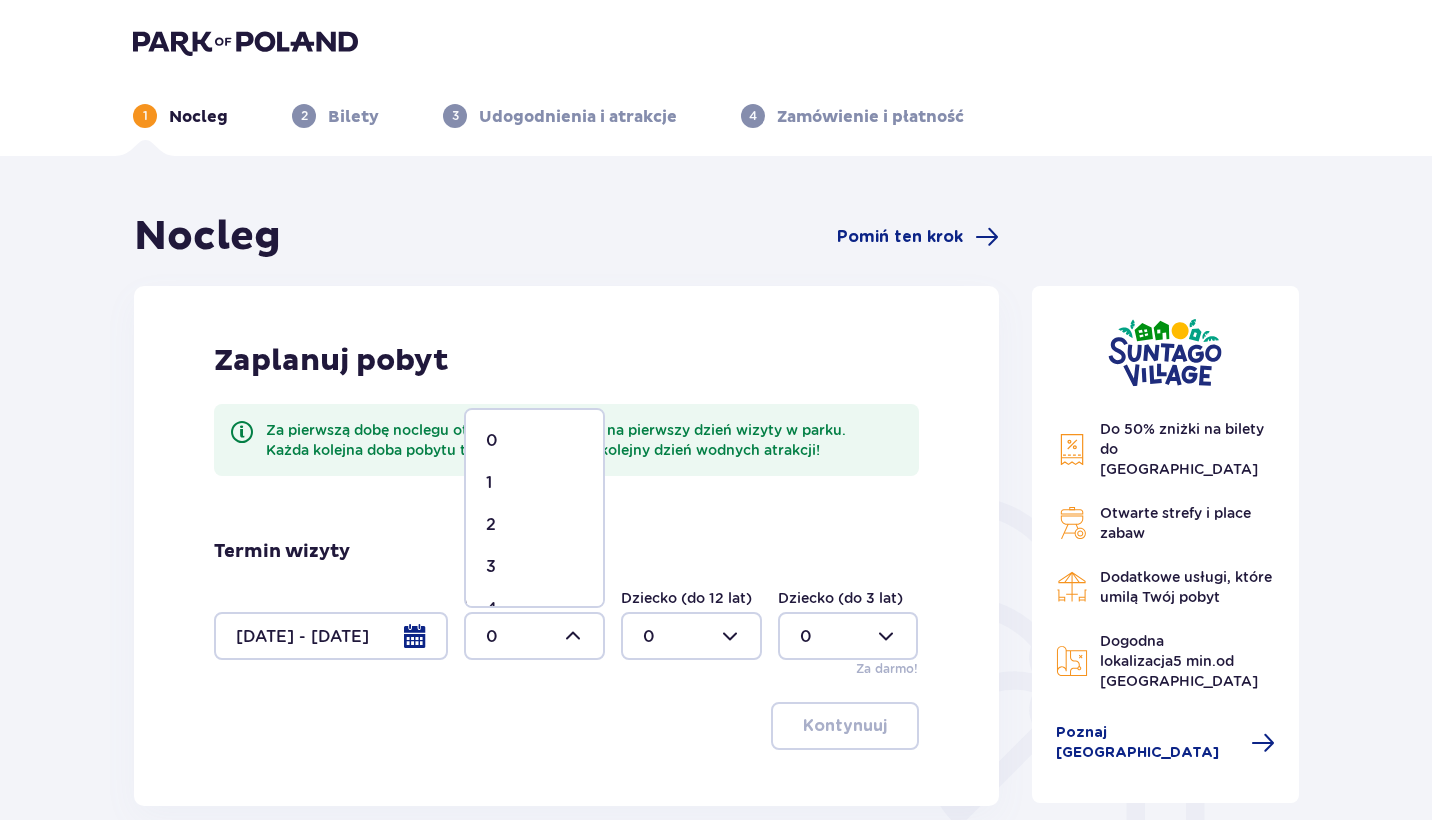 click on "3" at bounding box center [534, 567] 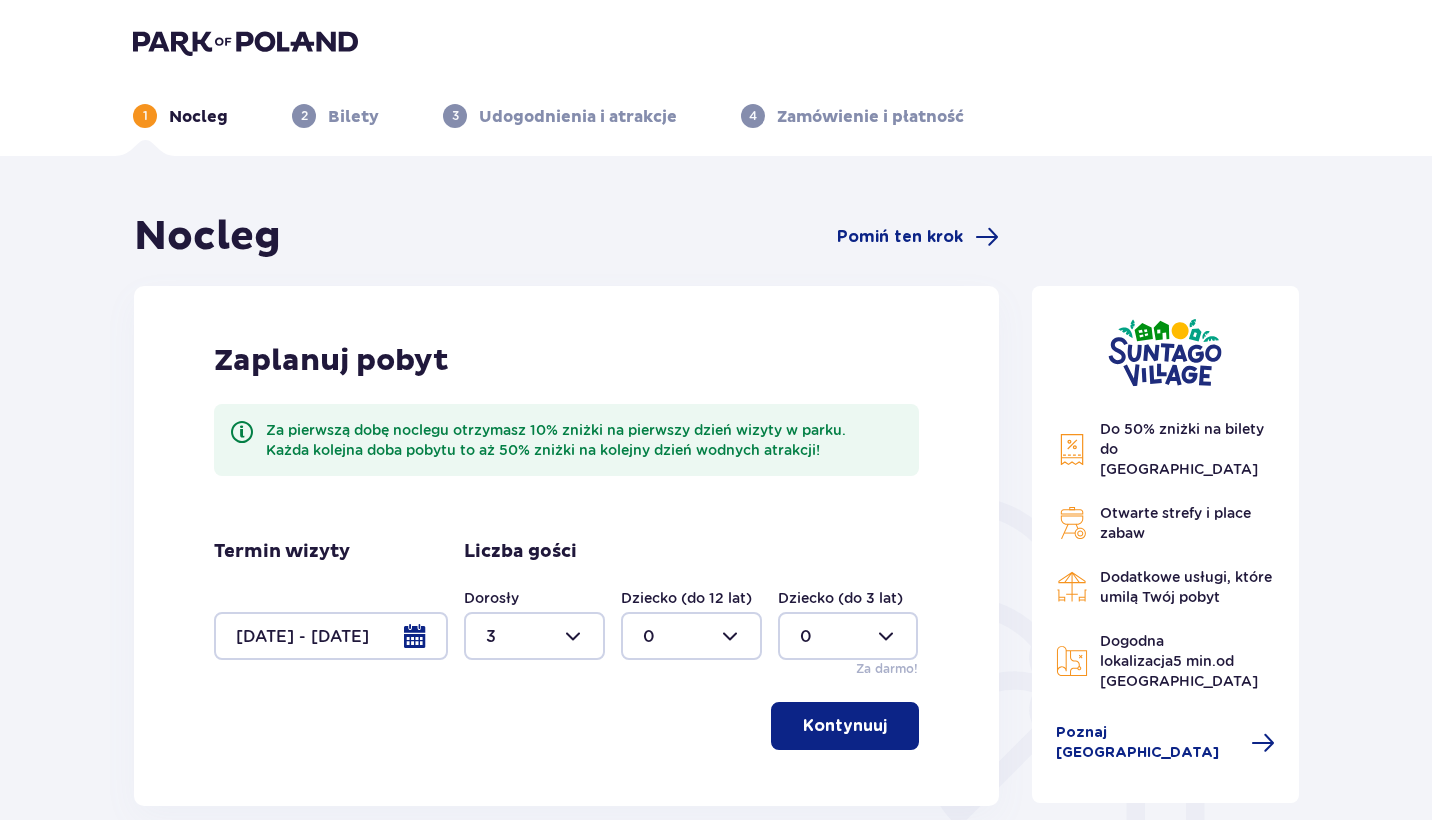 click on "Zaplanuj pobyt Za pierwszą dobę noclegu otrzymasz 10% zniżki na pierwszy dzień wizyty w parku. Każda kolejna doba pobytu to aż 50% zniżki na kolejny dzień wodnych atrakcji! Termin wizyty 25.09.25 - 27.09.25 Liczba gości Dorosły   3 Dziecko (do 12 lat)   0 Dziecko (do 3 lat)   0 Za darmo! Kontynuuj" at bounding box center [566, 546] 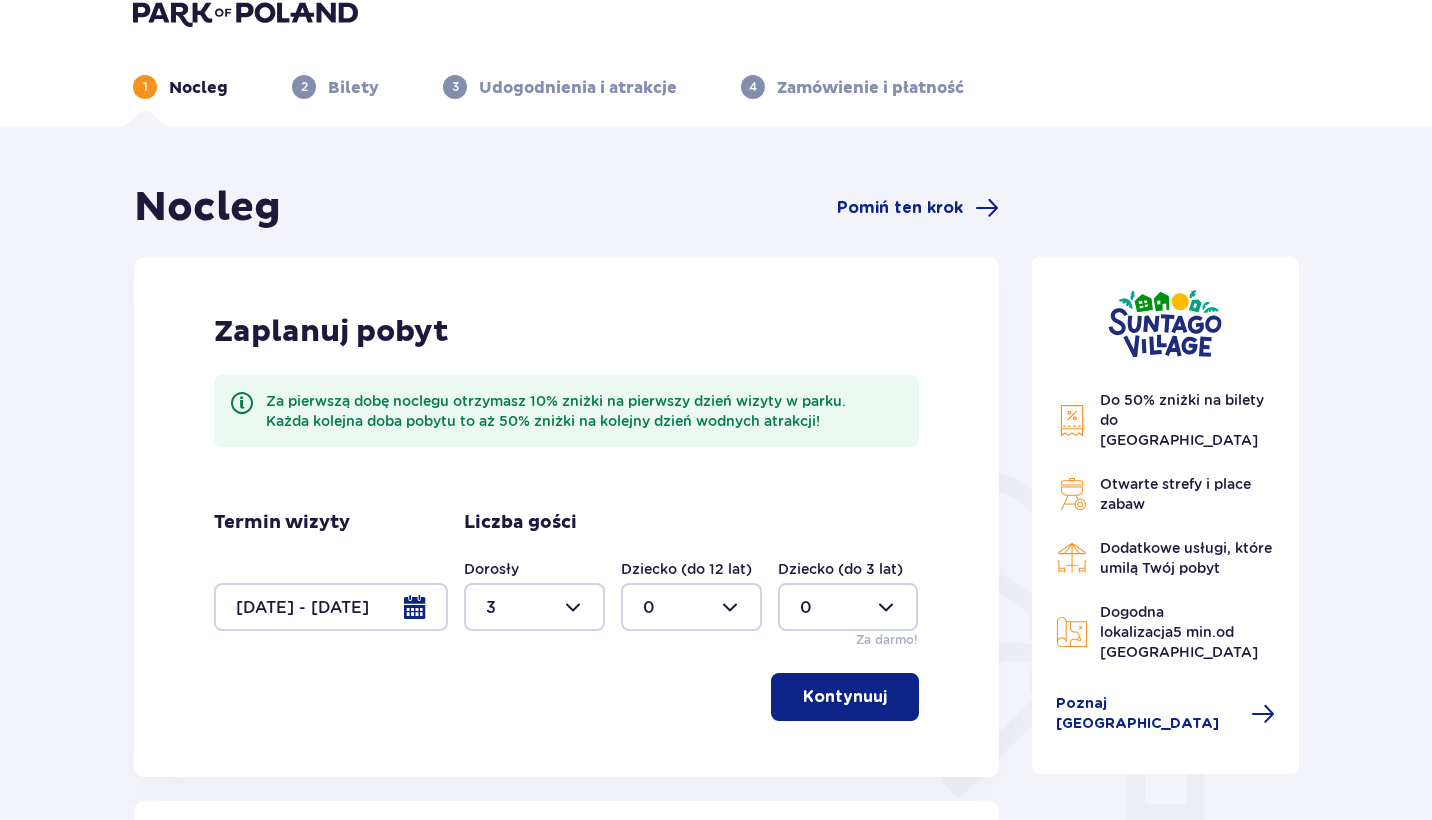 scroll, scrollTop: 0, scrollLeft: 0, axis: both 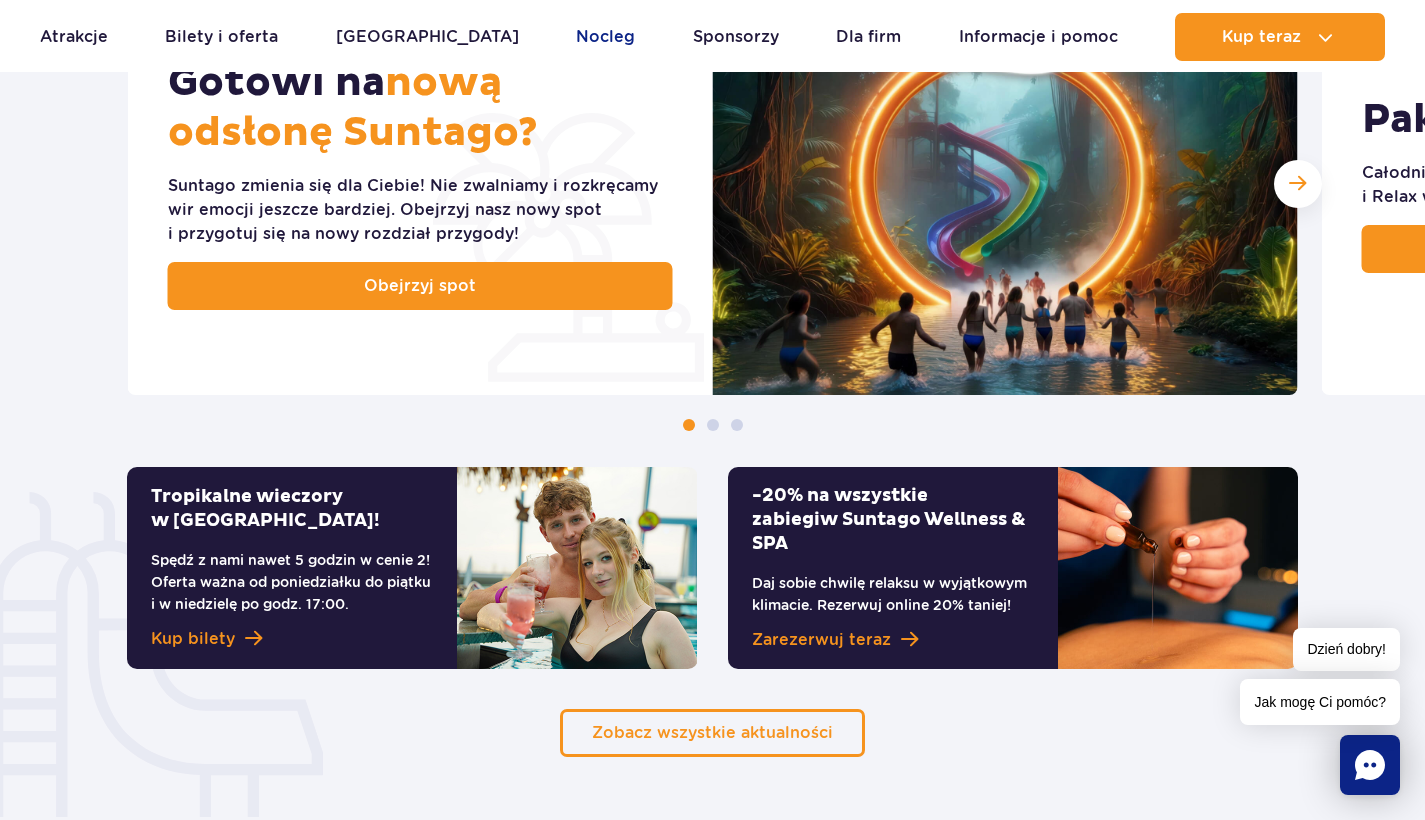 click on "Nocleg" at bounding box center [605, 37] 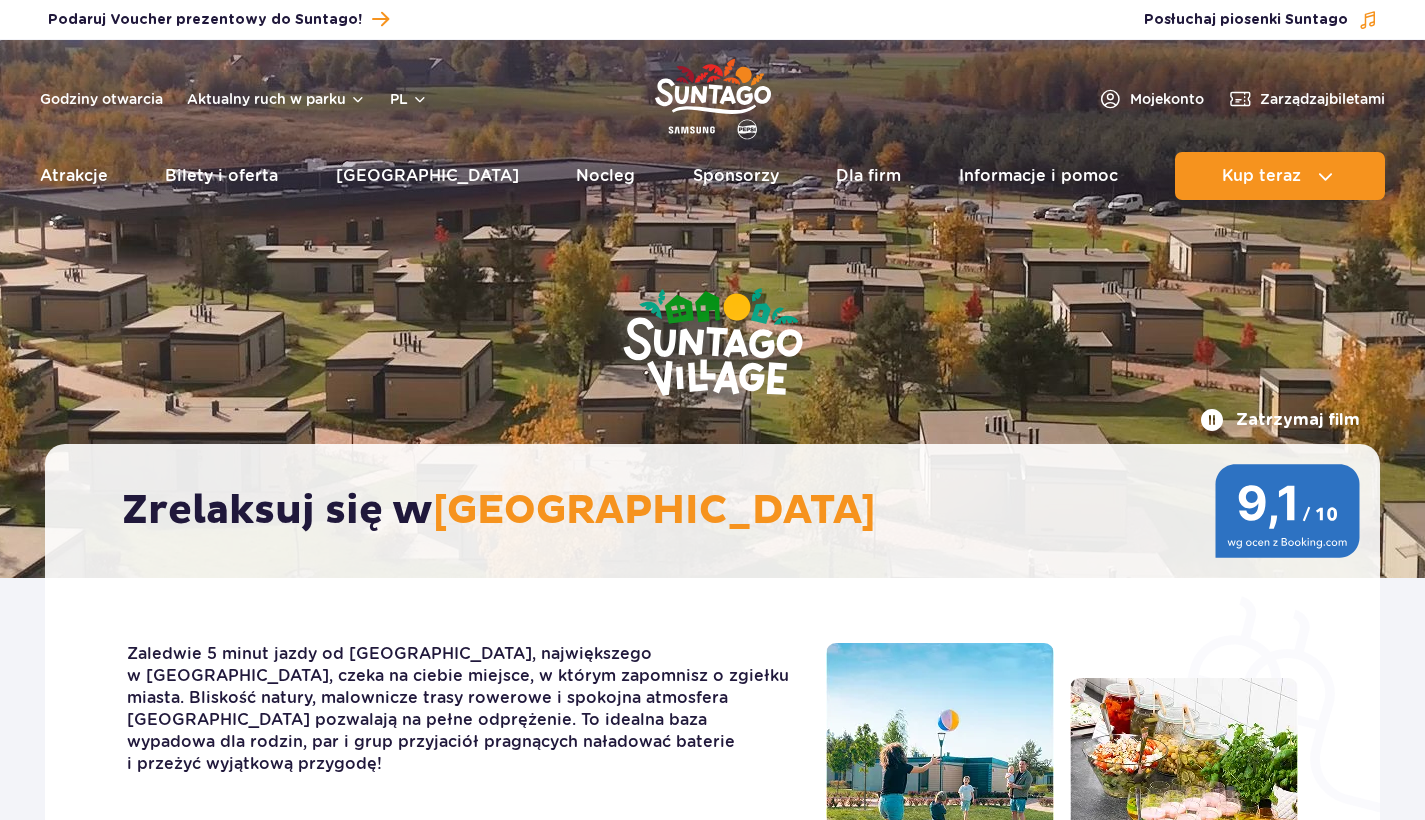 scroll, scrollTop: 0, scrollLeft: 0, axis: both 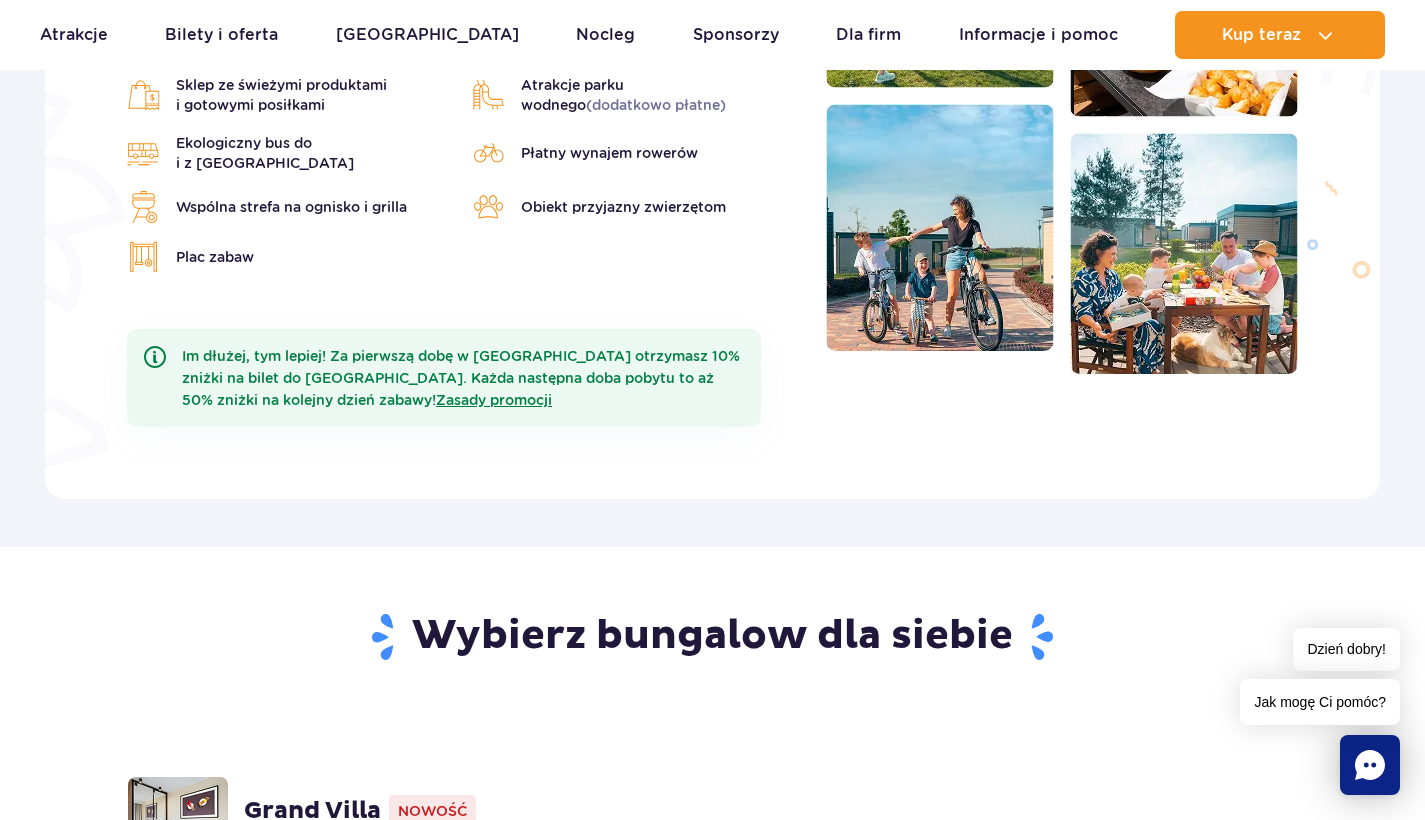 click on "Wybierz bungalow dla siebie" at bounding box center [712, 665] 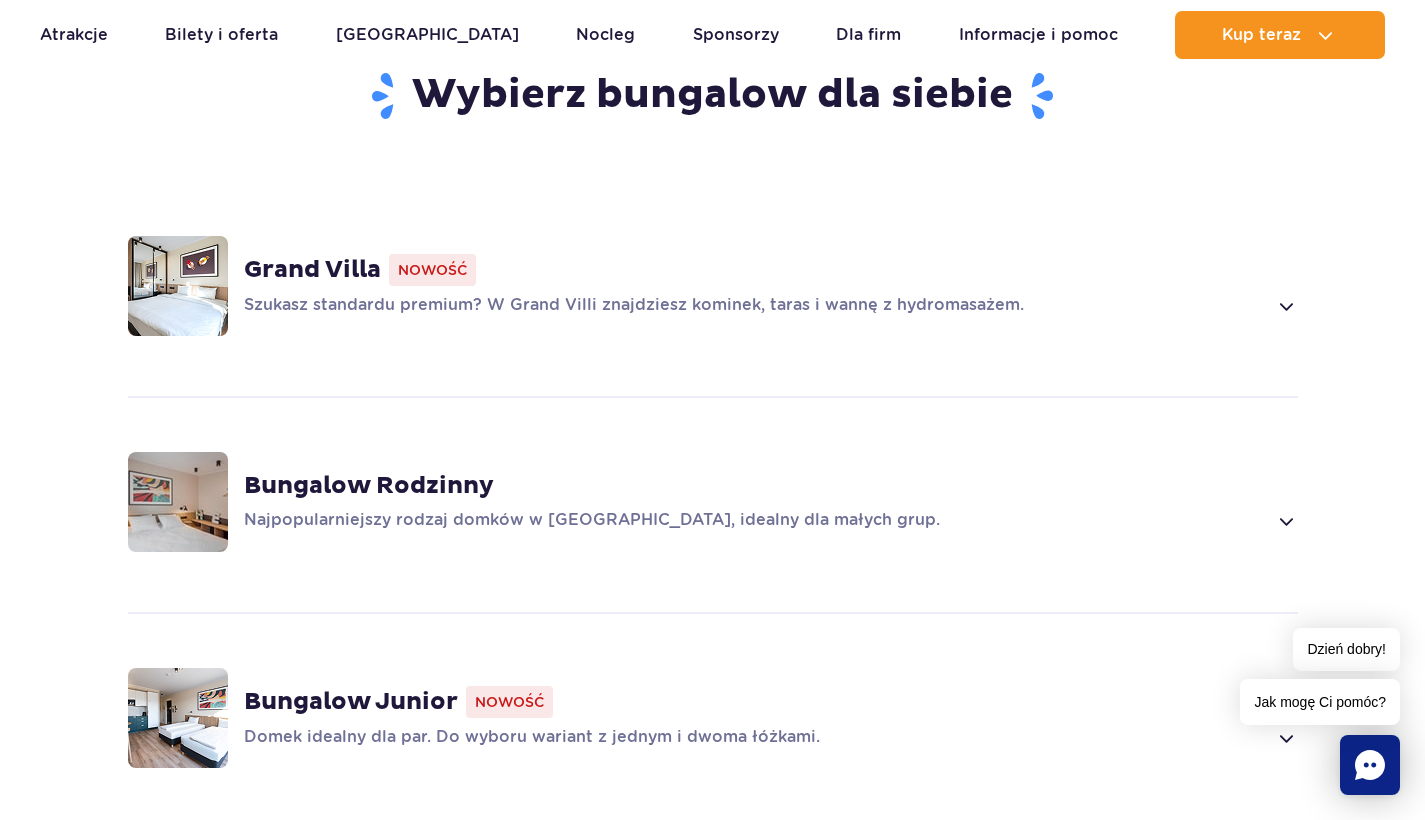 scroll, scrollTop: 1149, scrollLeft: 0, axis: vertical 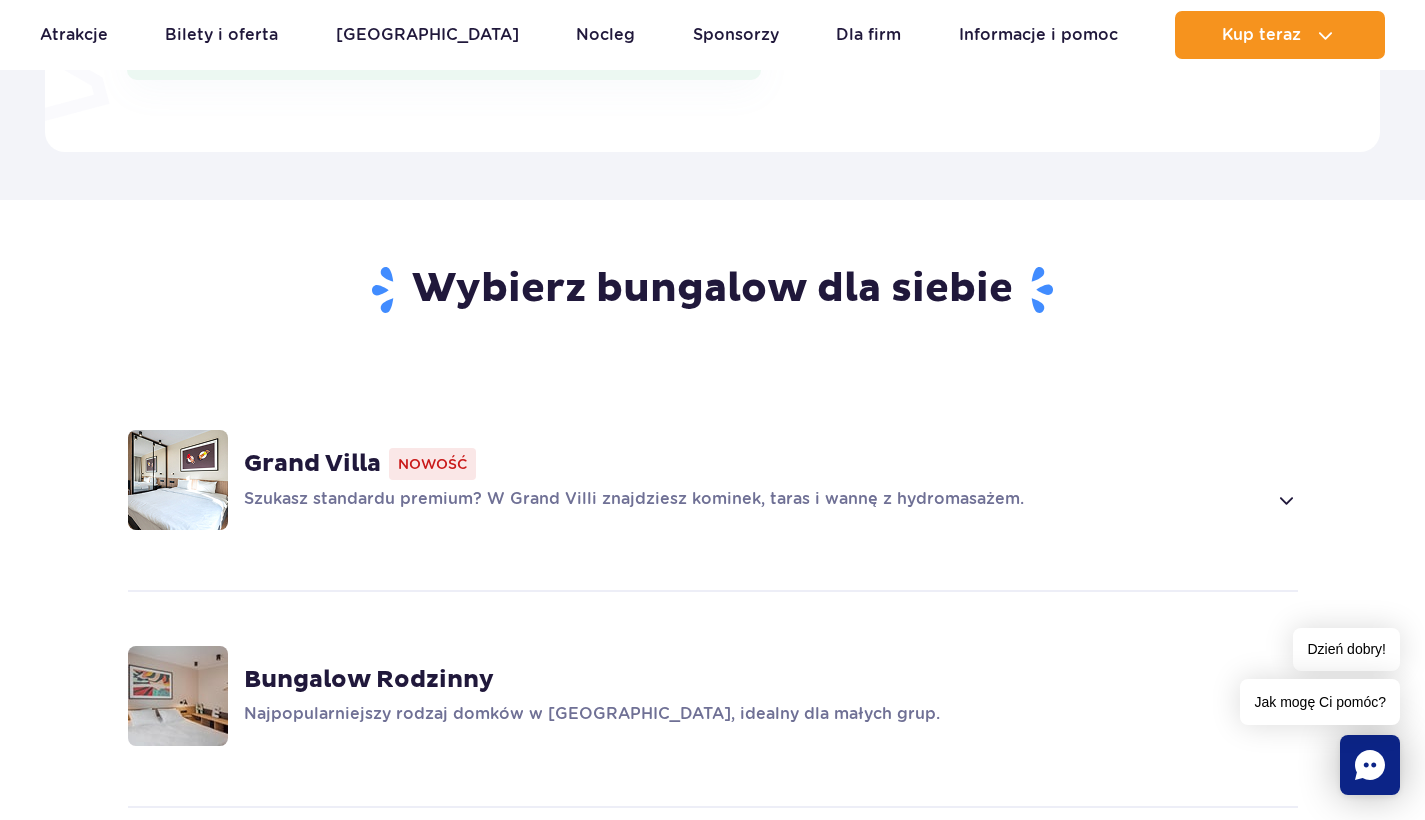 click on "Grand Villa
Nowość" at bounding box center (771, 464) 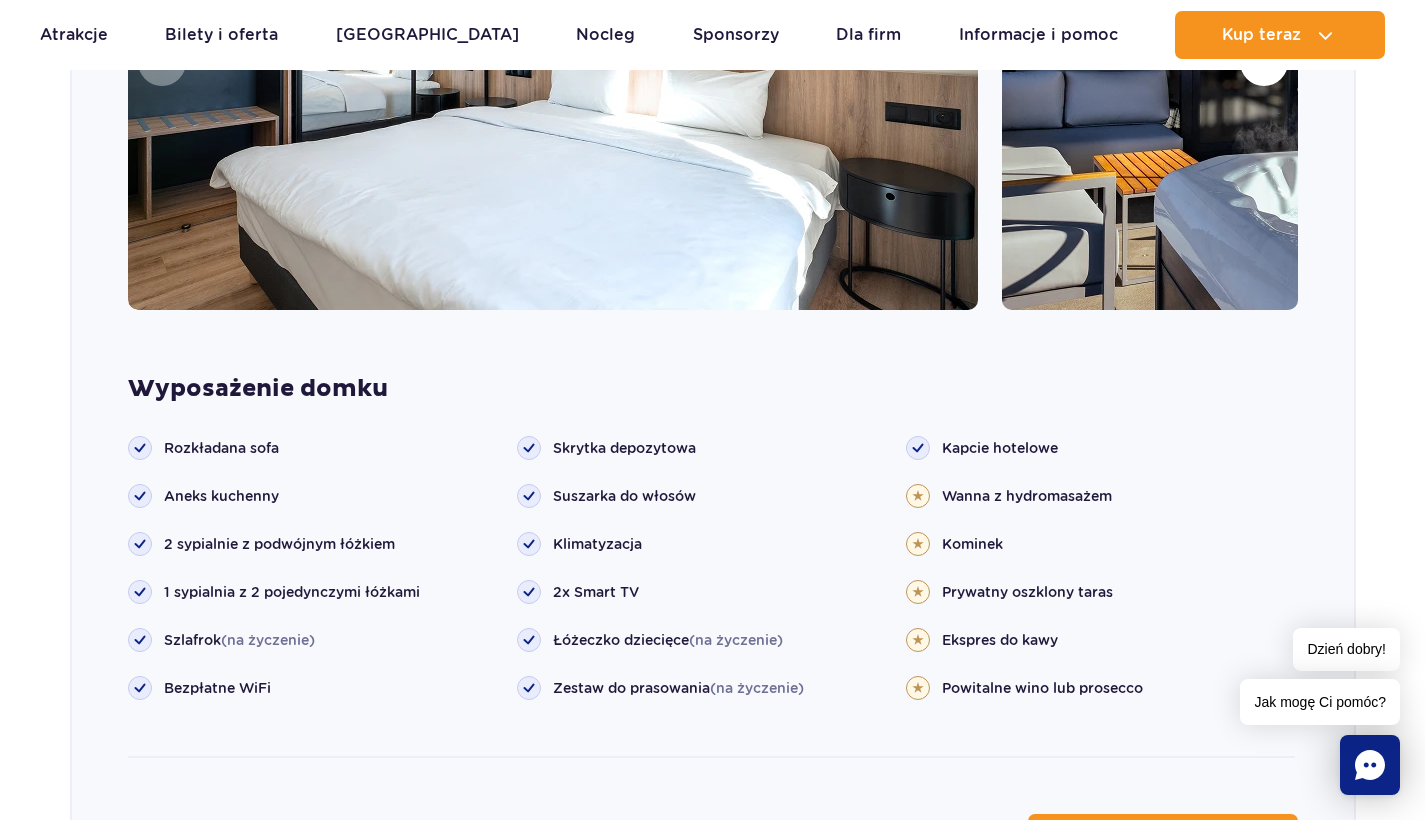 scroll, scrollTop: 2095, scrollLeft: 0, axis: vertical 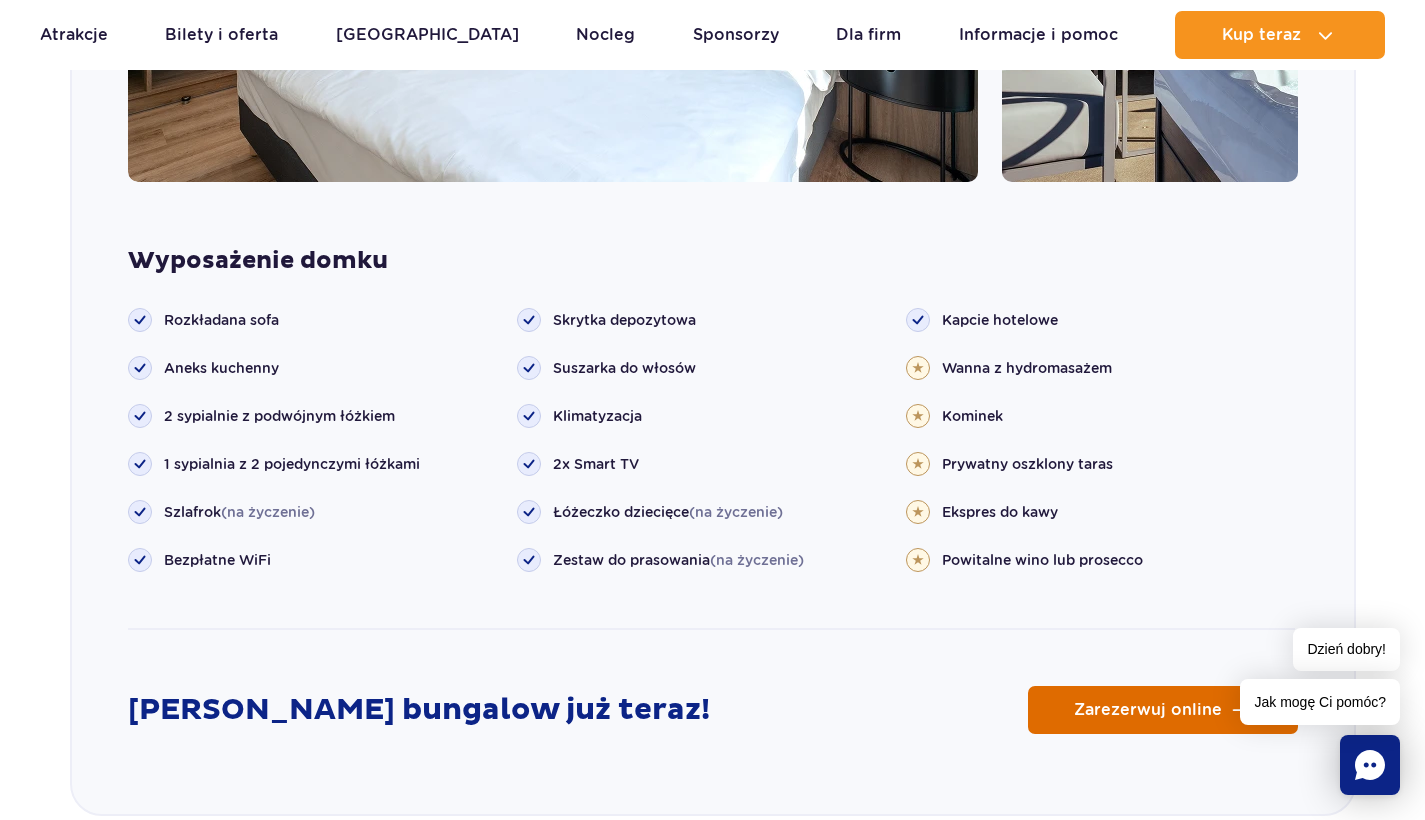 click on "Zarezerwuj online" at bounding box center [1163, 710] 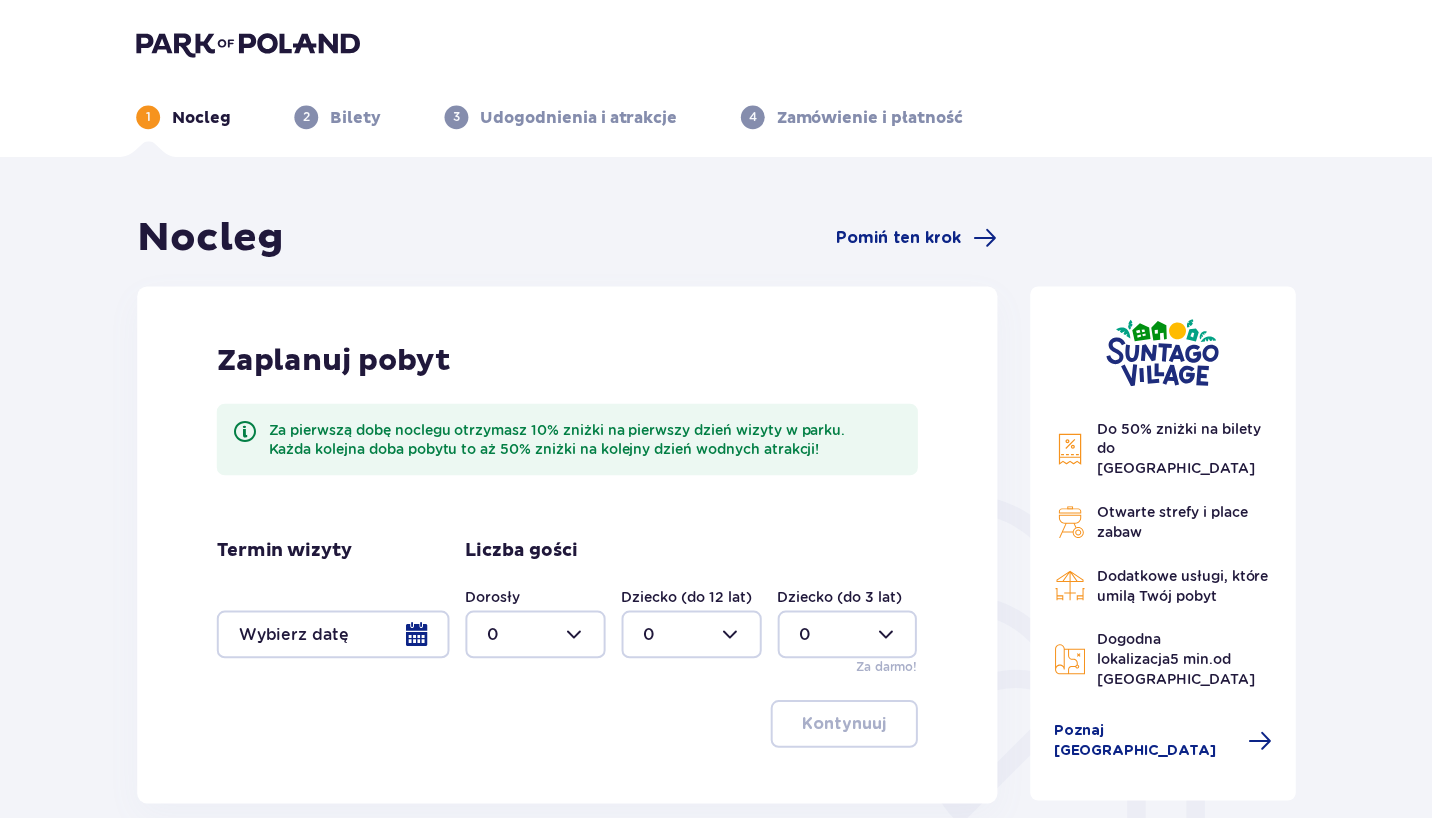 scroll, scrollTop: 0, scrollLeft: 0, axis: both 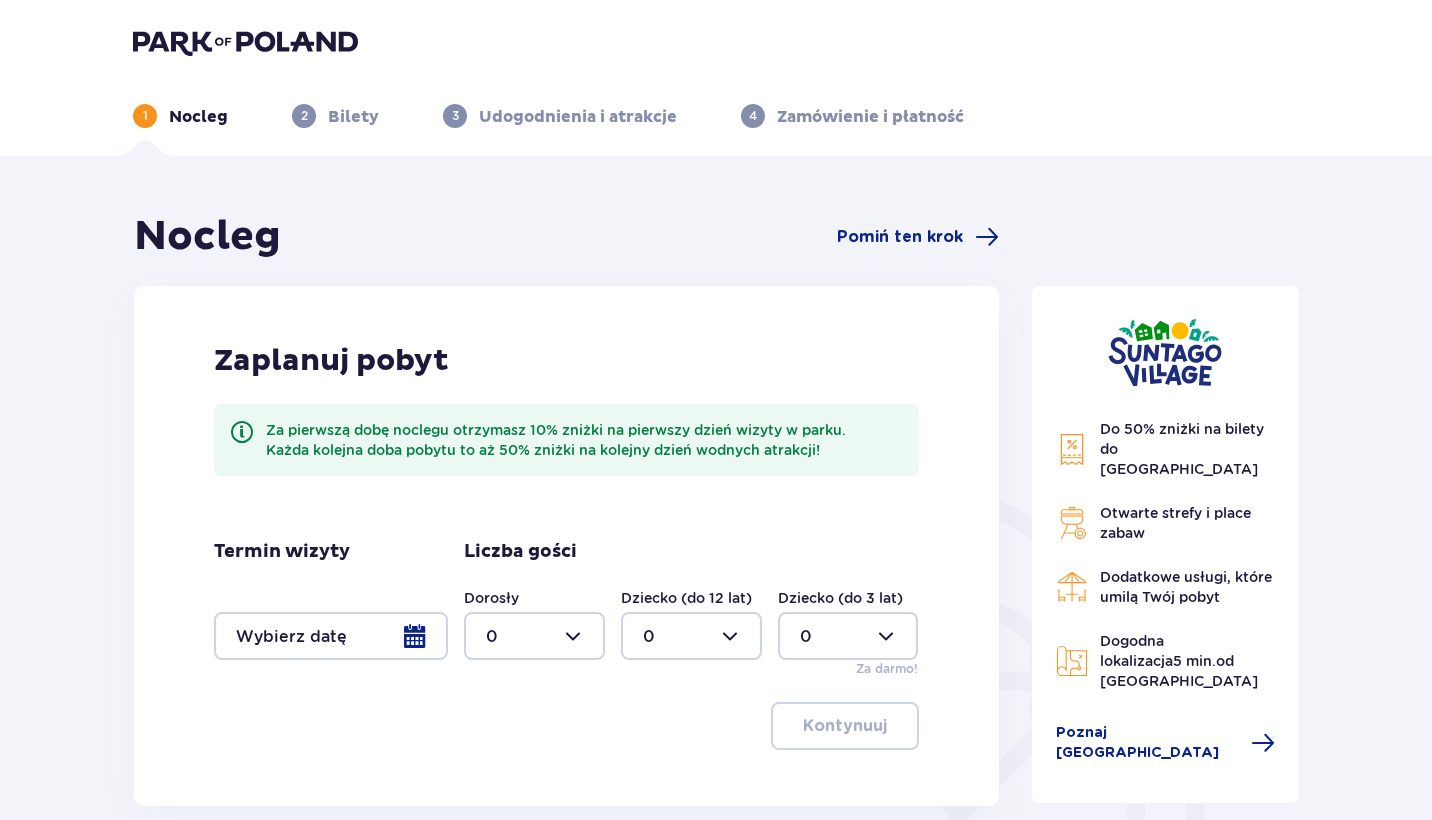 click at bounding box center (331, 636) 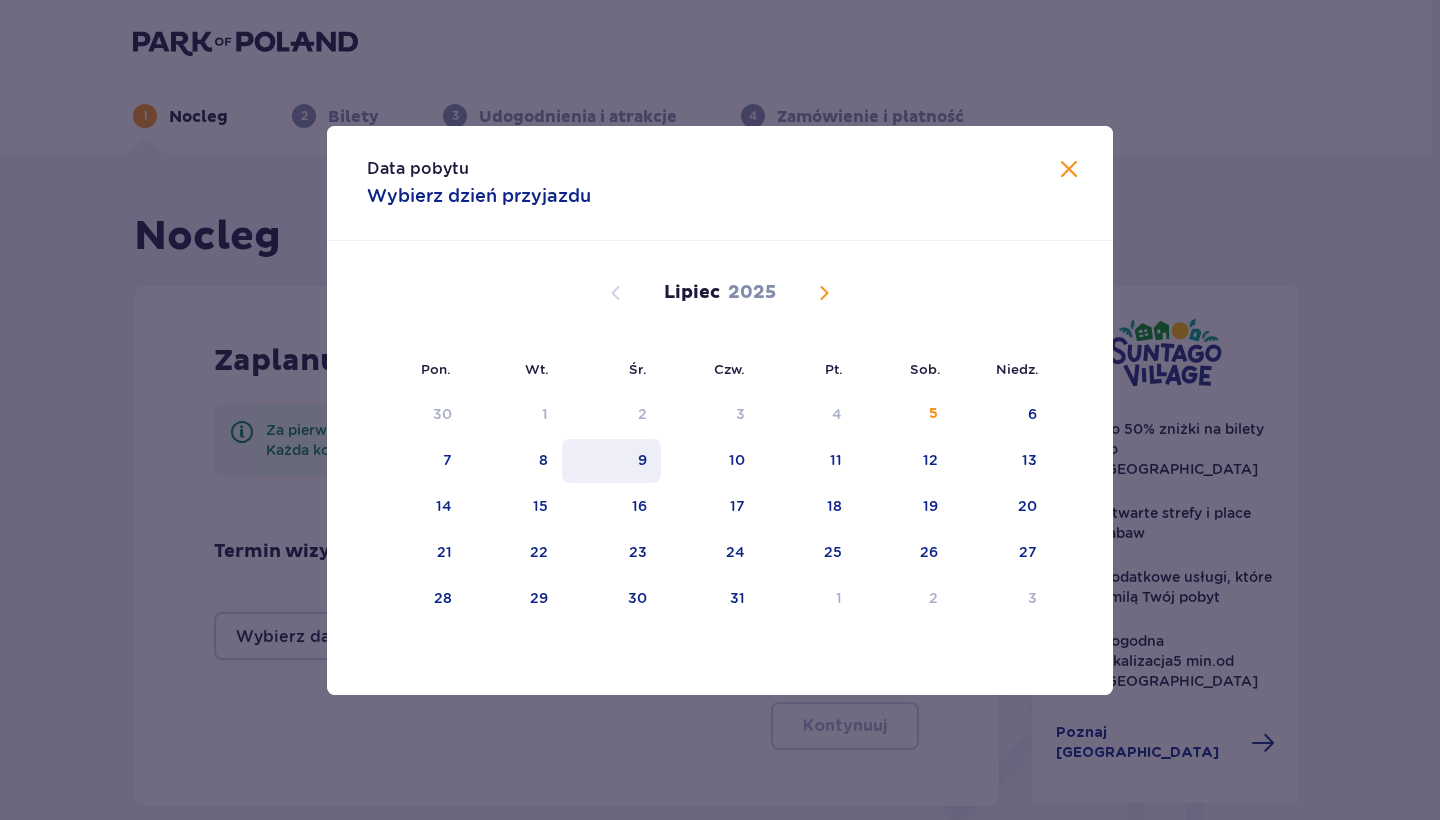 click on "9" at bounding box center [611, 461] 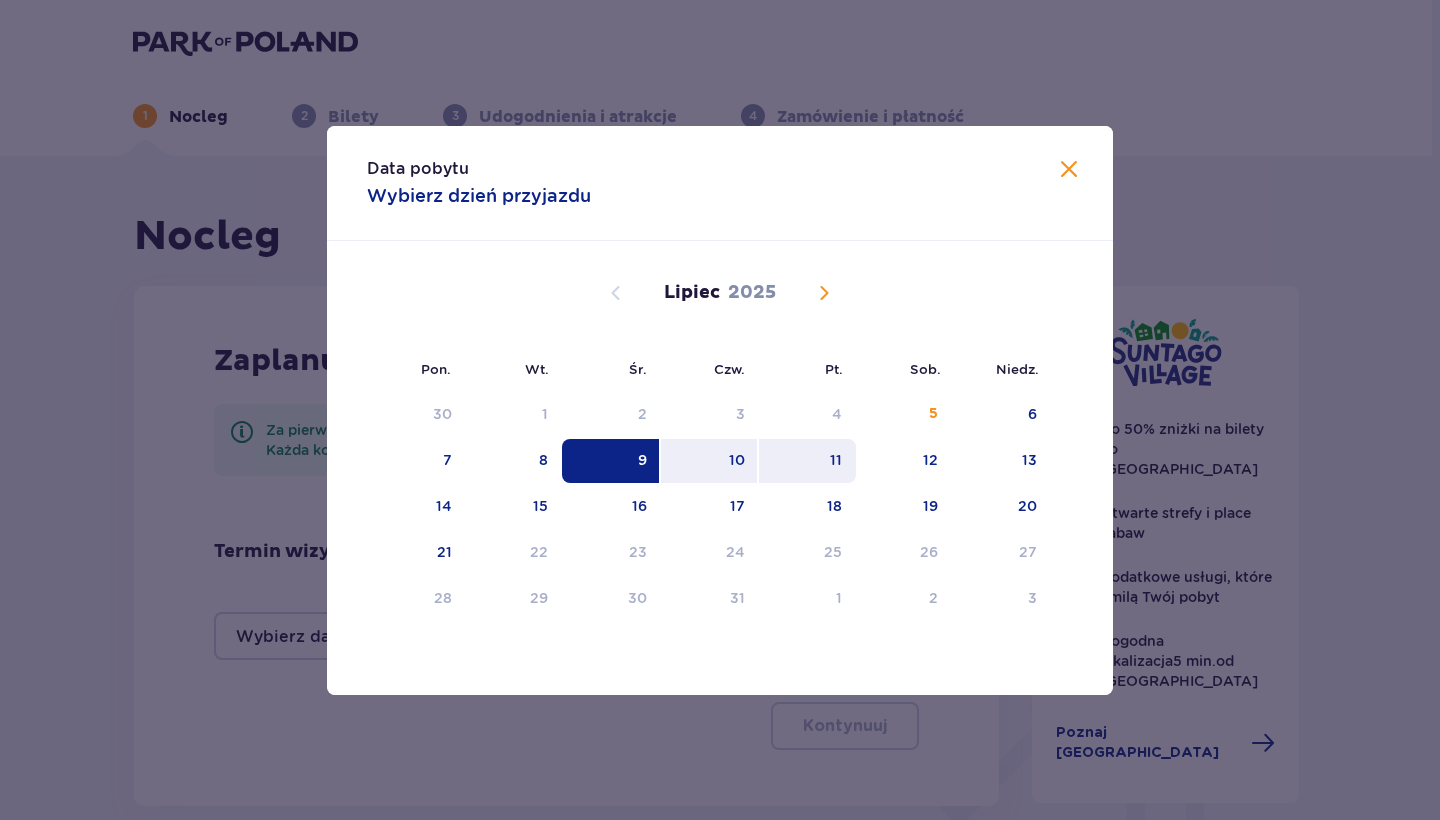 click on "11" at bounding box center (807, 461) 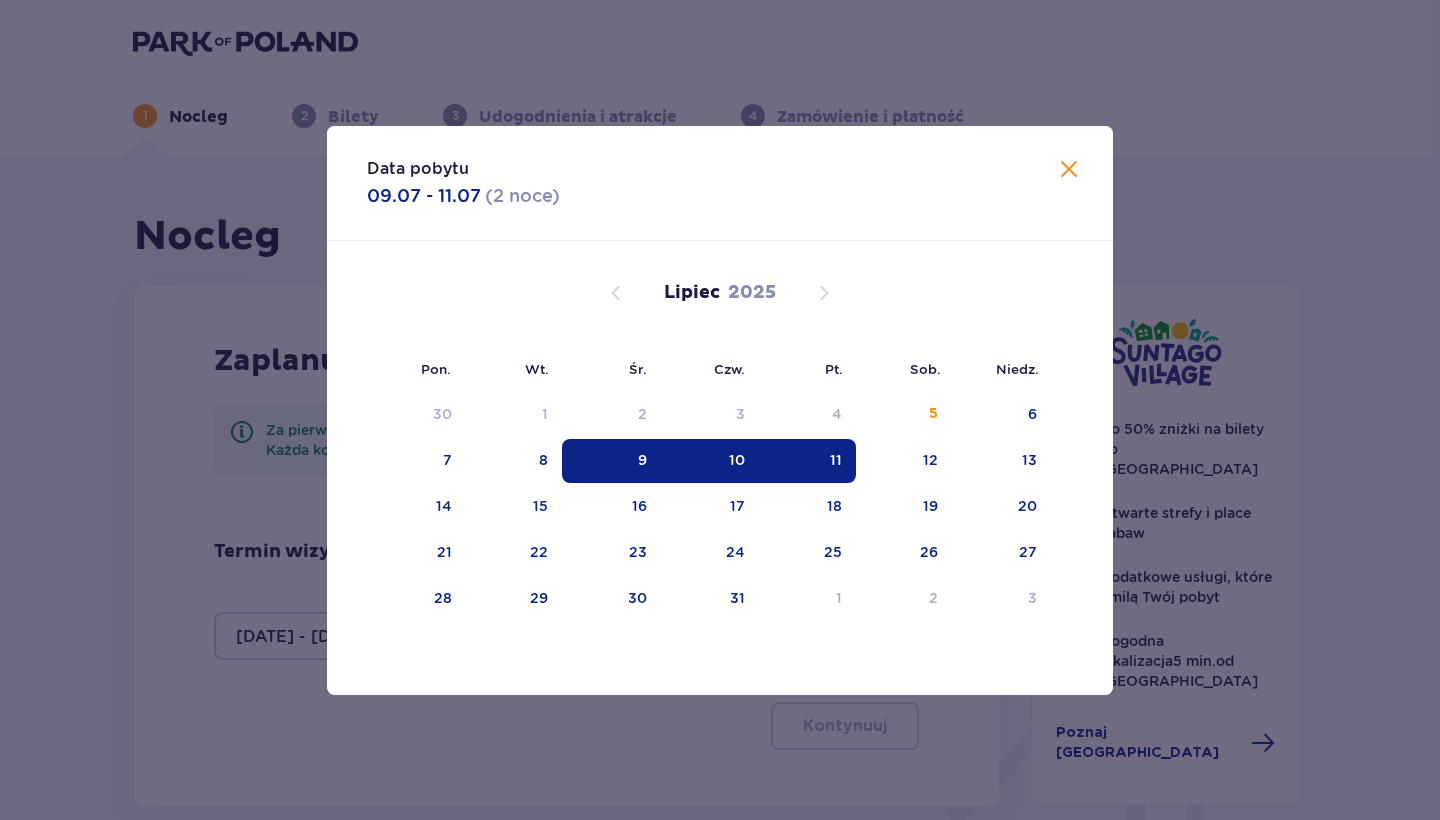 type on "09.07.25 - 11.07.25" 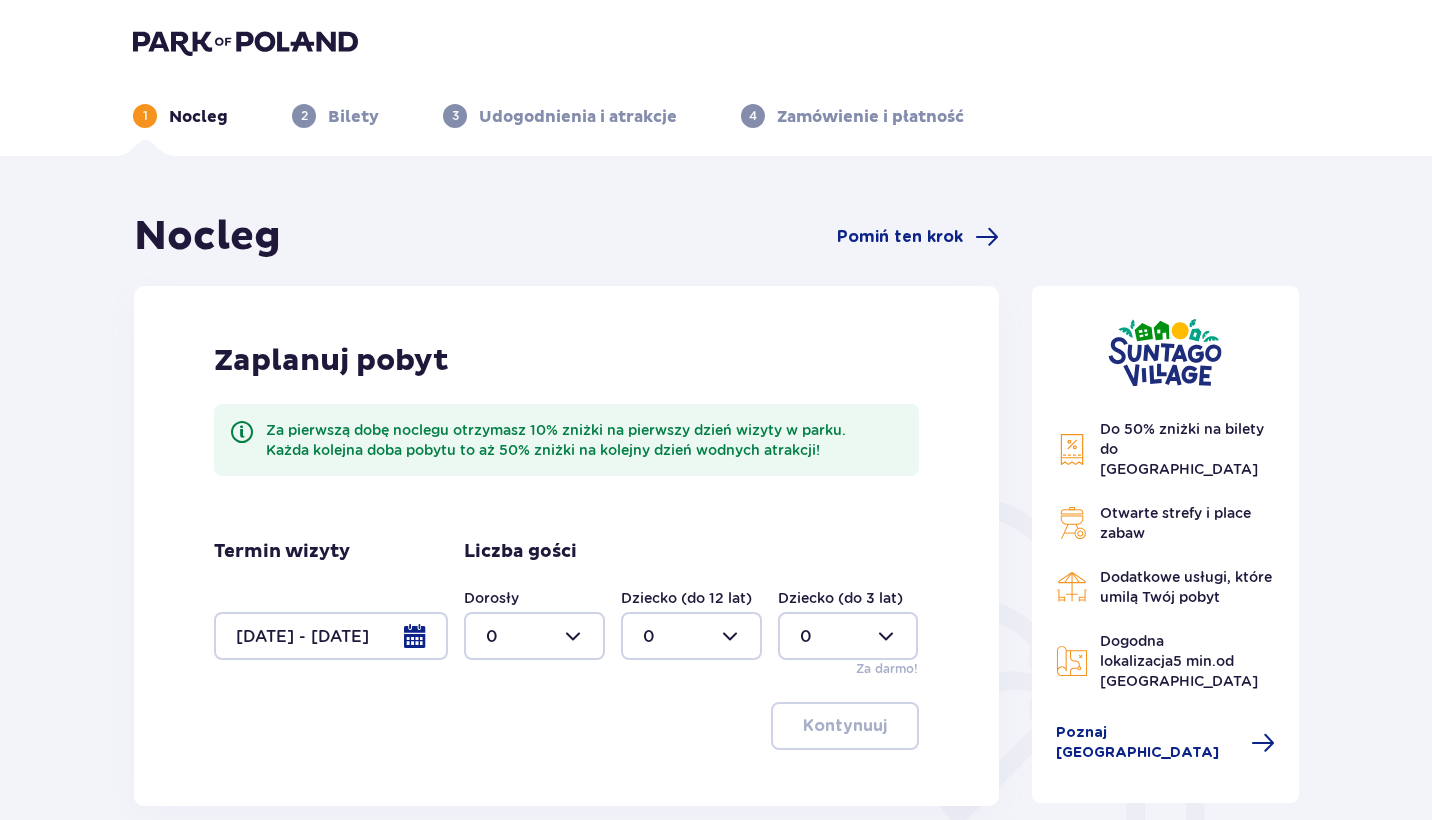 click at bounding box center [534, 636] 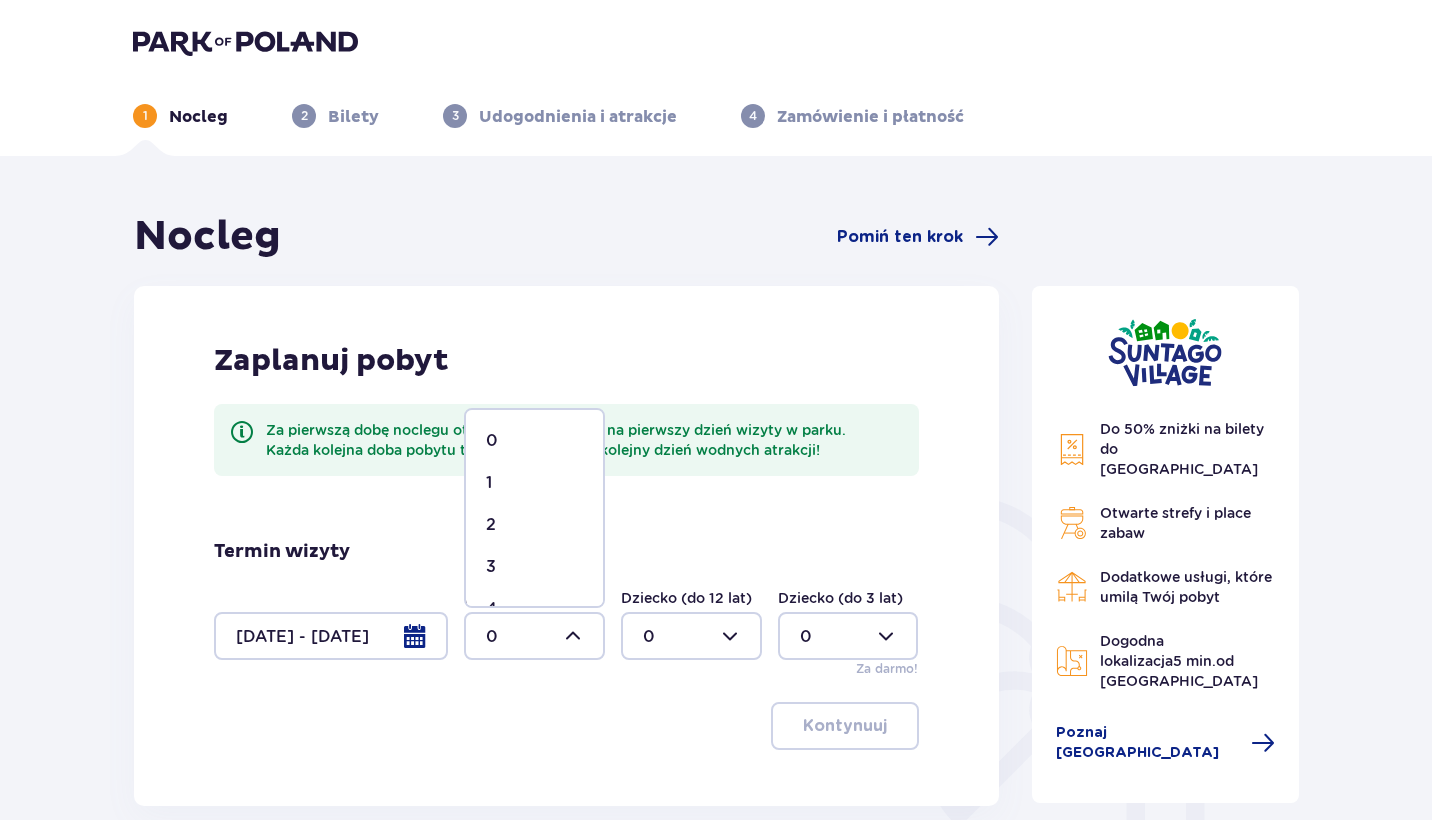 click on "3" at bounding box center (534, 567) 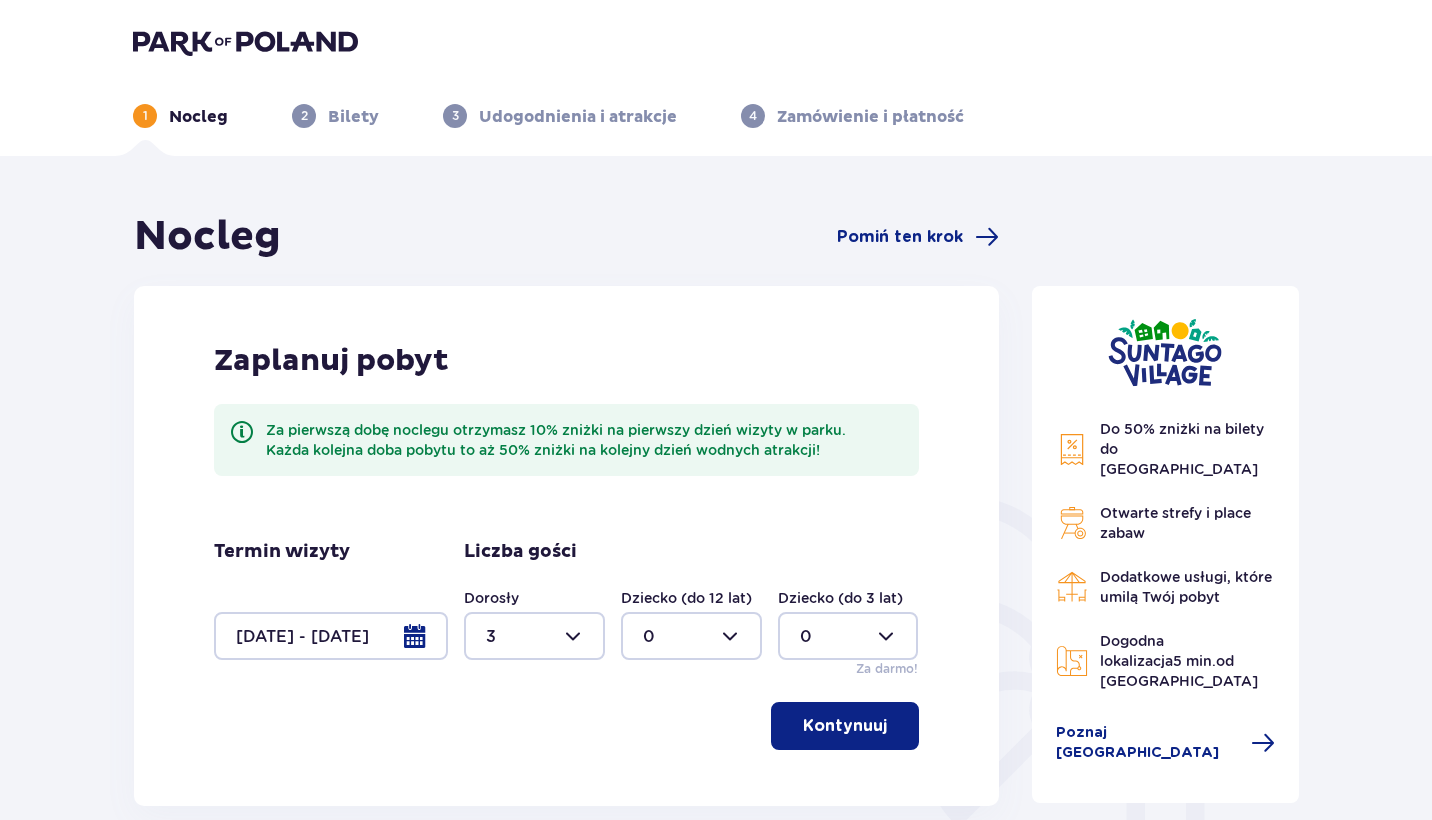 click on "Kontynuuj" at bounding box center [845, 726] 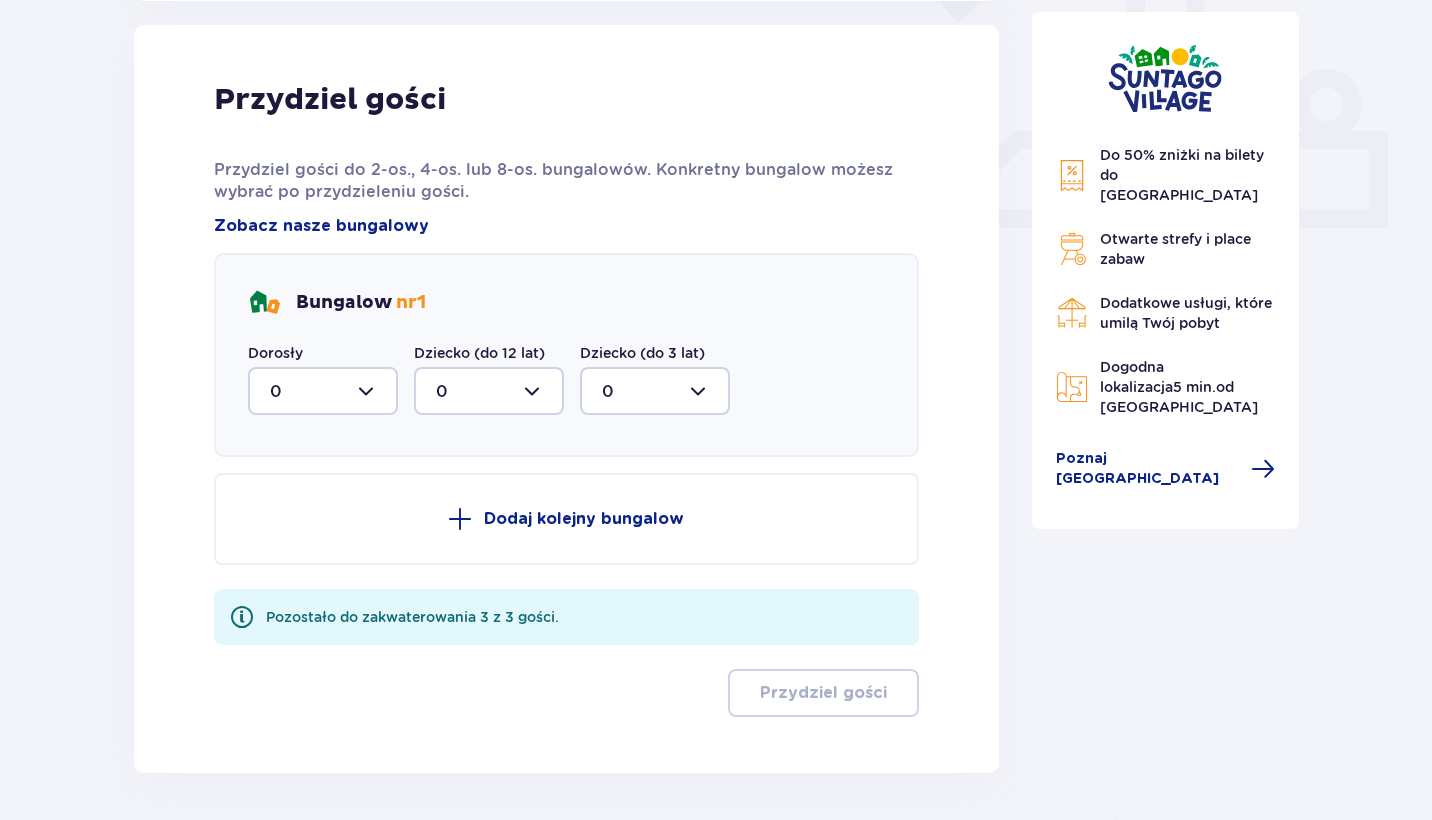 scroll, scrollTop: 806, scrollLeft: 0, axis: vertical 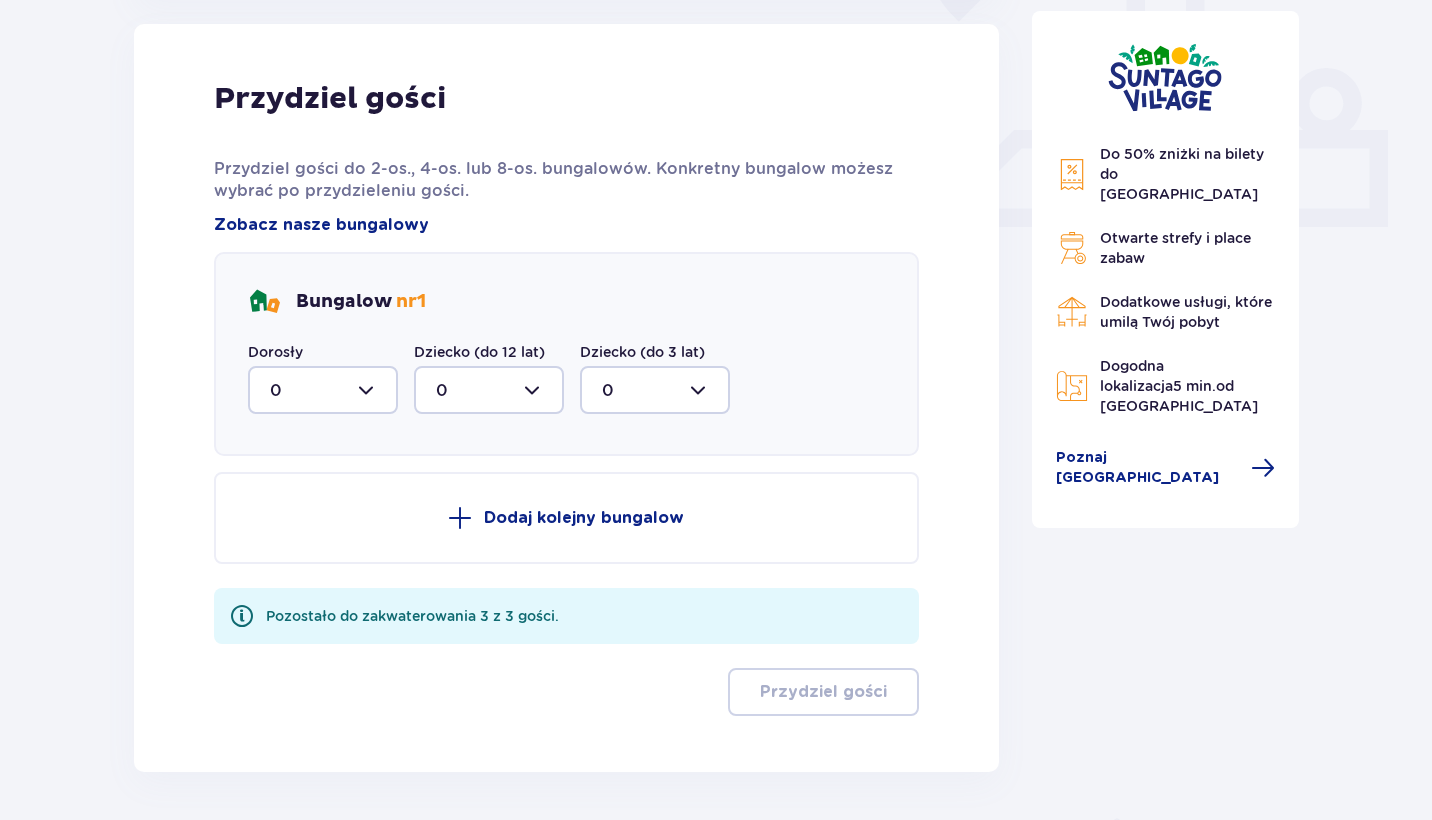 click at bounding box center [323, 390] 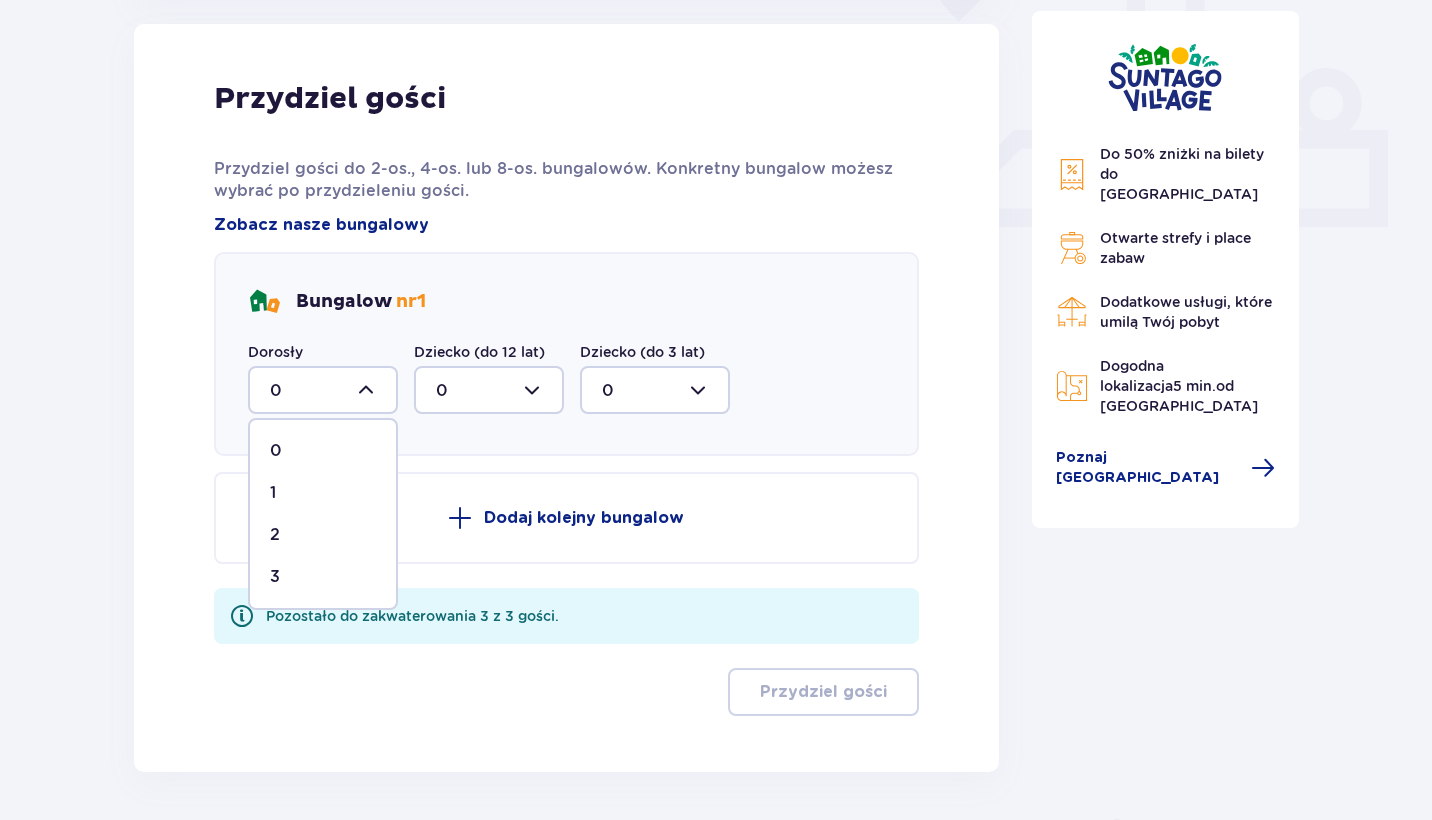 click on "3" at bounding box center [323, 577] 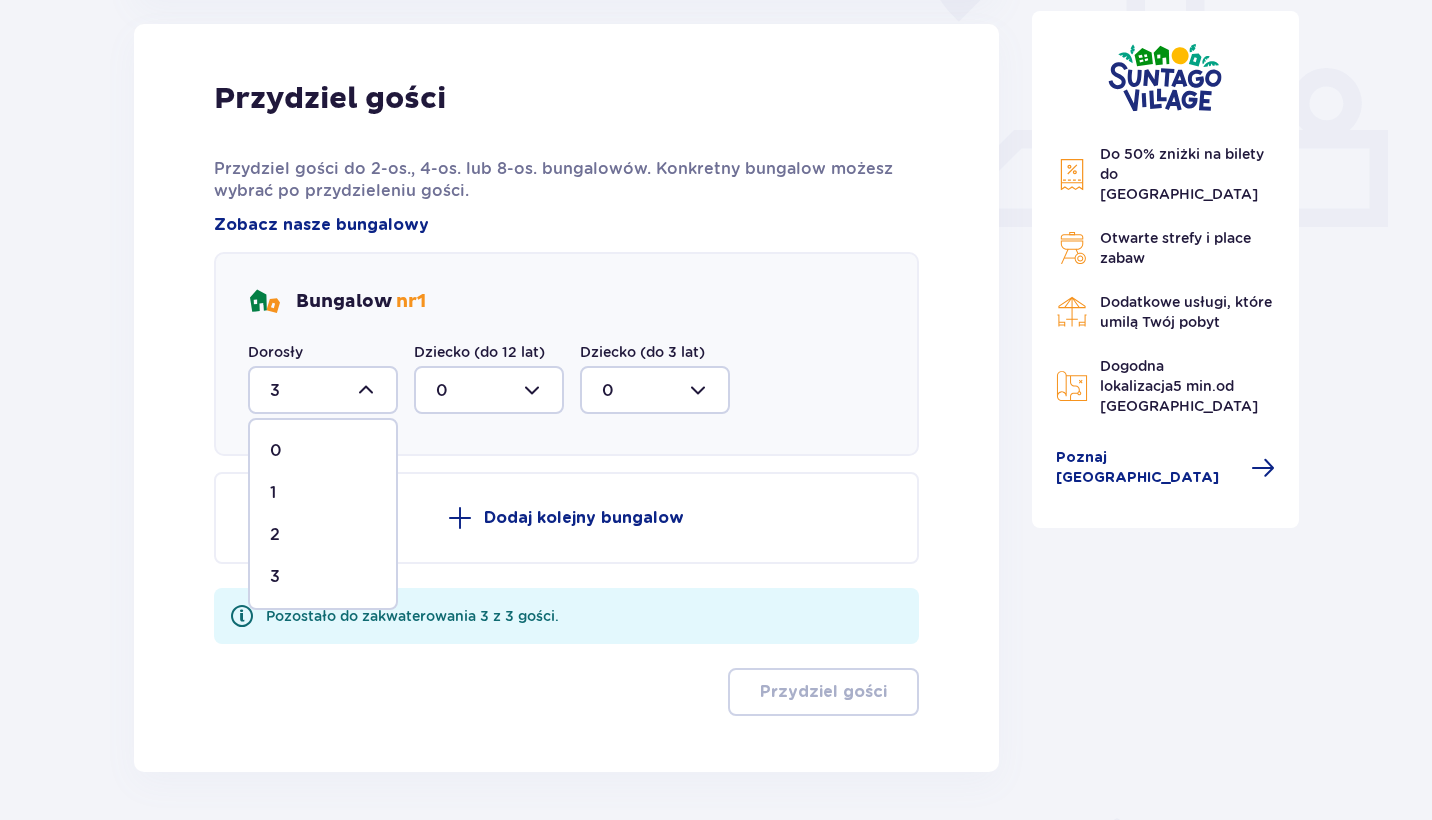scroll, scrollTop: 682, scrollLeft: 0, axis: vertical 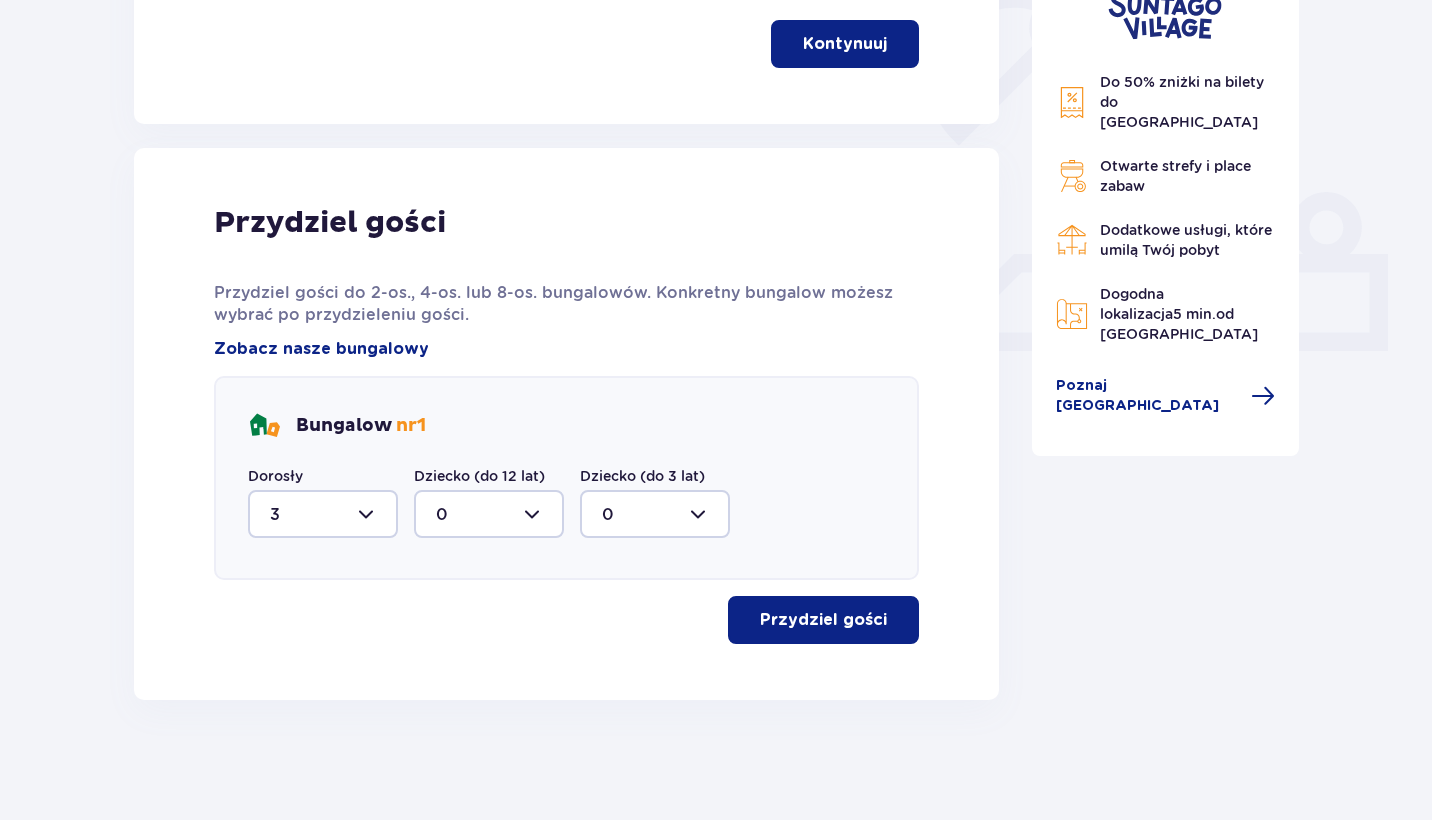 click on "Przydziel gości Przydziel gości do 2-os., 4-os. lub 8-os. bungalowów. Konkretny bungalow możesz wybrać po przydzieleniu gości. Zobacz nasze bungalowy Bungalow   nr  1 Dorosły   3 Dziecko (do 12 lat)   0 Dziecko (do 3 lat)   0 Przydziel gości" at bounding box center [566, 424] 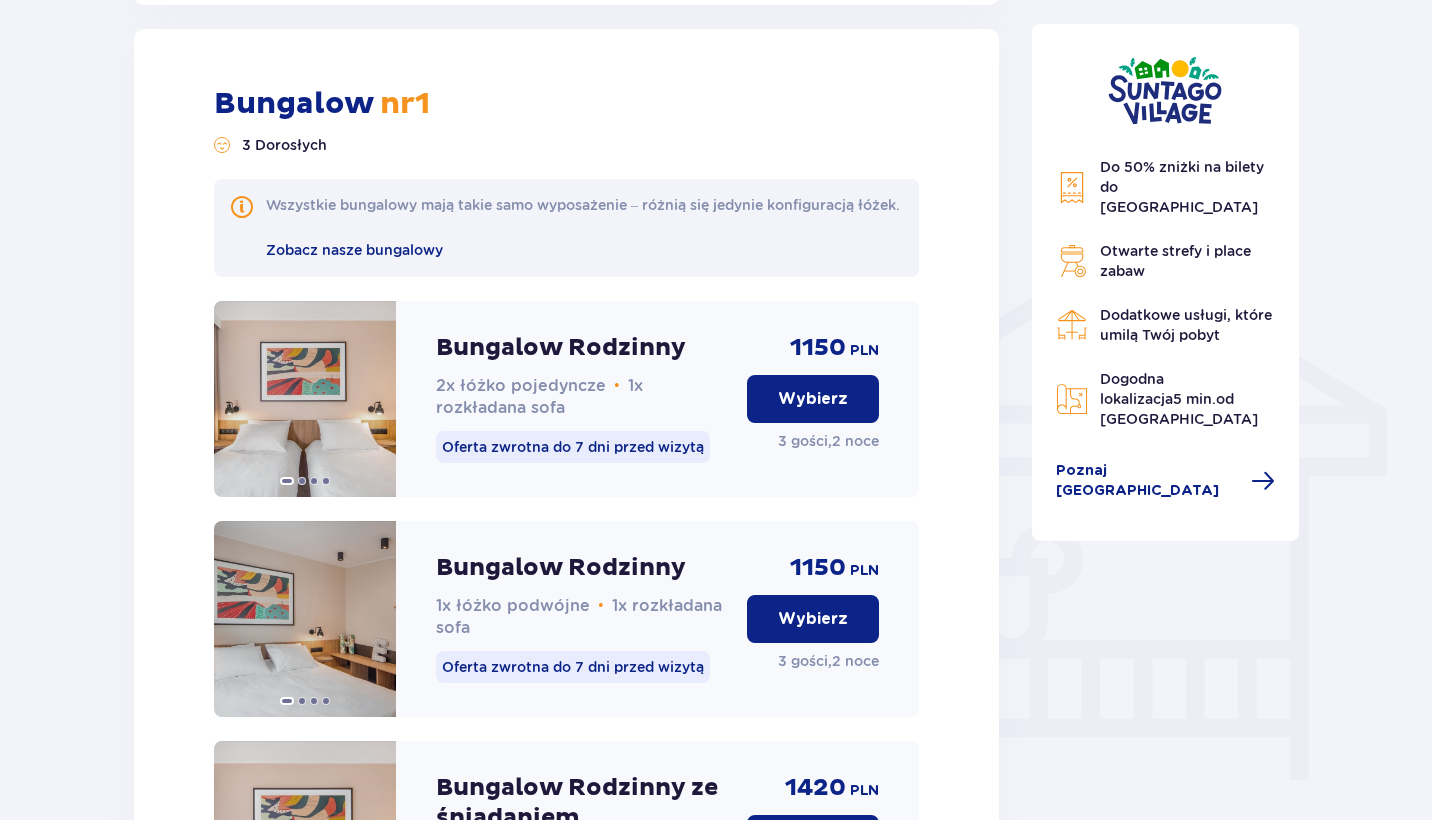 scroll, scrollTop: 1382, scrollLeft: 0, axis: vertical 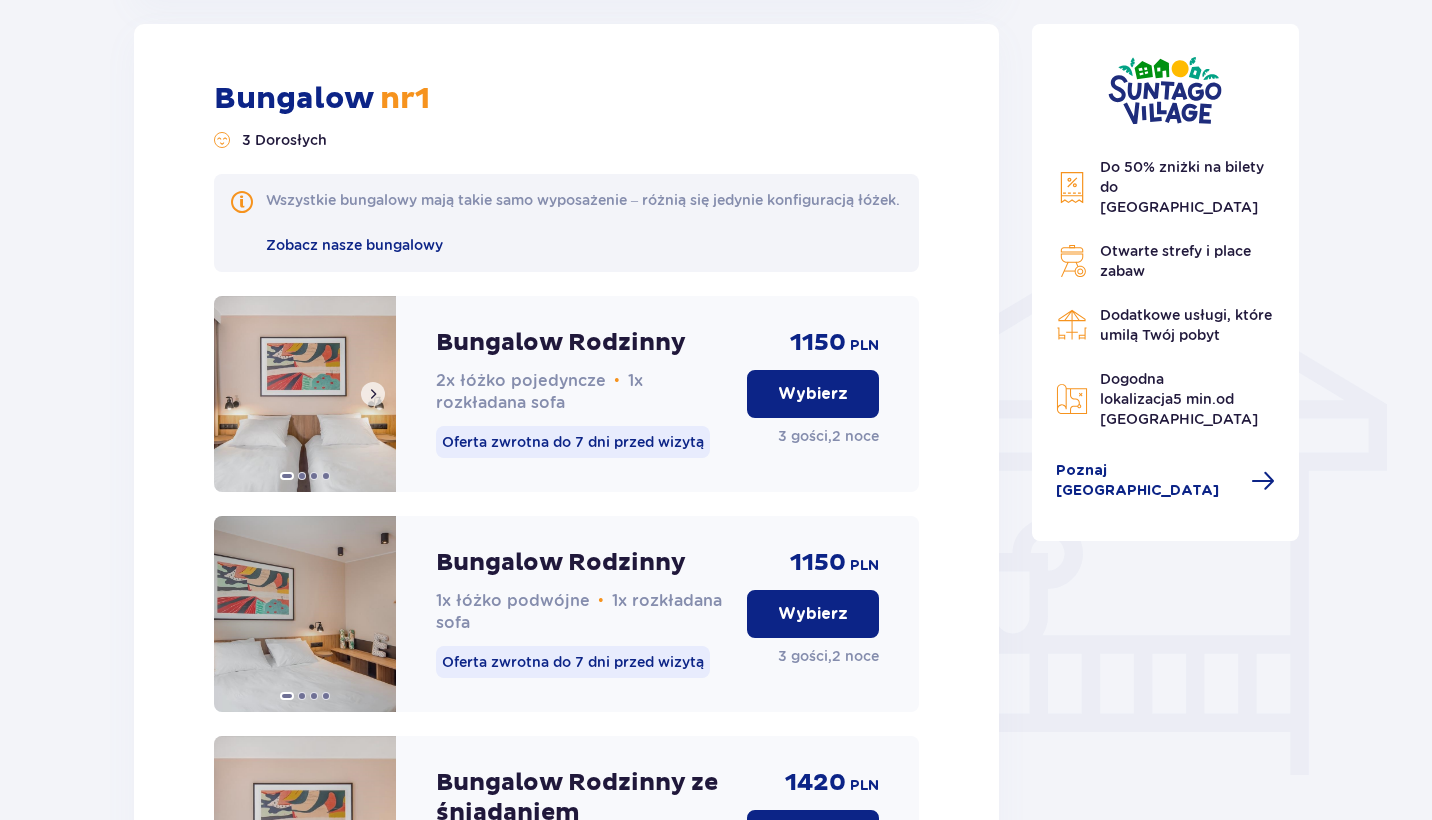 click at bounding box center (373, 394) 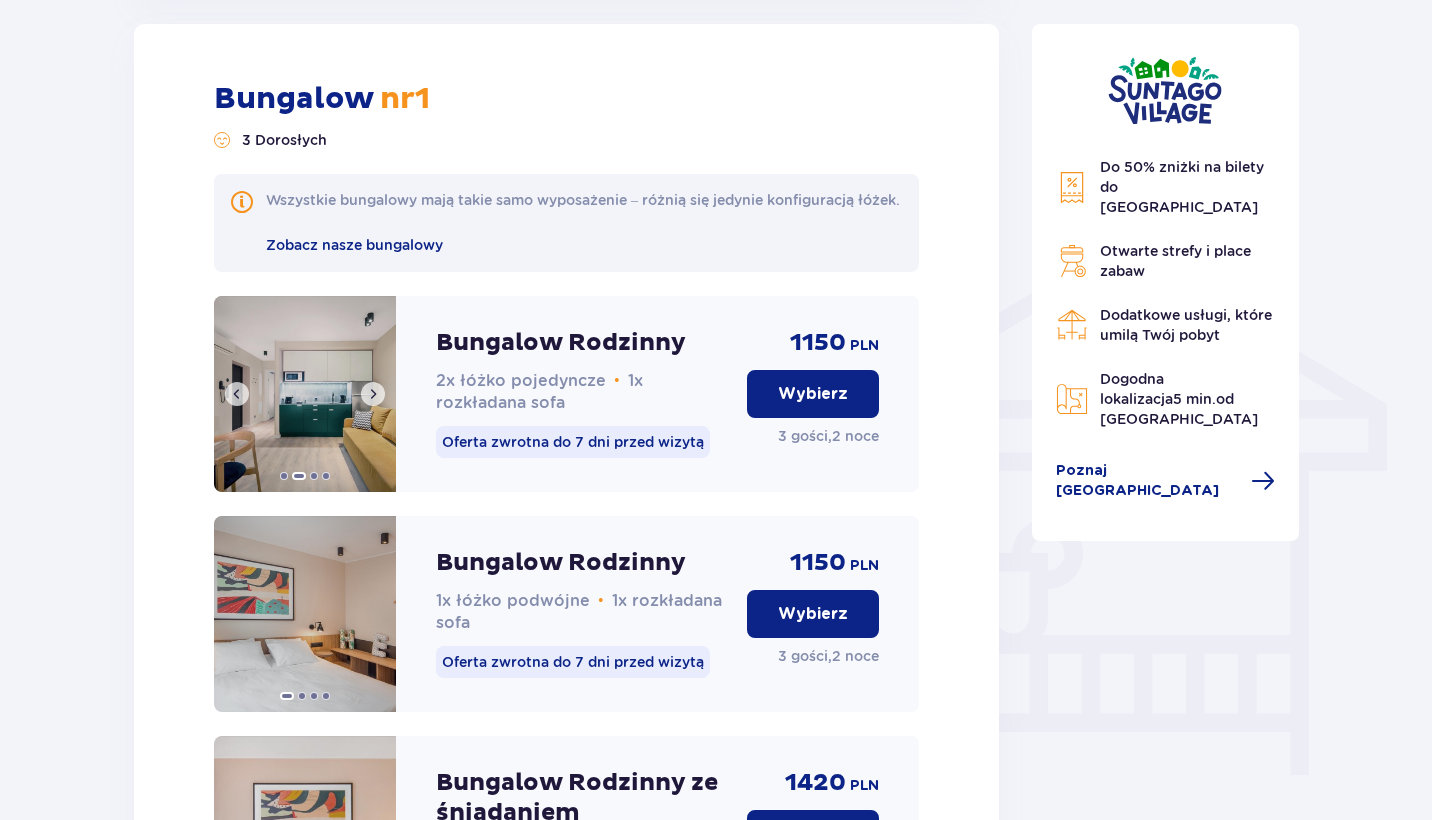 click at bounding box center (373, 394) 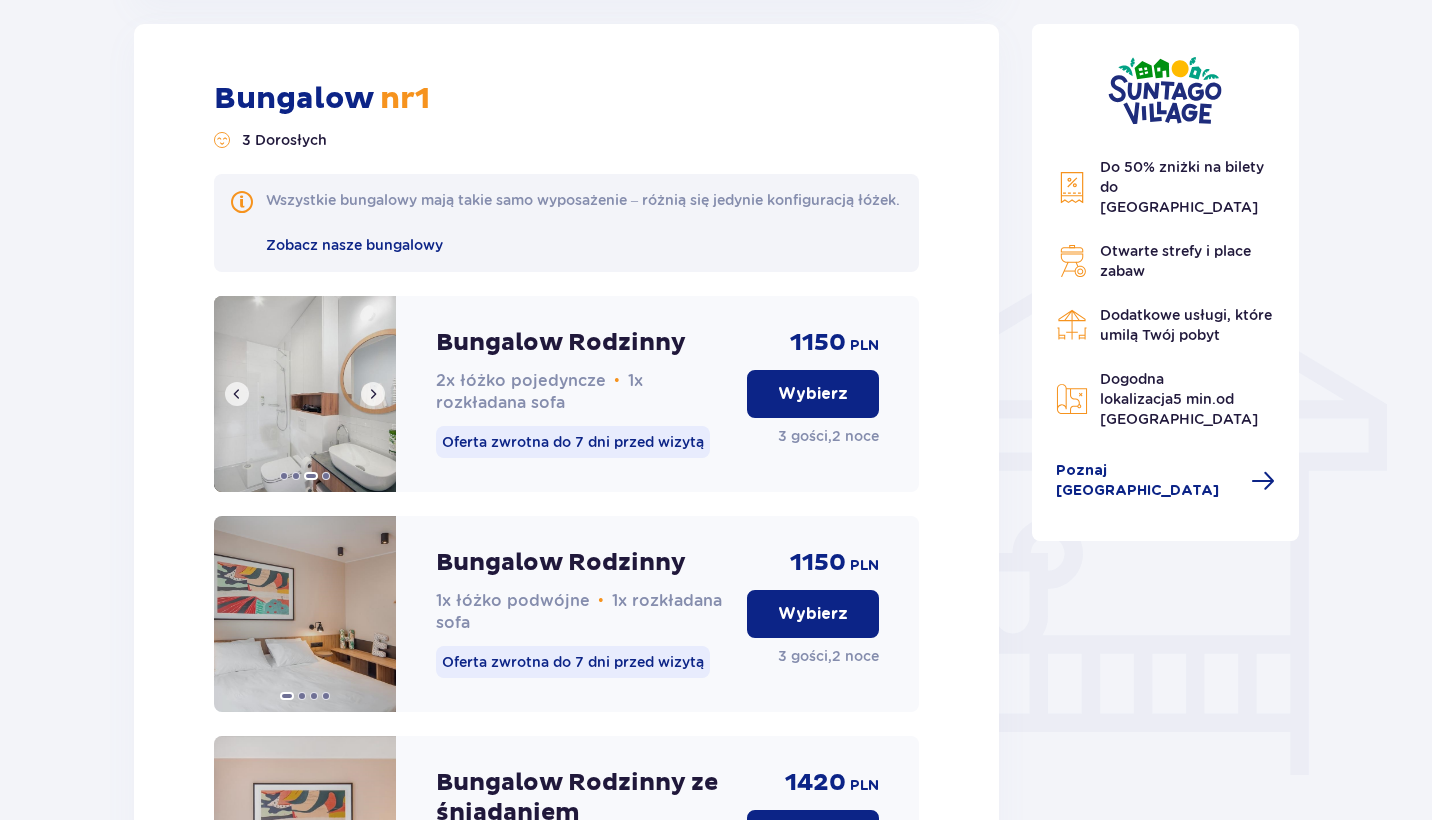 click at bounding box center (373, 394) 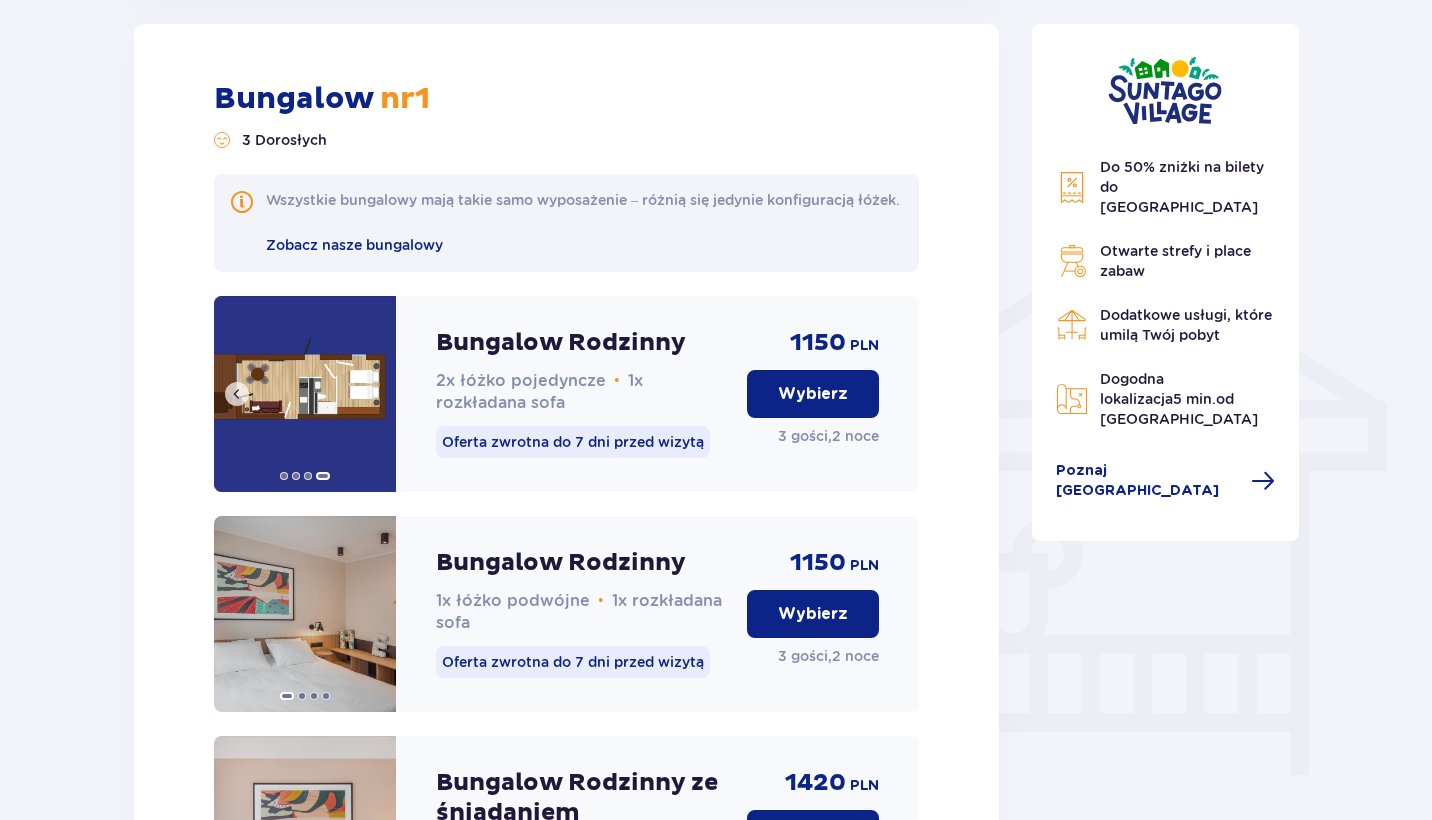 click at bounding box center [305, 394] 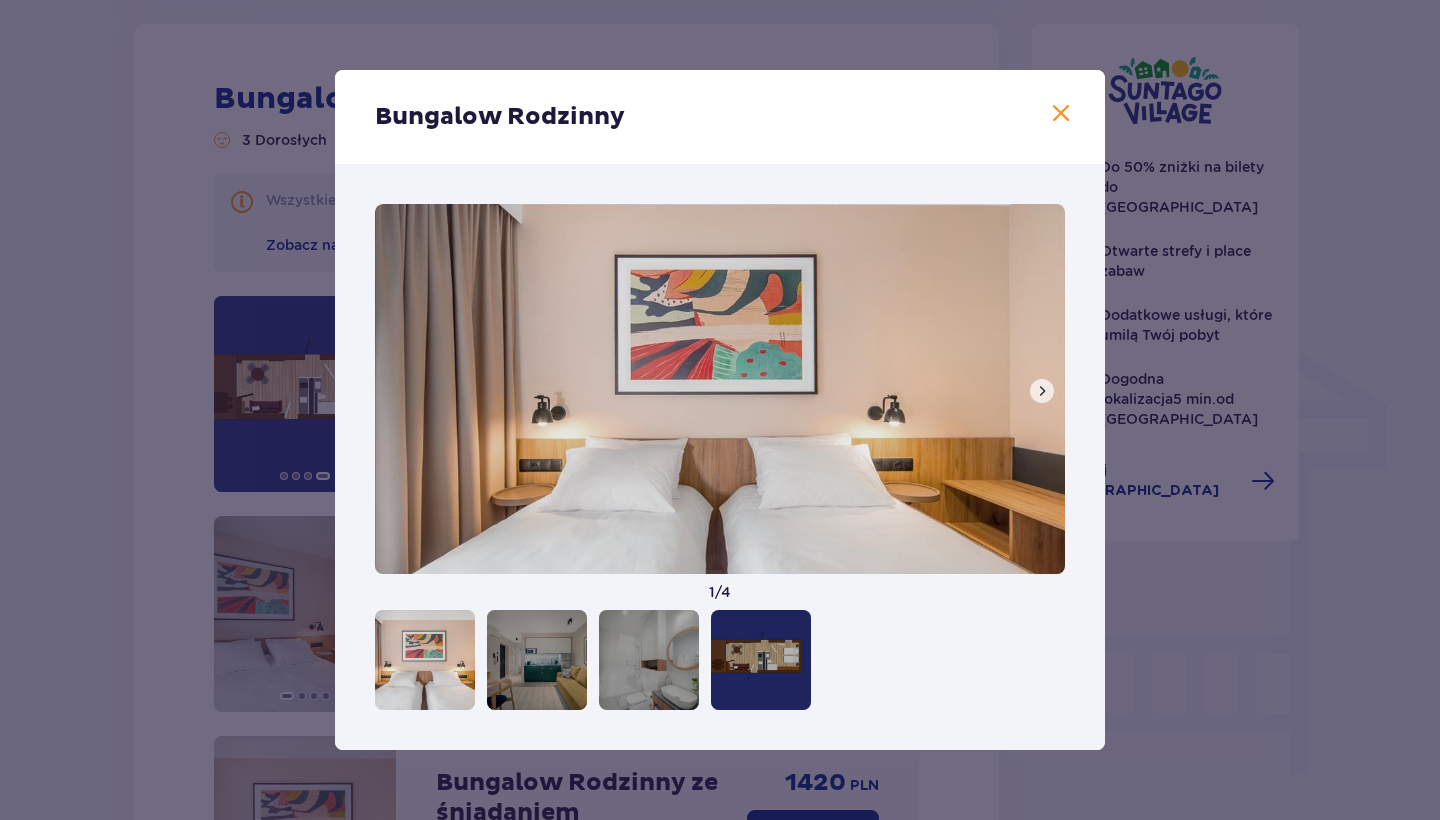 click on "Bungalow Rodzinny" at bounding box center (720, 117) 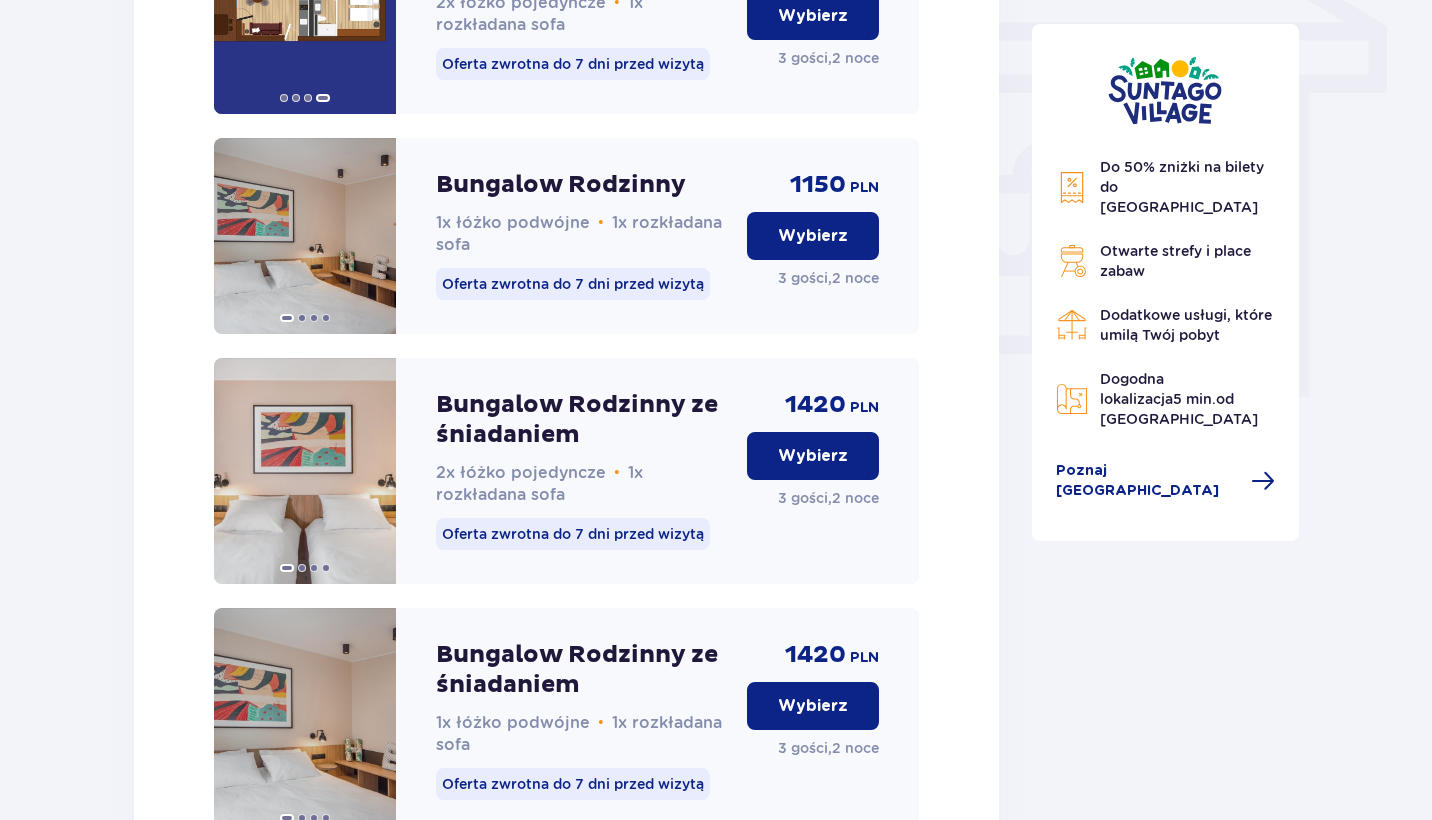 scroll, scrollTop: 2010, scrollLeft: 0, axis: vertical 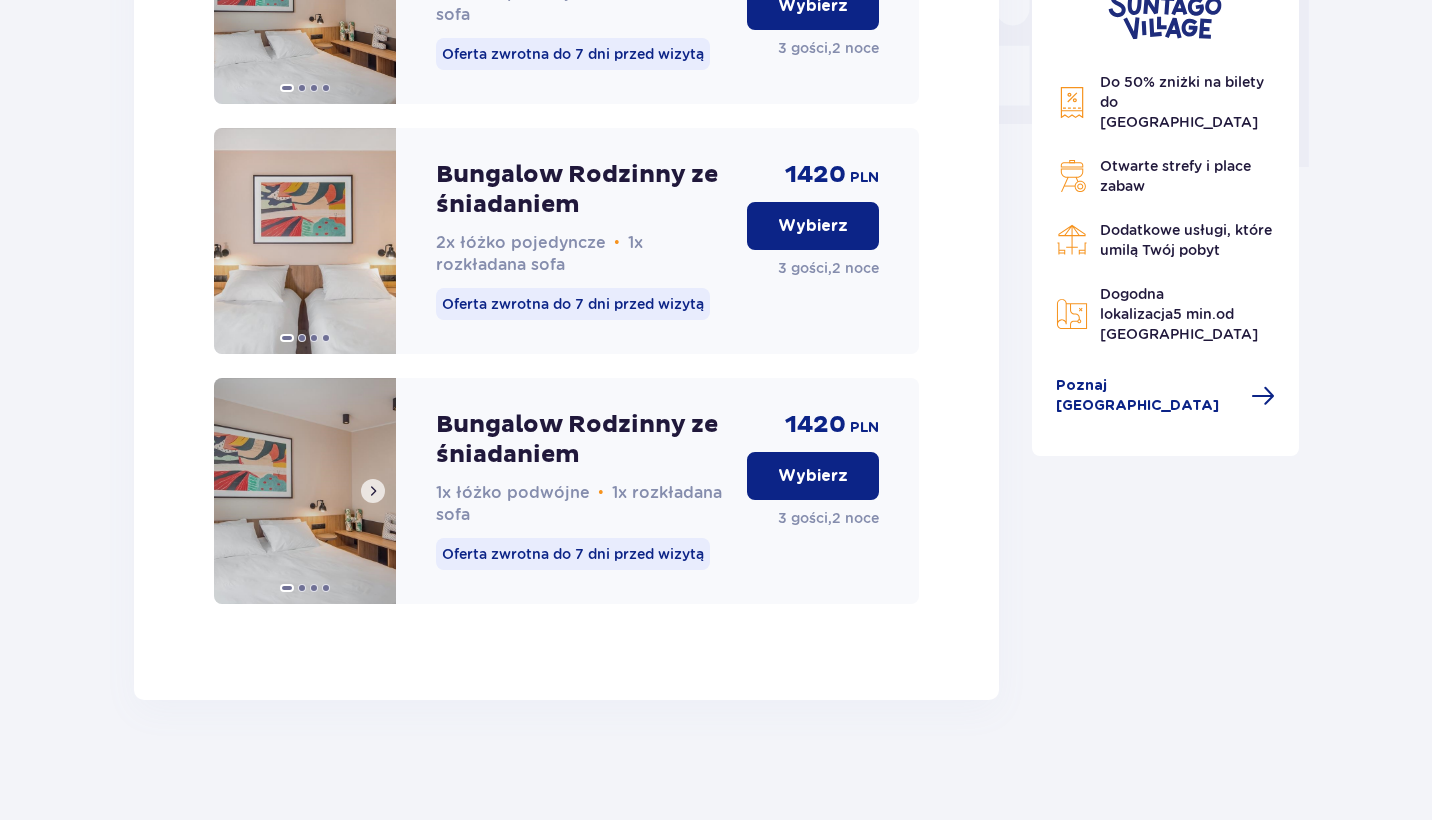 click at bounding box center [373, 491] 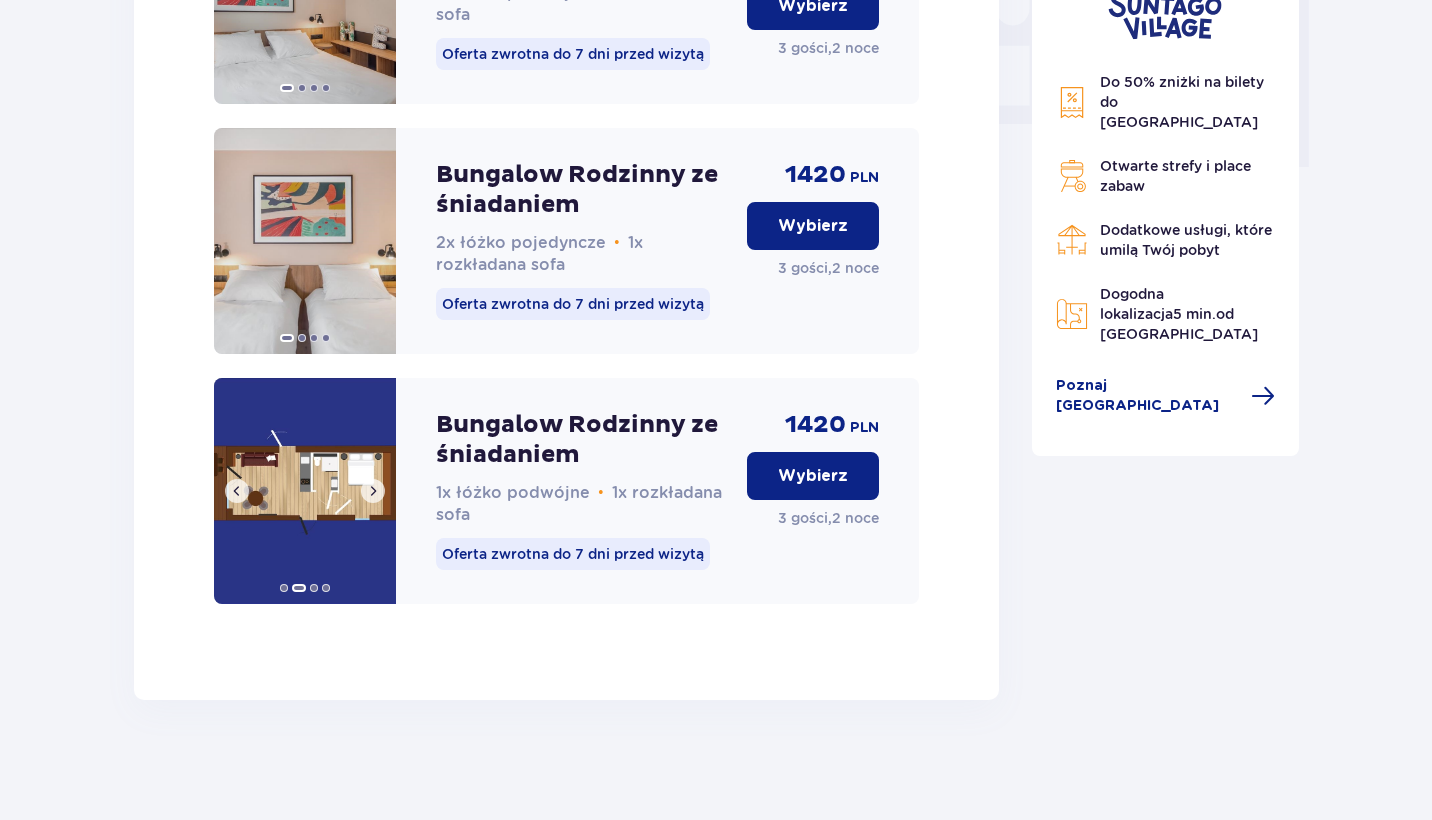 click at bounding box center (373, 491) 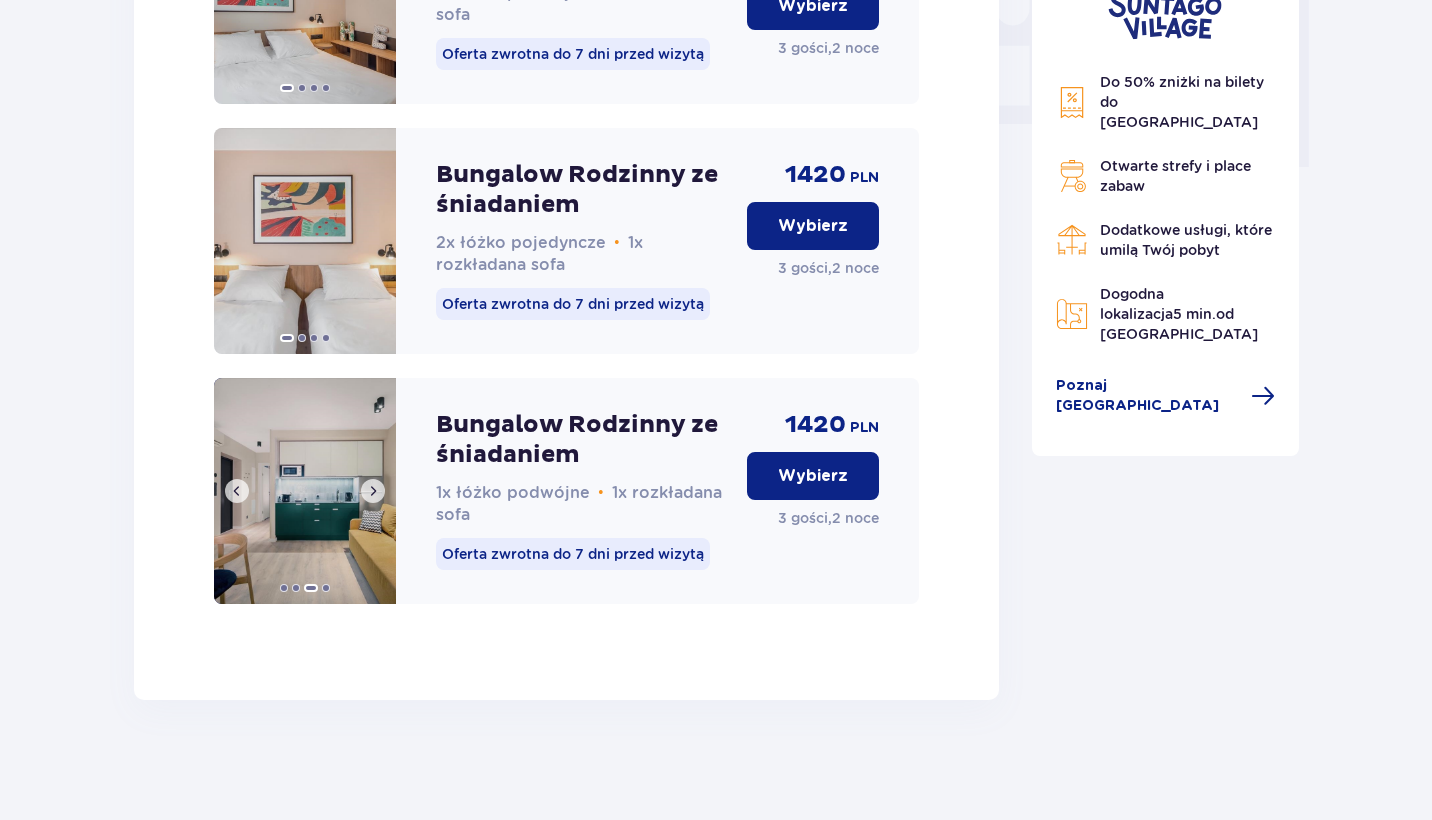 click at bounding box center (373, 491) 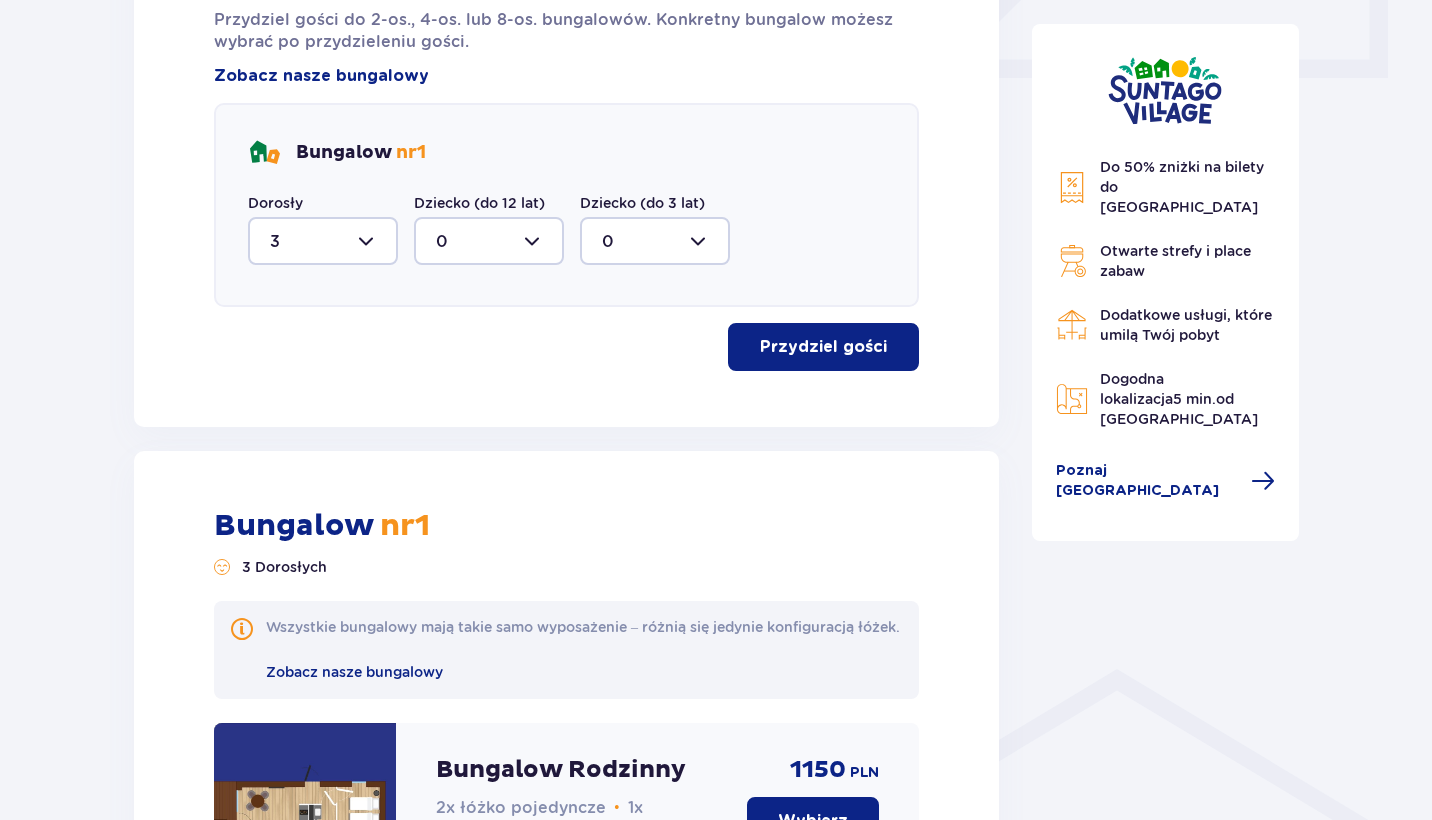 scroll, scrollTop: 0, scrollLeft: 0, axis: both 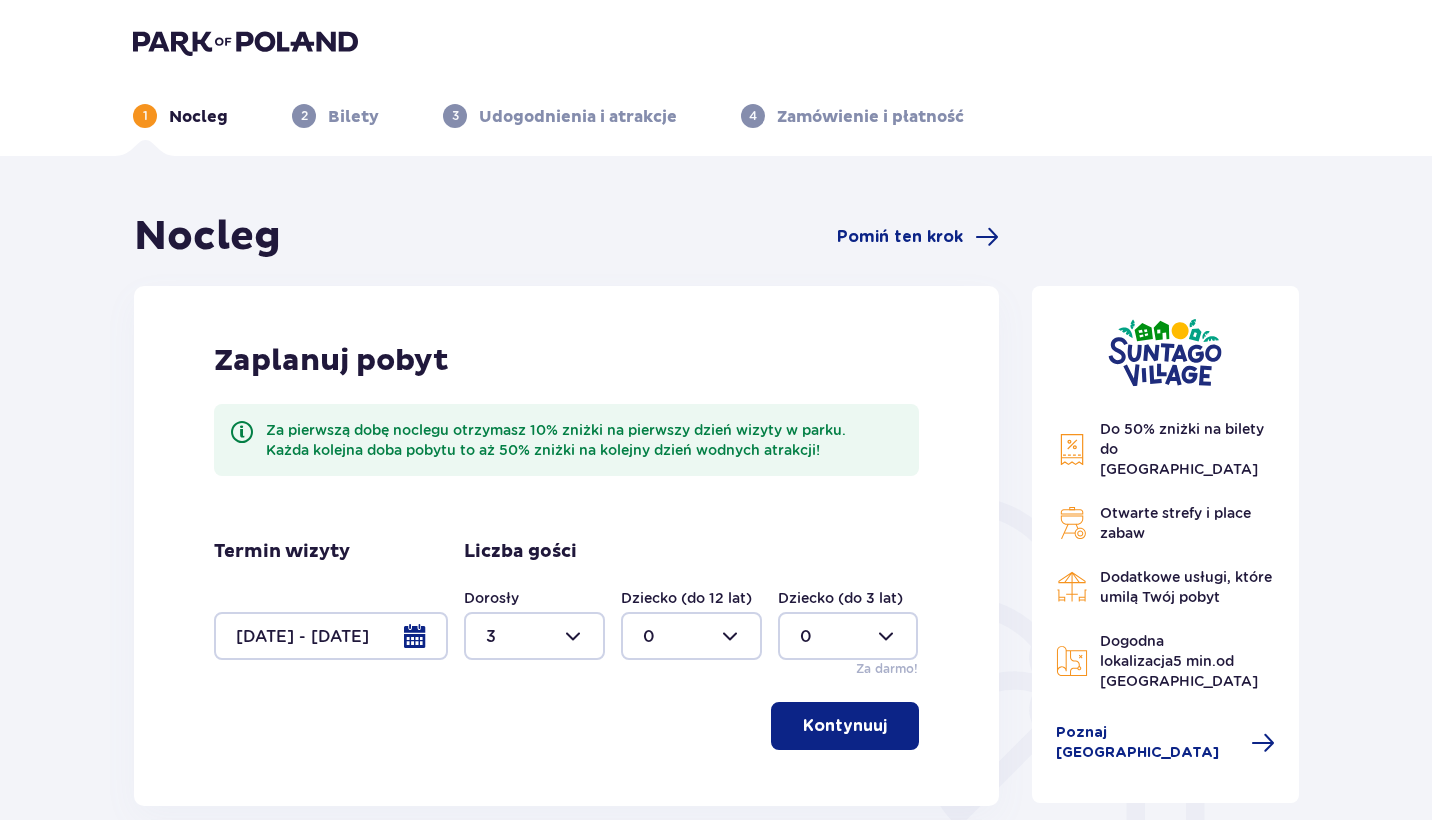 click at bounding box center (245, 42) 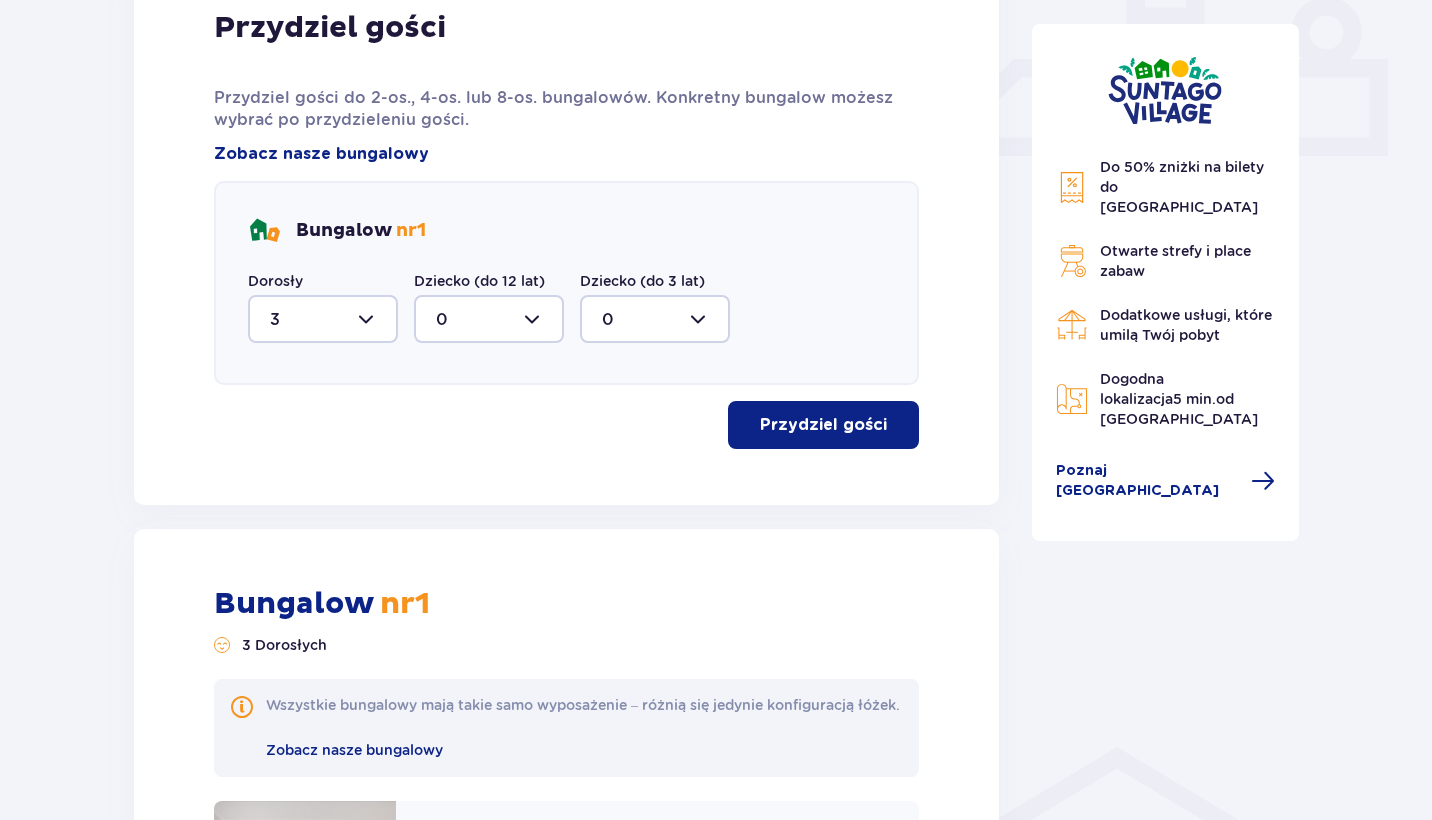 scroll, scrollTop: 0, scrollLeft: 0, axis: both 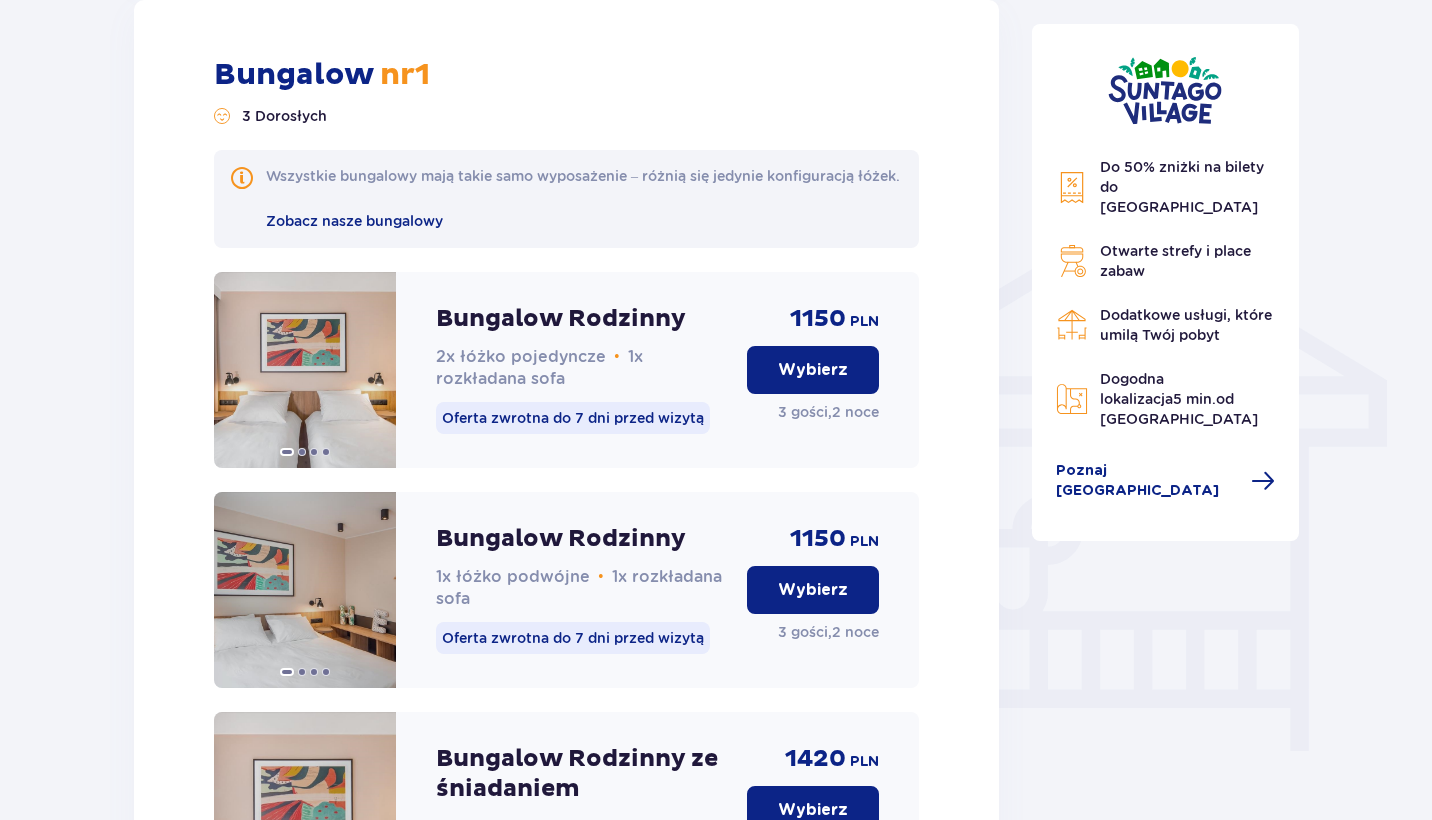 click on "Wybierz" at bounding box center (813, 590) 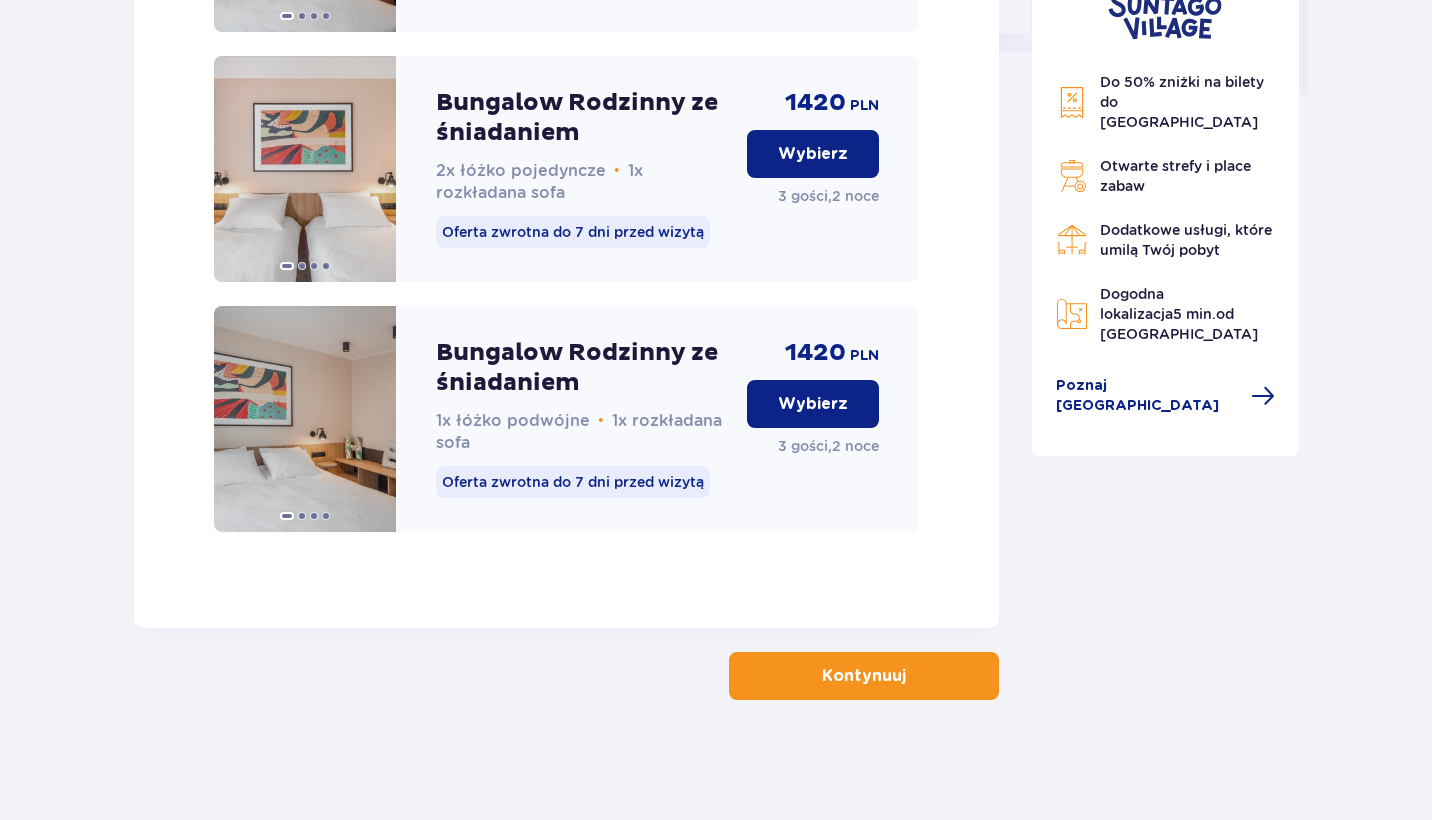 scroll, scrollTop: 2082, scrollLeft: 0, axis: vertical 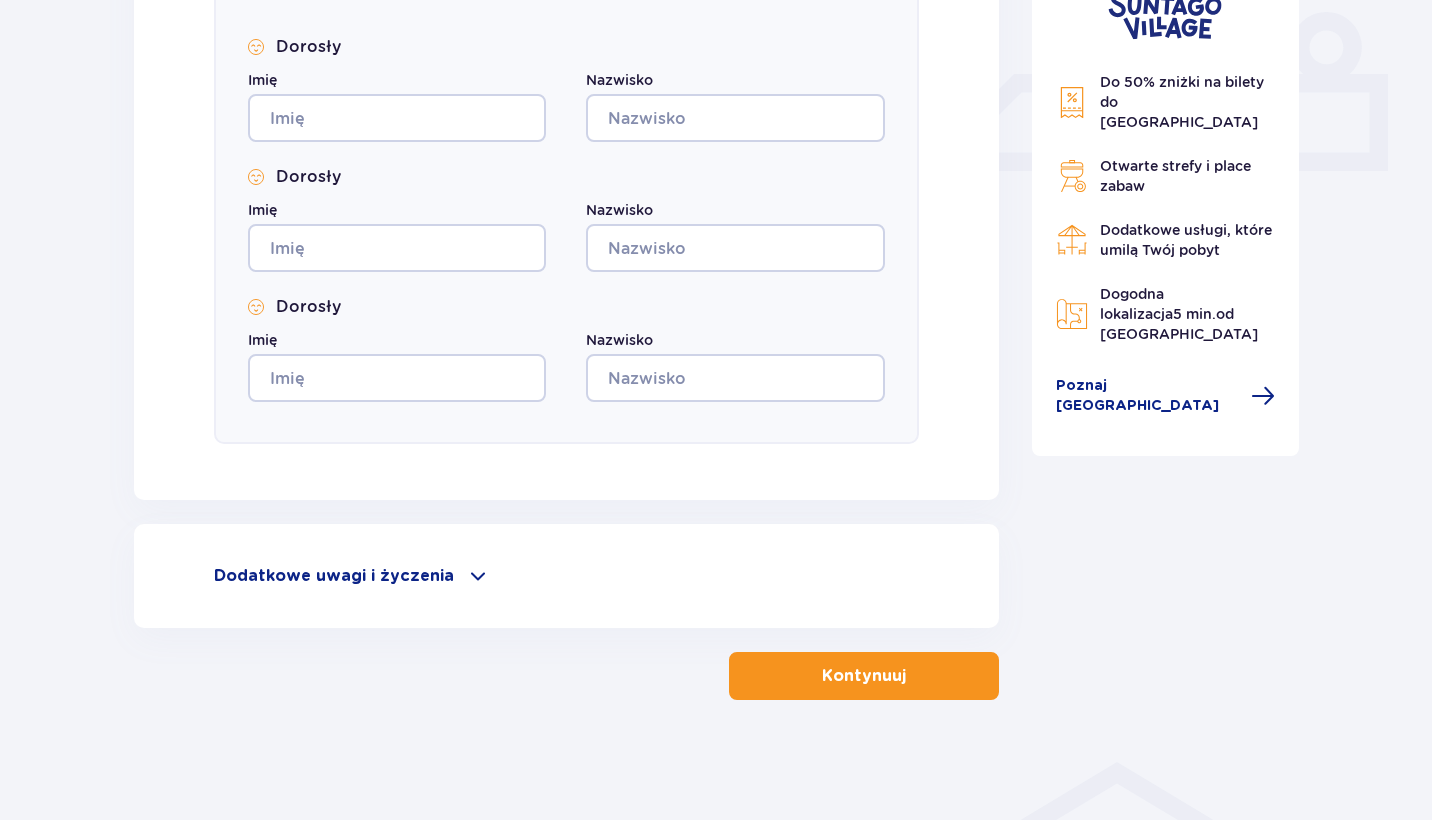 click on "Dodatkowe uwagi i życzenia Czy możemy Ci jeszcze w czymś pomóc? Daj nam znać! Dołożymy wszelkich starań, aby Twój pobyt u nas był wyjątkowy. 0  /  500" at bounding box center (566, 576) 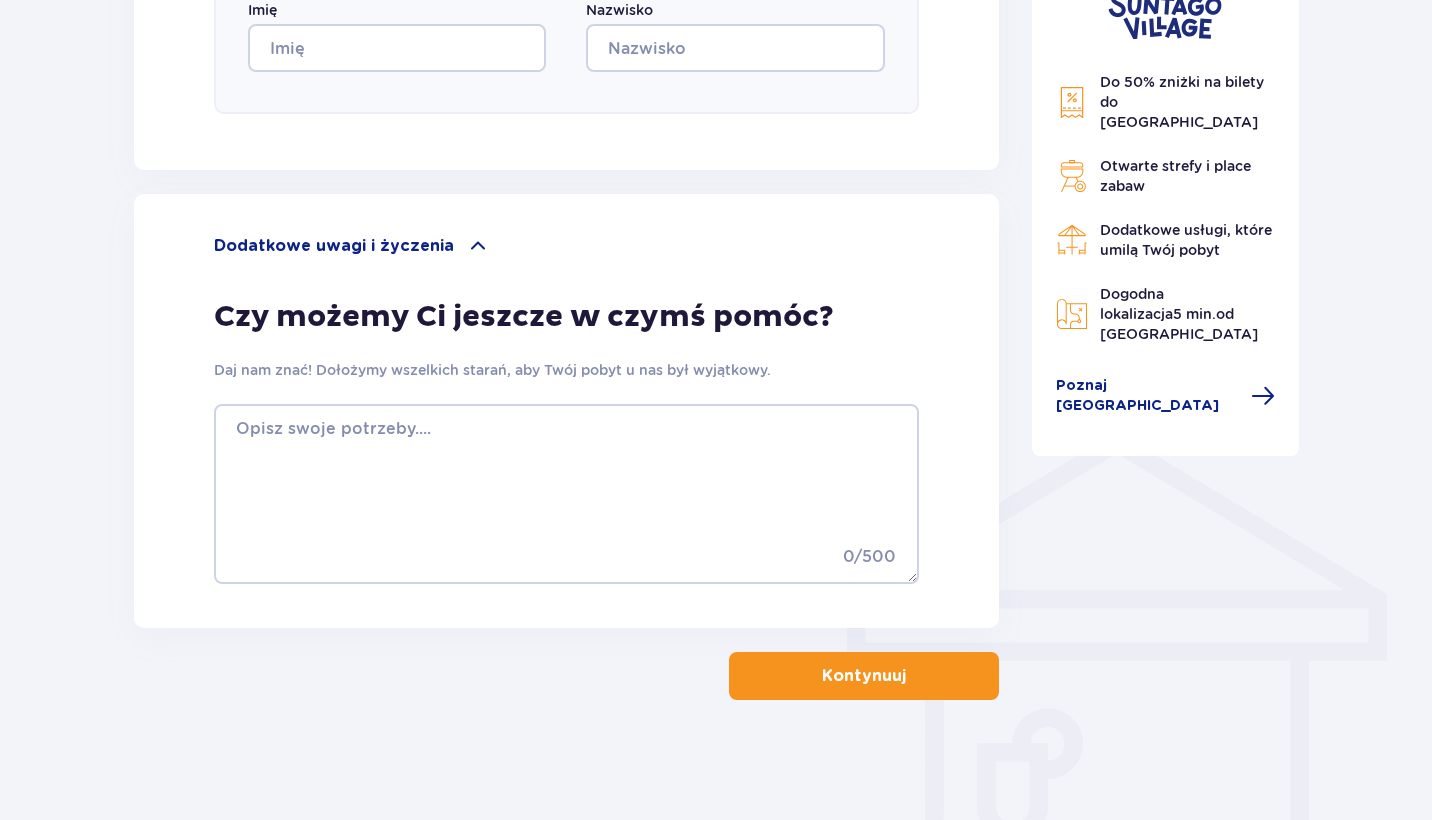 scroll, scrollTop: 0, scrollLeft: 0, axis: both 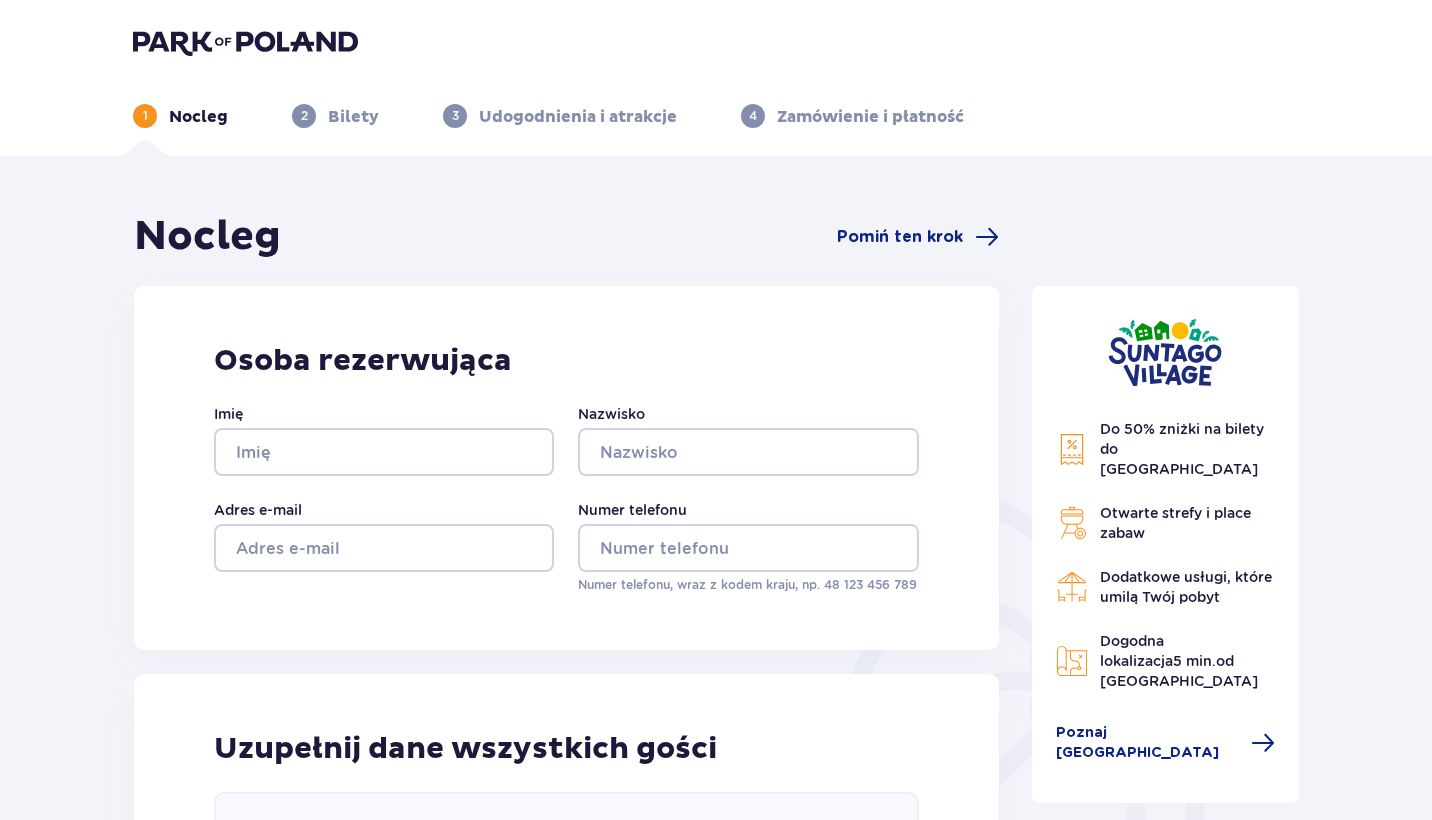 click at bounding box center [245, 42] 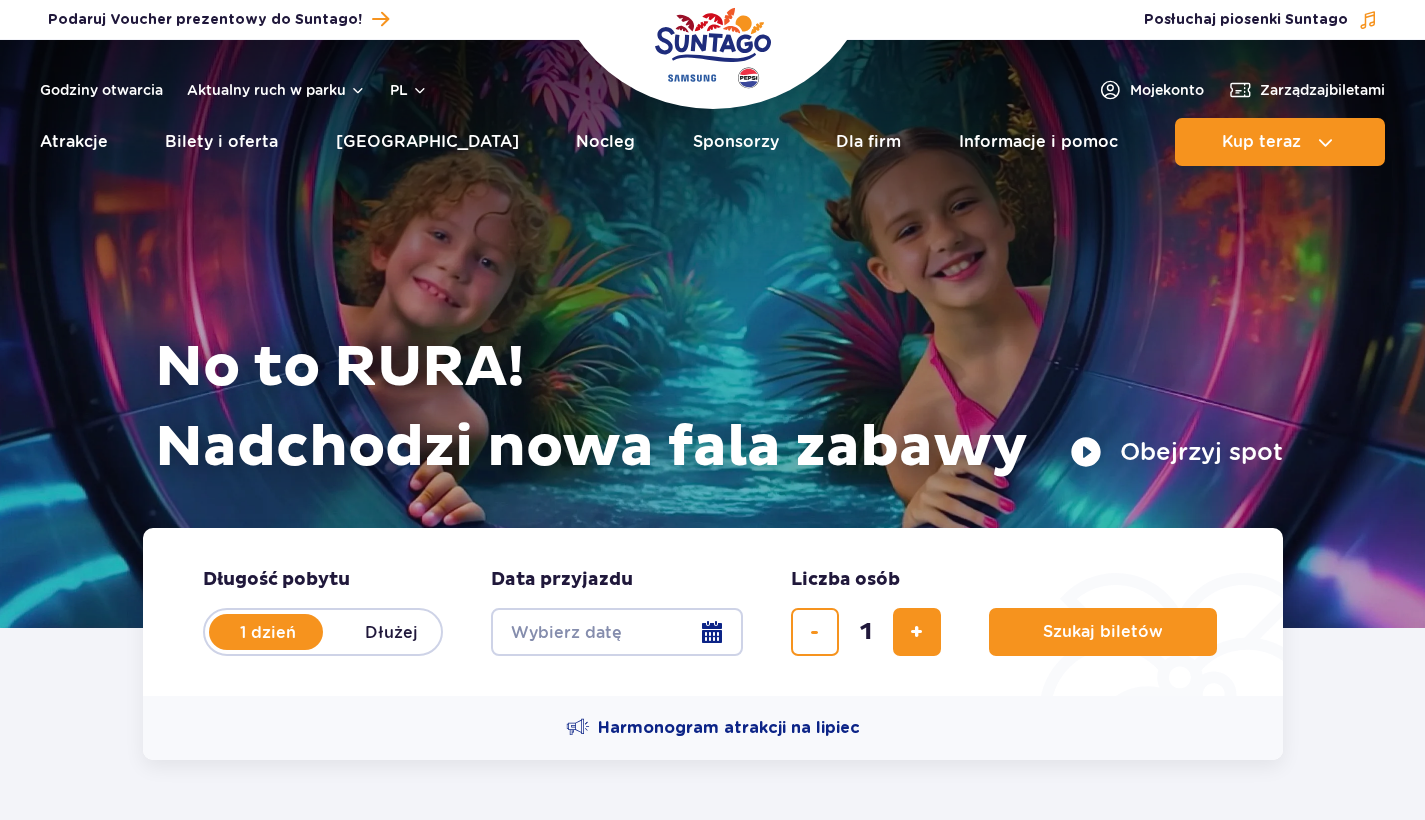 scroll, scrollTop: 0, scrollLeft: 0, axis: both 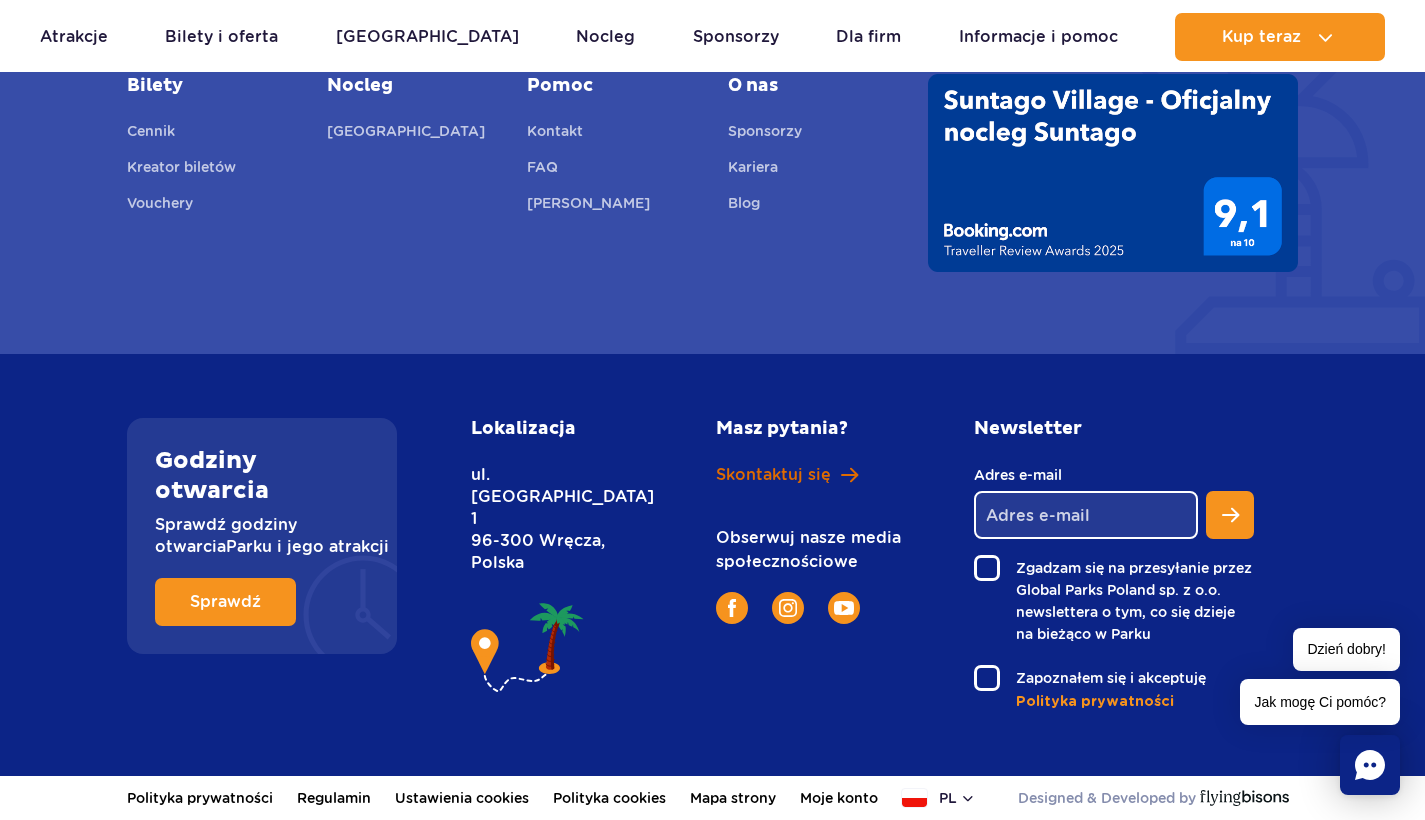 click on "Skontaktuj się" at bounding box center (773, 475) 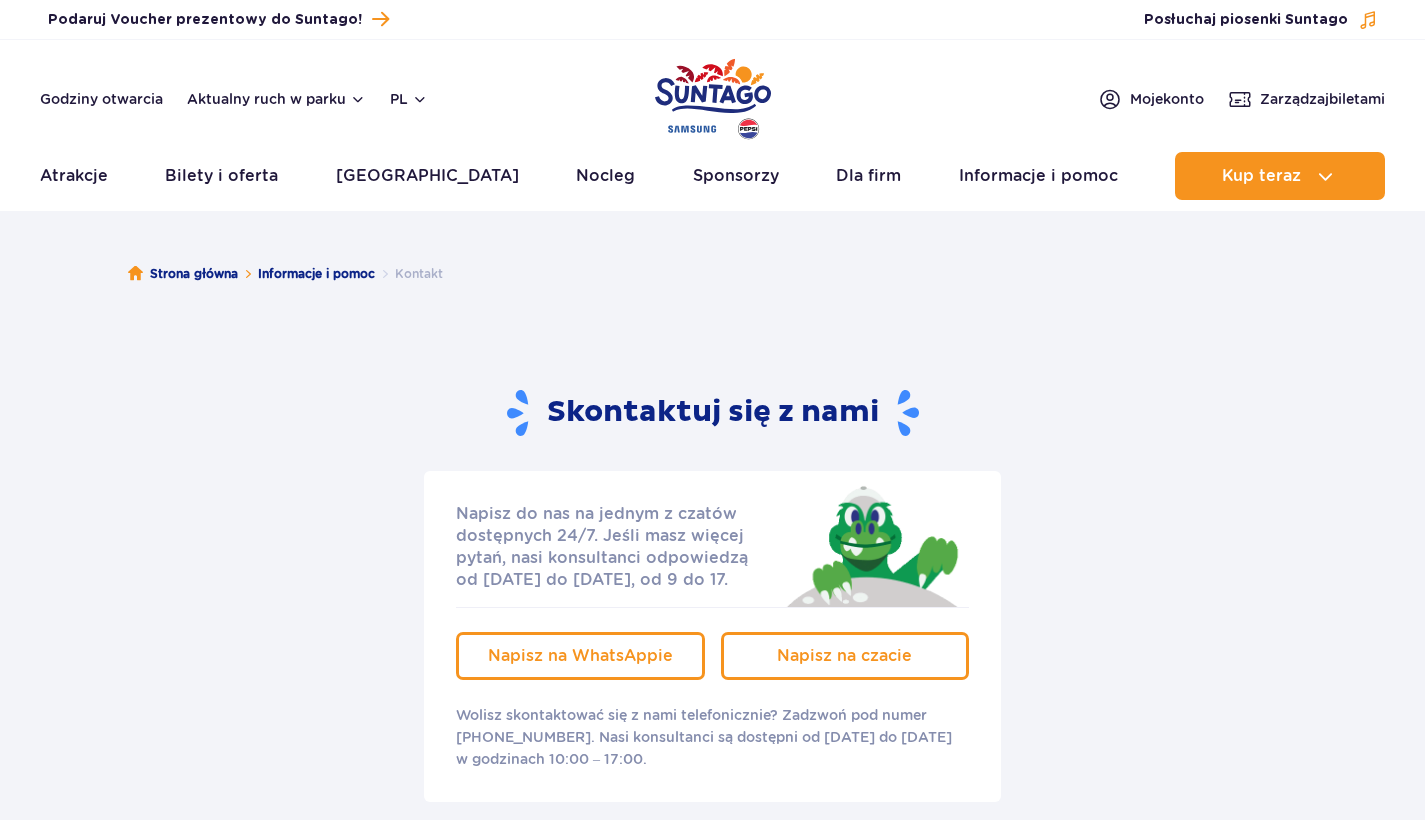 scroll, scrollTop: 0, scrollLeft: 0, axis: both 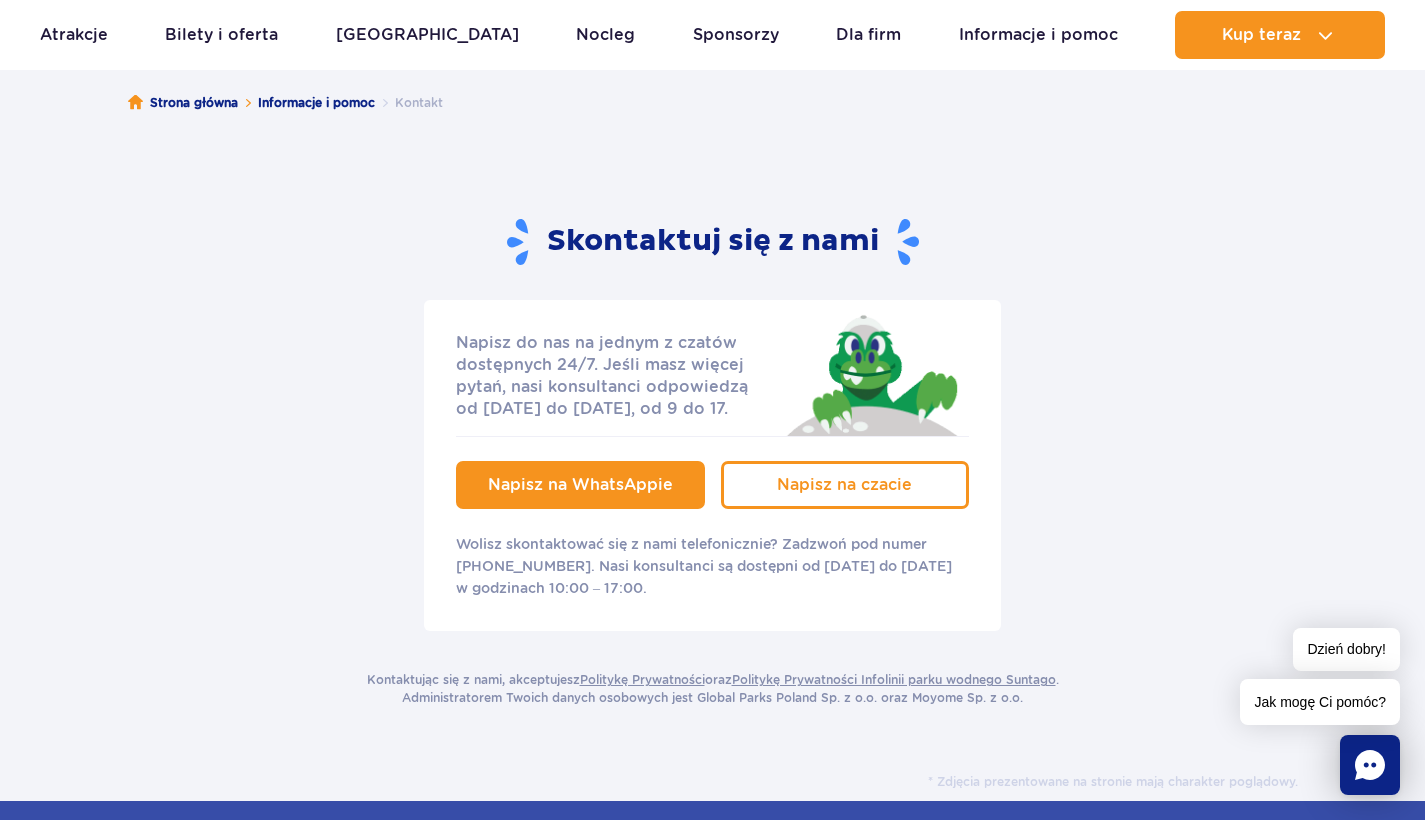 click on "Napisz na WhatsAppie" at bounding box center [580, 485] 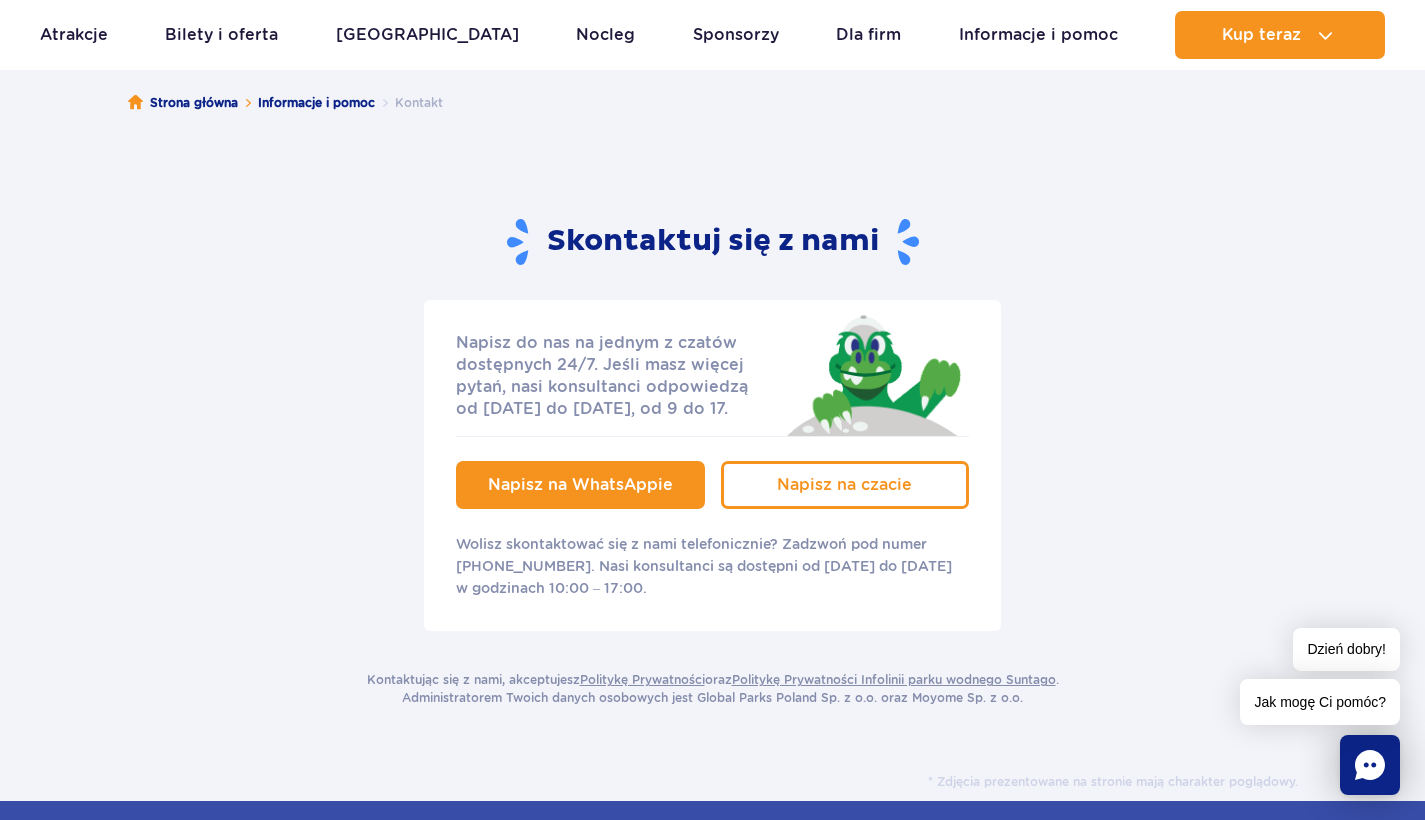 click on "Napisz na WhatsAppie" at bounding box center [580, 485] 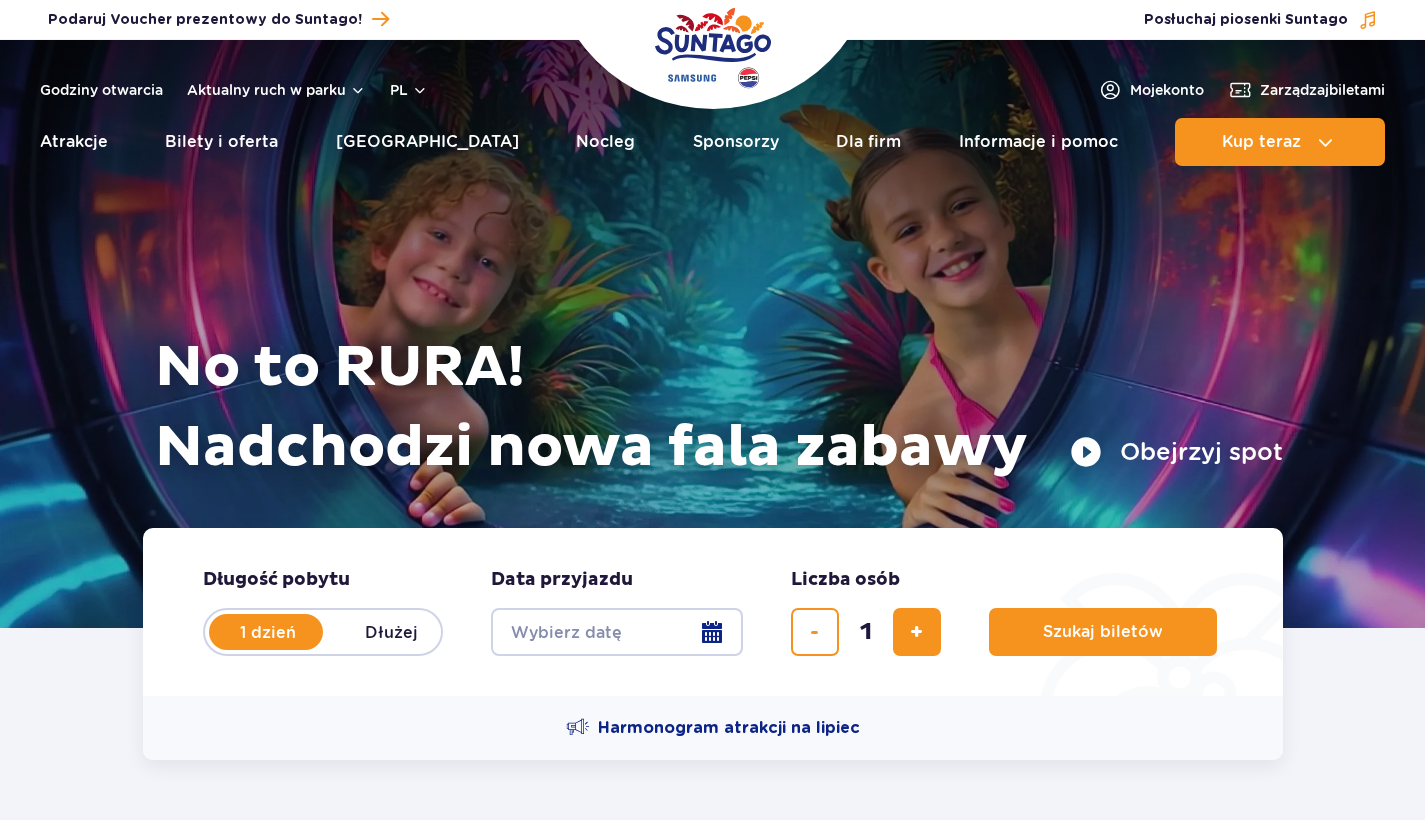 scroll, scrollTop: 0, scrollLeft: 0, axis: both 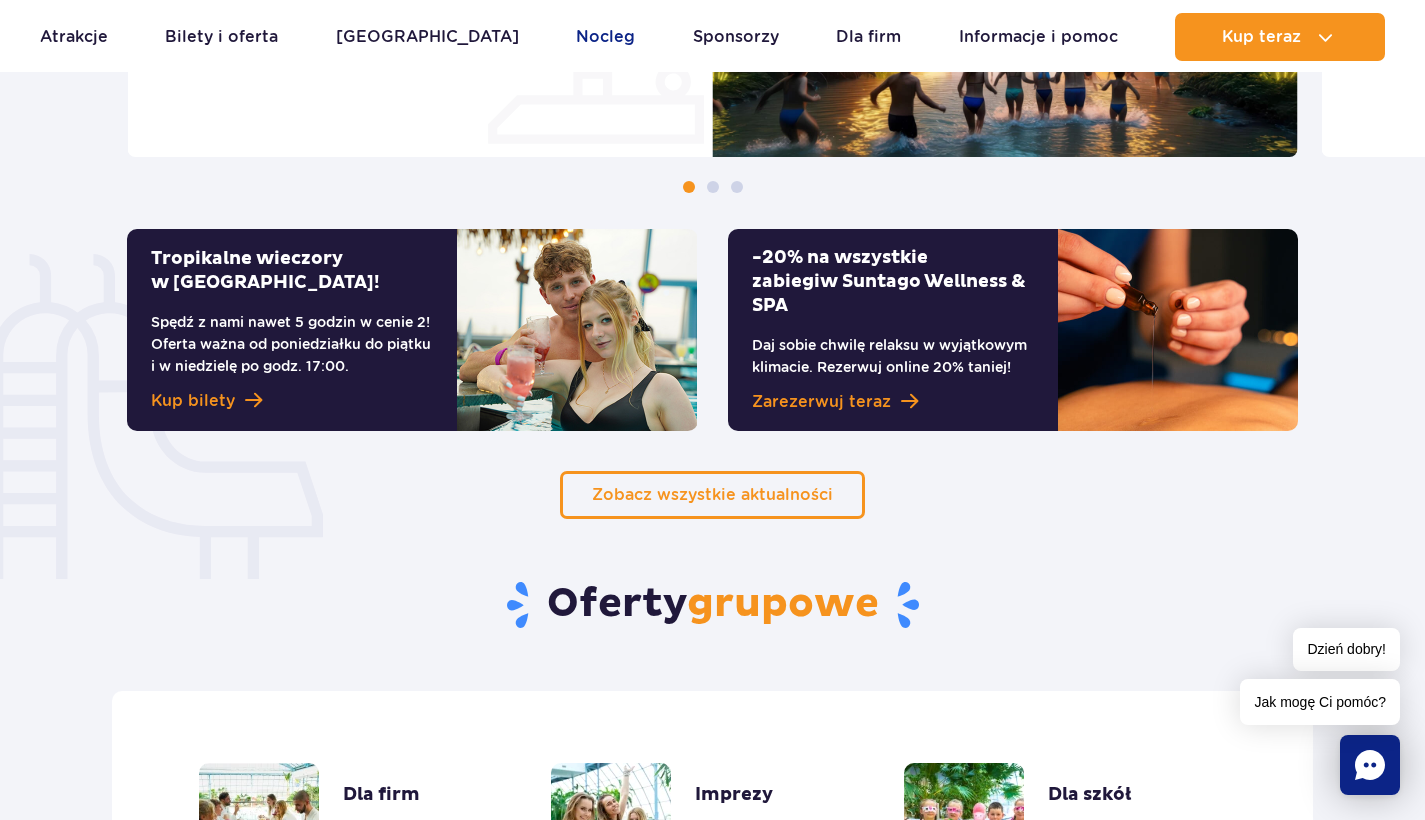 click on "Nocleg" at bounding box center (605, 37) 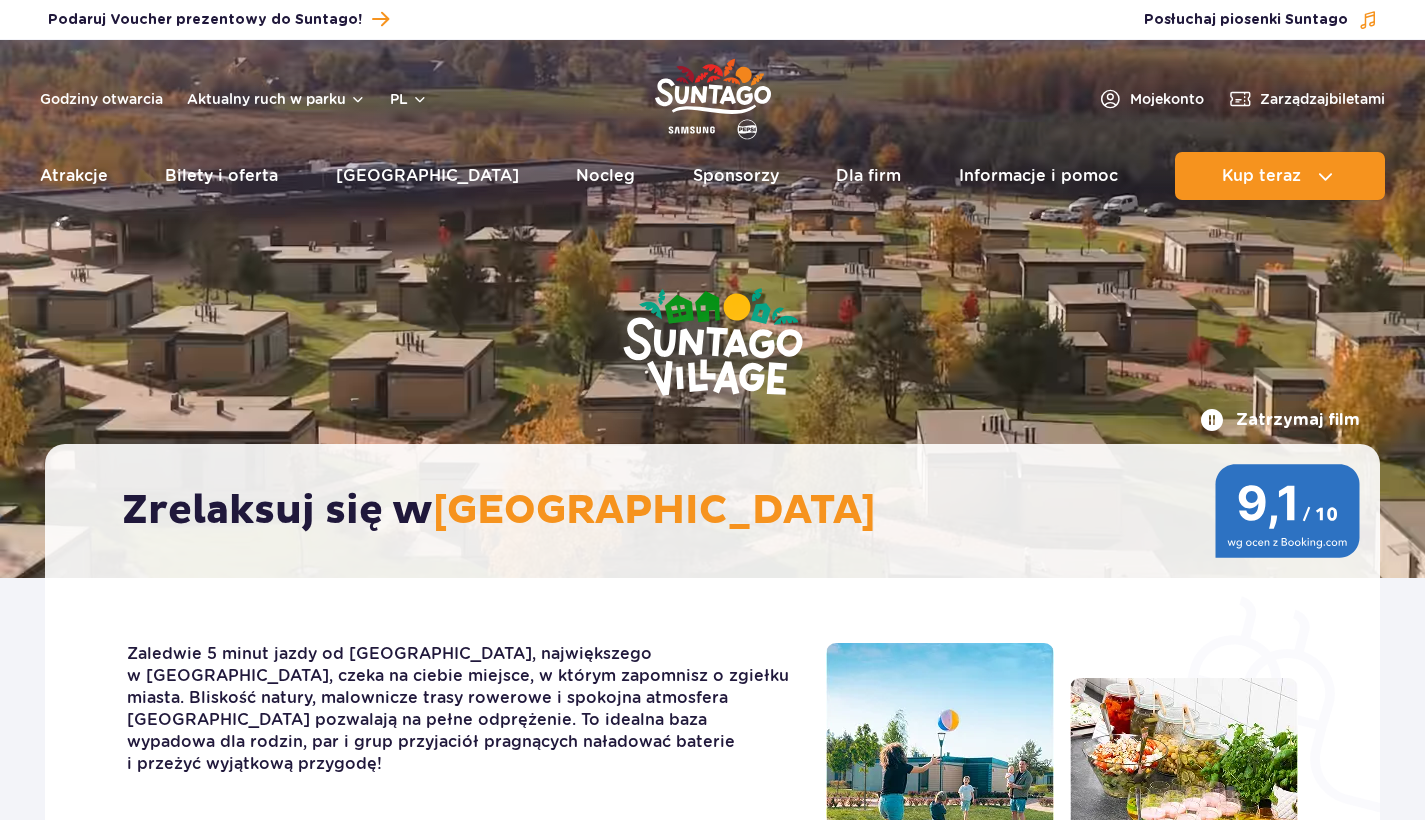 scroll, scrollTop: 0, scrollLeft: 0, axis: both 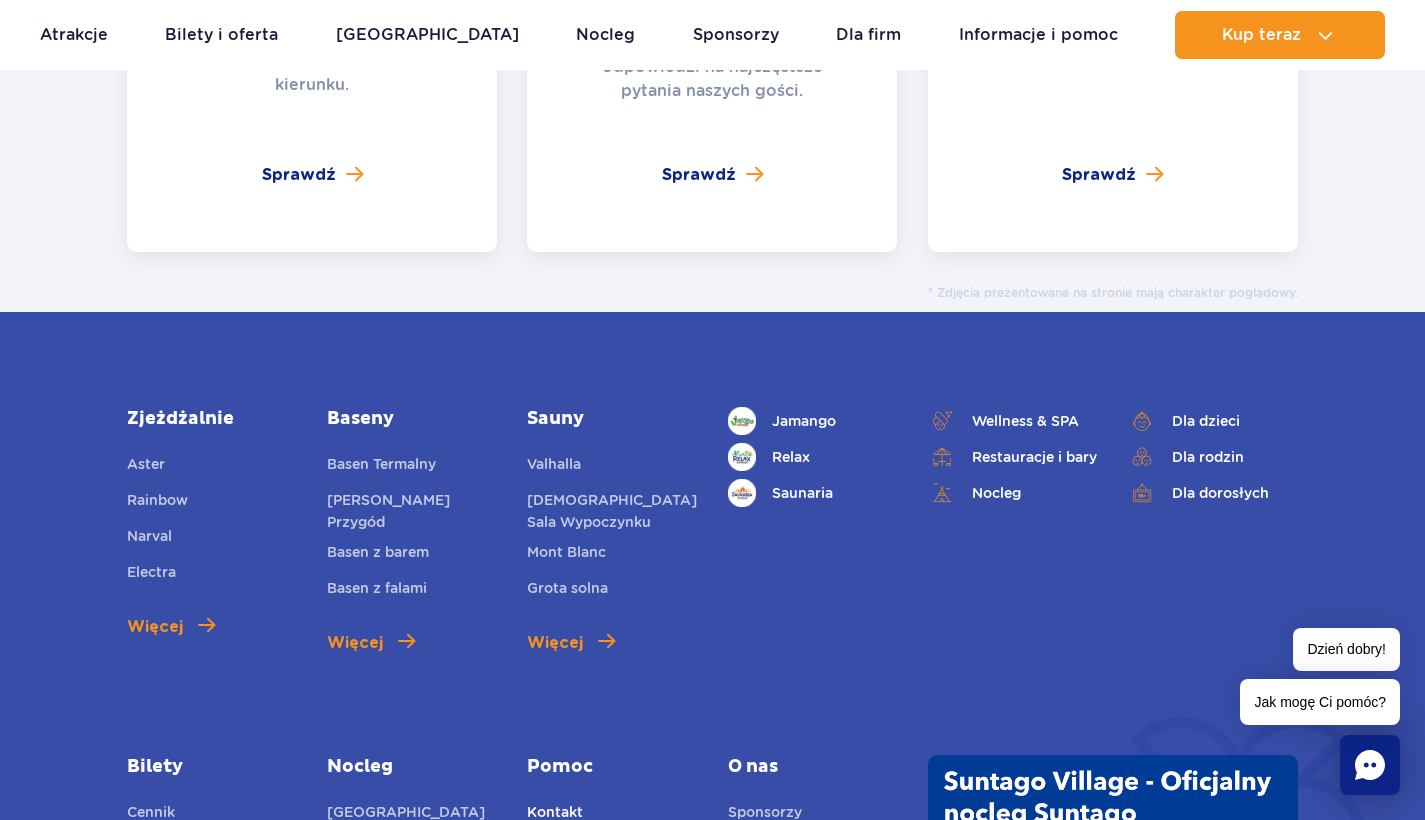 click on "Kontakt" at bounding box center [555, 815] 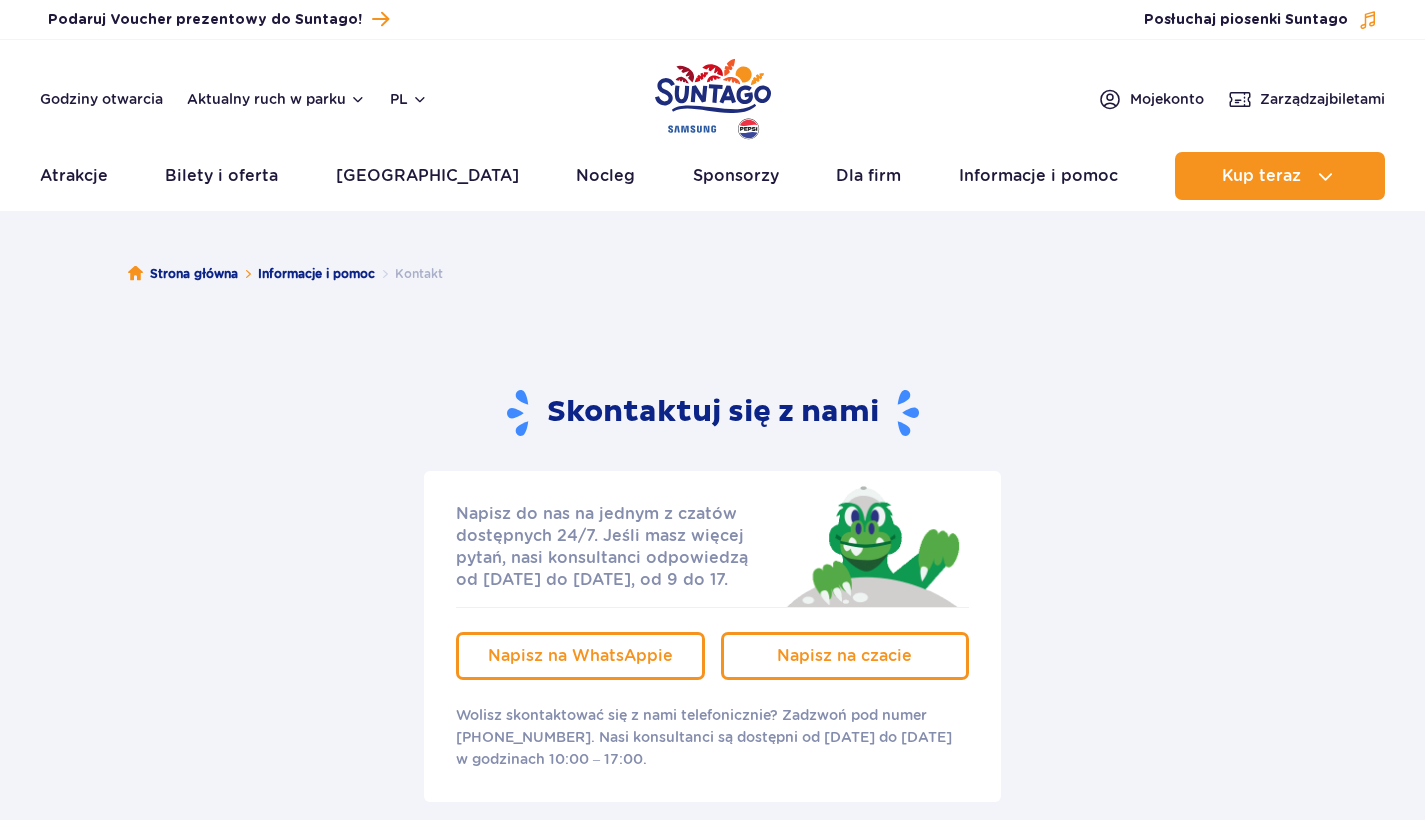 scroll, scrollTop: 0, scrollLeft: 0, axis: both 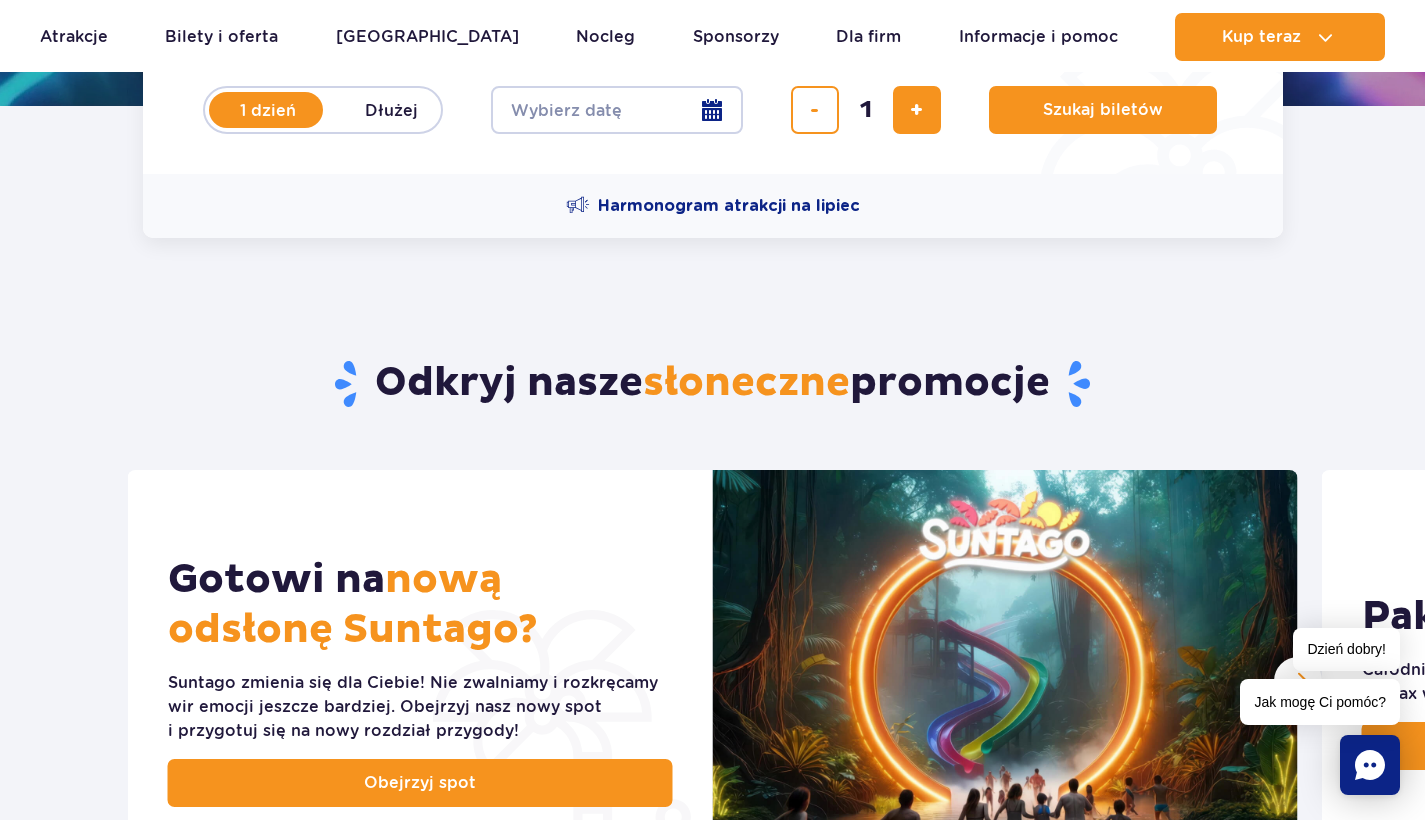 click on "Aktualny ruch w parku
Atrakcje
Zjeżdżalnie
Aster
Rainbow
Narval
Więcej
Baseny
Basen Termalny
Mamba Rzeka Przygód
Wewnętrzny basen z barem
Więcej SPA" at bounding box center [712, 37] 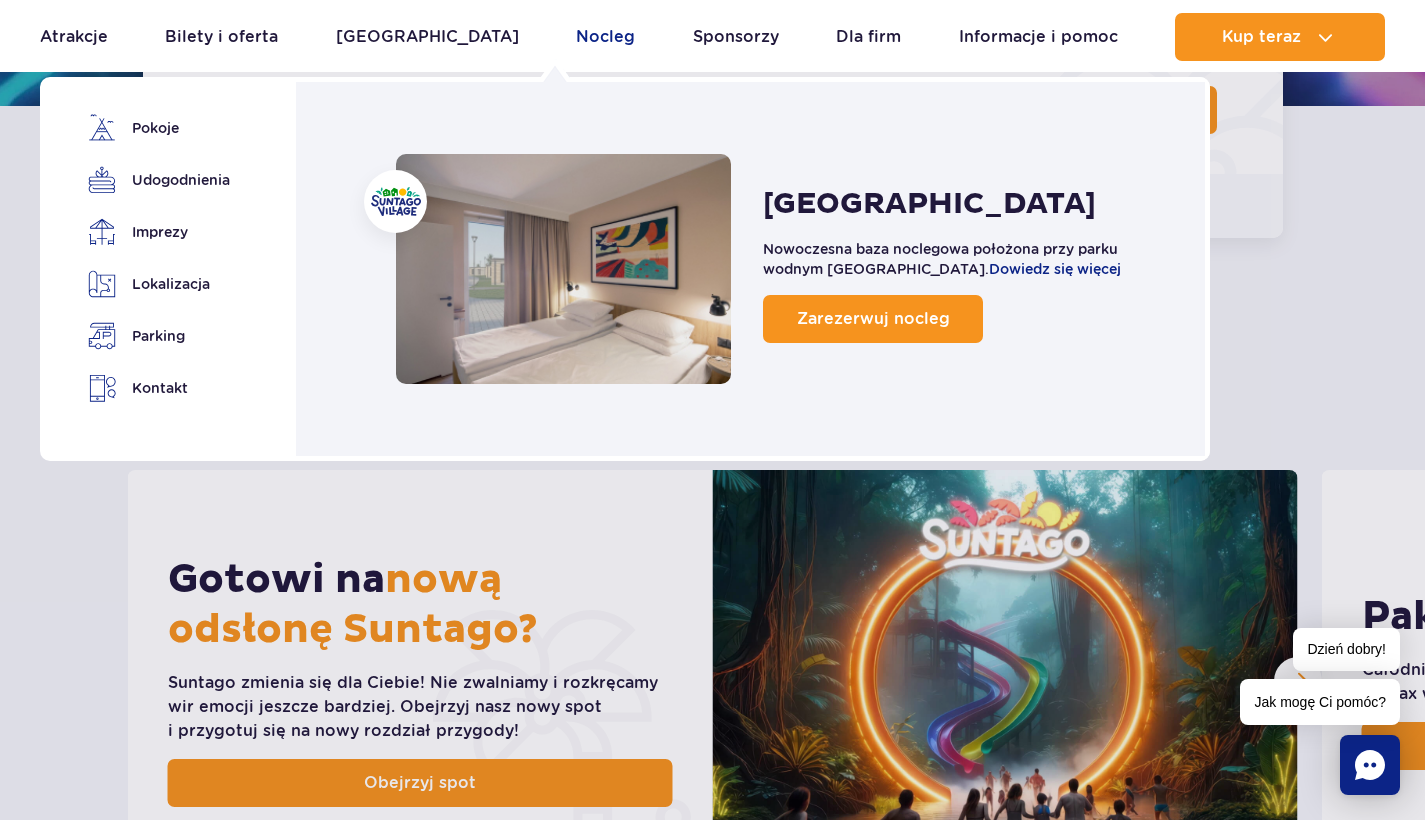click on "Nocleg" at bounding box center (605, 37) 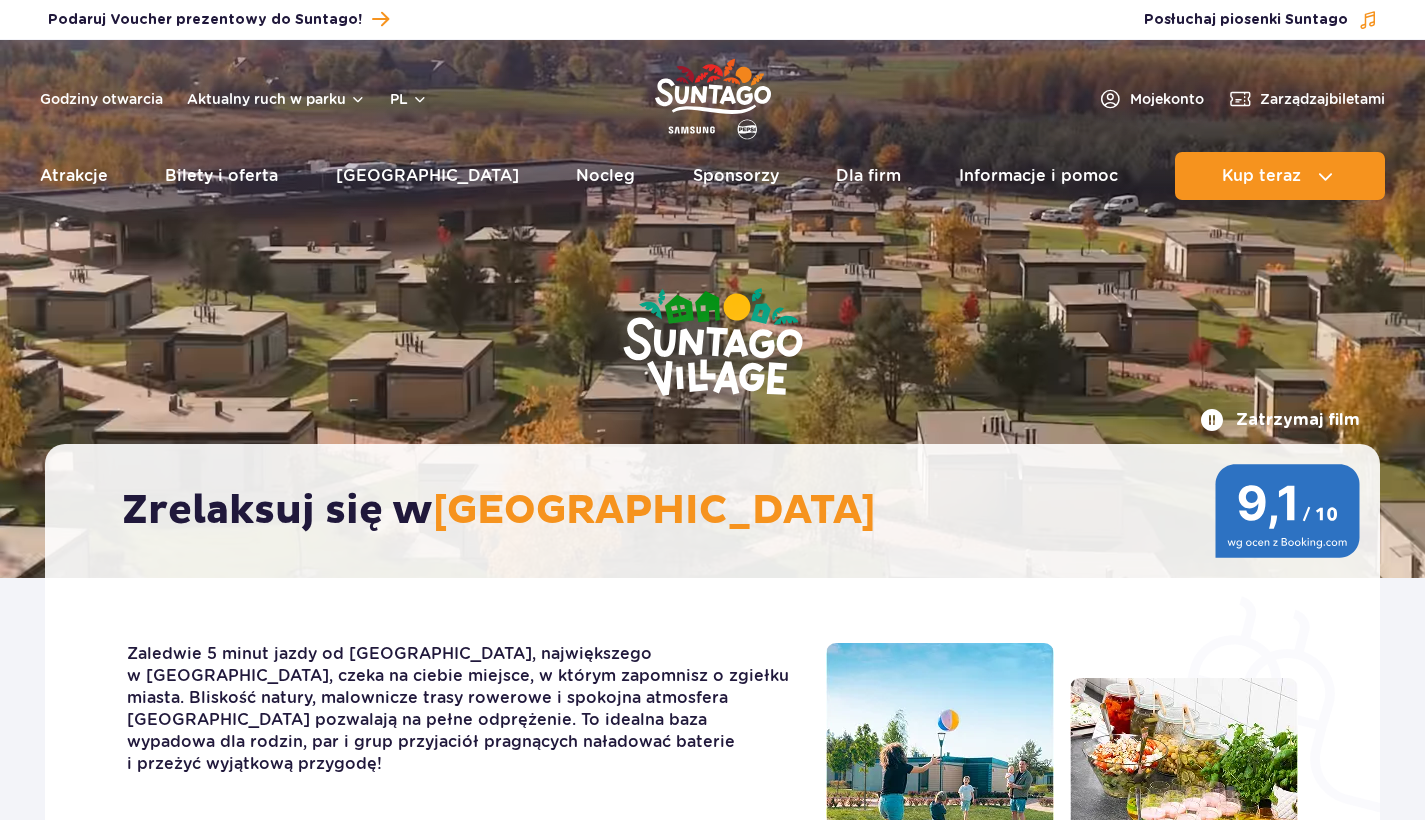 scroll, scrollTop: 0, scrollLeft: 0, axis: both 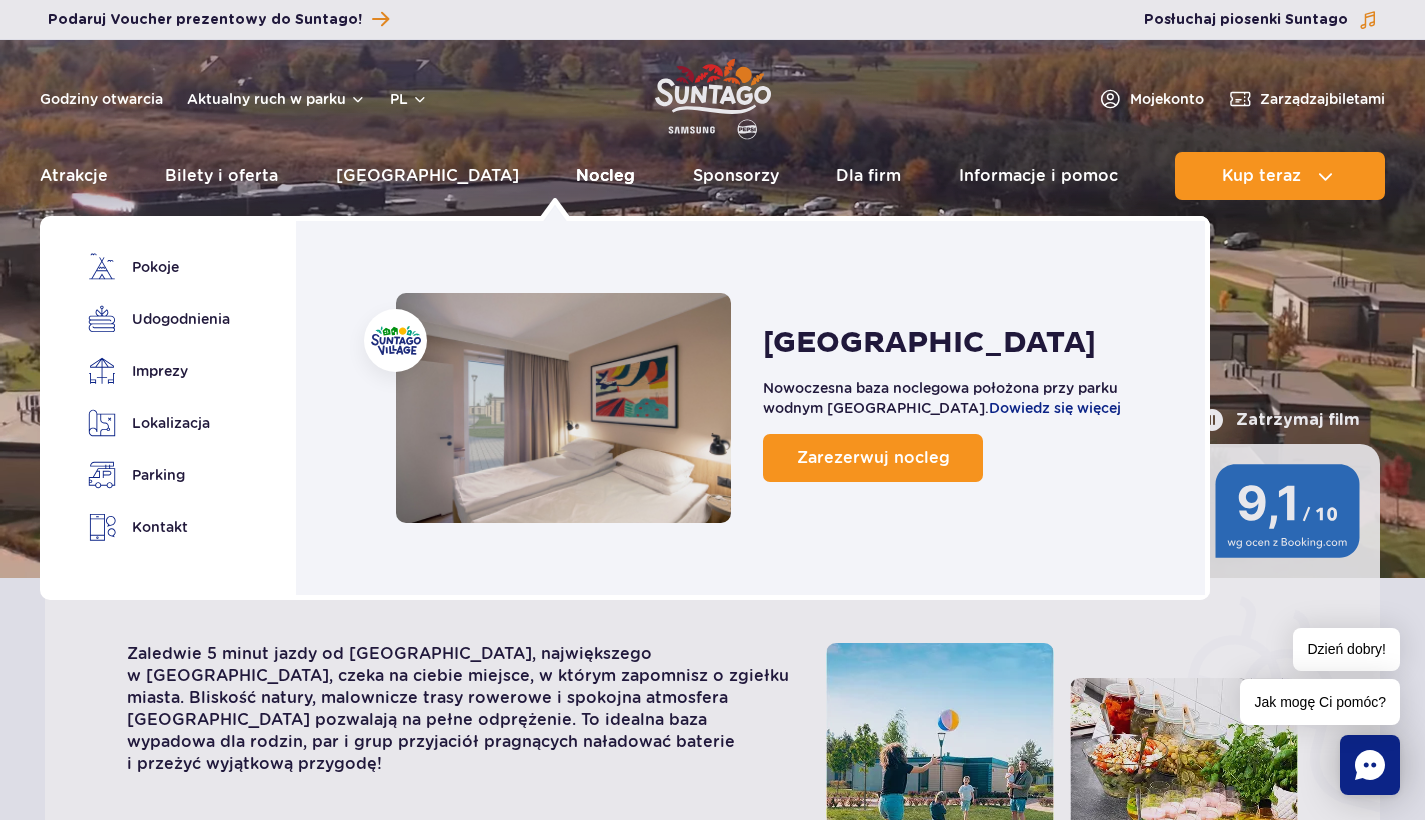 click on "Nocleg" at bounding box center [605, 176] 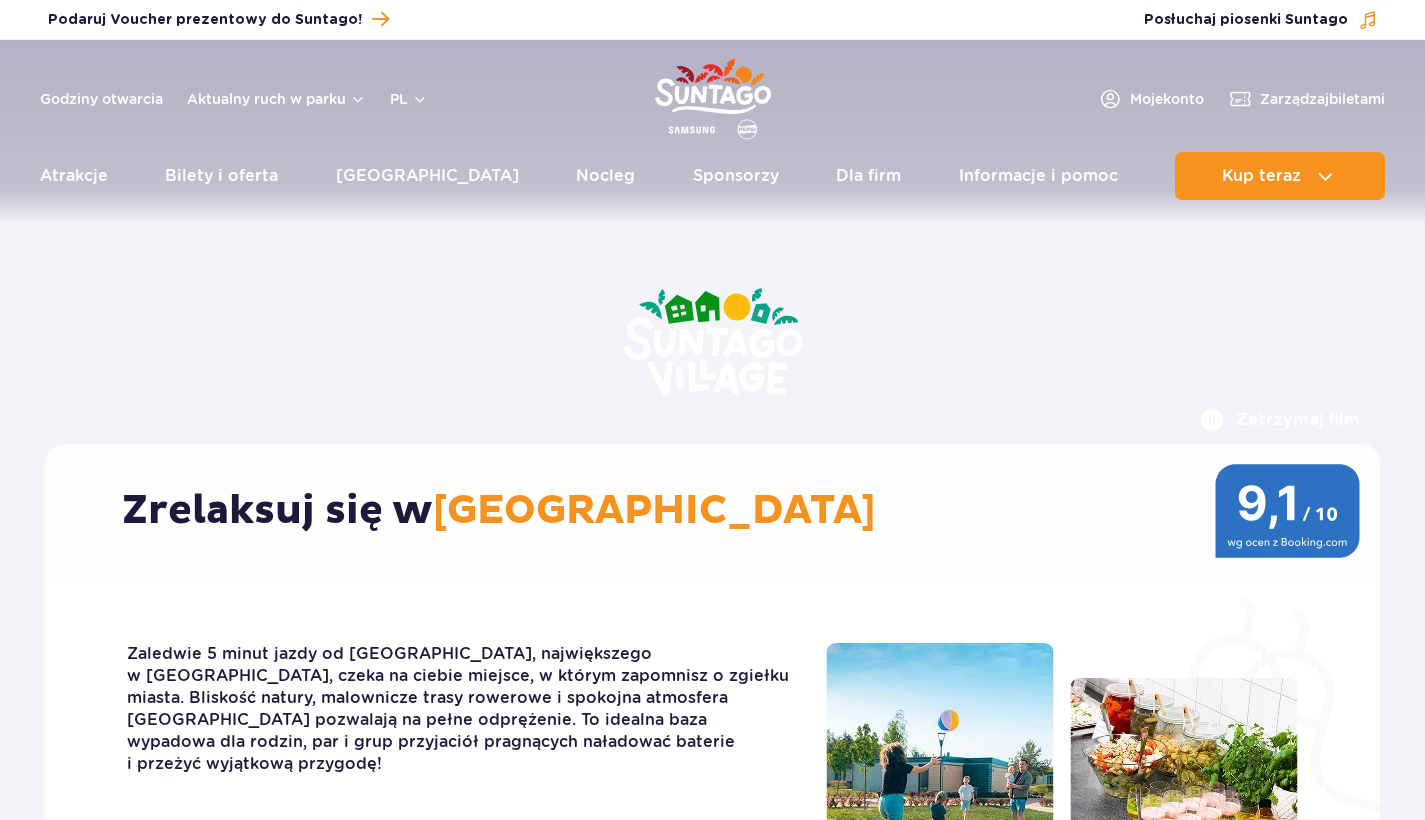scroll, scrollTop: 0, scrollLeft: 0, axis: both 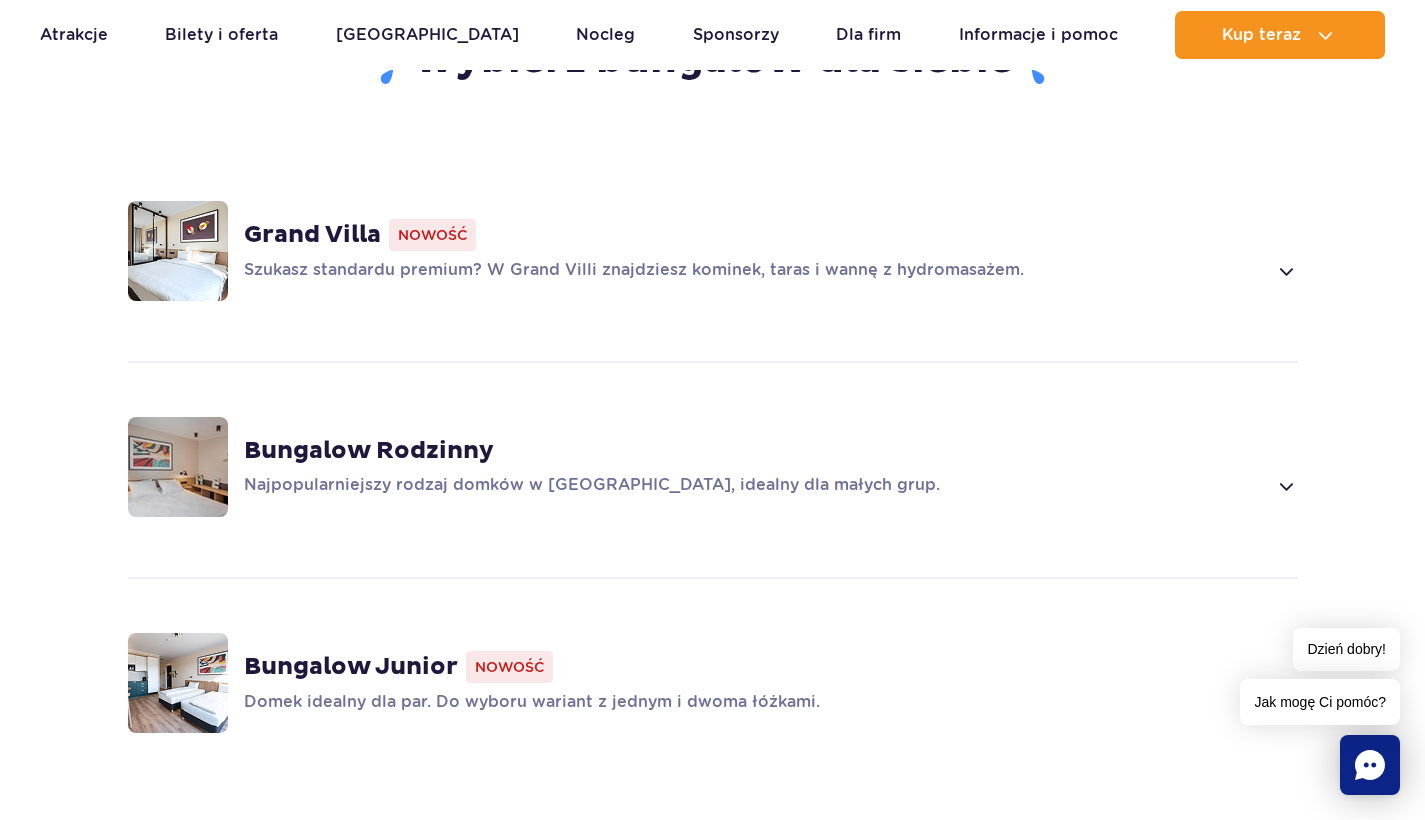 click on "Szukasz standardu premium? W Grand Villi znajdziesz kominek, taras i wannę z hydromasażem." at bounding box center [755, 271] 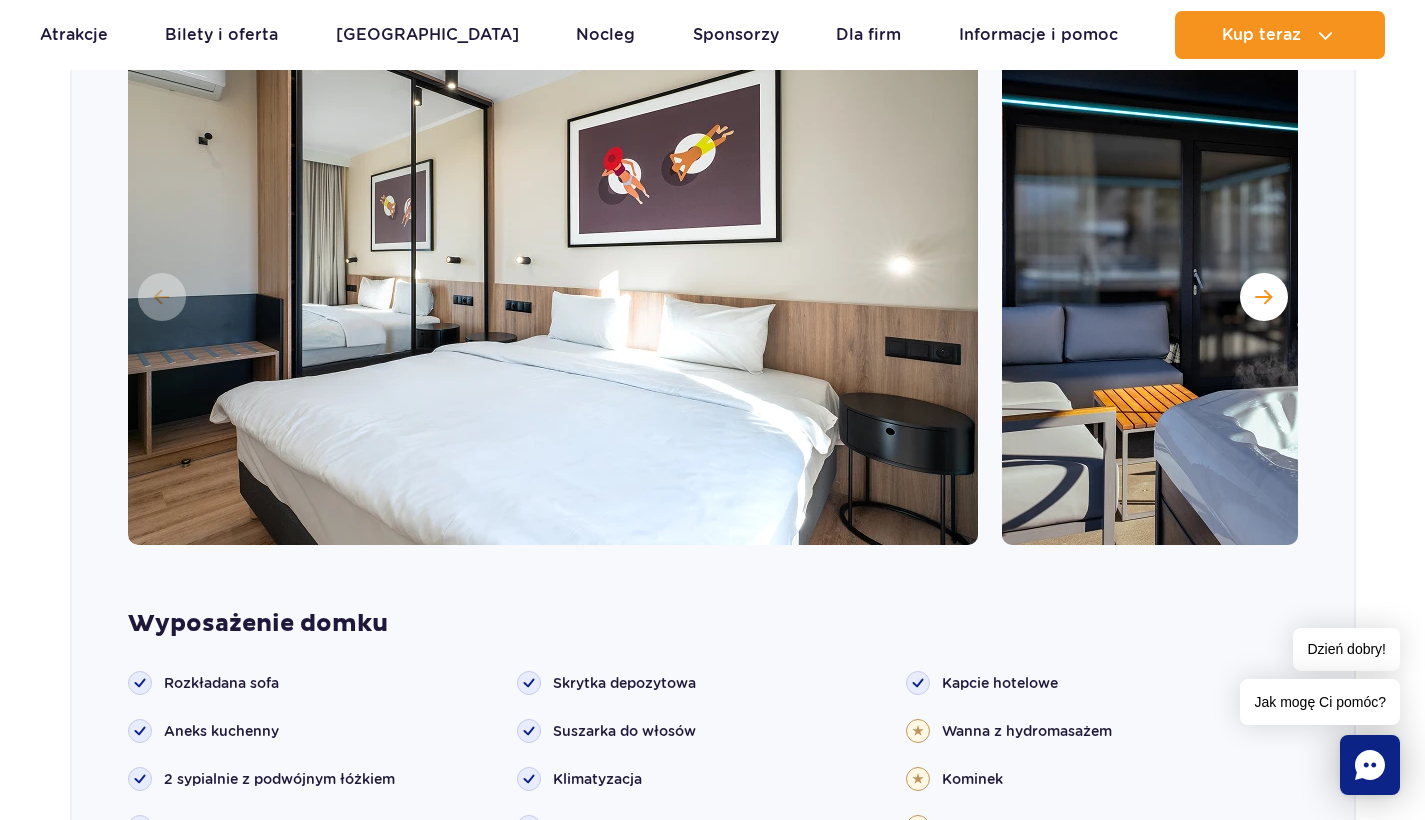 scroll, scrollTop: 1701, scrollLeft: 0, axis: vertical 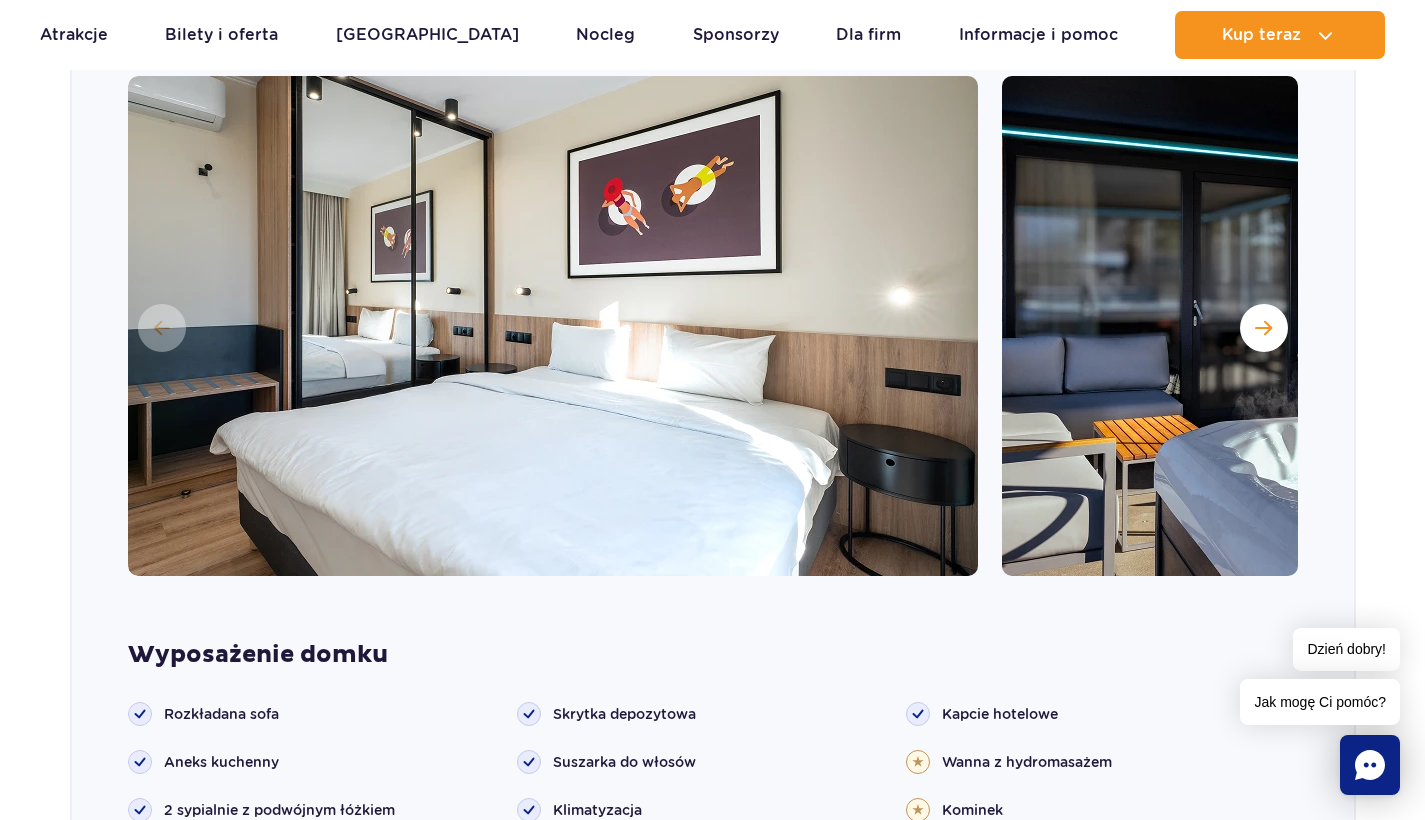 click at bounding box center [553, 326] 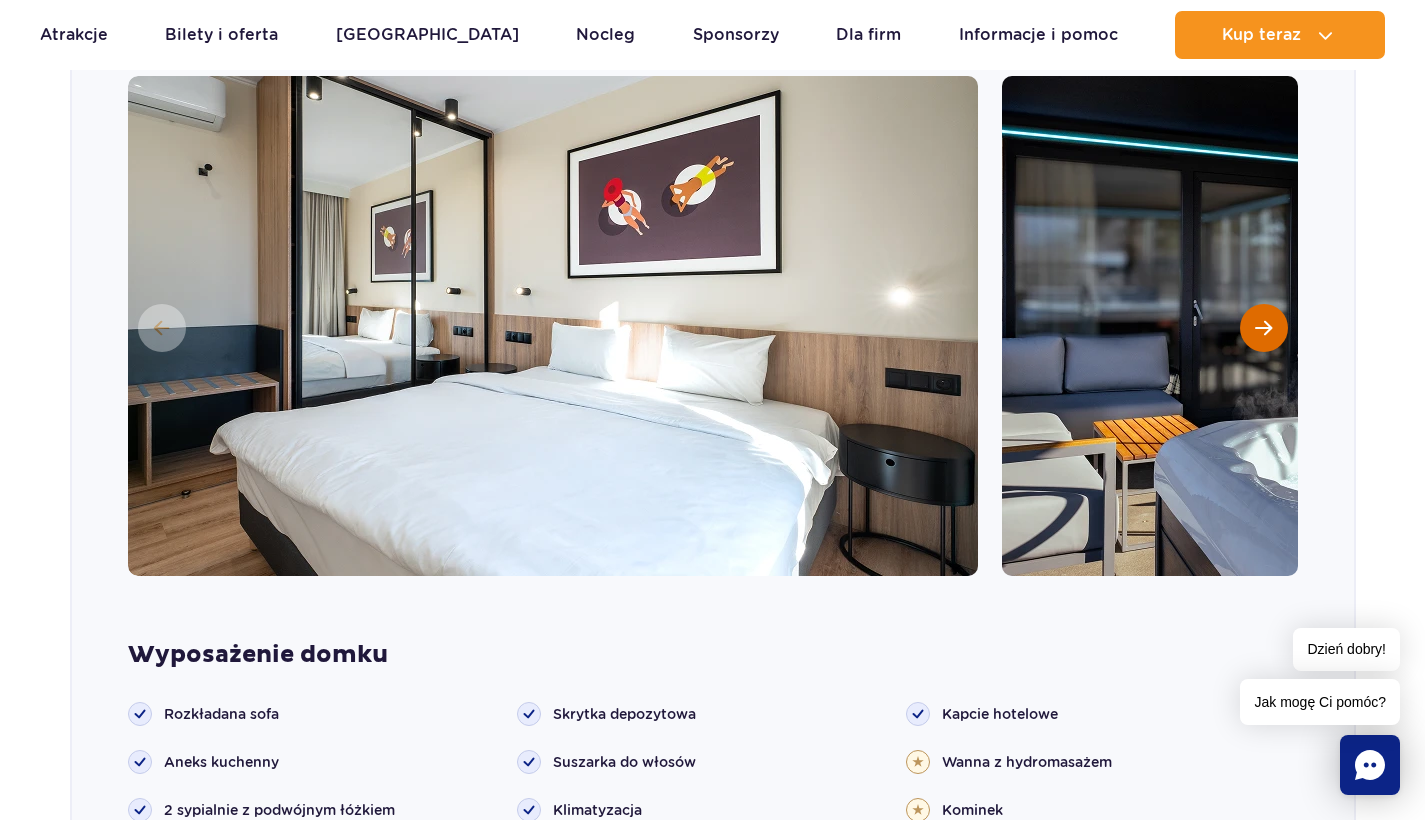 click at bounding box center [1264, 328] 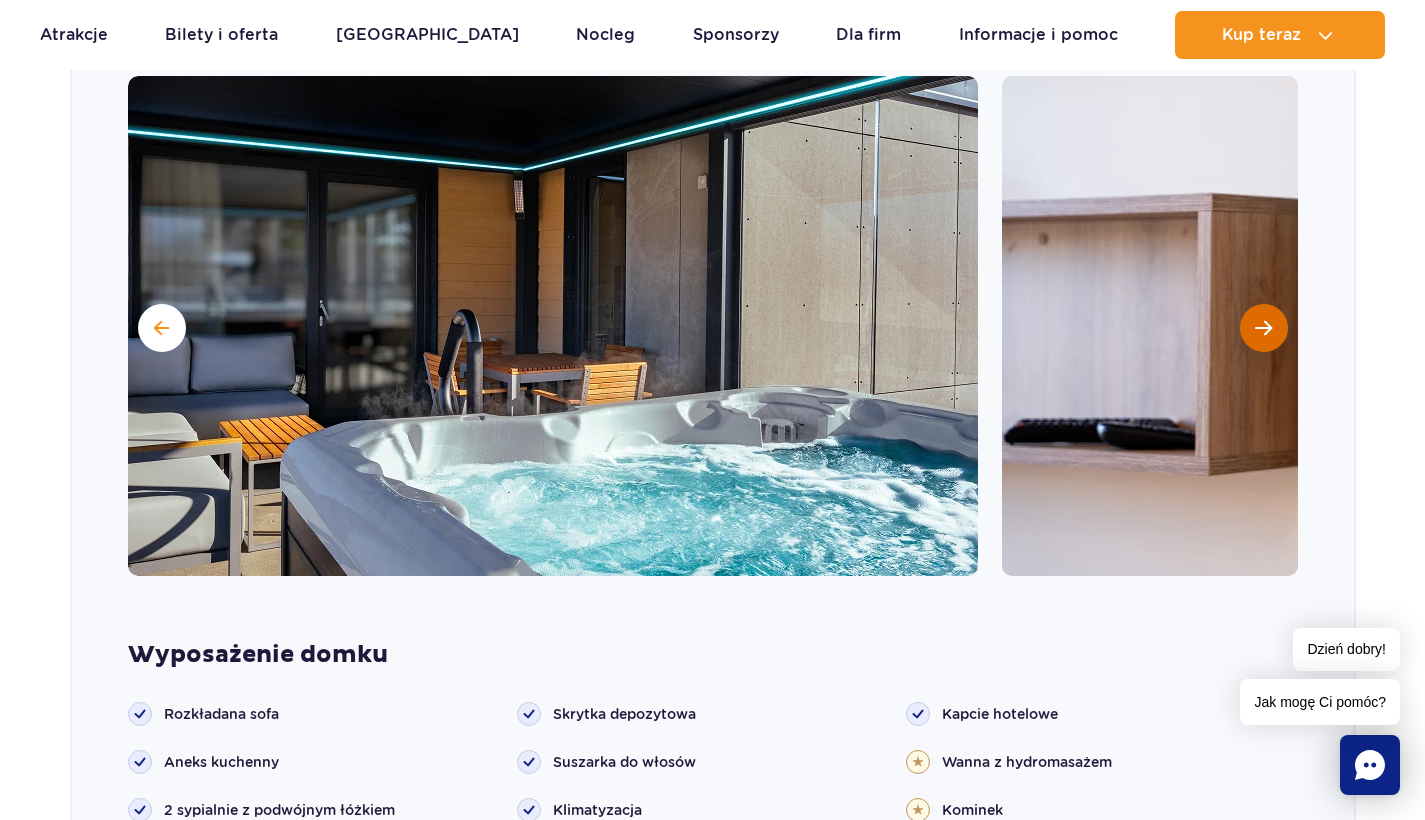 click at bounding box center (1264, 328) 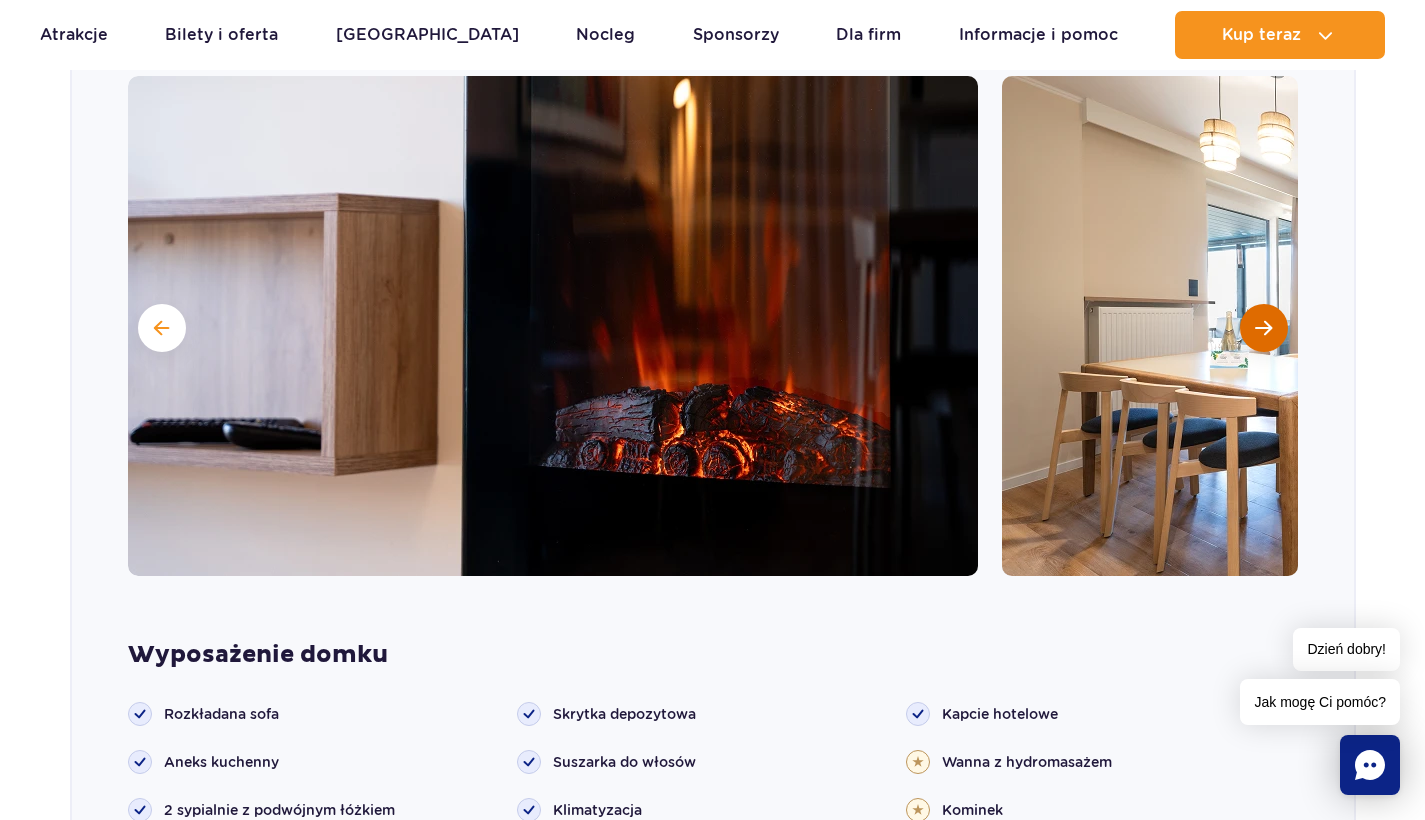 click at bounding box center [1264, 328] 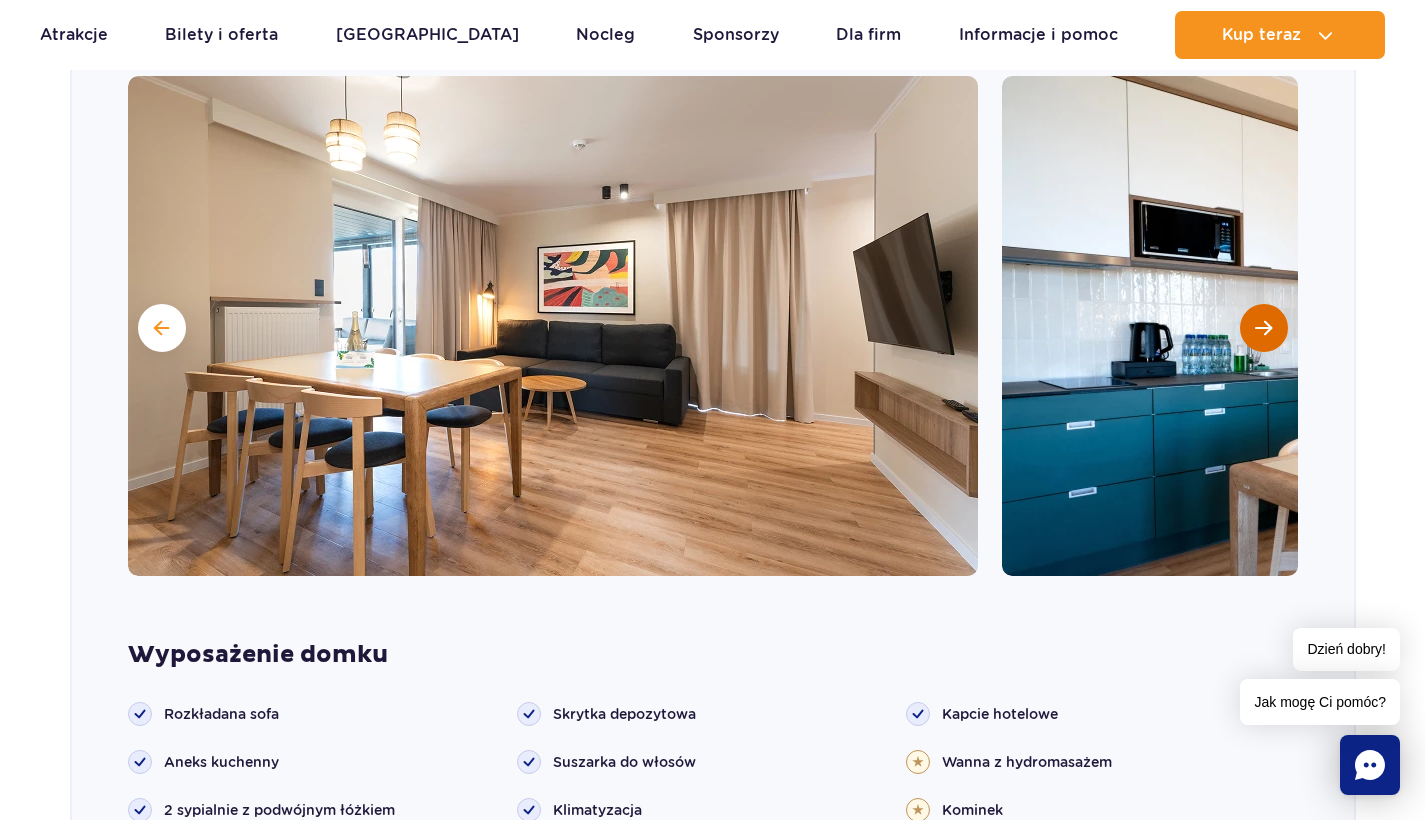 click at bounding box center [1264, 328] 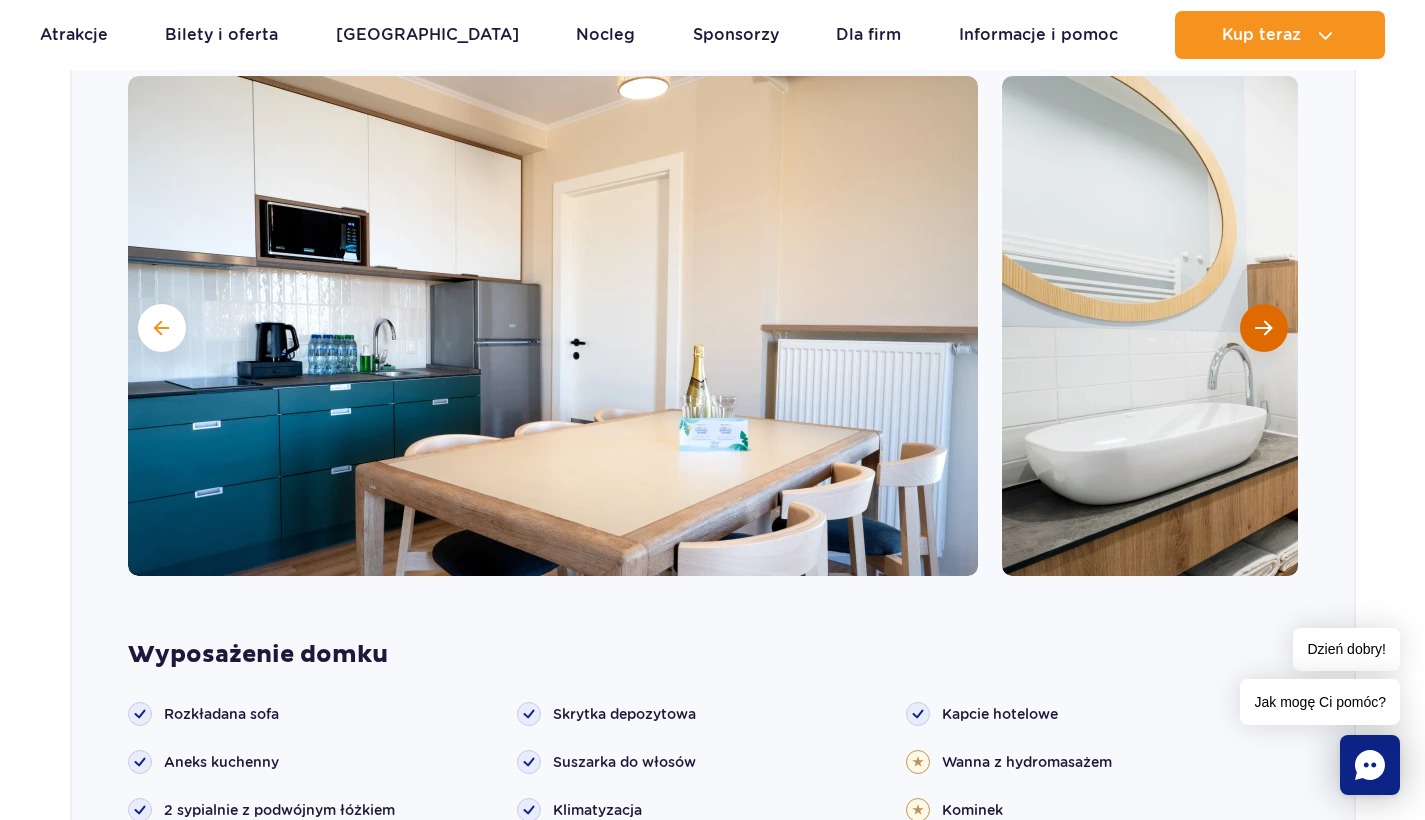 click at bounding box center (1264, 328) 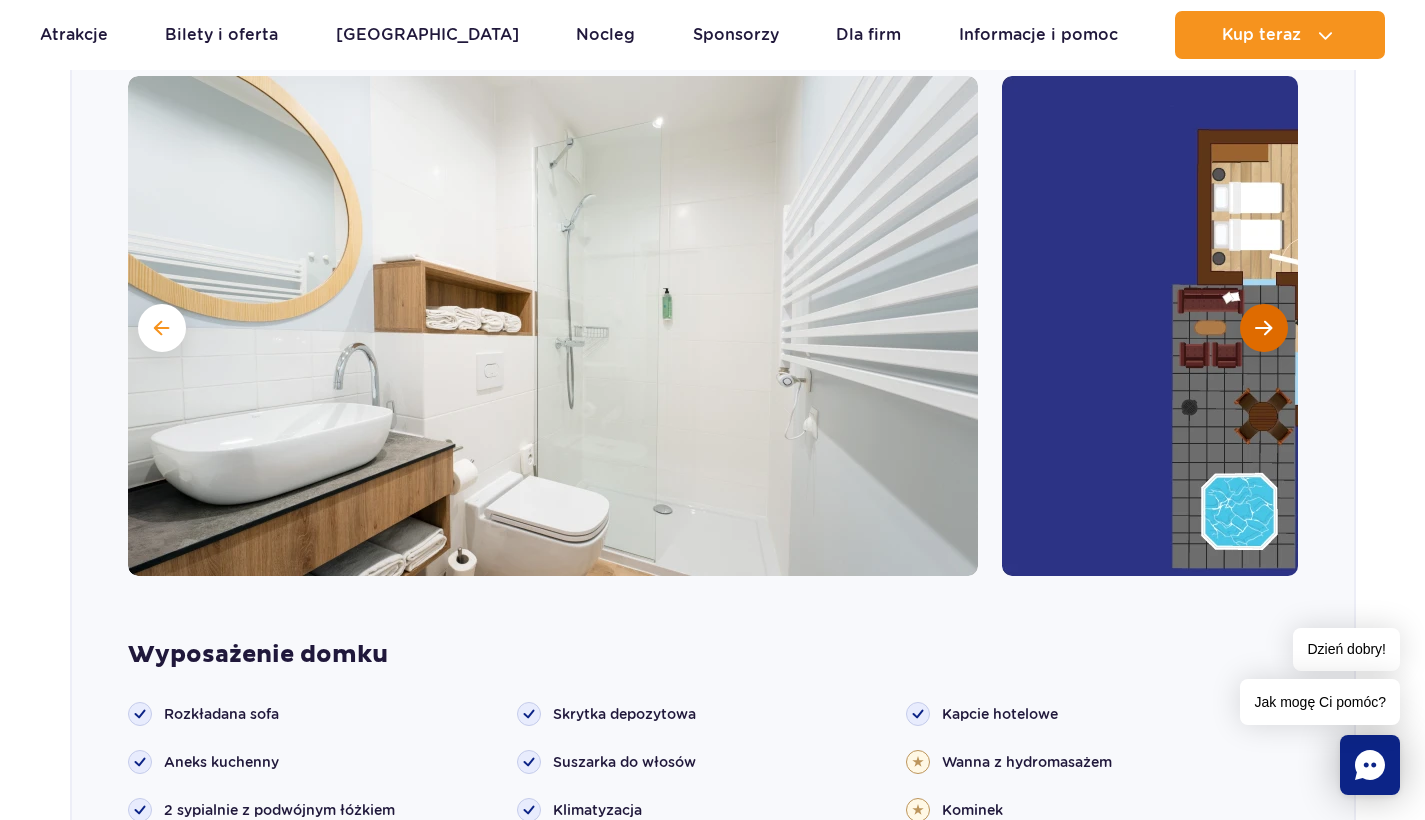 click at bounding box center (1264, 328) 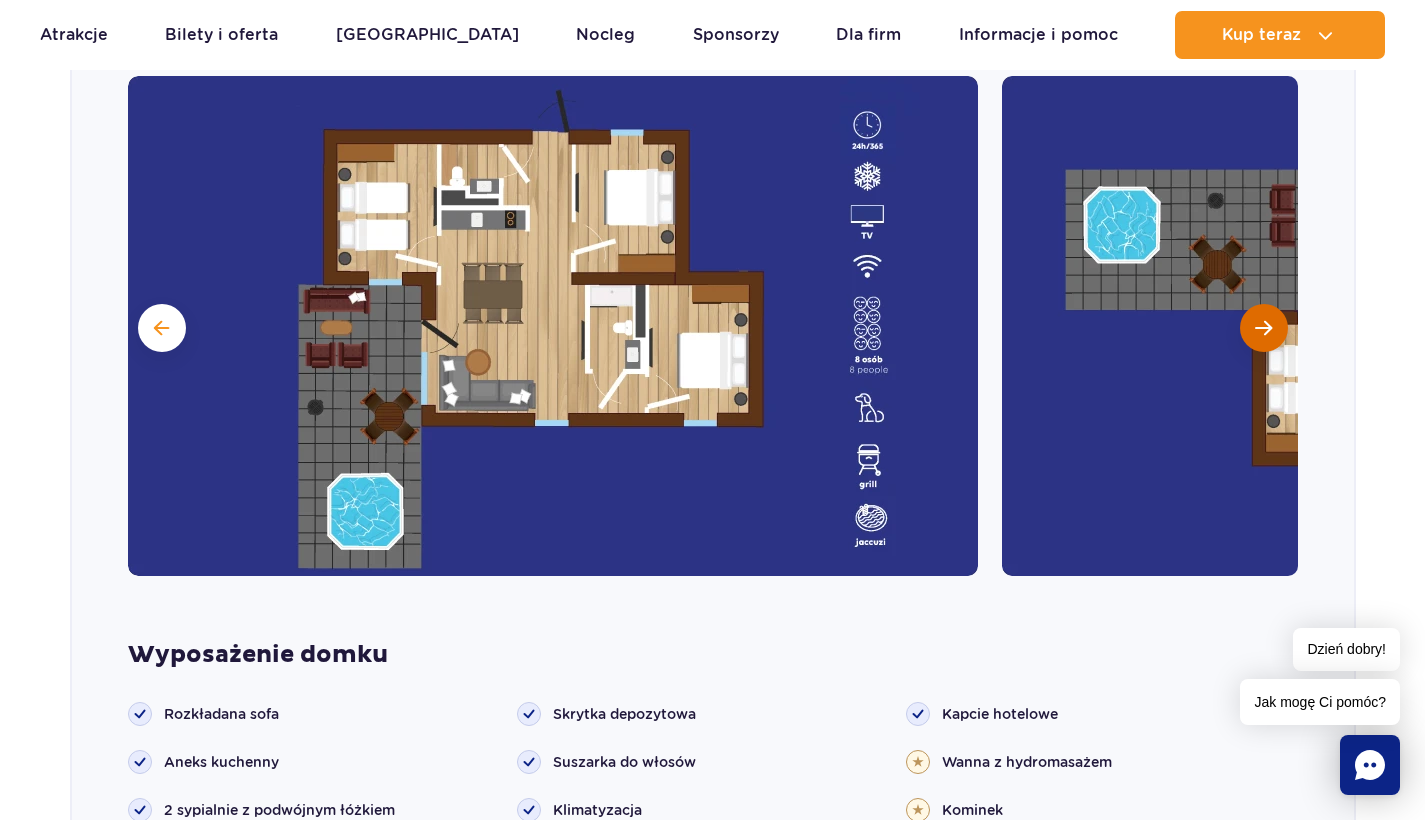 click at bounding box center [1264, 328] 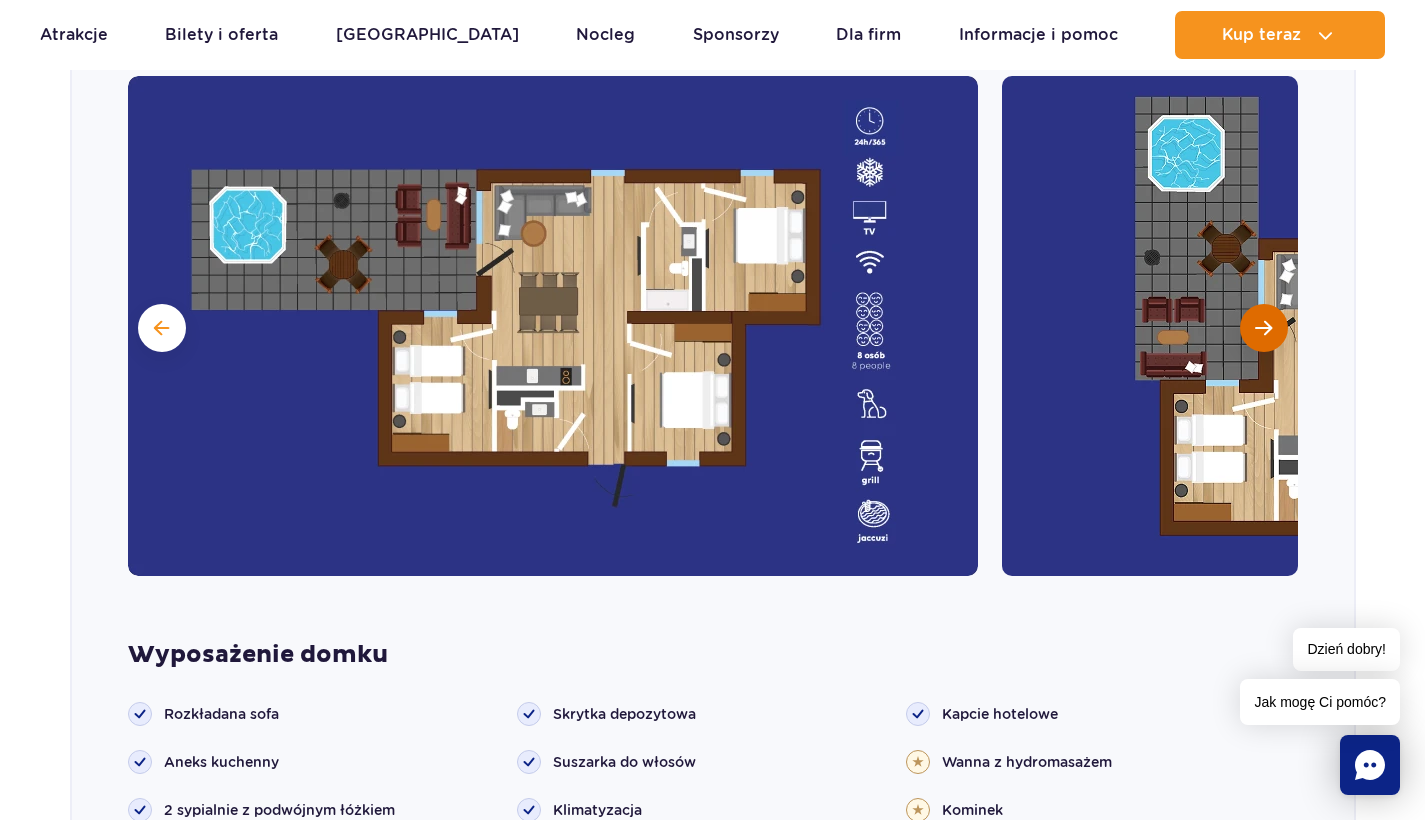 click at bounding box center [1264, 328] 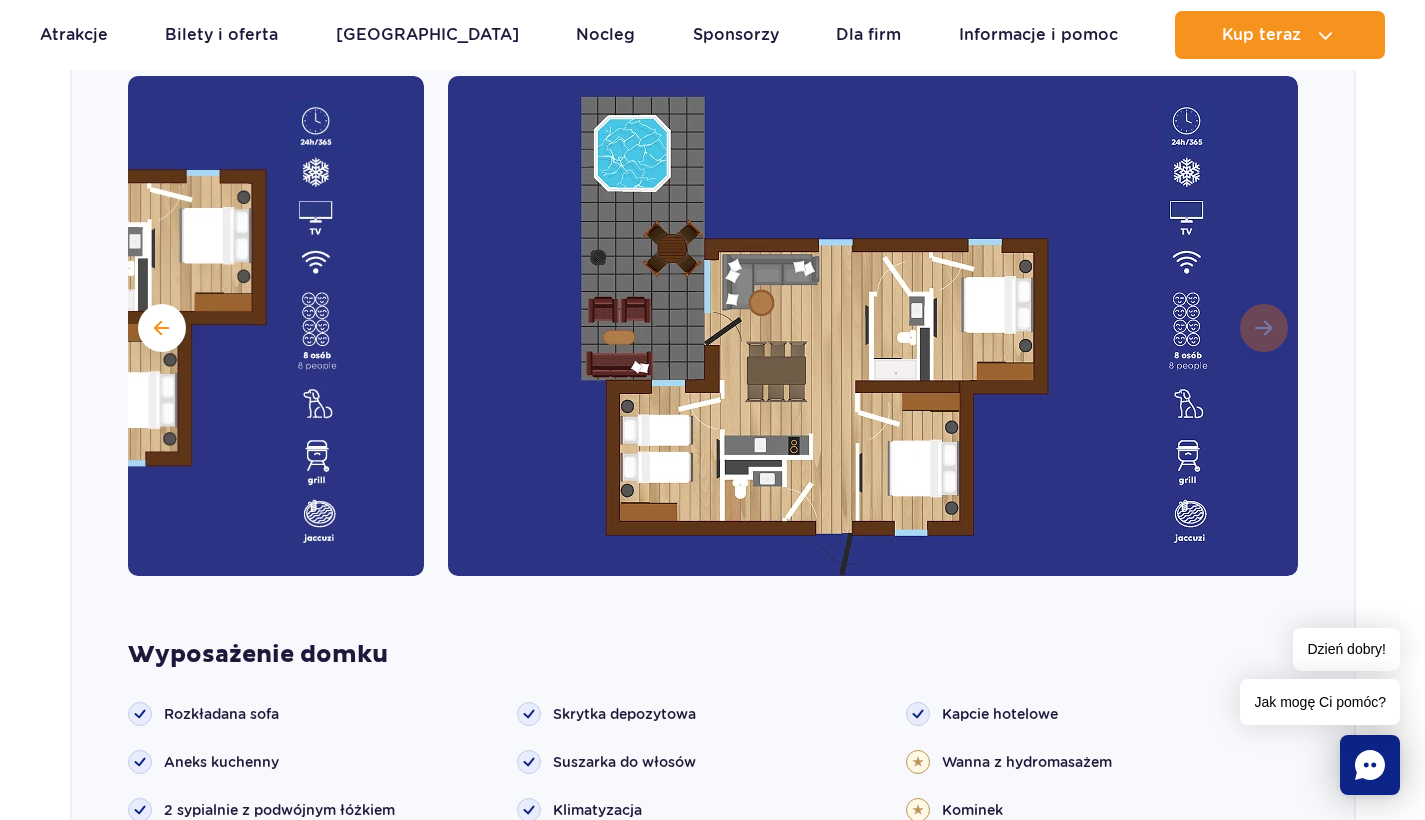 click at bounding box center [873, 326] 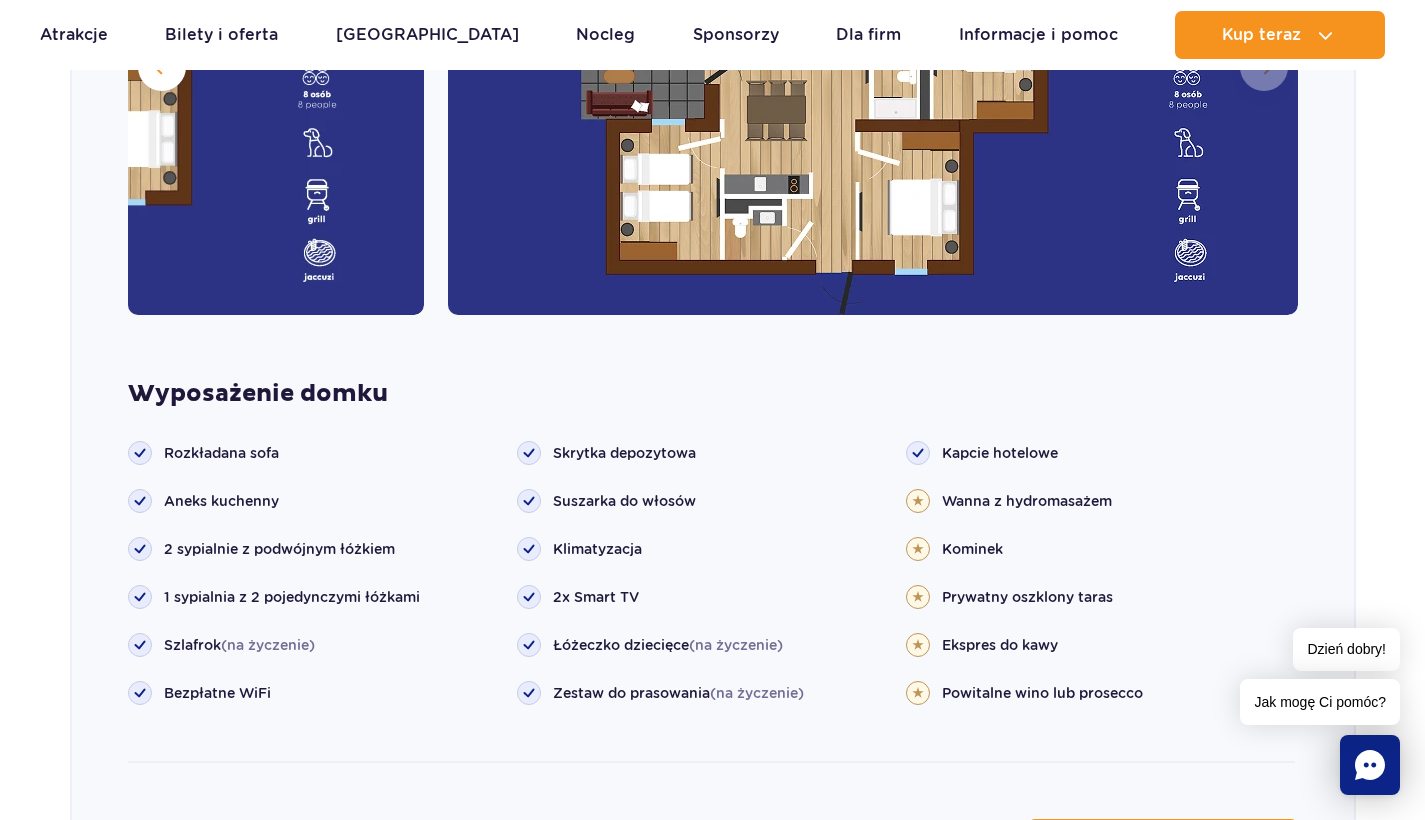 scroll, scrollTop: 2152, scrollLeft: 0, axis: vertical 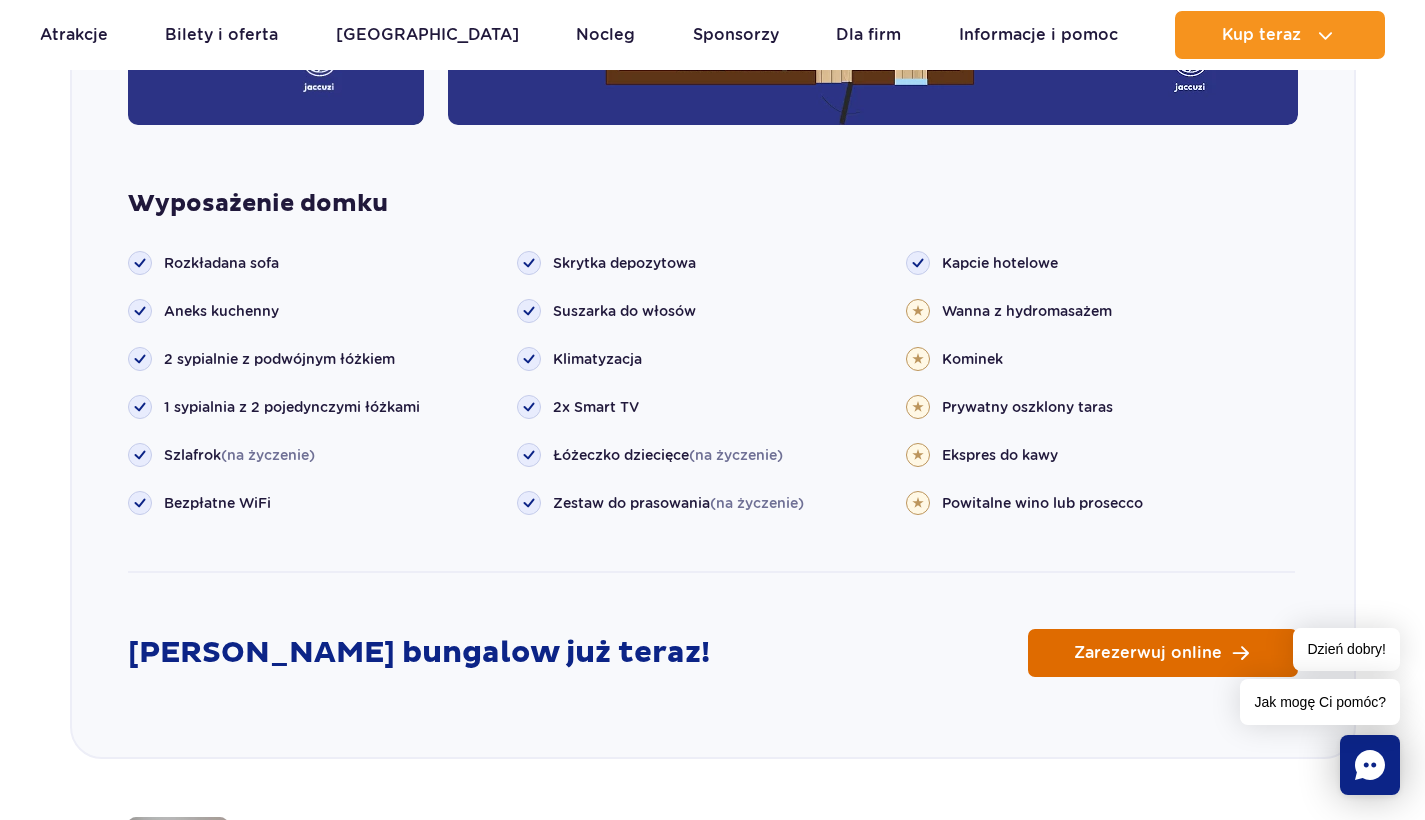 click on "Zarezerwuj online" at bounding box center [1148, 653] 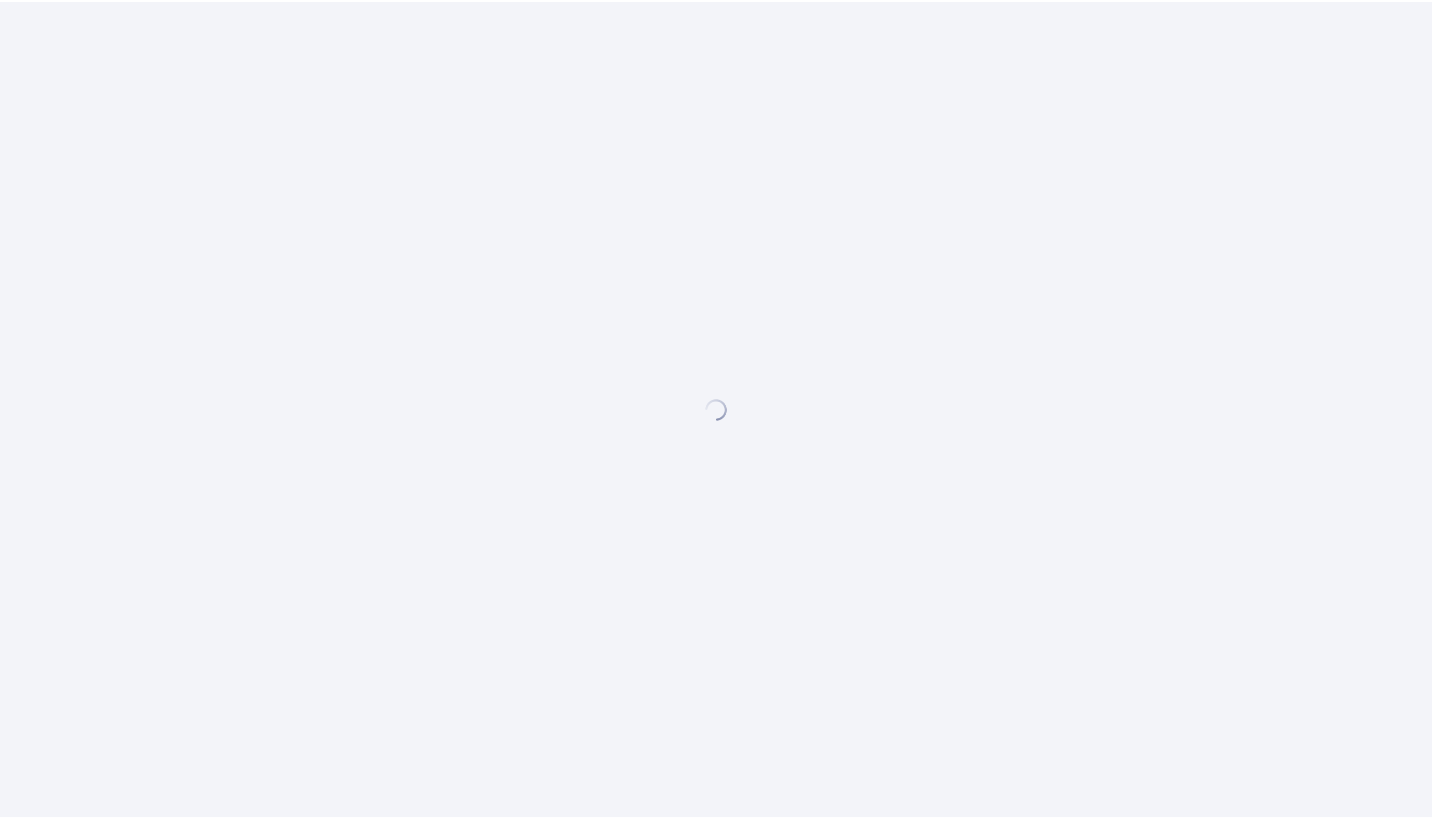 scroll, scrollTop: 0, scrollLeft: 0, axis: both 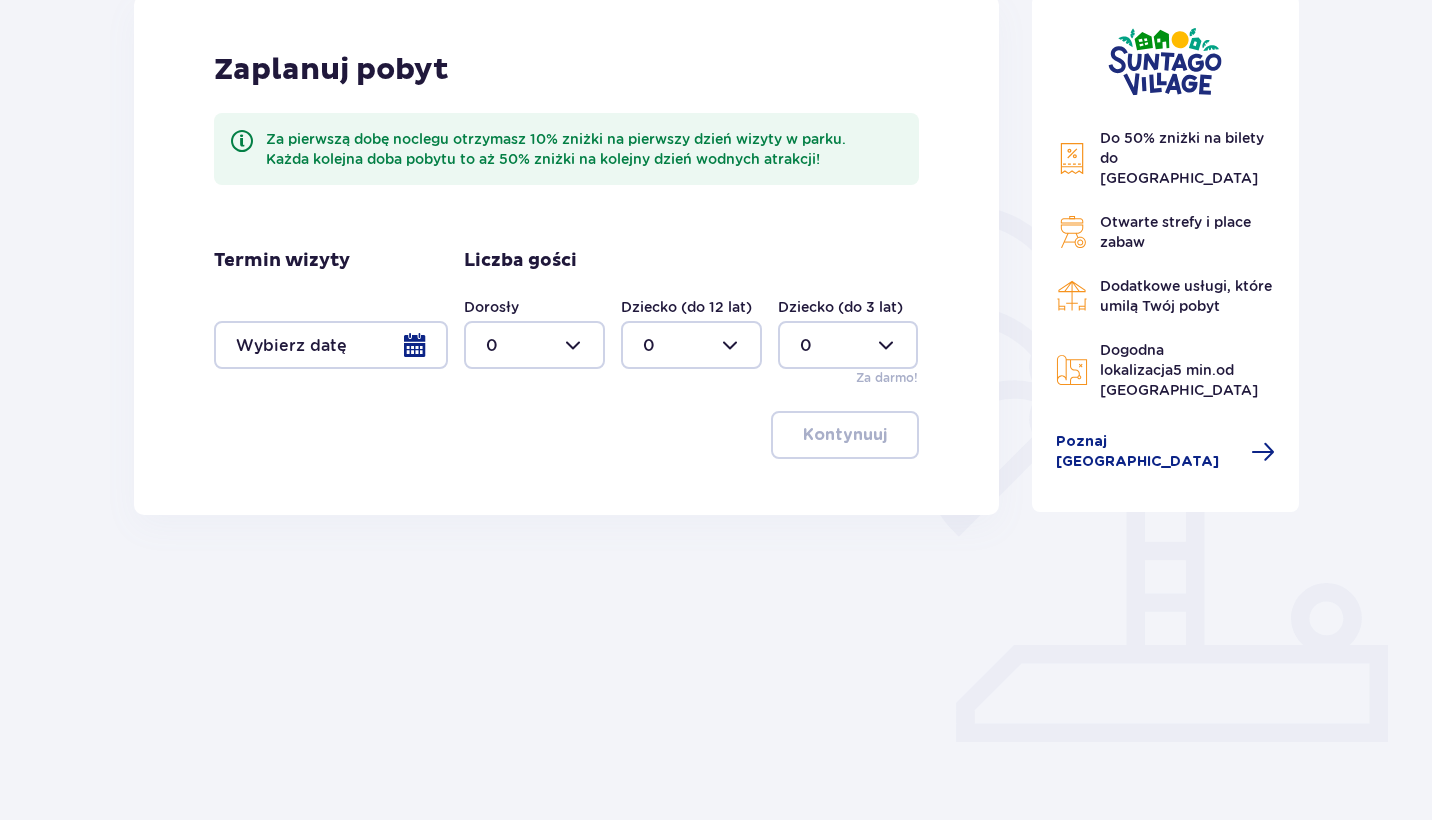 click at bounding box center (331, 345) 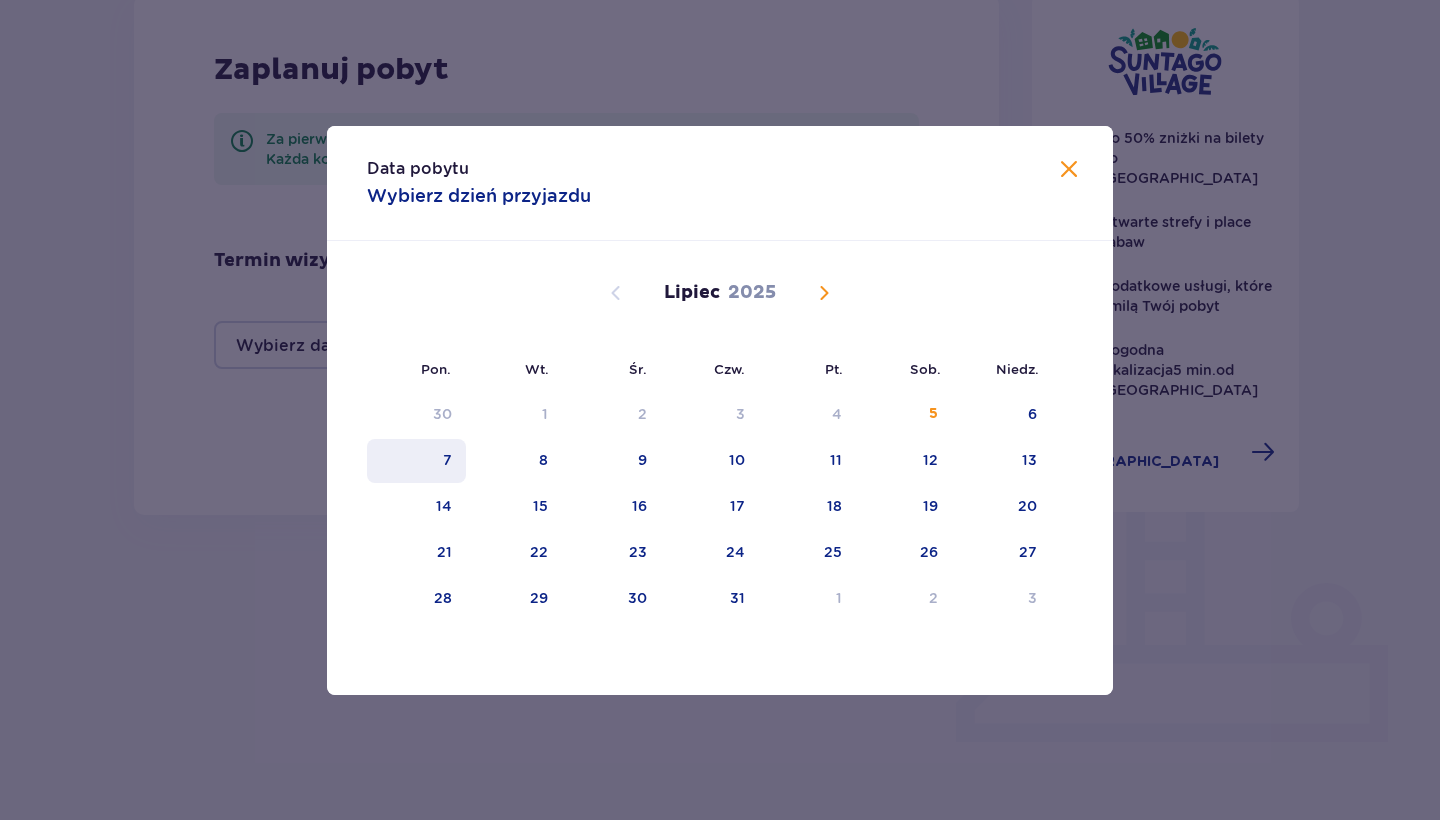 click on "7" at bounding box center [416, 461] 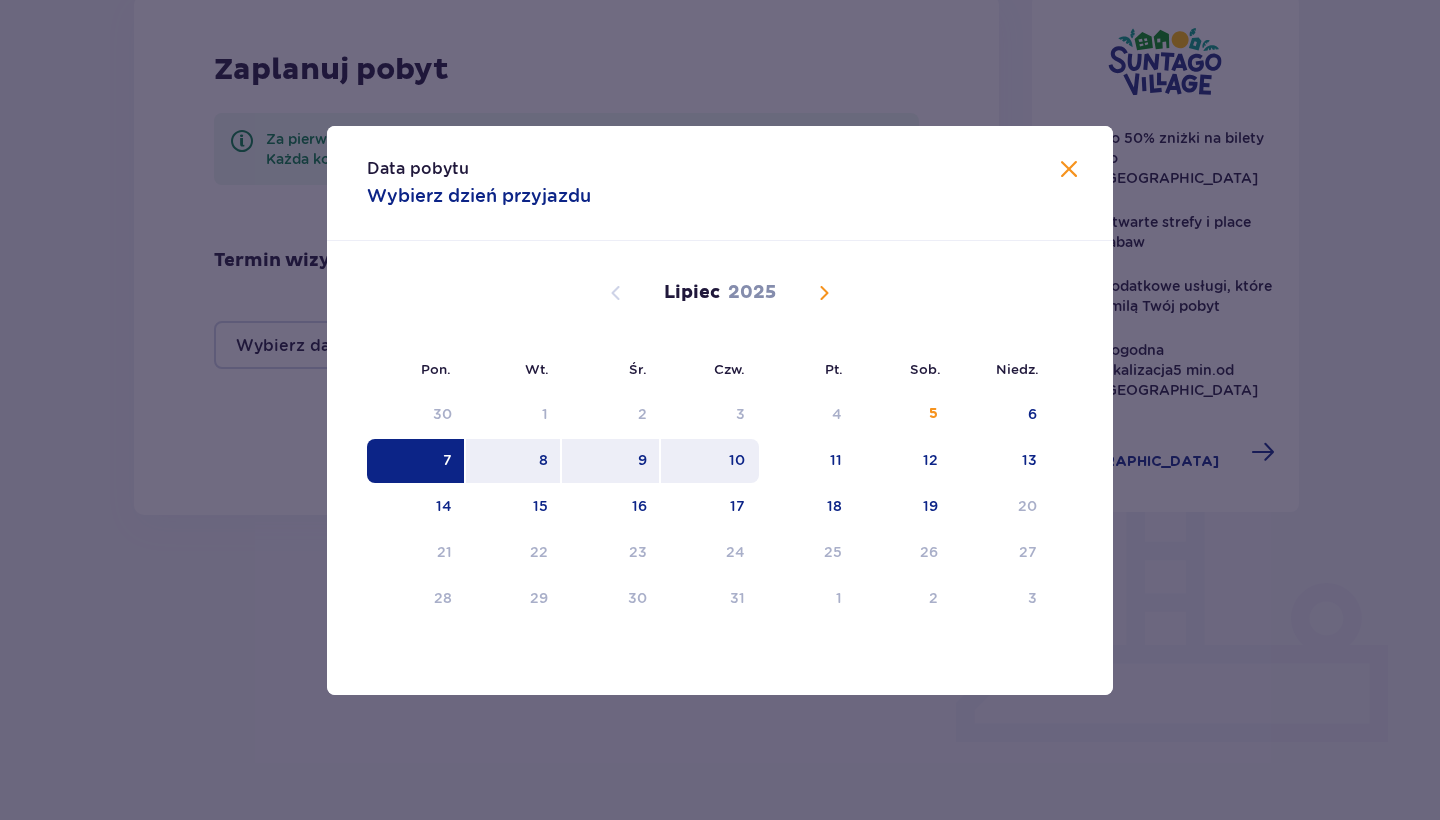 click on "10" at bounding box center [710, 461] 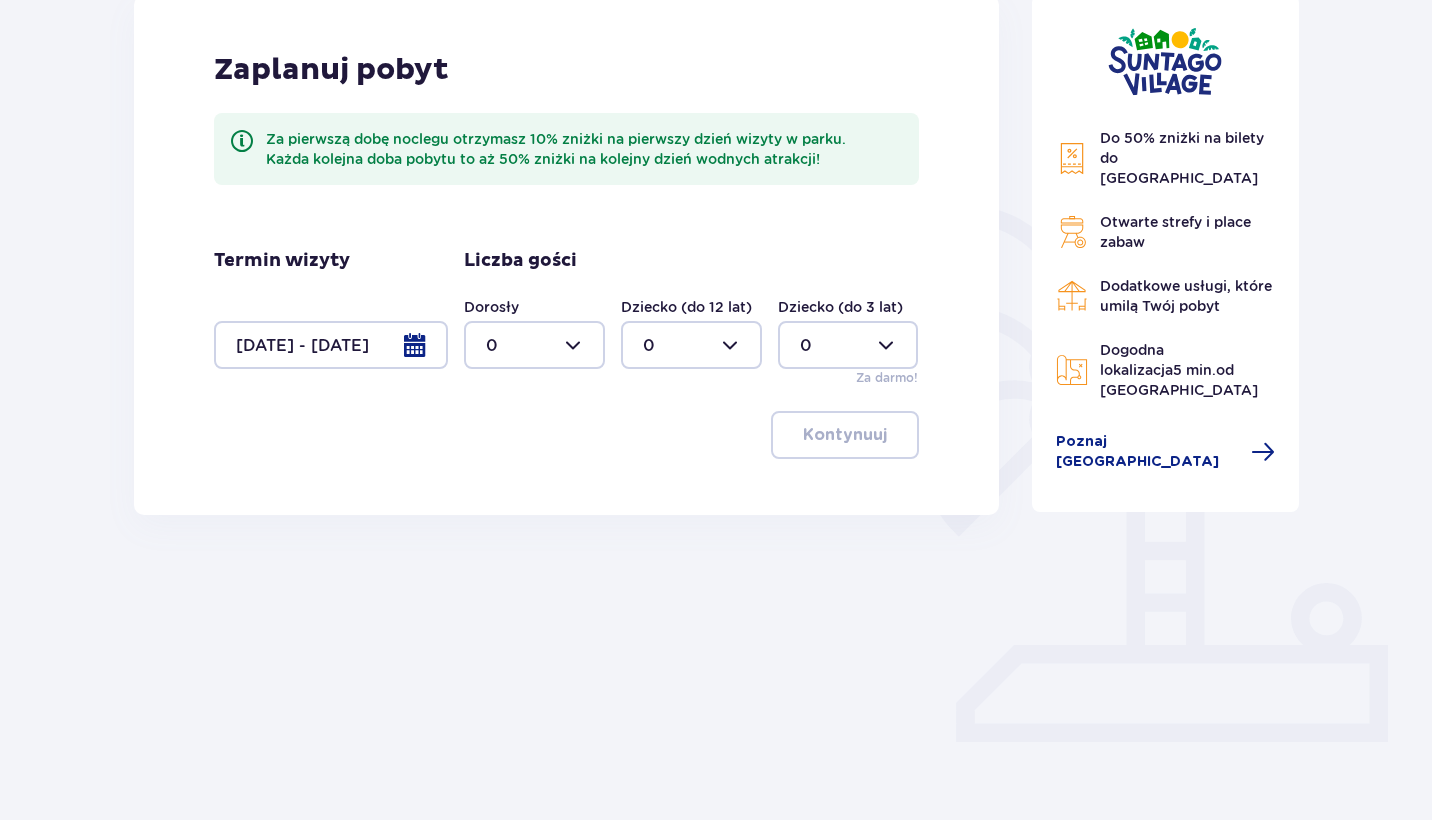 click on "Kontynuuj" at bounding box center (566, 435) 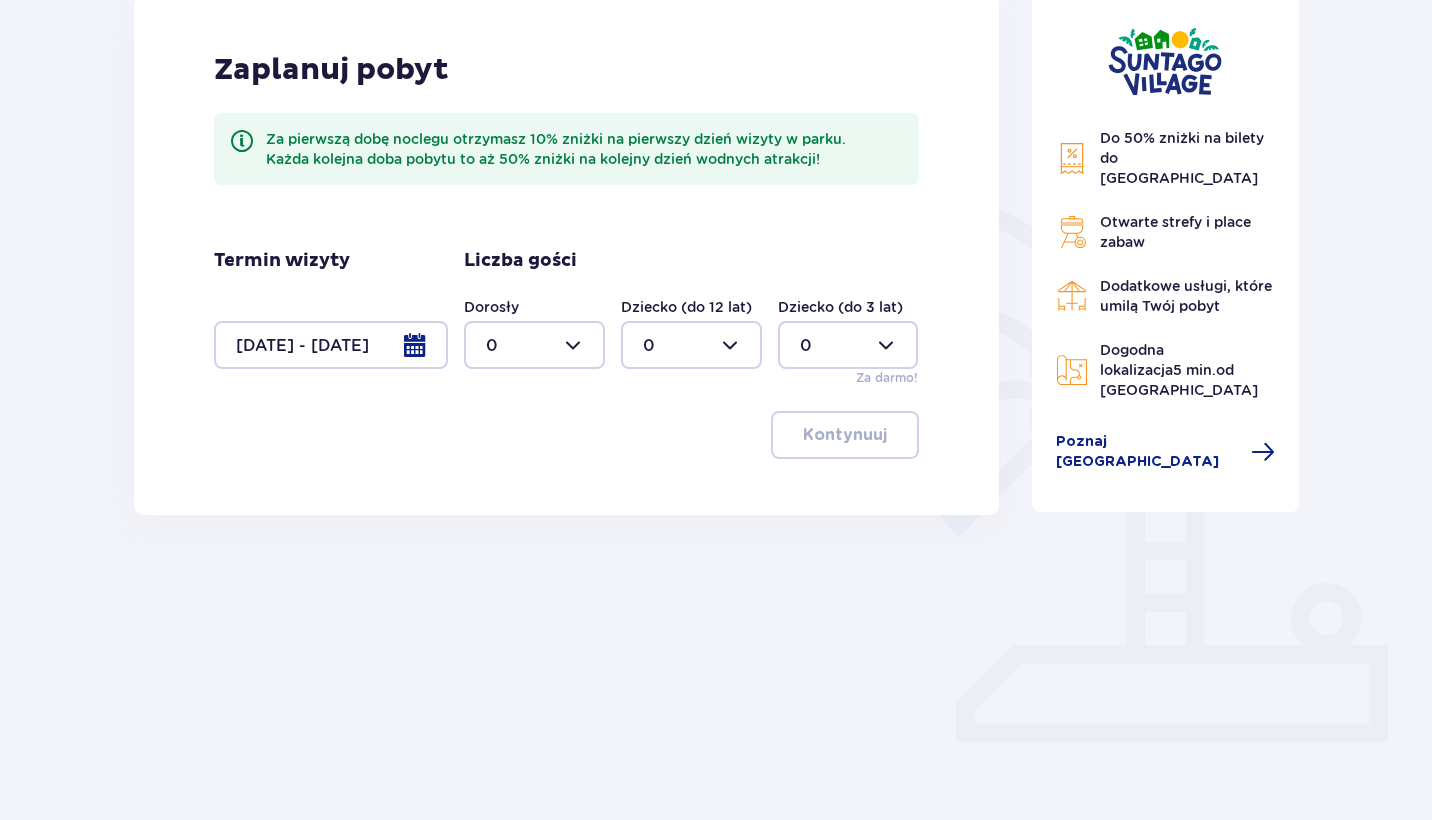 click at bounding box center [534, 345] 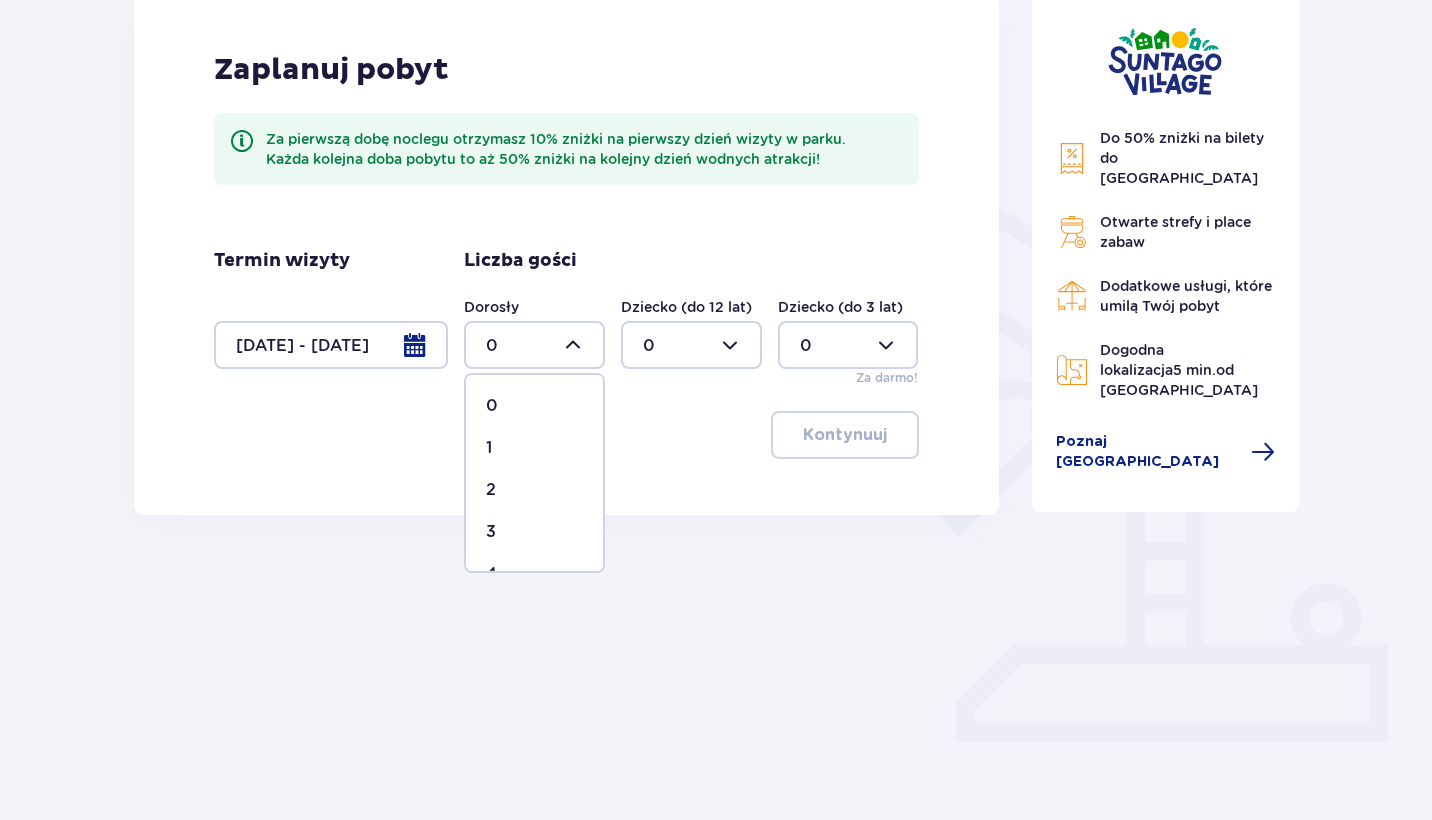 click on "3" at bounding box center (491, 532) 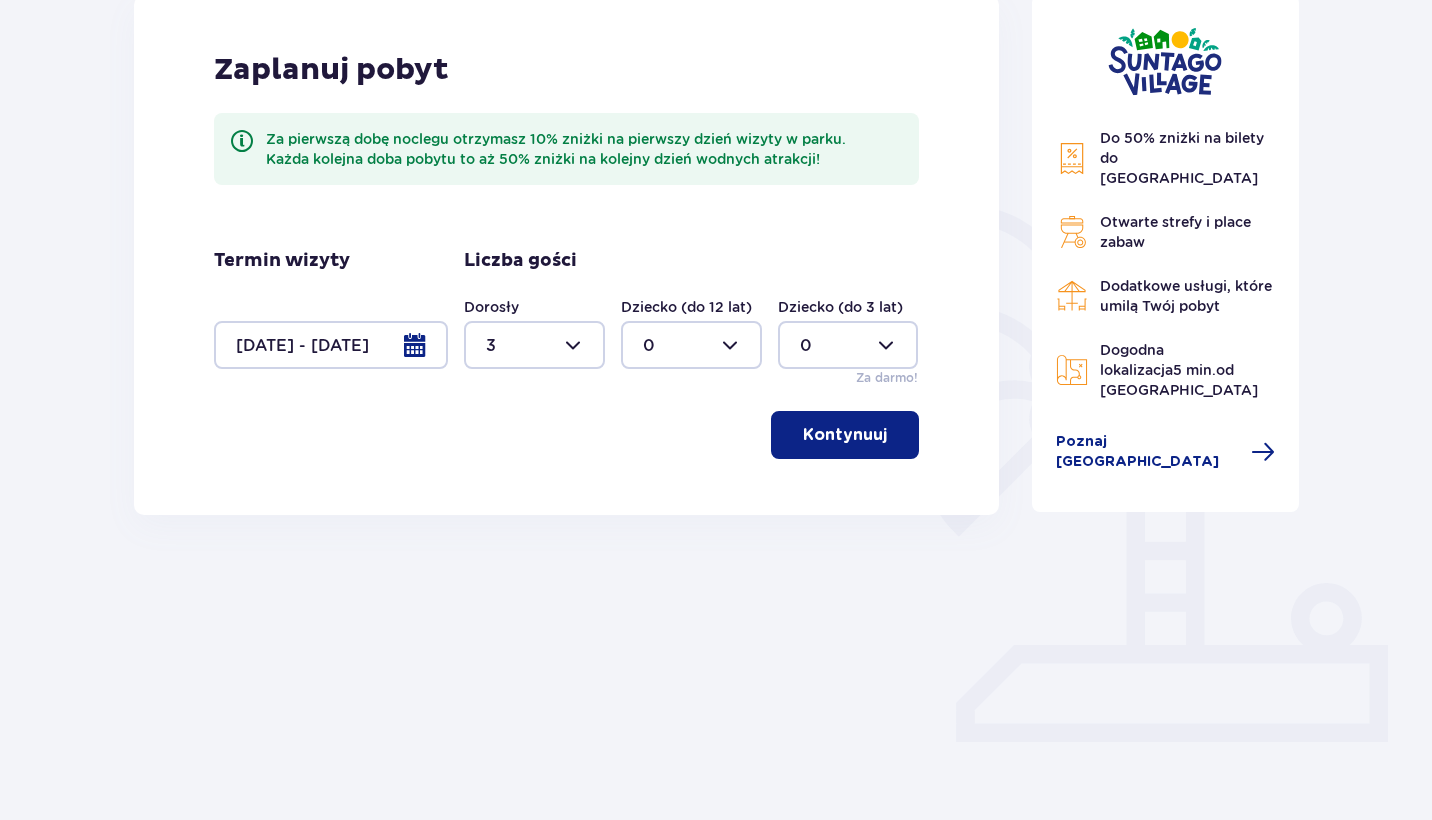 click on "Kontynuuj" at bounding box center [845, 435] 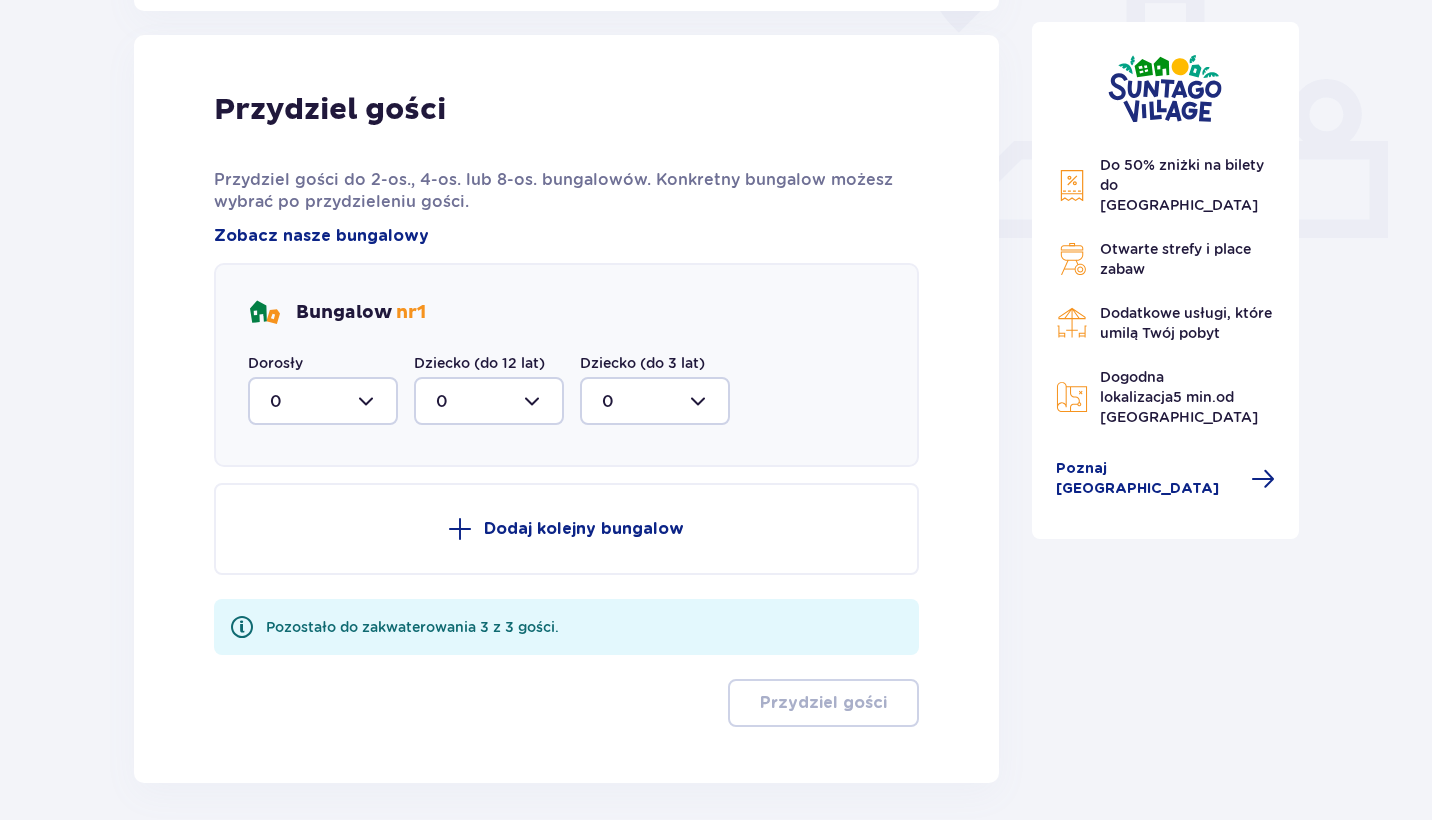 scroll, scrollTop: 806, scrollLeft: 0, axis: vertical 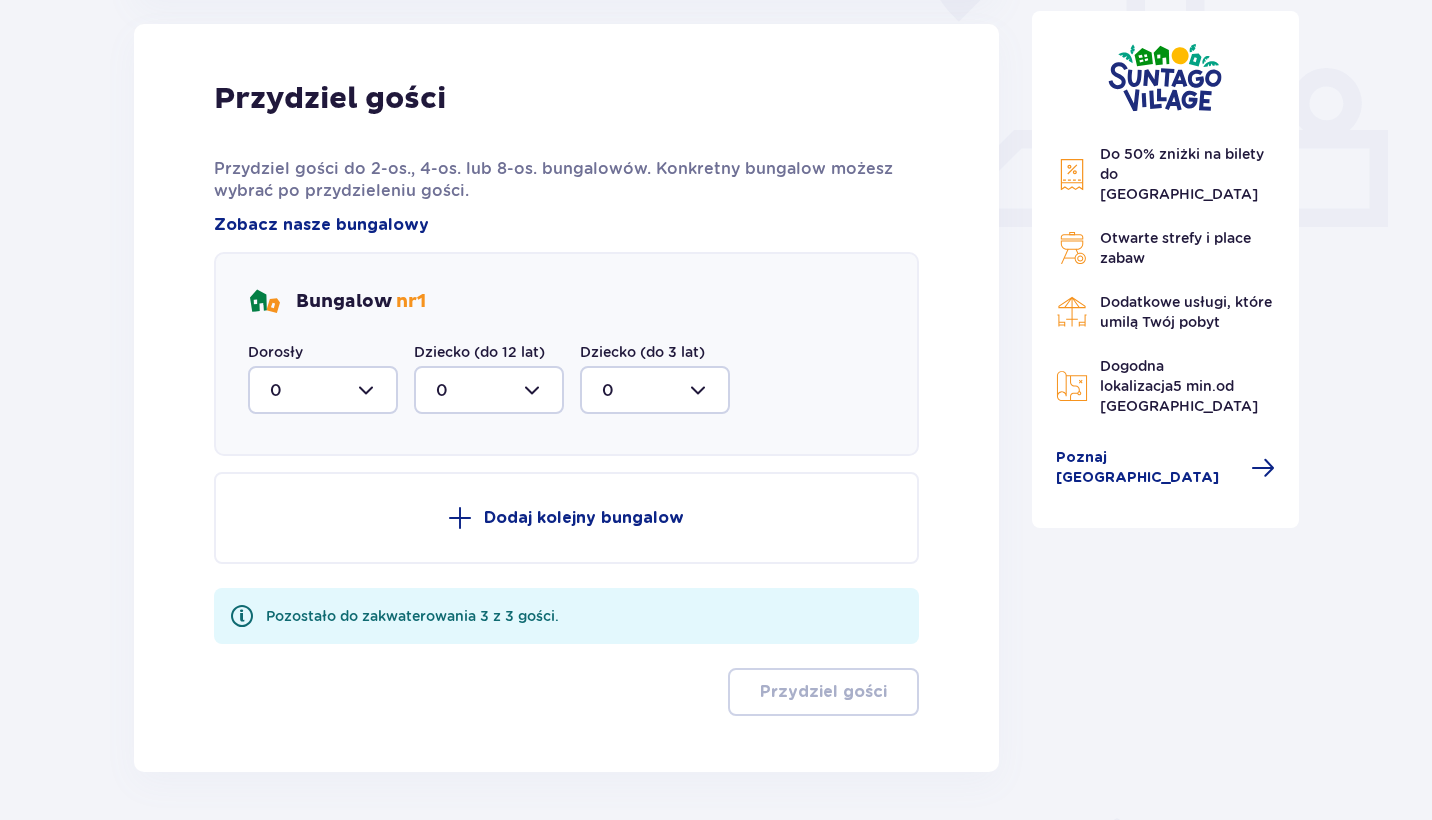 click on "Dodaj kolejny bungalow" at bounding box center (584, 518) 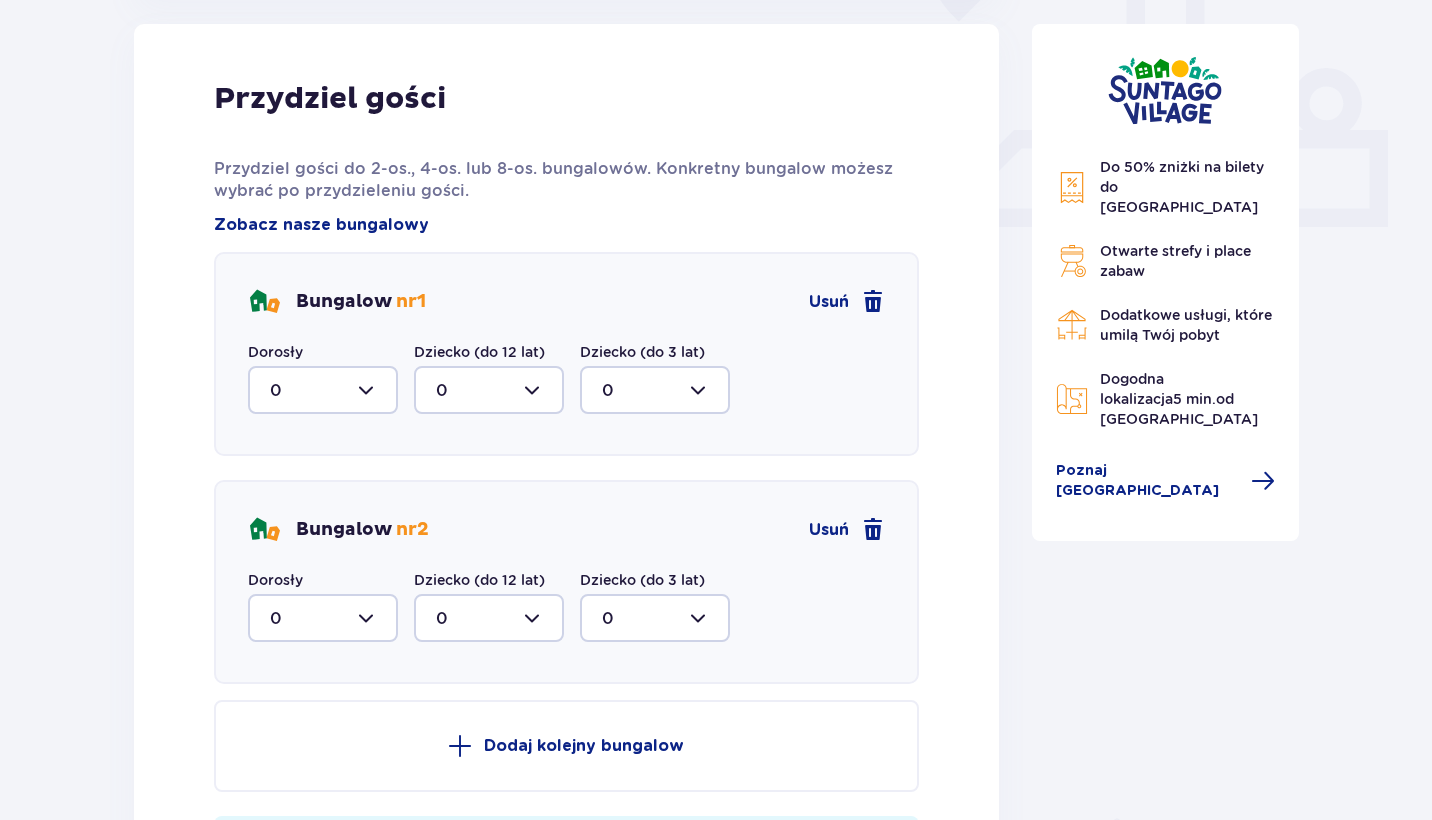 scroll, scrollTop: 1106, scrollLeft: 0, axis: vertical 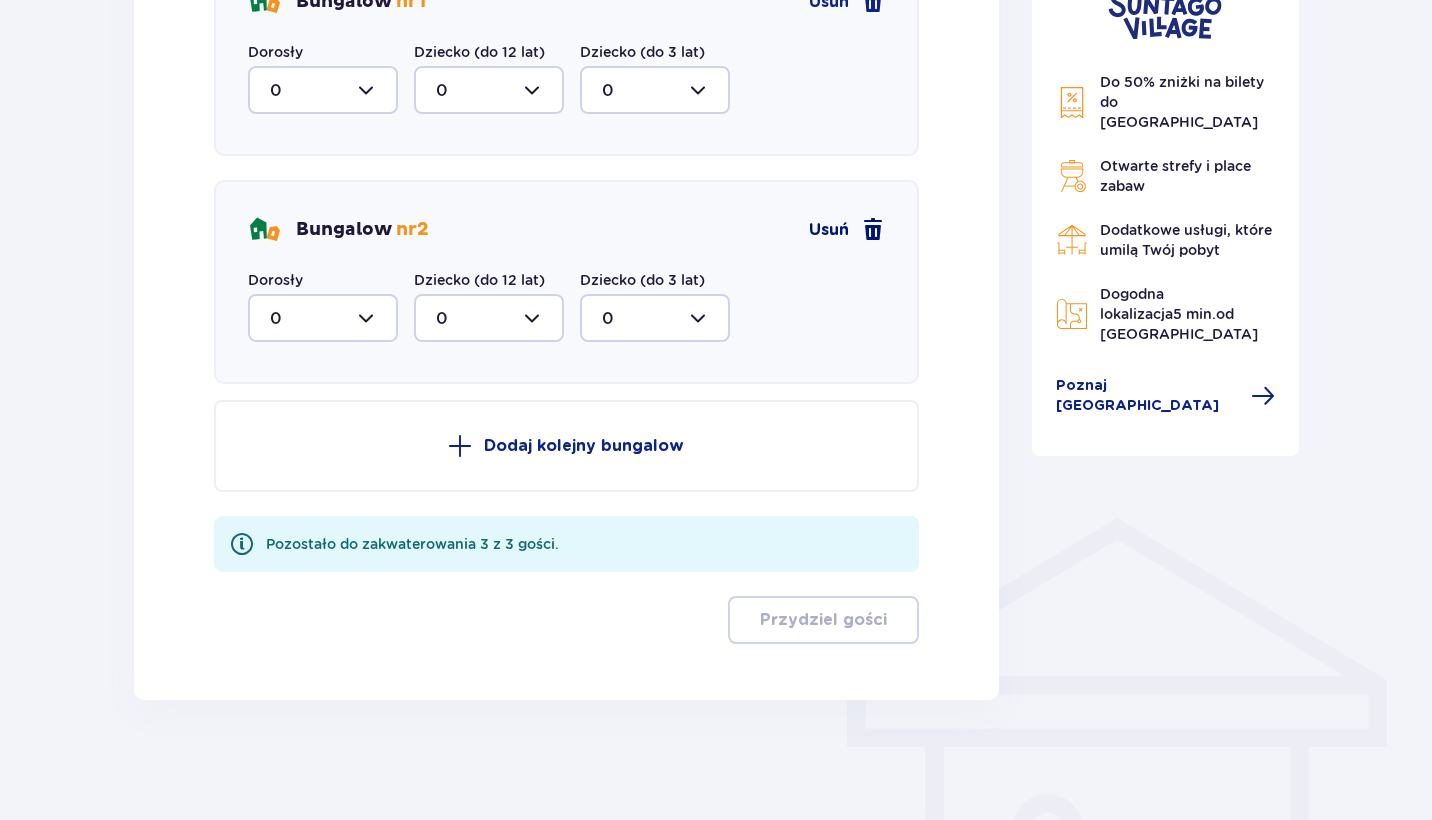 click on "Usuń" at bounding box center (829, 230) 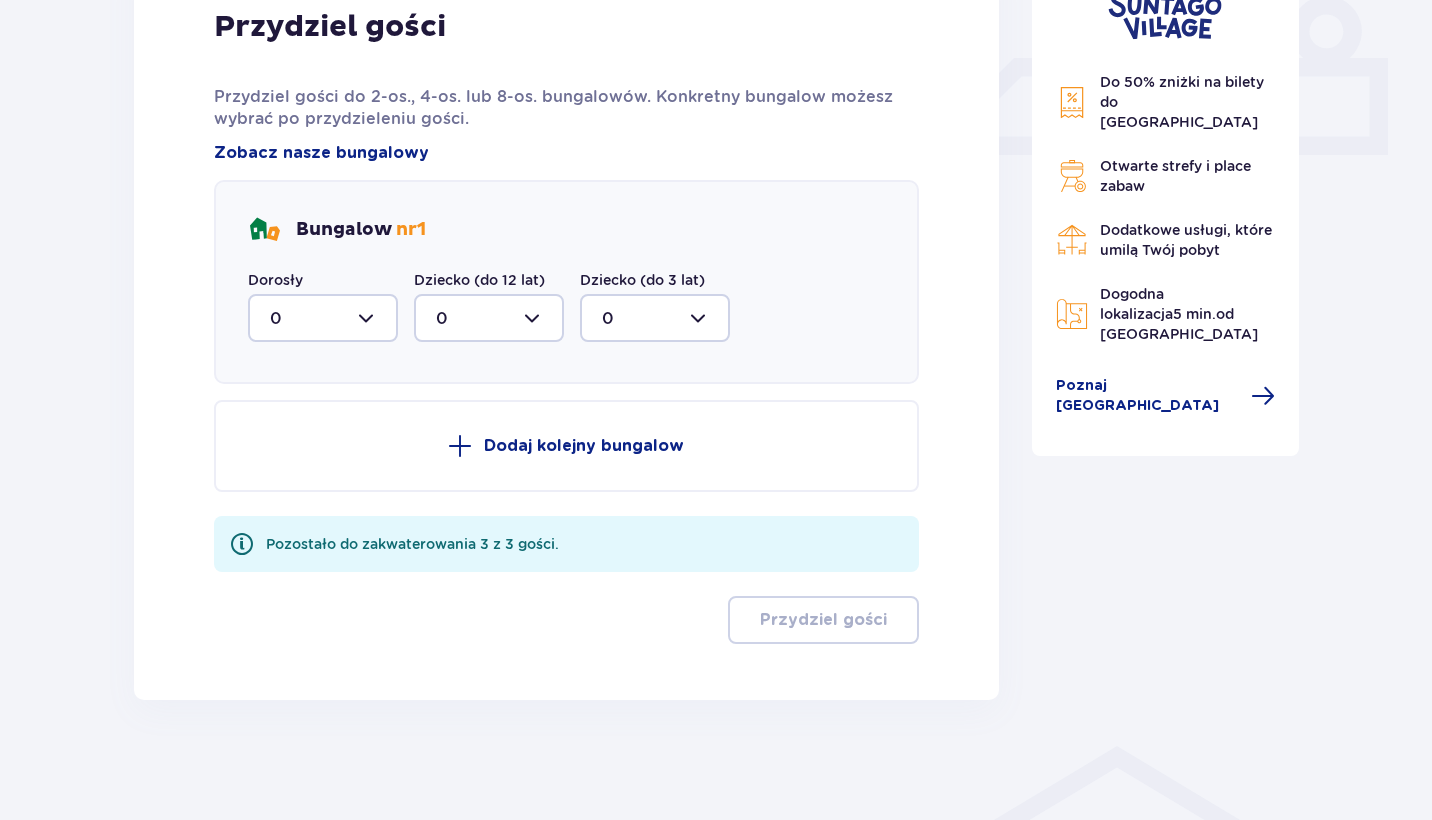 scroll, scrollTop: 845, scrollLeft: 0, axis: vertical 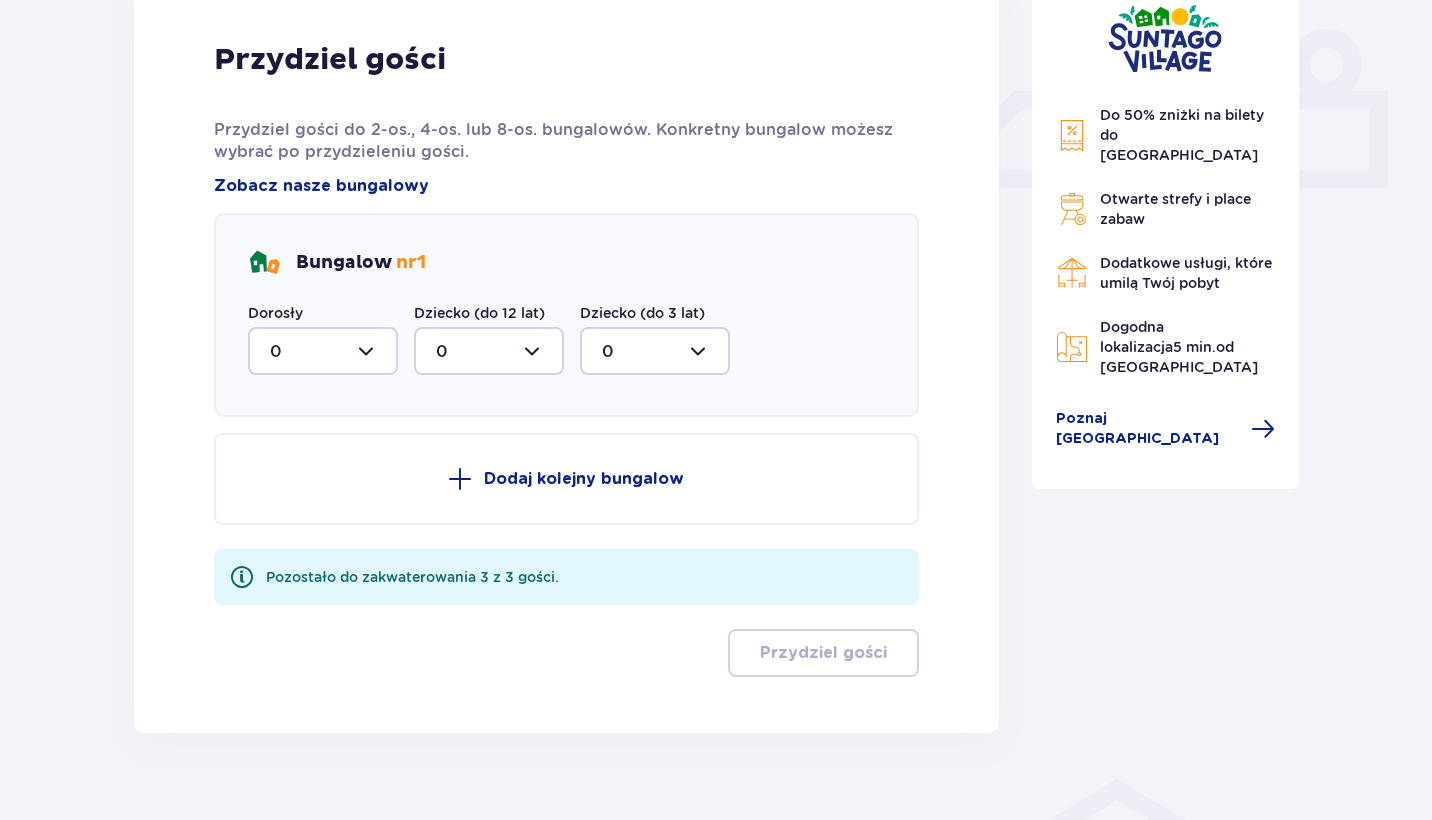click at bounding box center [323, 351] 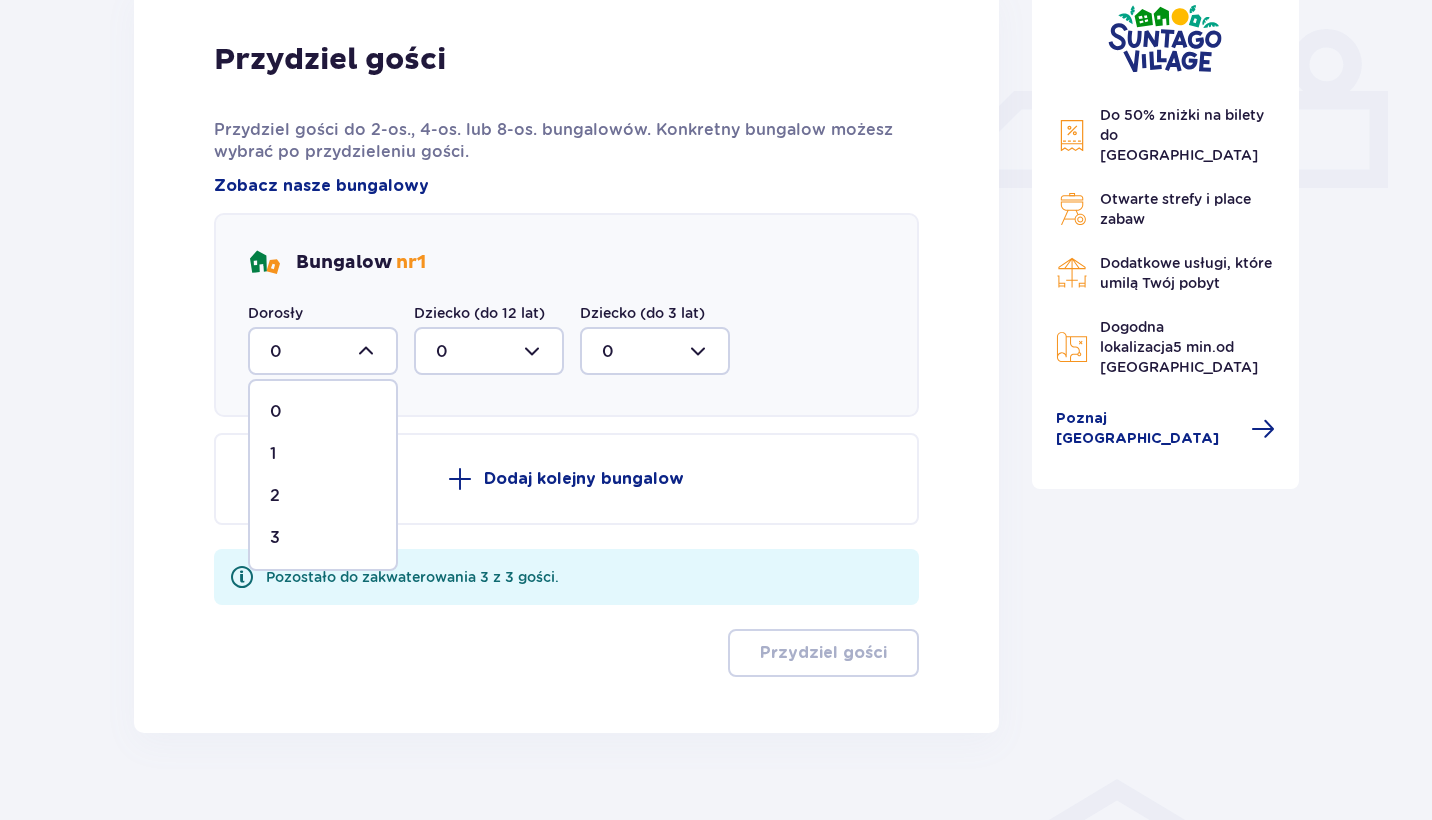 click on "3" at bounding box center (323, 538) 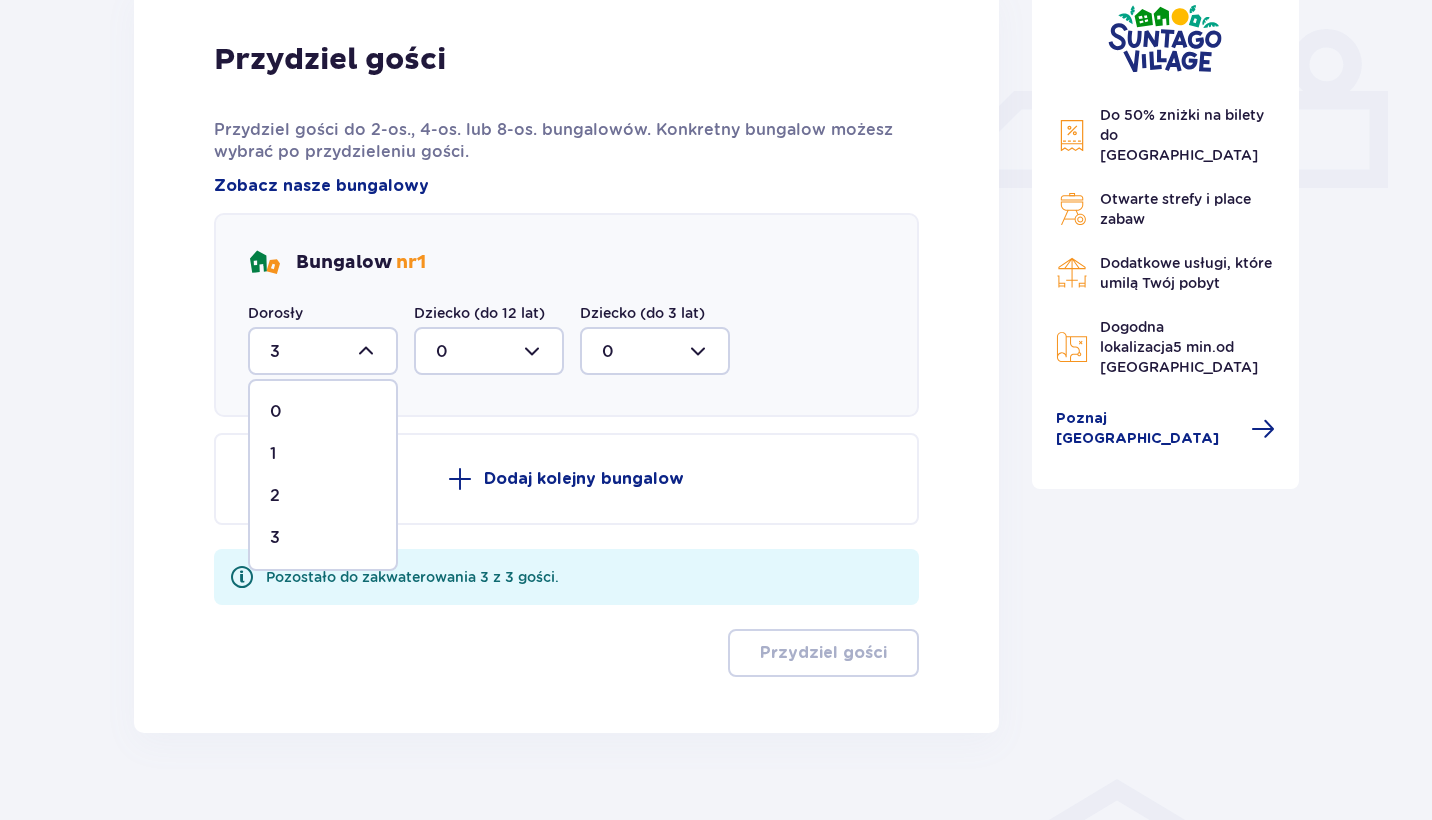 scroll, scrollTop: 682, scrollLeft: 0, axis: vertical 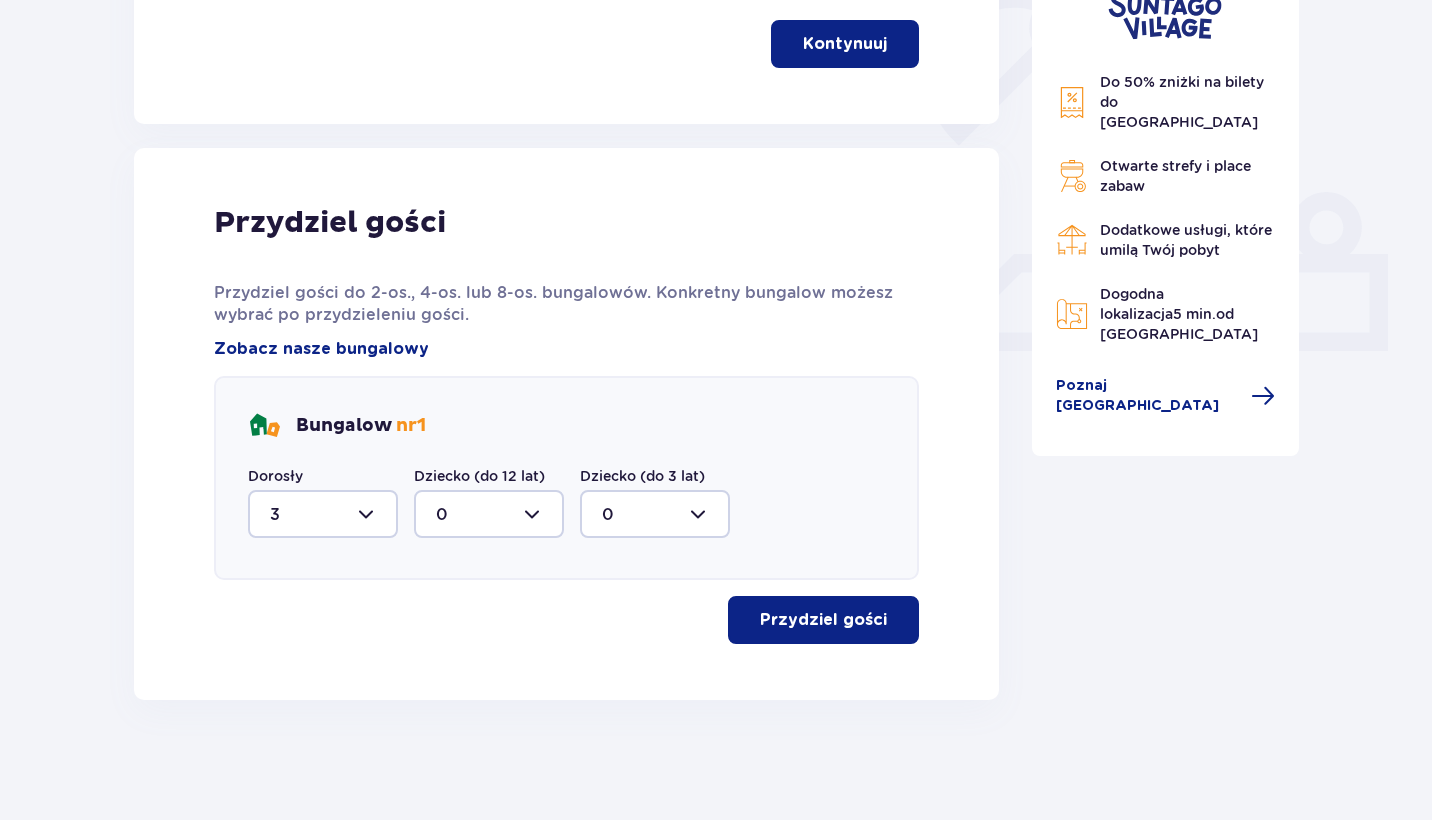 click at bounding box center [489, 514] 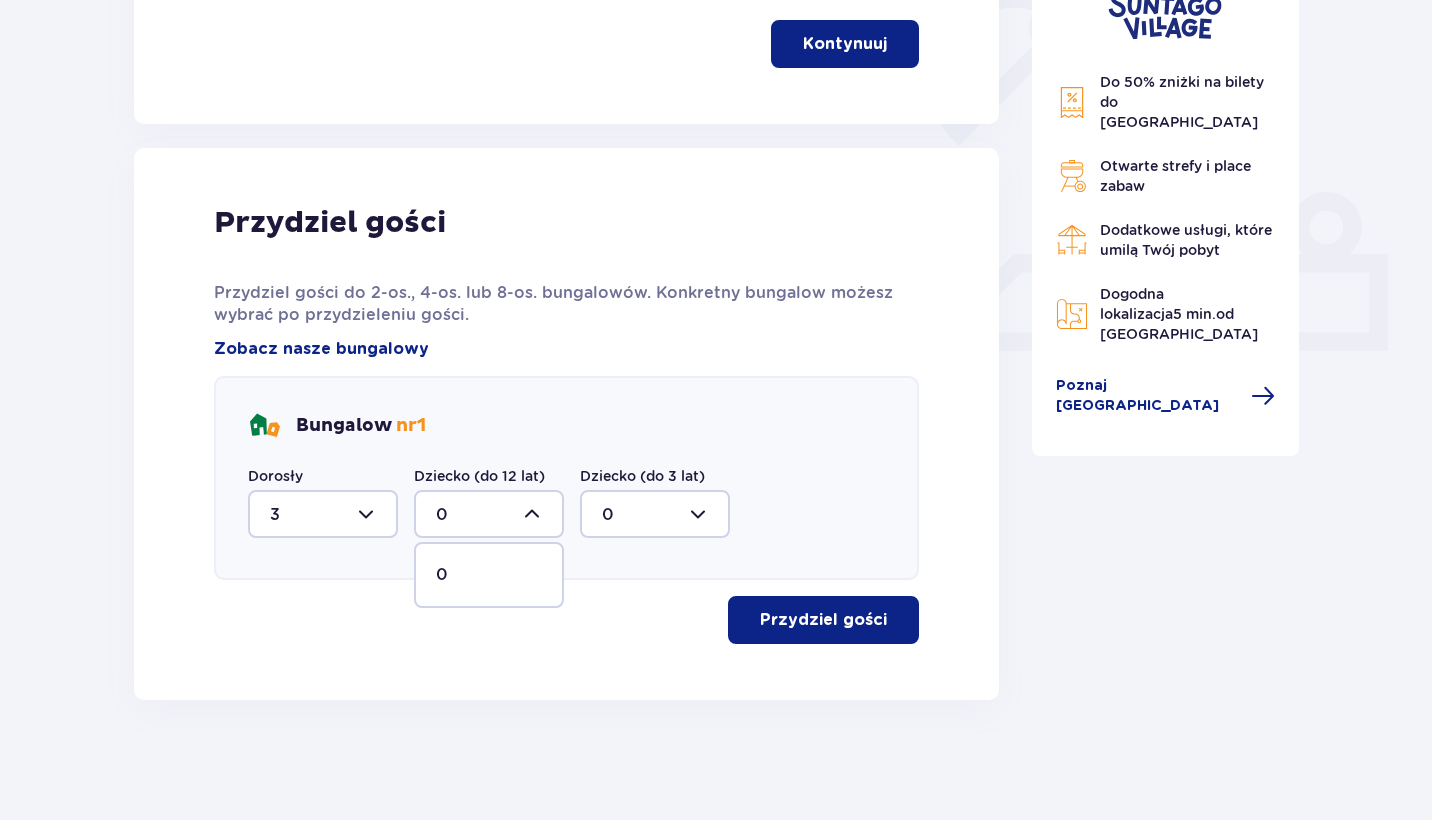 click at bounding box center (489, 514) 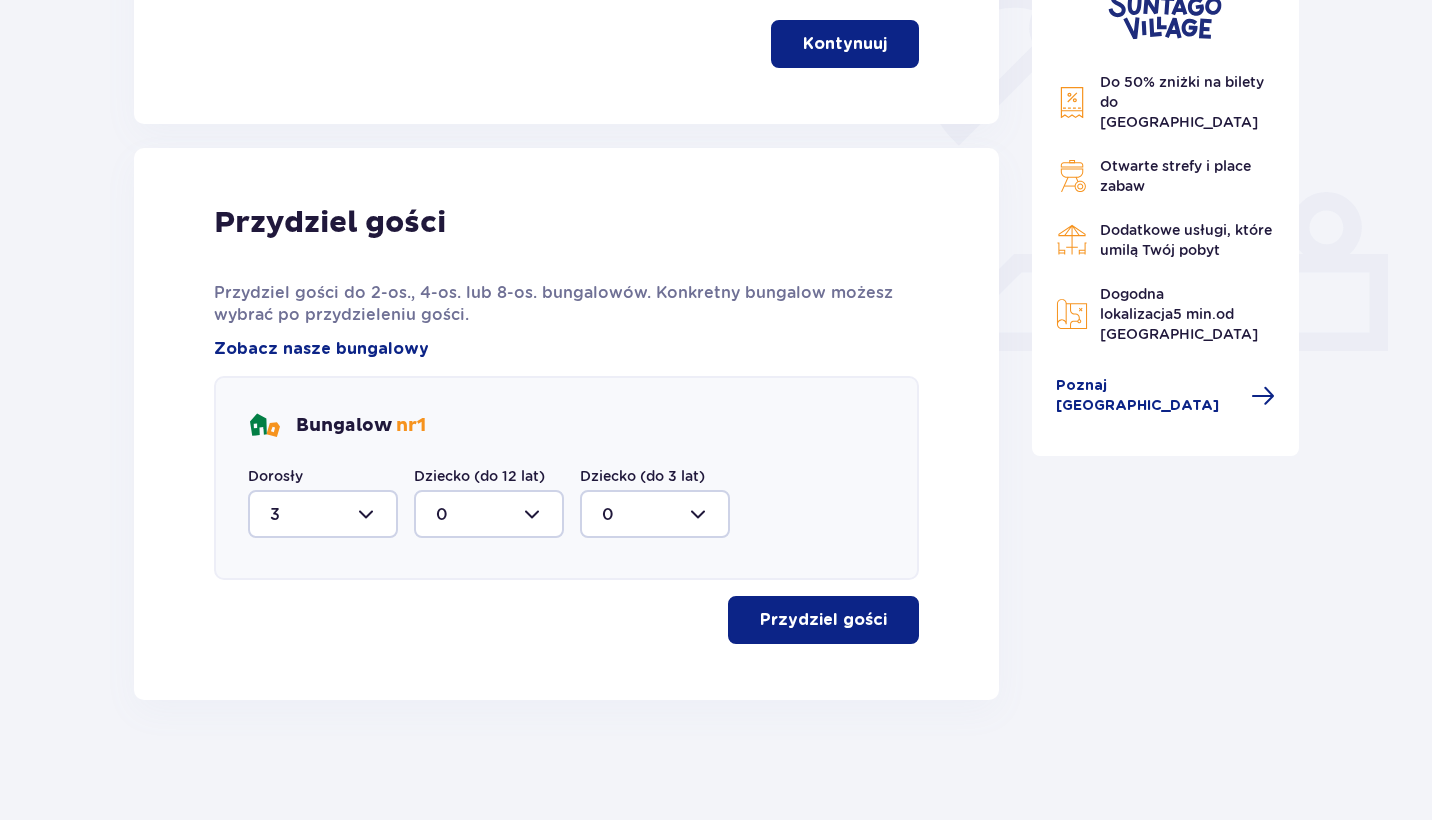 click on "Przydziel gości" at bounding box center [823, 620] 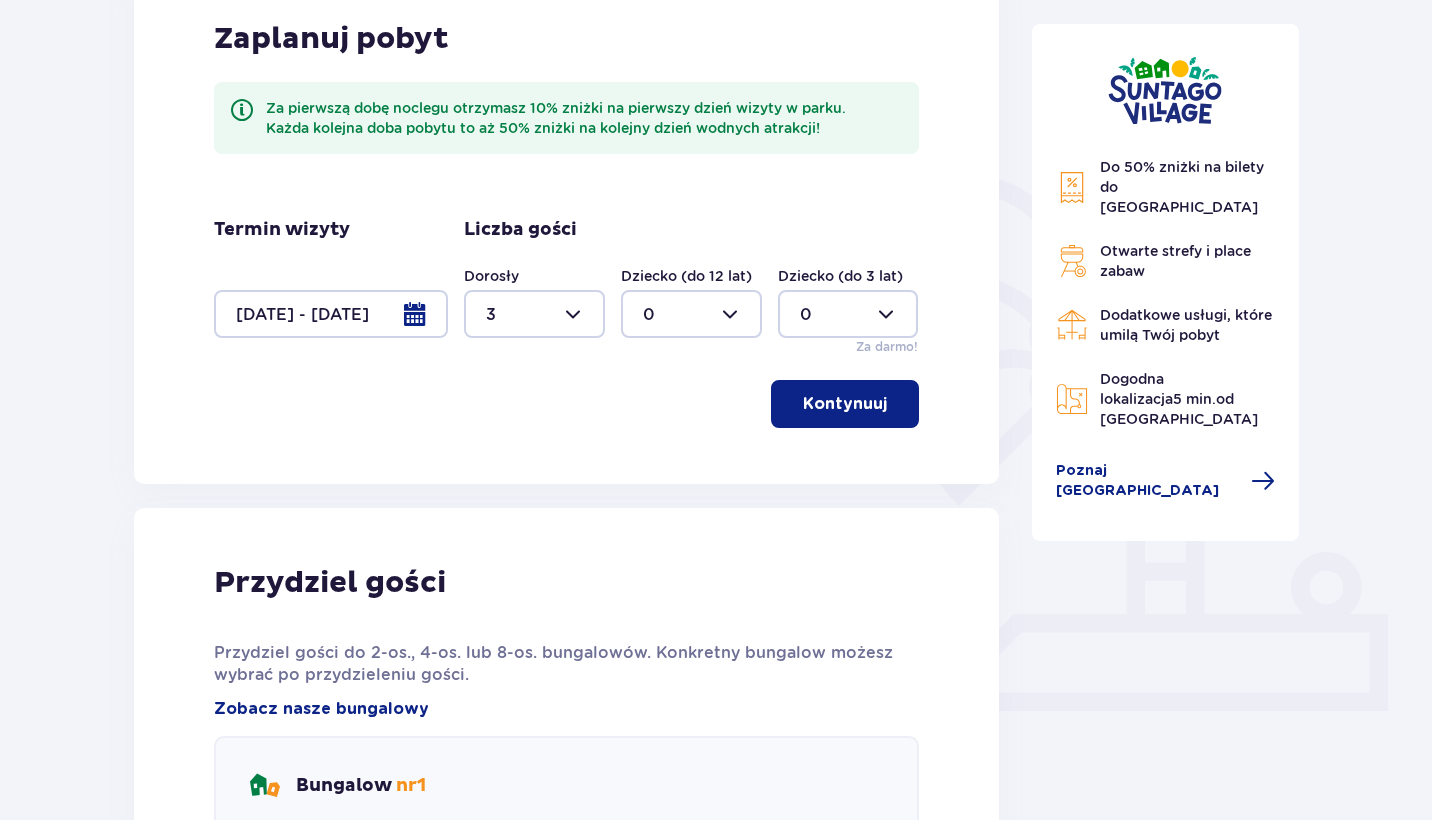 scroll, scrollTop: 0, scrollLeft: 0, axis: both 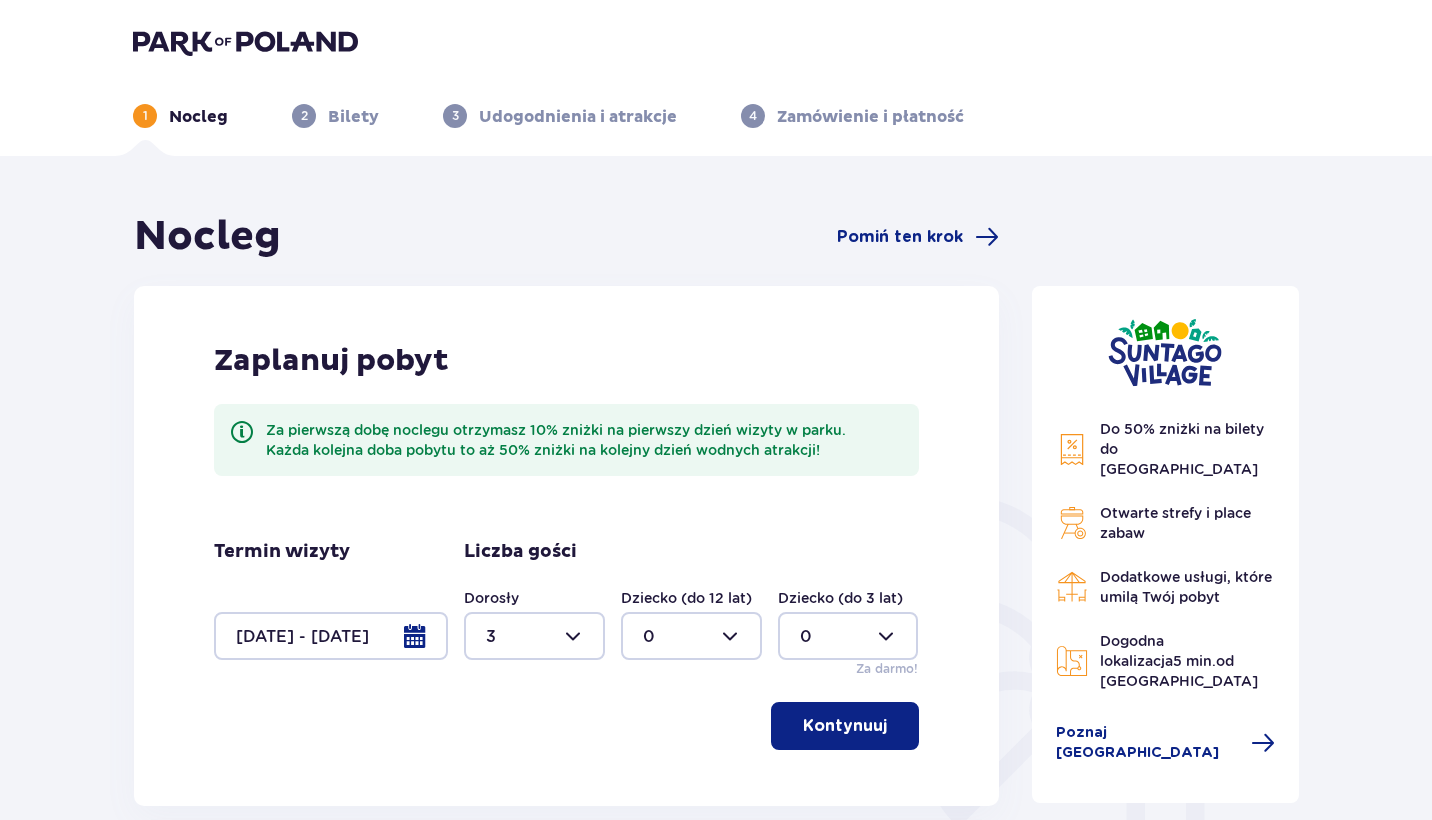 click at bounding box center [331, 636] 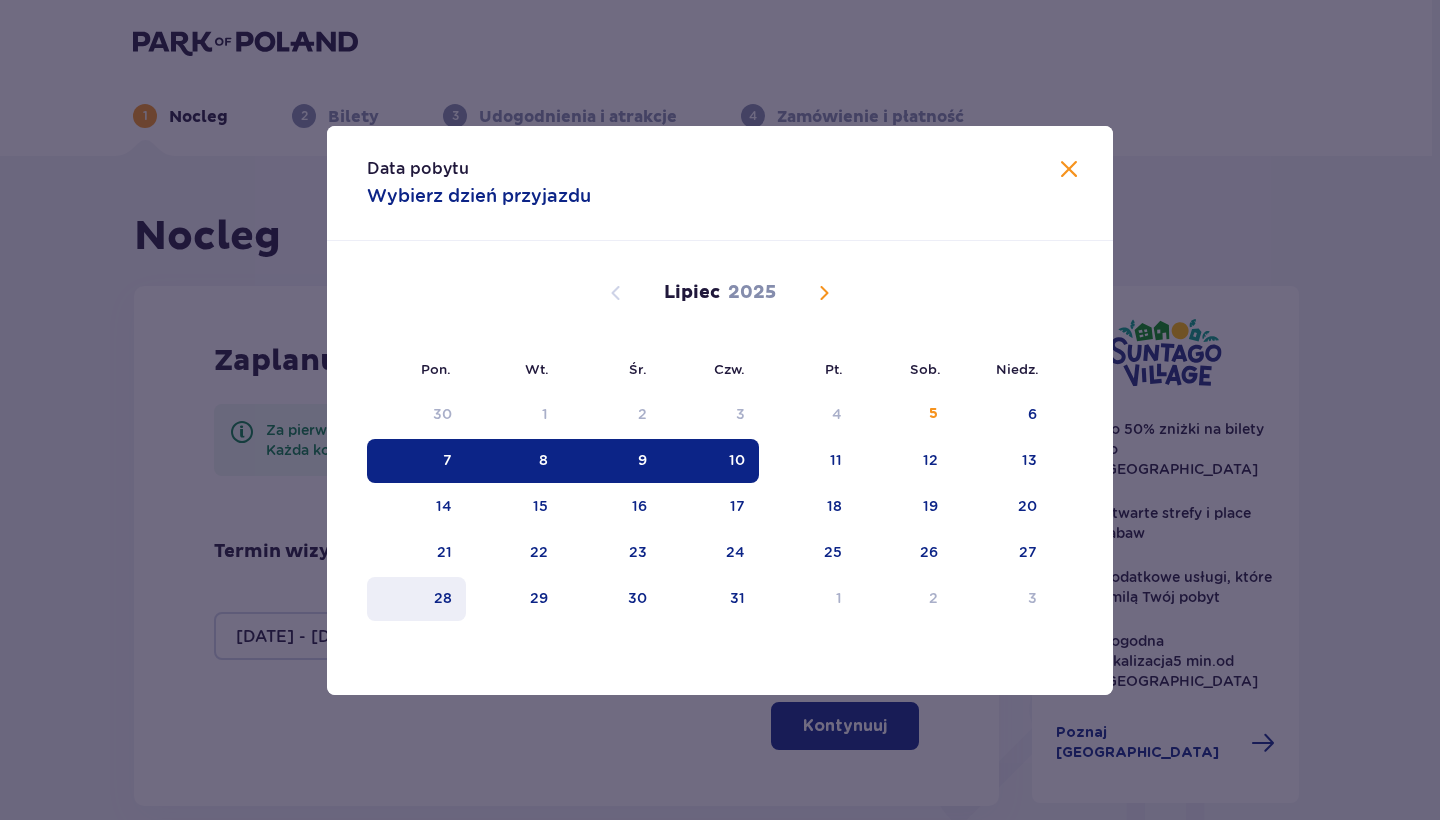 click on "28" at bounding box center (443, 598) 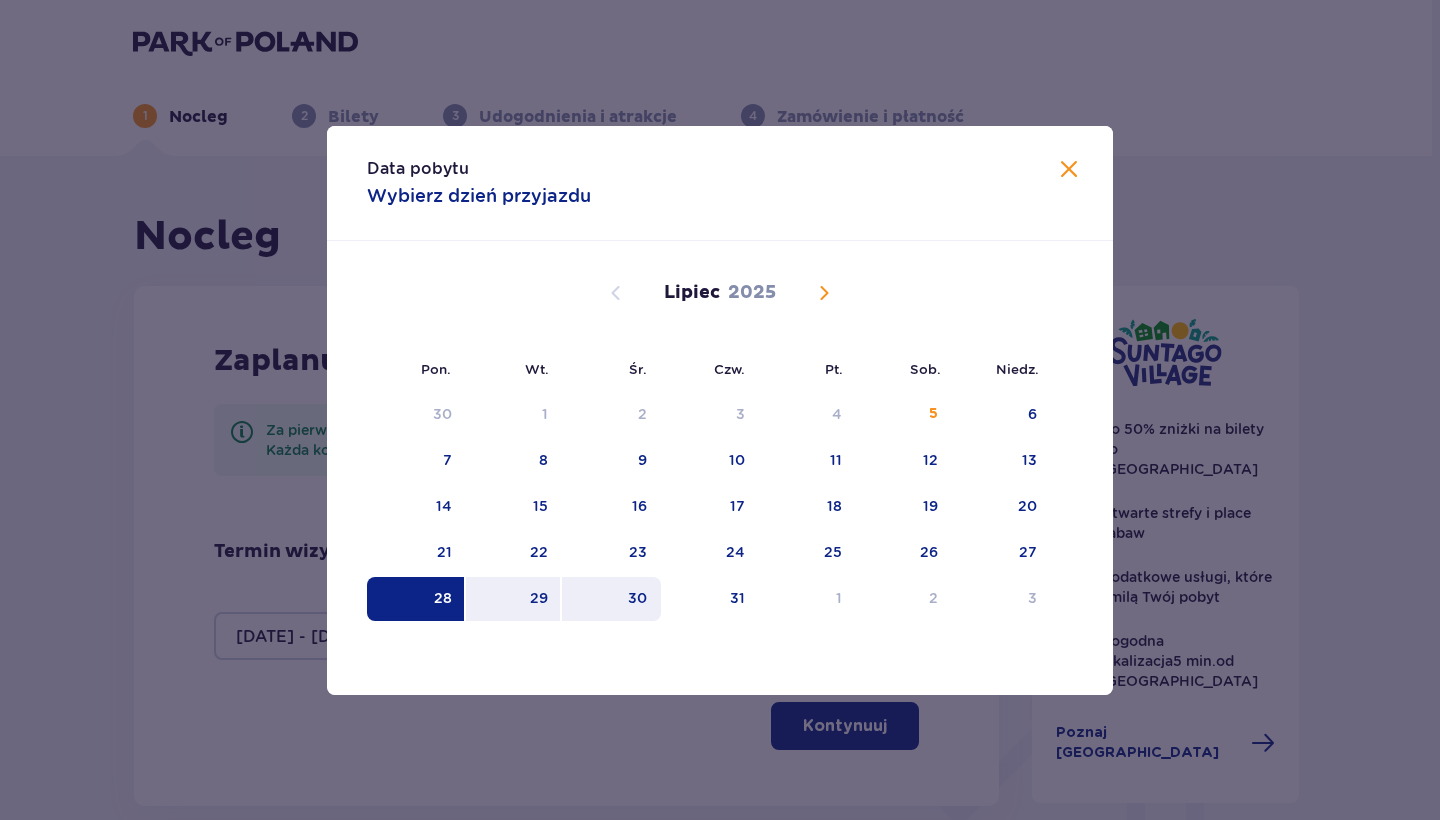 click on "30" at bounding box center [611, 599] 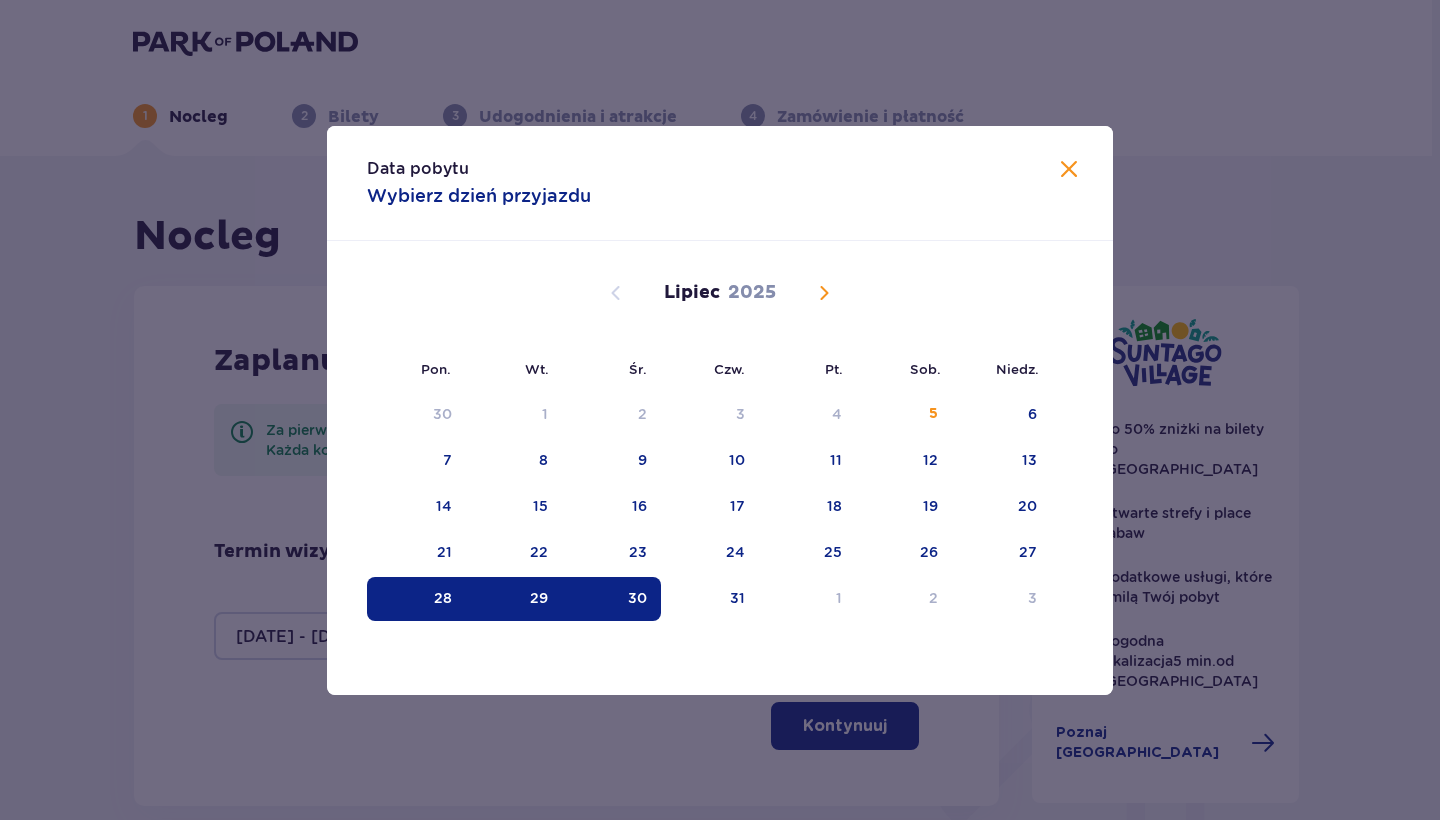 type on "[DATE] - [DATE]" 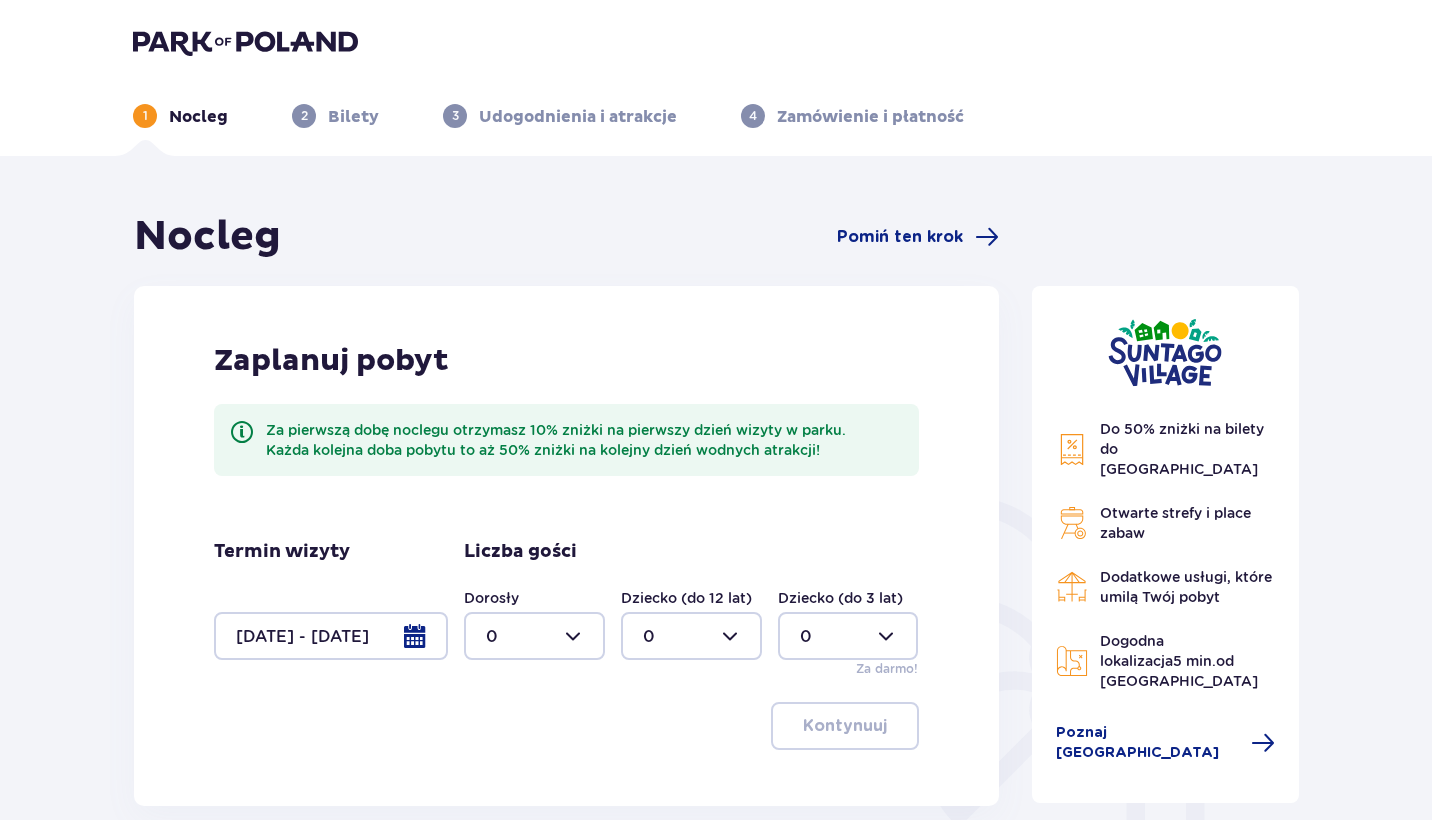 scroll, scrollTop: 291, scrollLeft: 0, axis: vertical 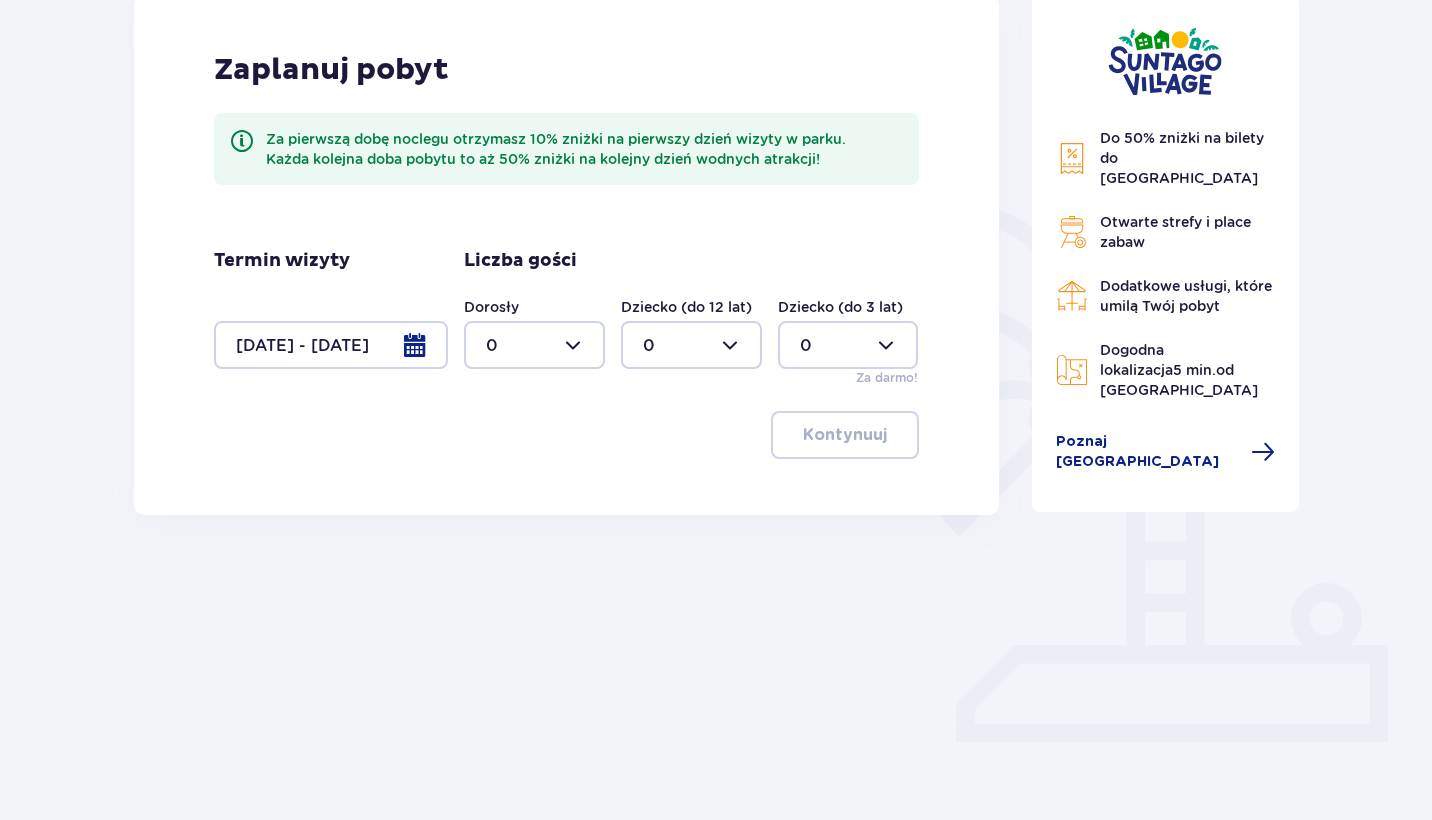 click at bounding box center [534, 345] 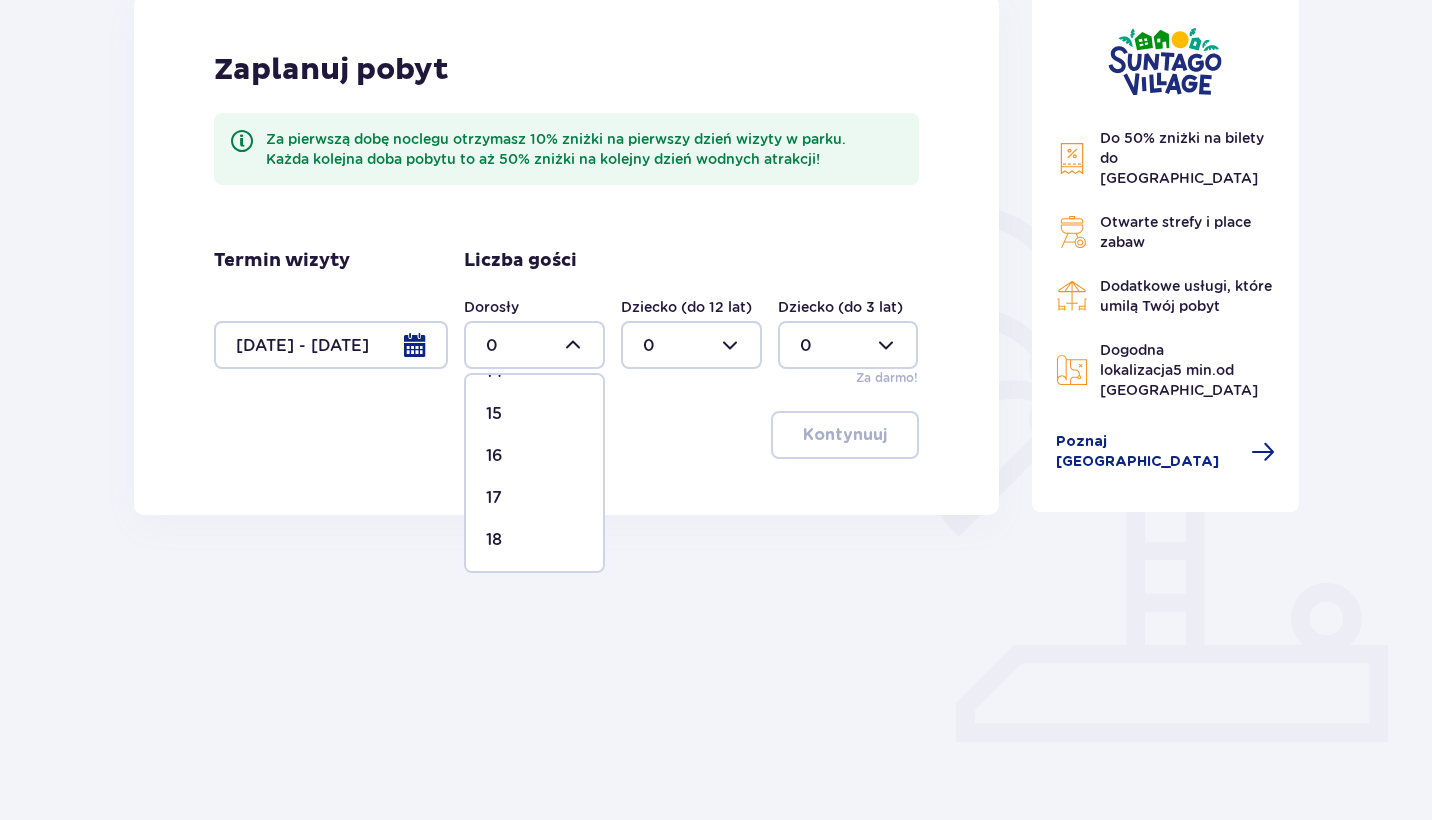 scroll, scrollTop: 0, scrollLeft: 0, axis: both 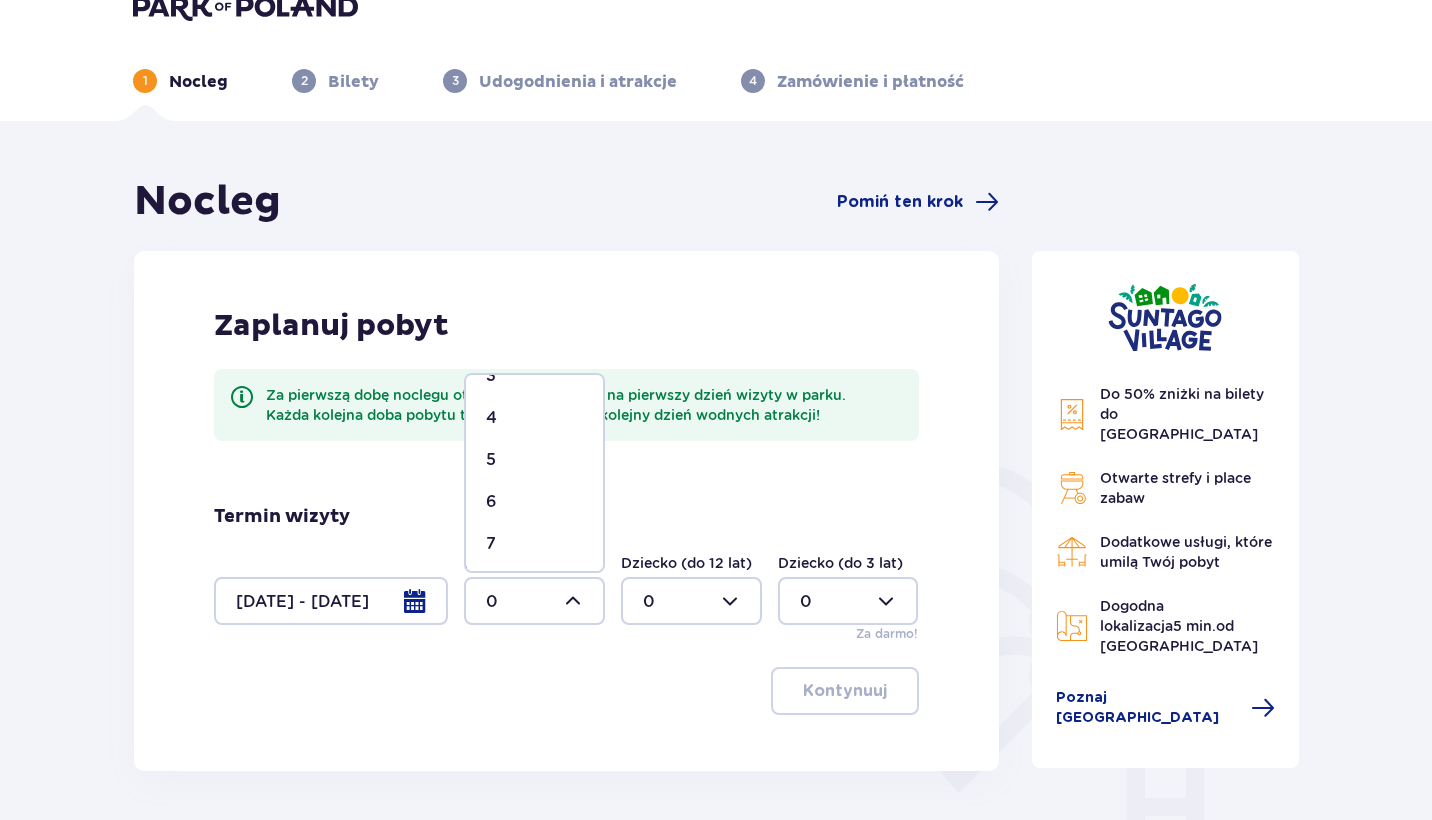 click on "5" at bounding box center (534, 460) 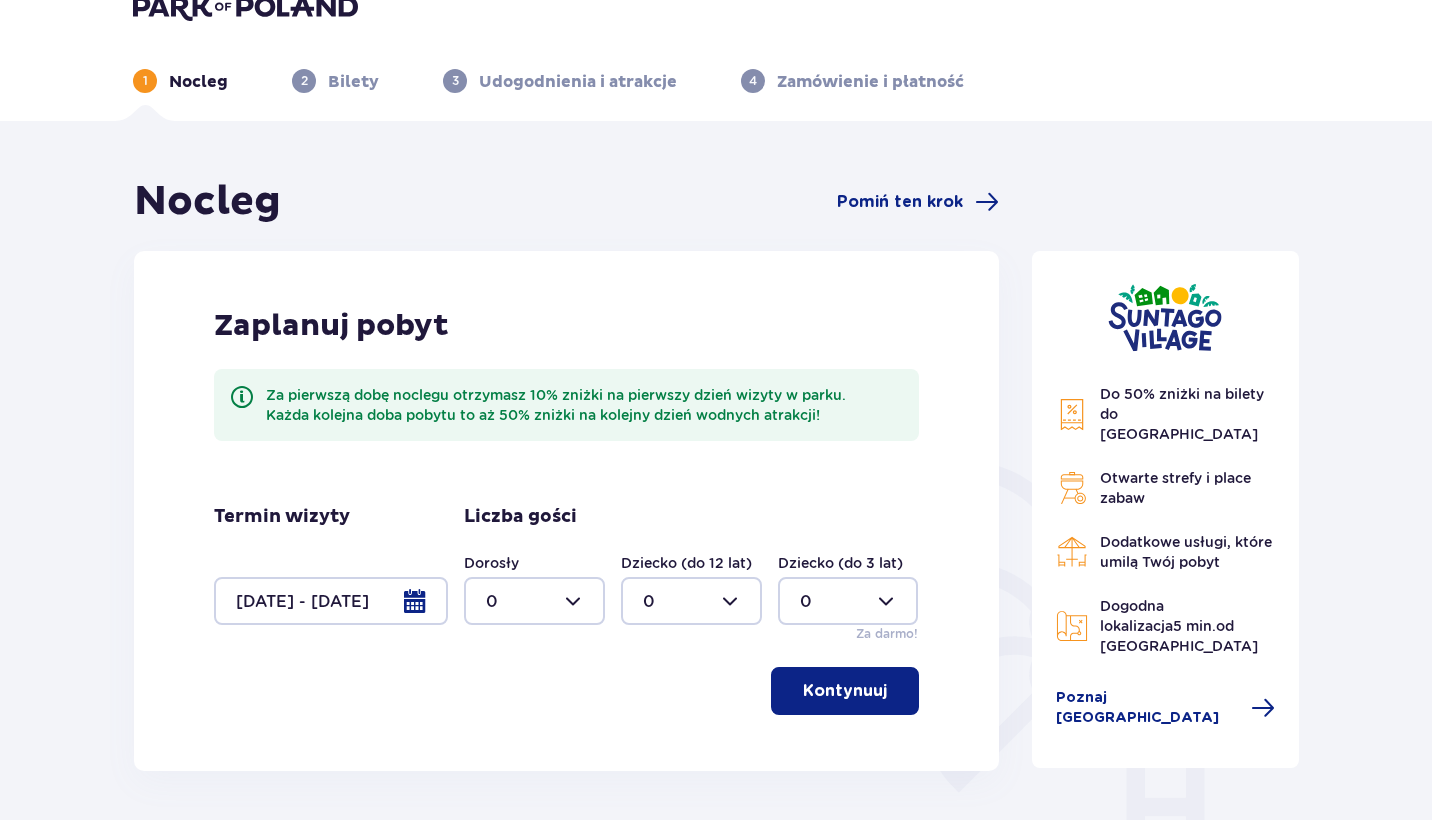 type on "5" 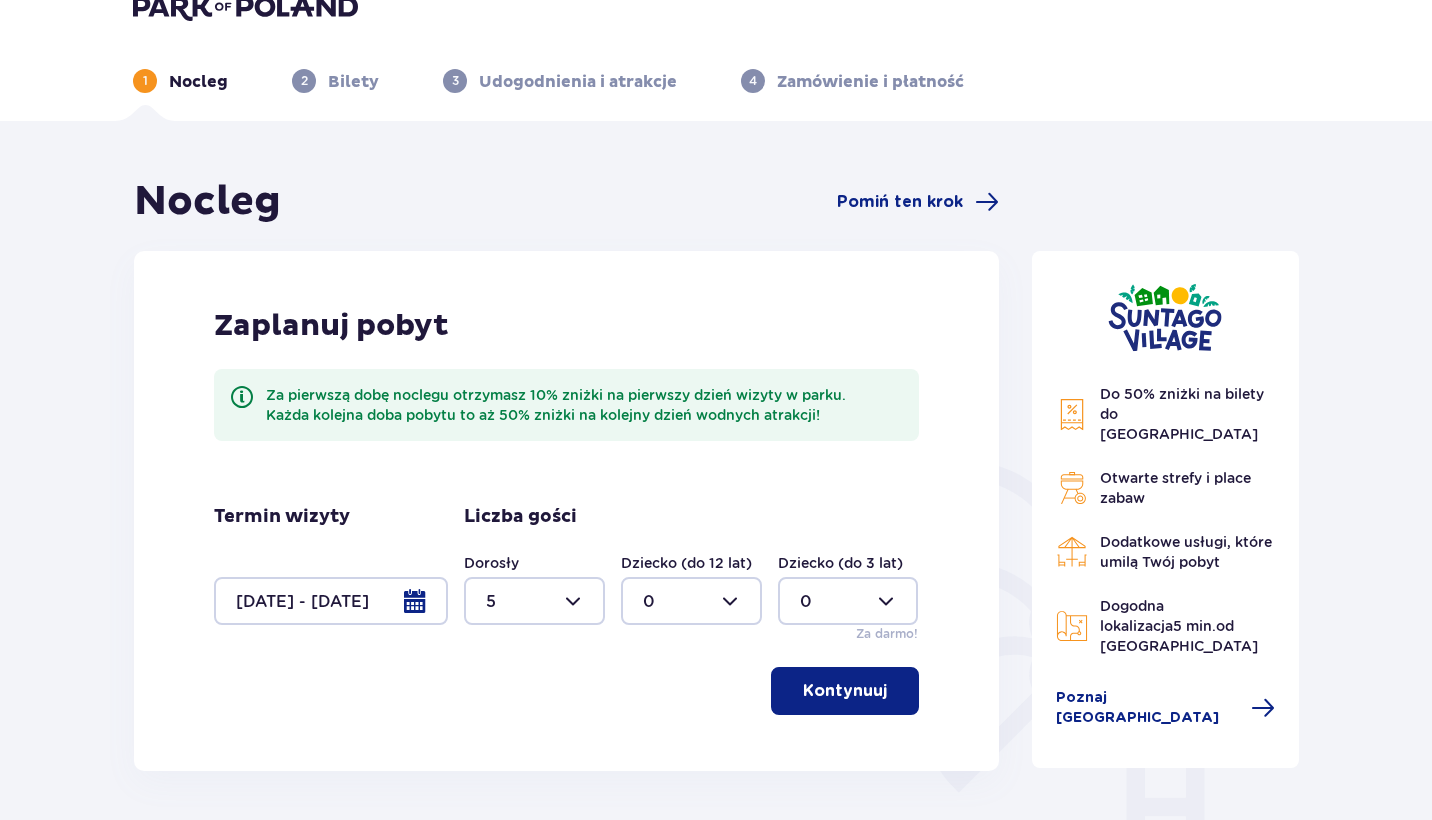 click on "Kontynuuj" at bounding box center [845, 691] 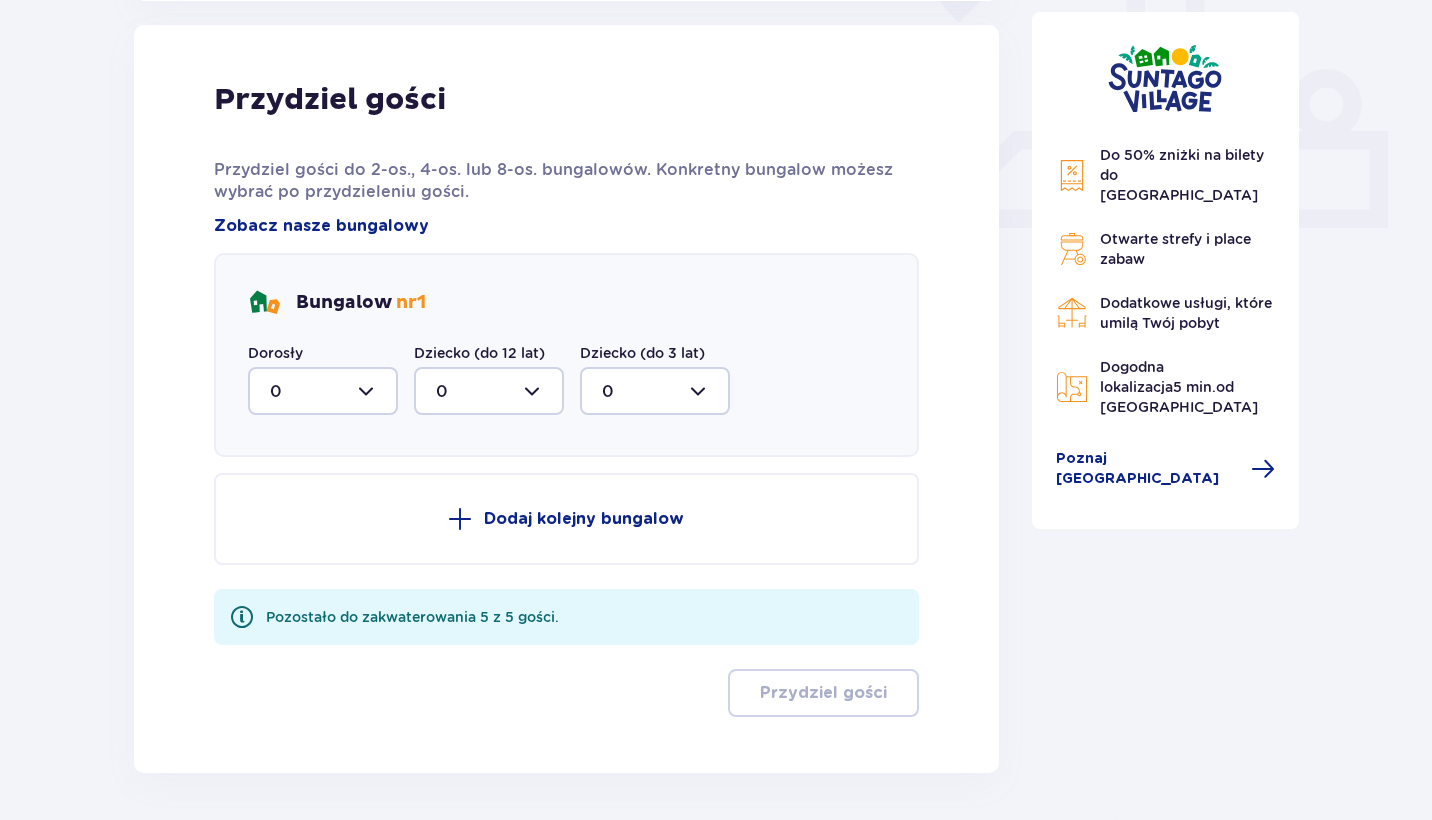 scroll, scrollTop: 806, scrollLeft: 0, axis: vertical 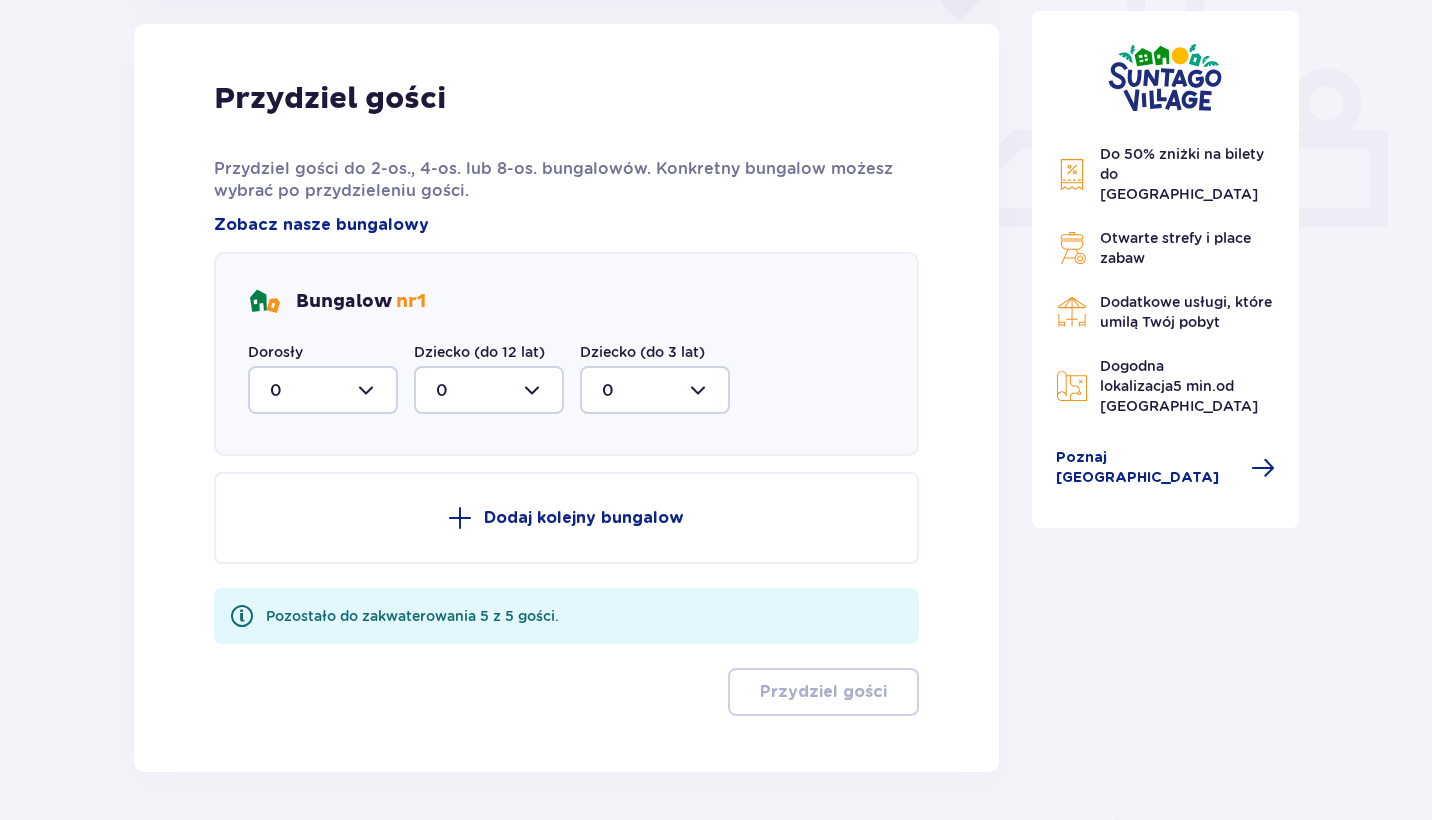 click at bounding box center (323, 390) 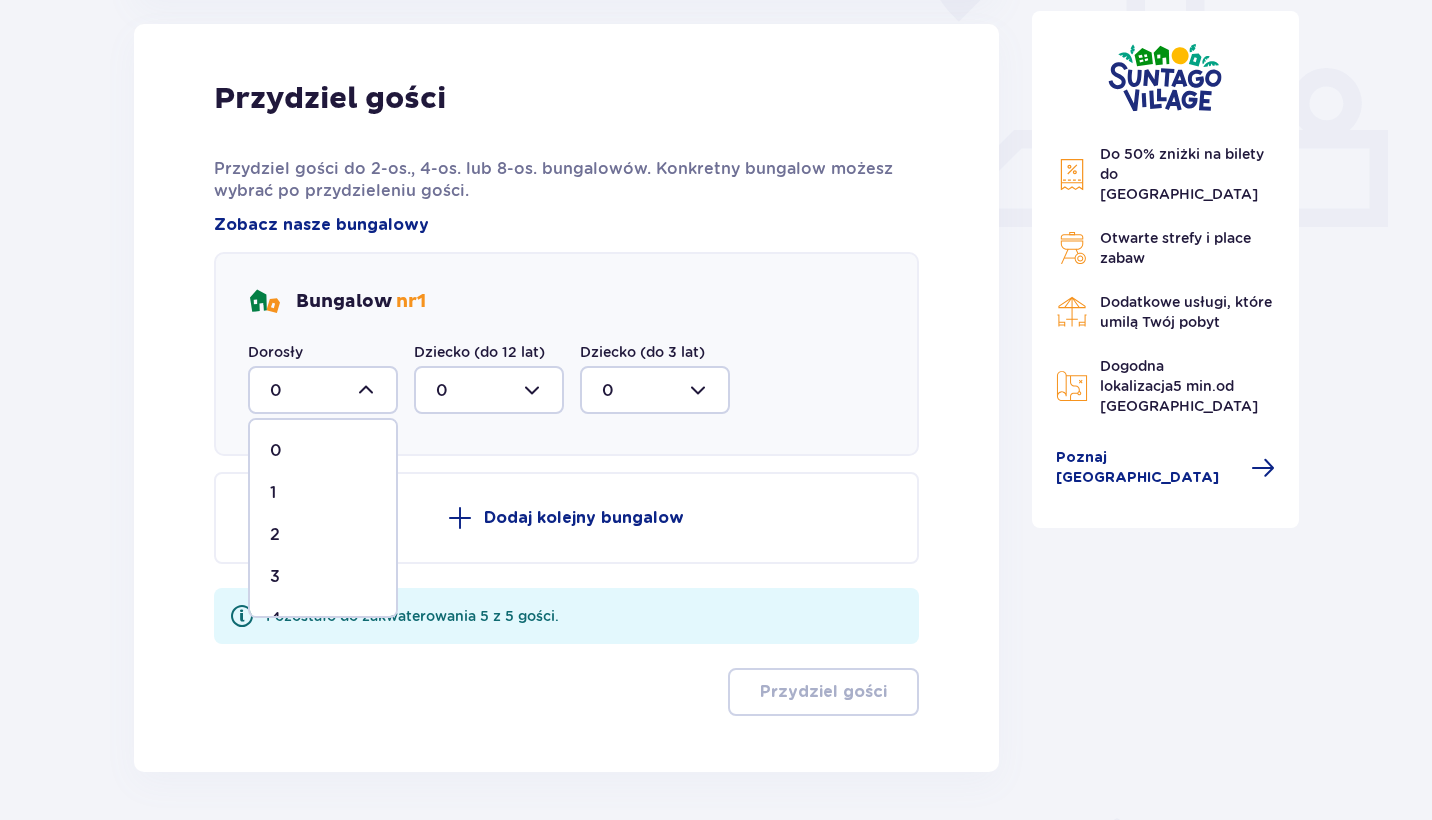 scroll, scrollTop: 76, scrollLeft: 0, axis: vertical 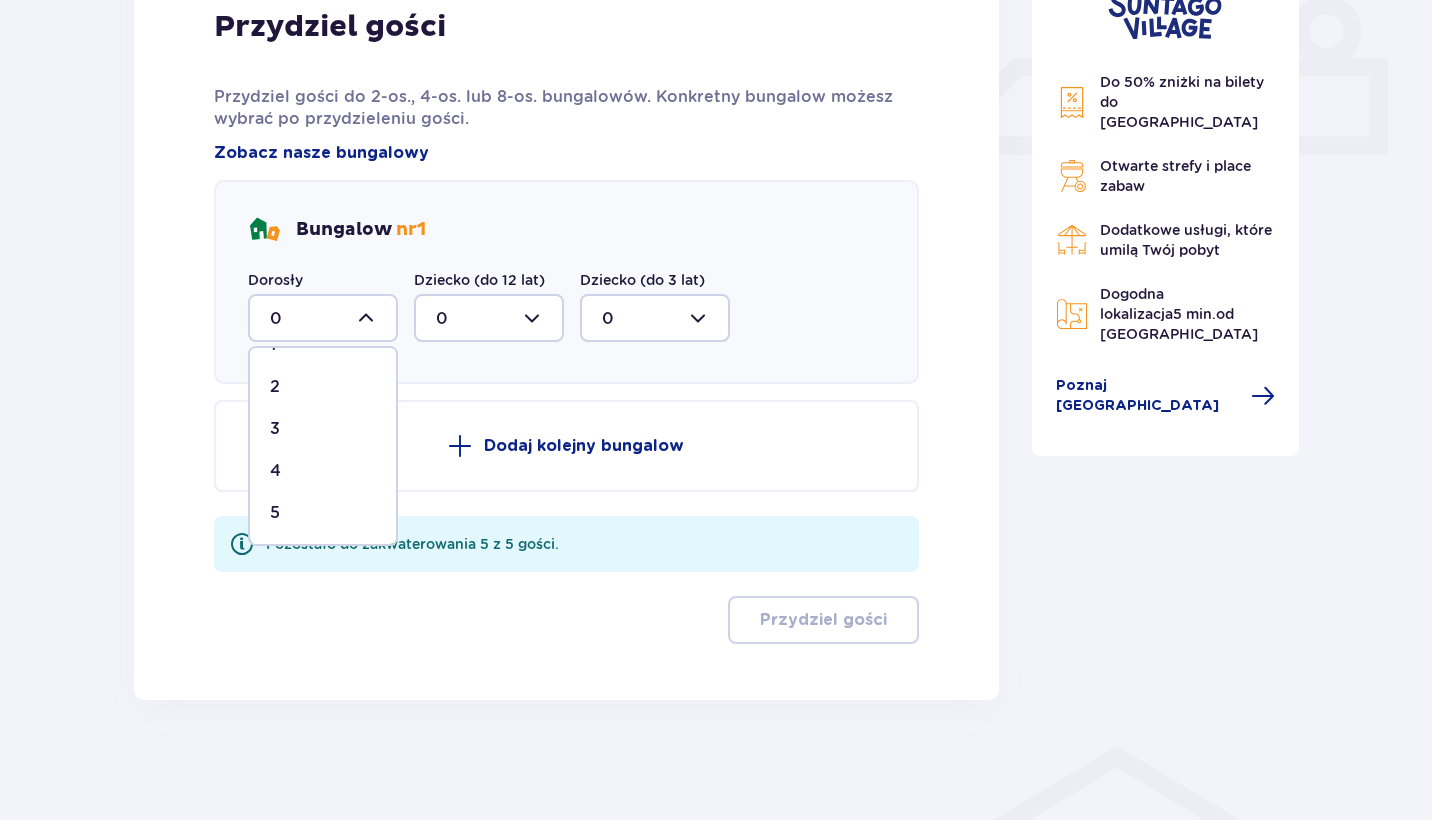 click on "5" at bounding box center (323, 513) 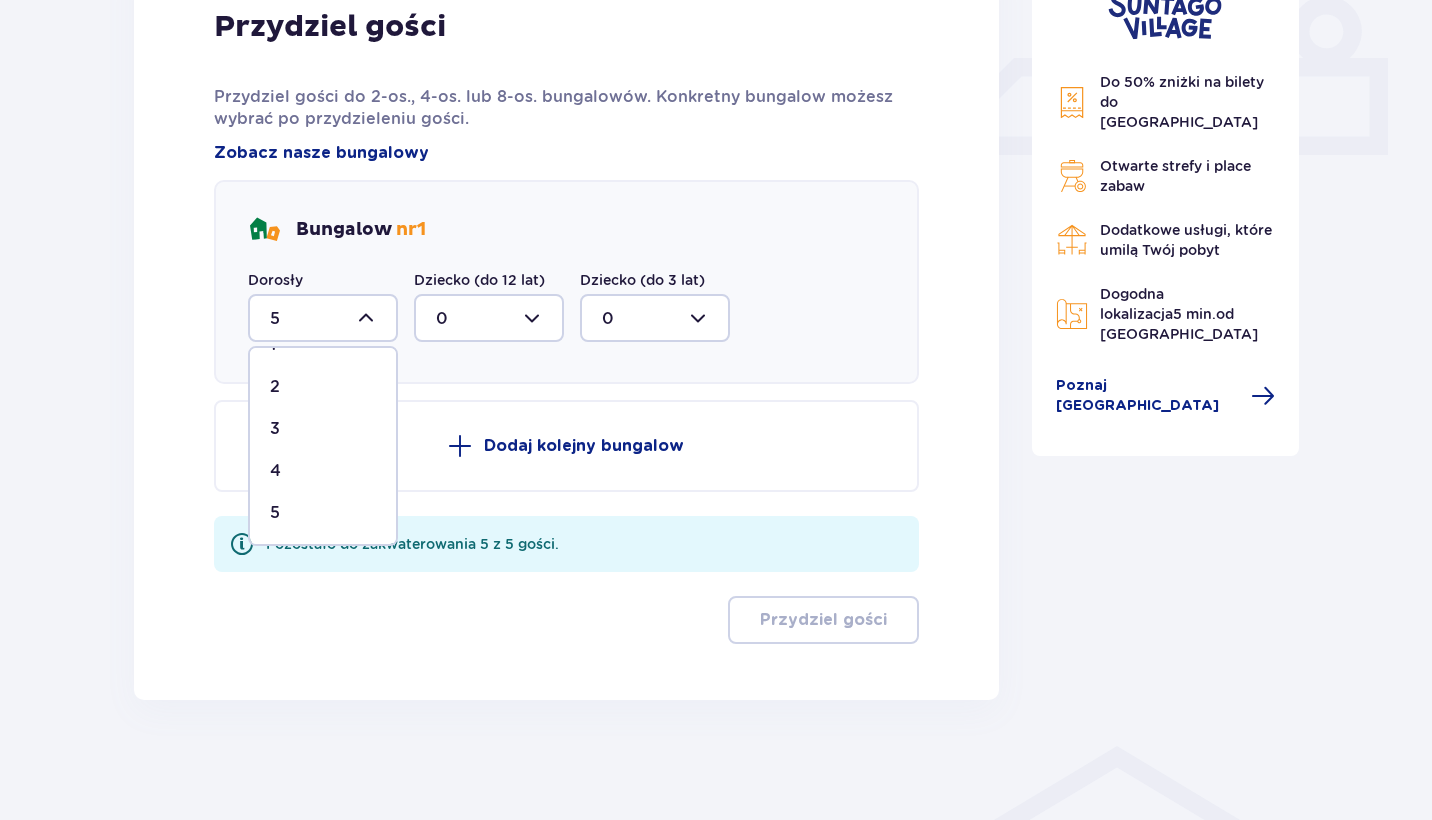 scroll, scrollTop: 682, scrollLeft: 0, axis: vertical 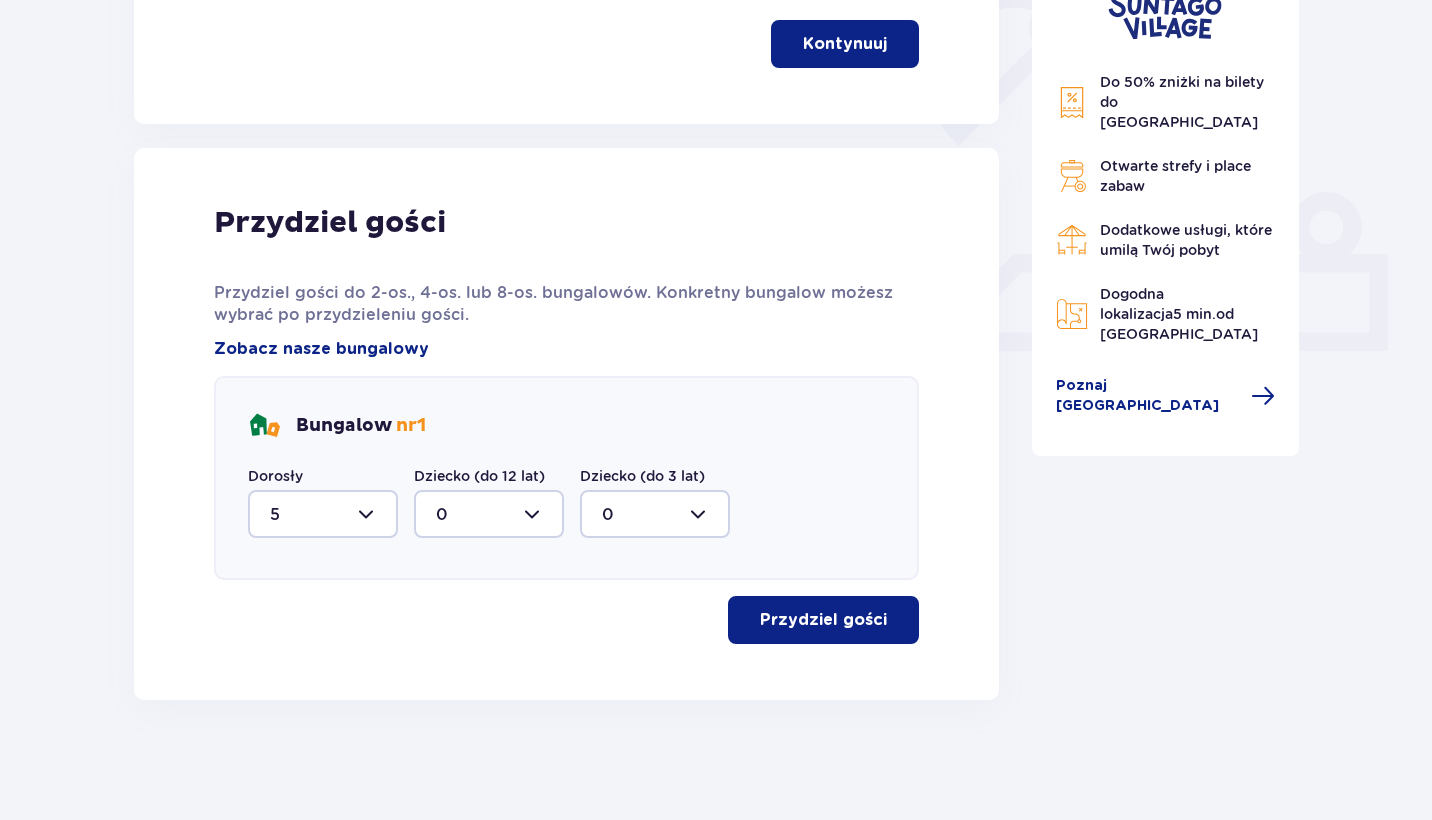 click on "Przydziel gości" at bounding box center (823, 620) 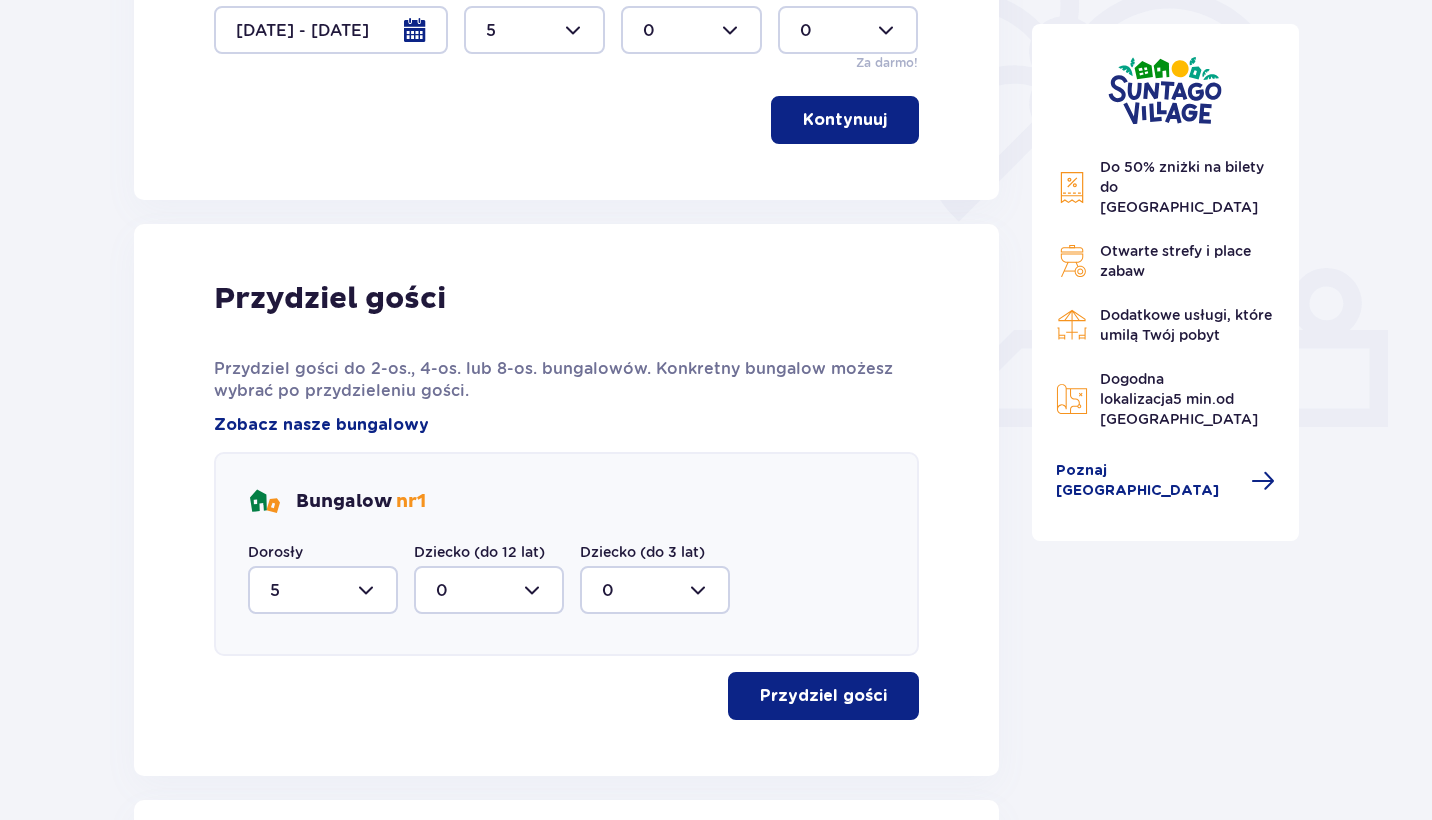 scroll, scrollTop: 116, scrollLeft: 0, axis: vertical 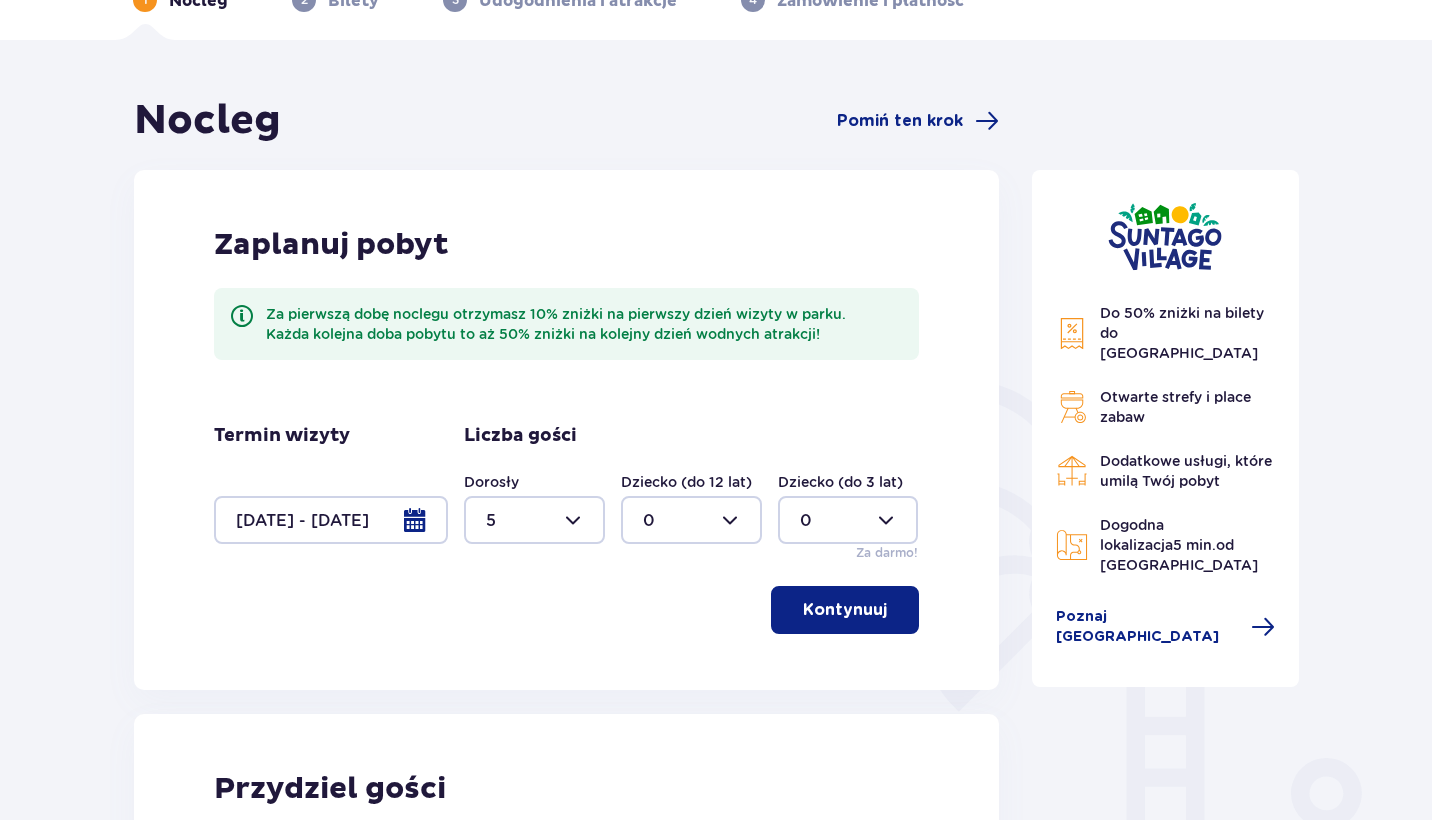 click at bounding box center [331, 520] 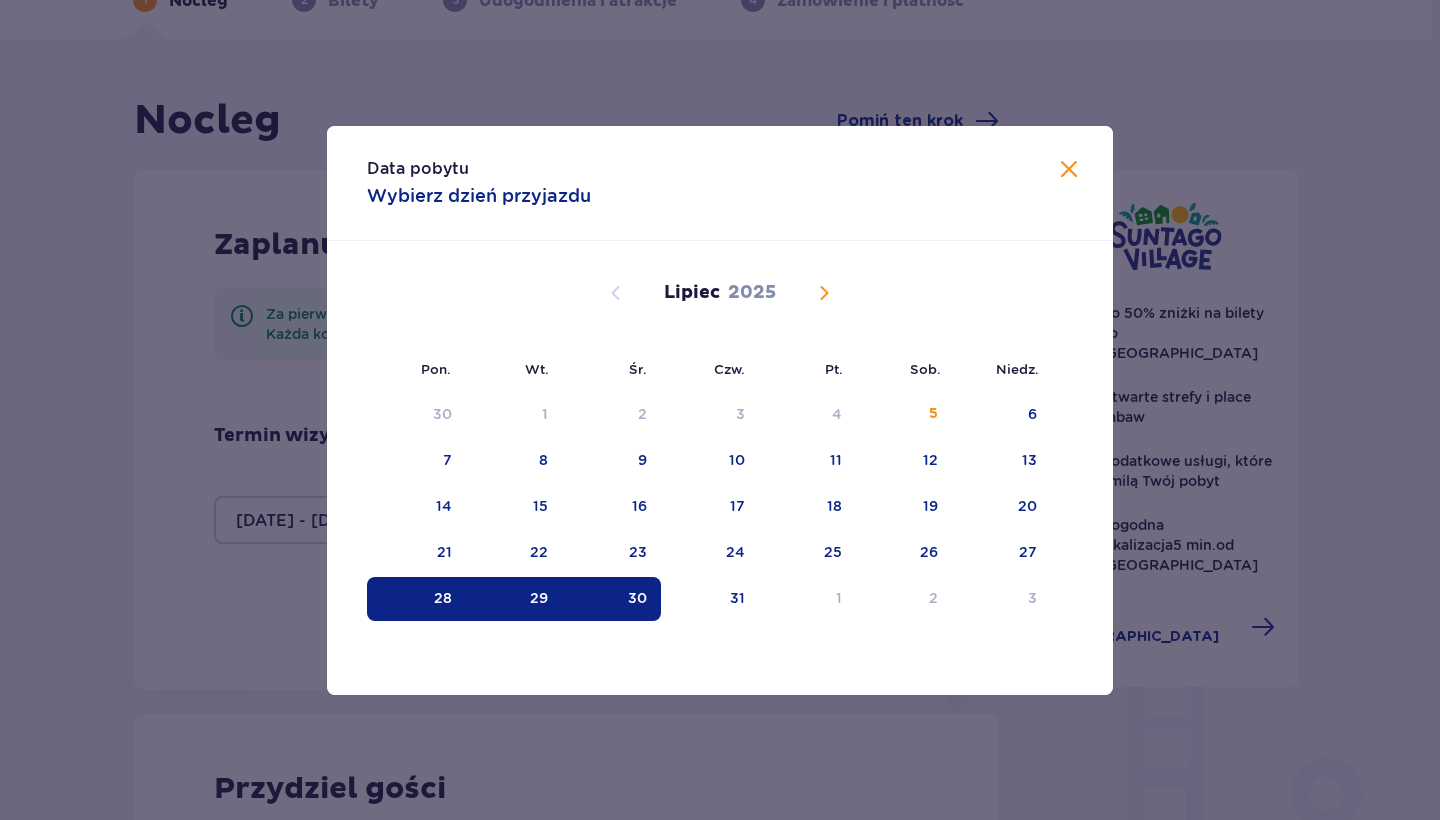 click at bounding box center (824, 293) 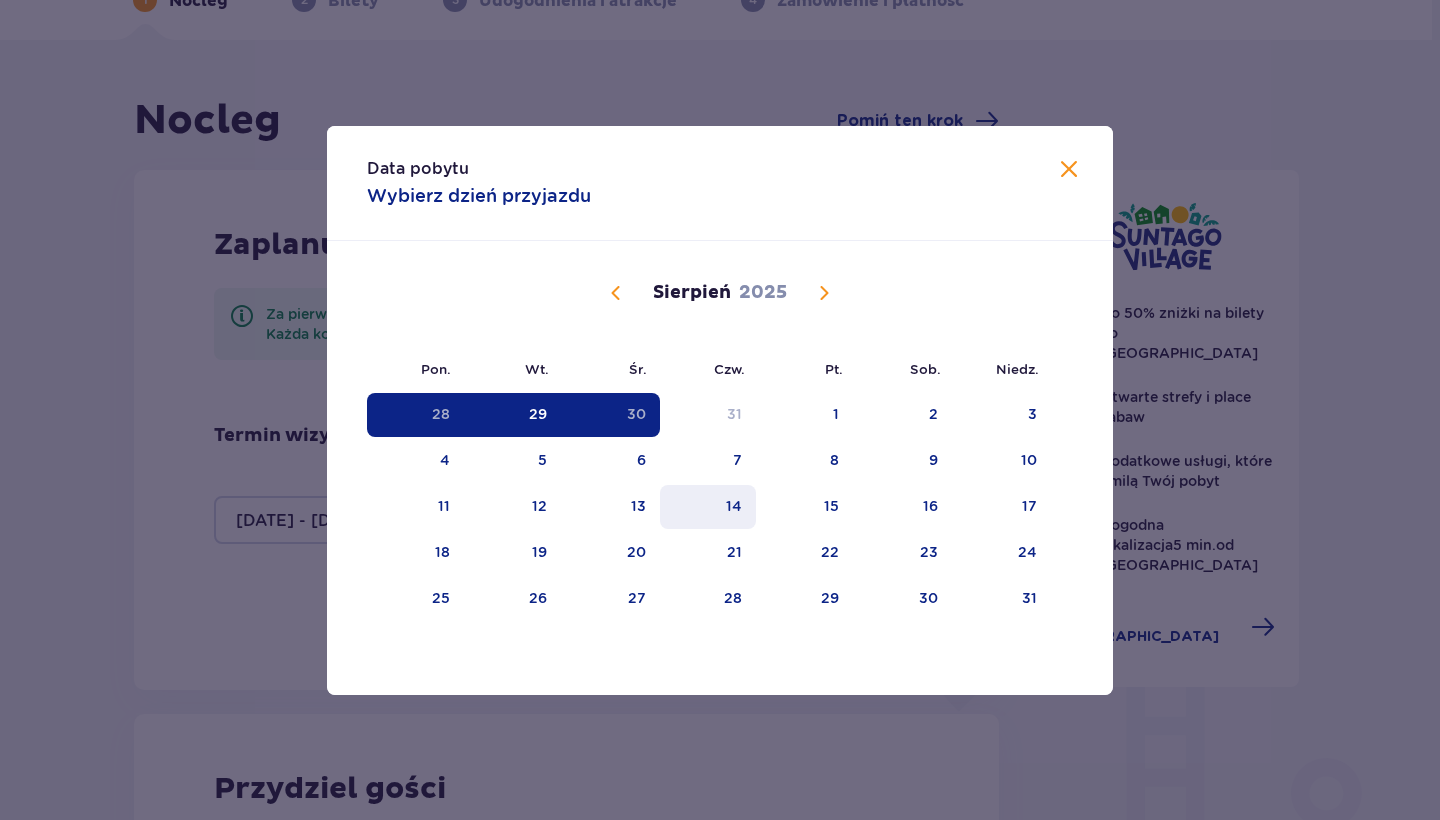 click on "14" at bounding box center [708, 507] 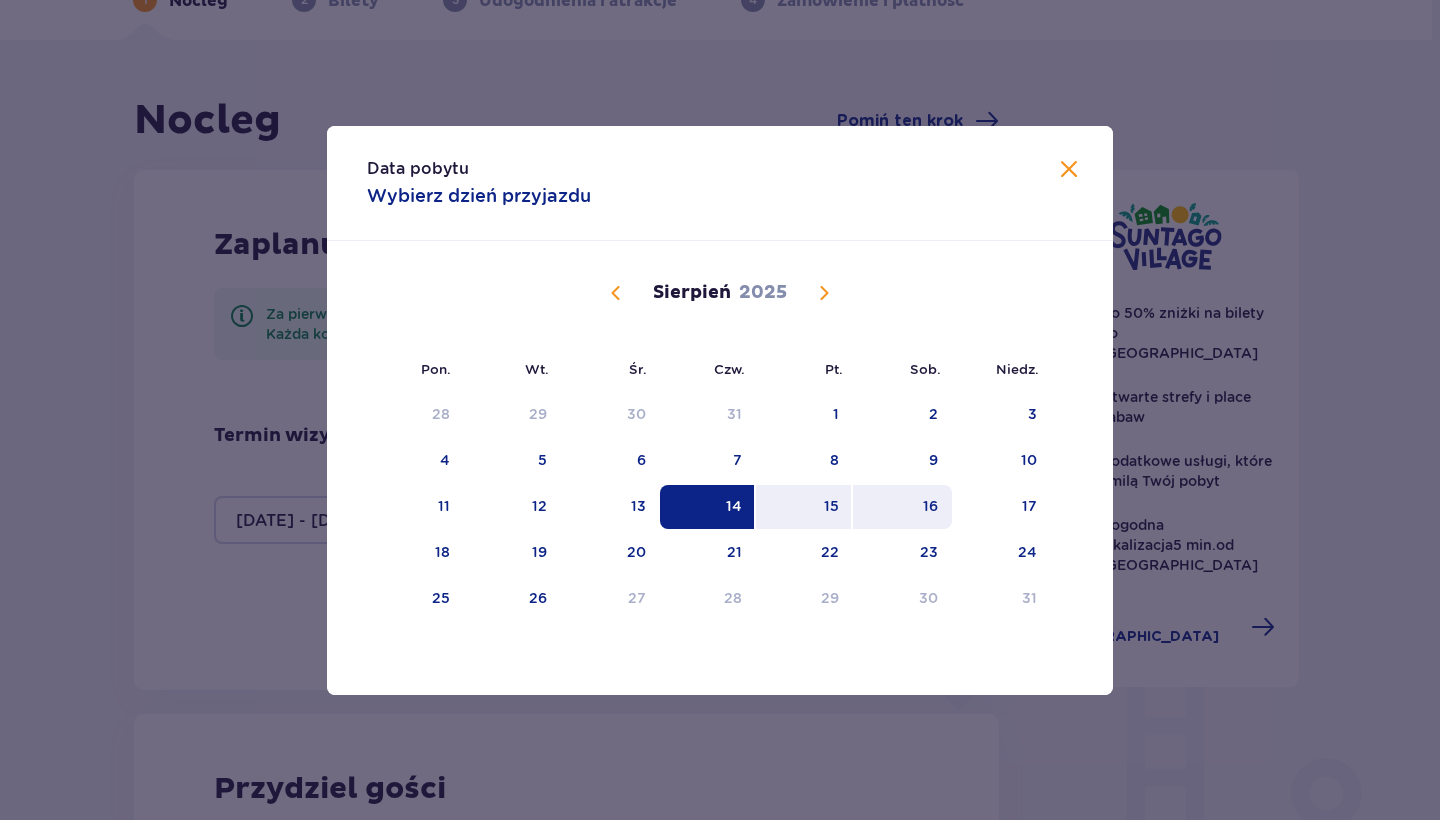 click on "16" at bounding box center (930, 506) 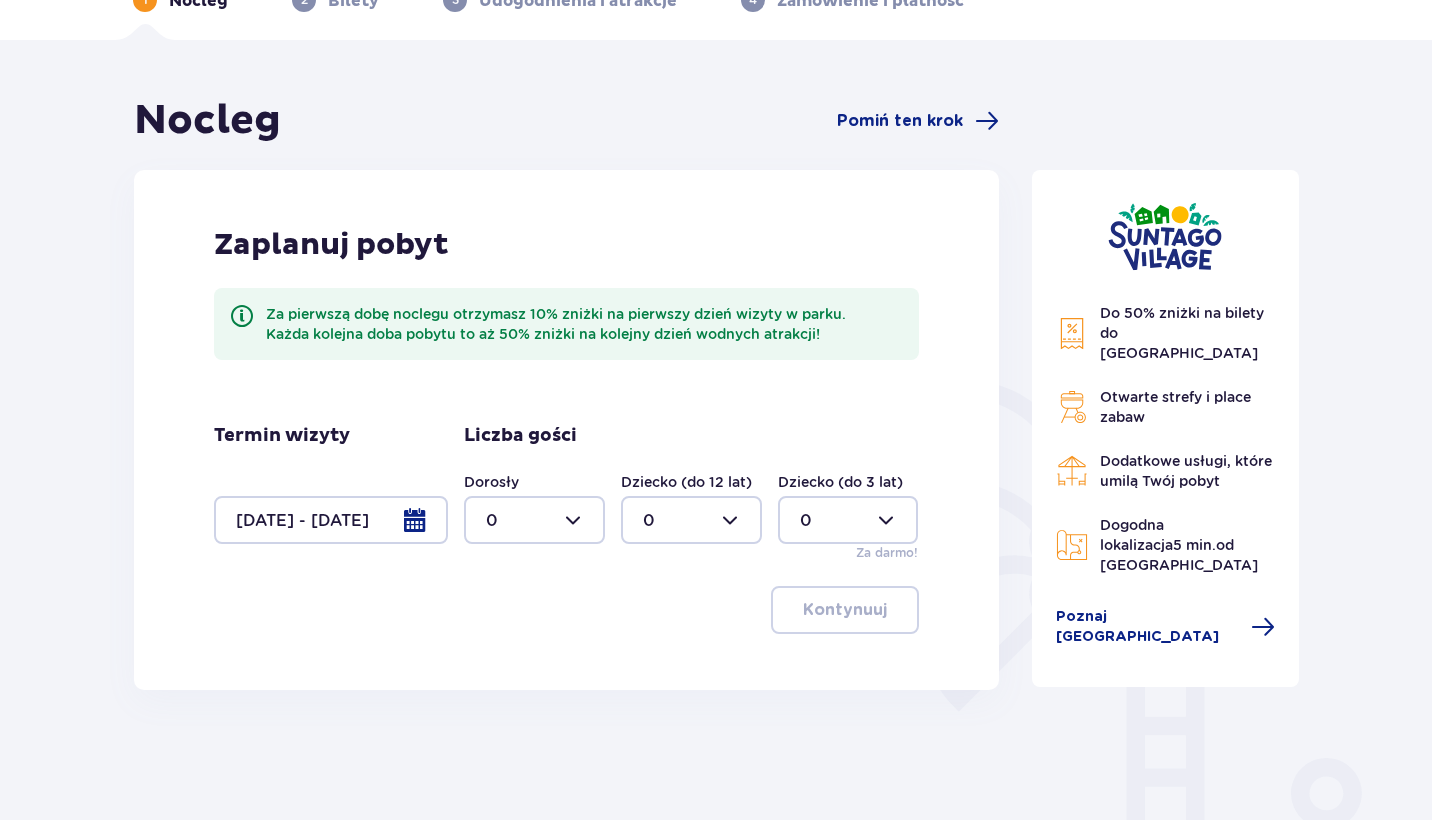 click at bounding box center [534, 520] 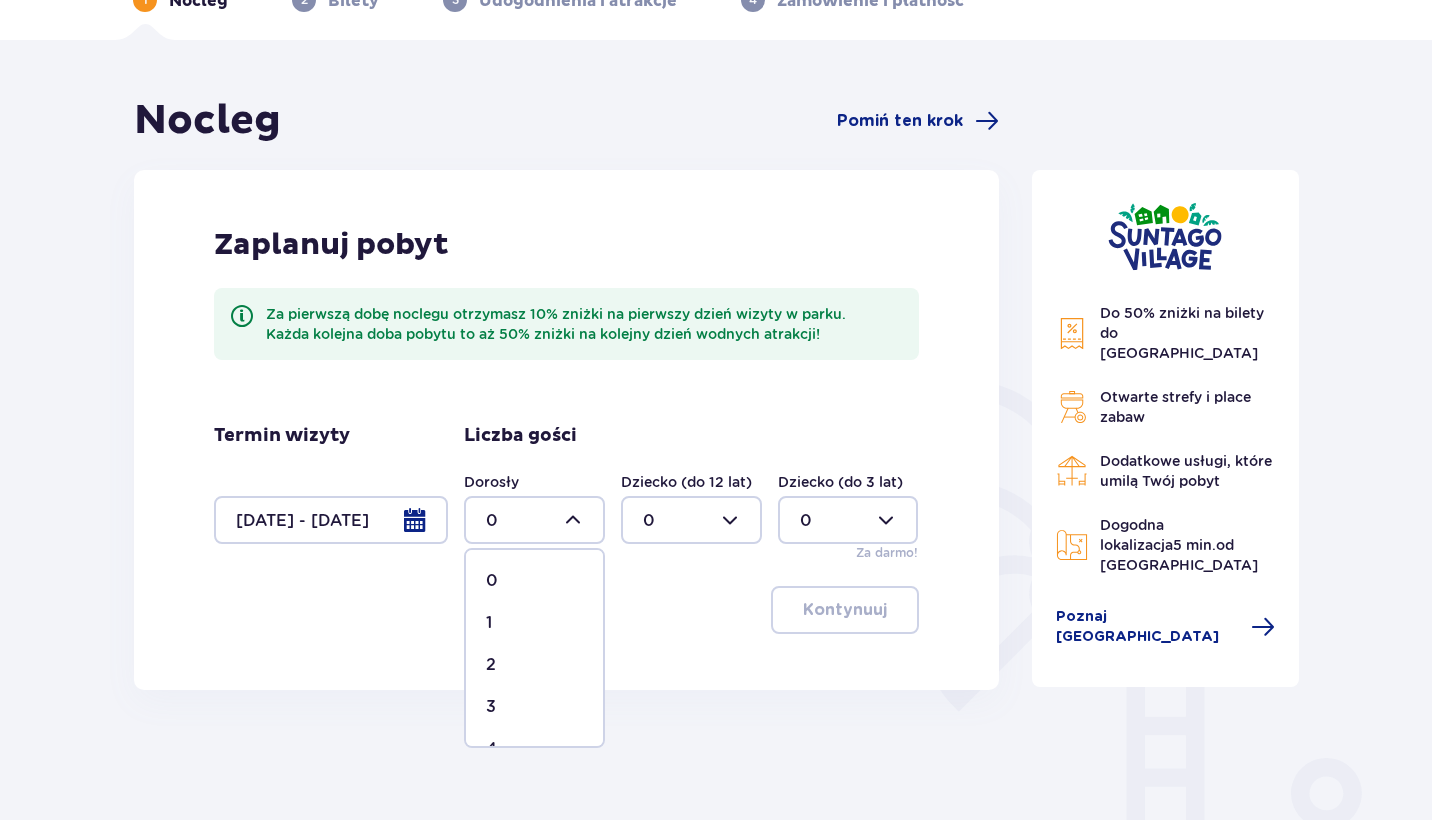 scroll, scrollTop: 120, scrollLeft: 0, axis: vertical 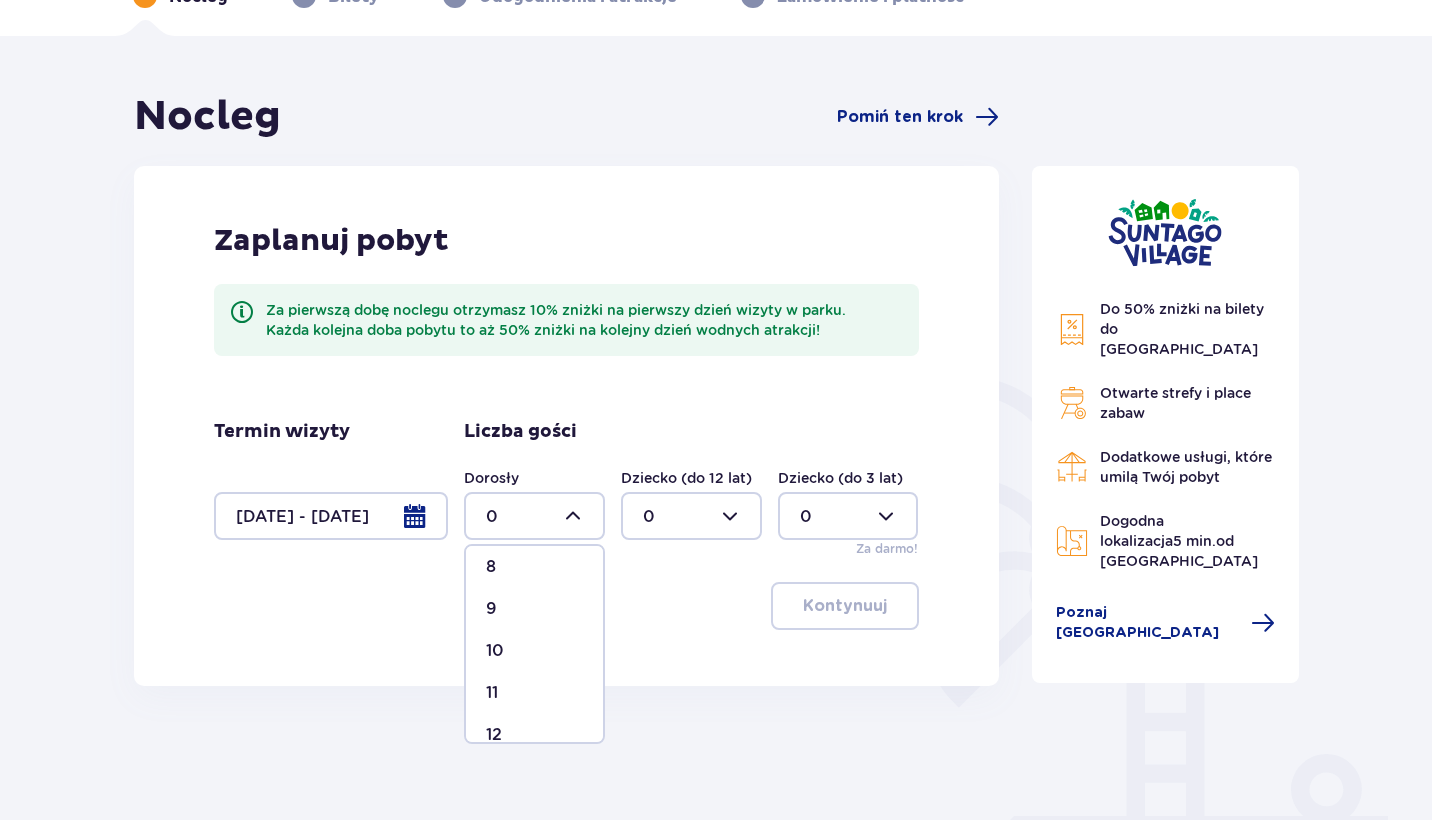 click on "8" at bounding box center (534, 567) 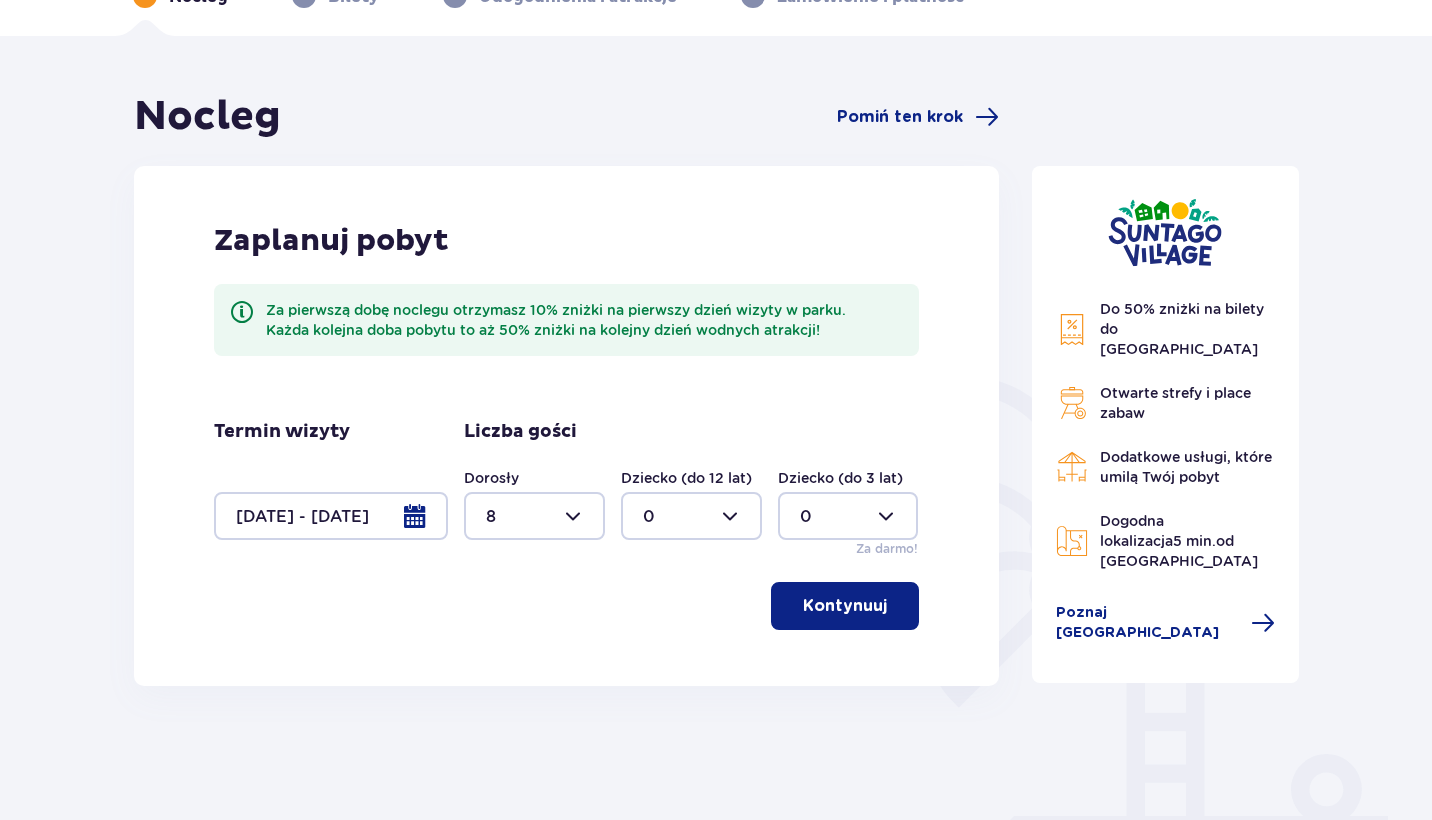 click on "Kontynuuj" at bounding box center (845, 606) 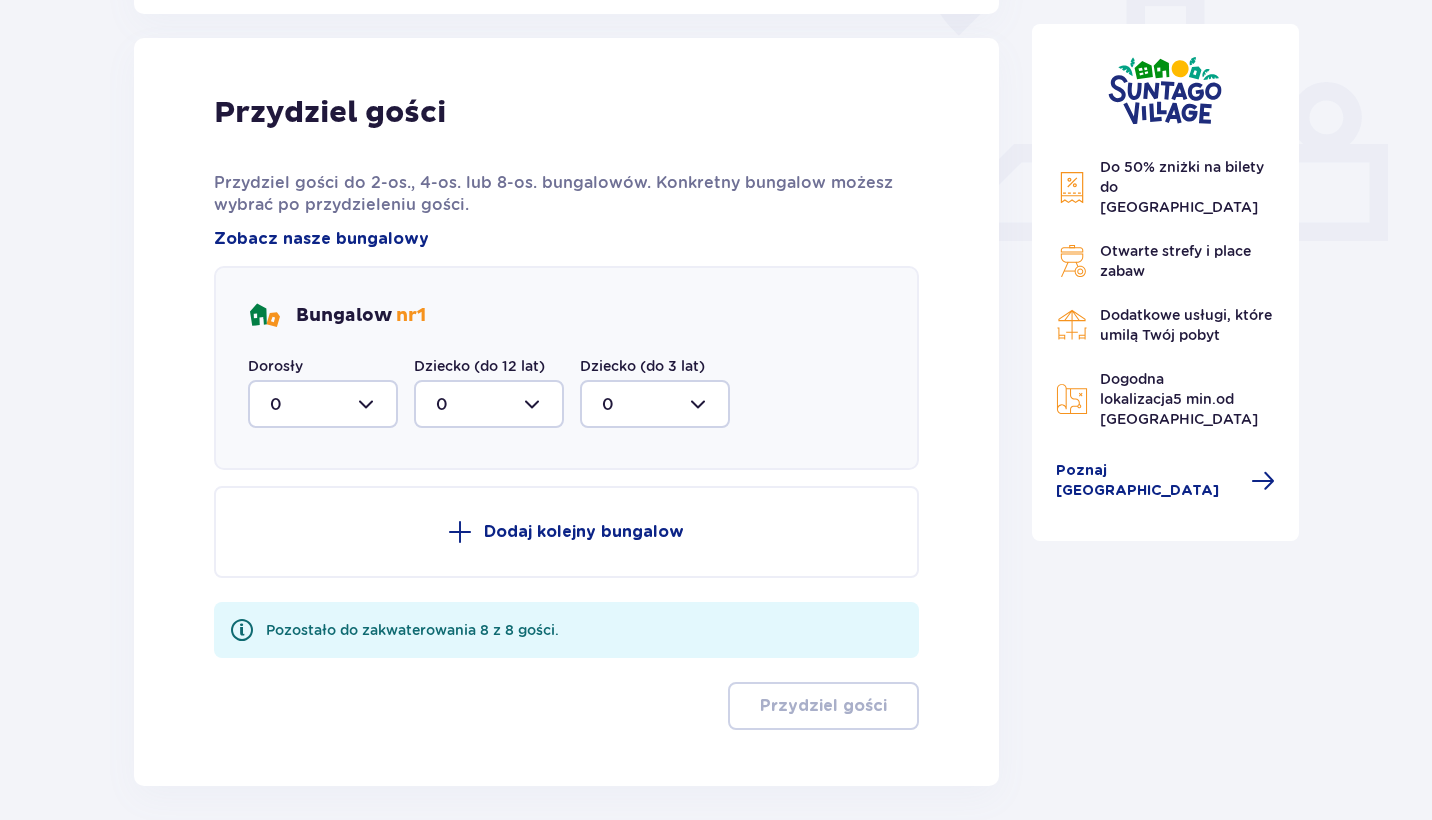scroll, scrollTop: 806, scrollLeft: 0, axis: vertical 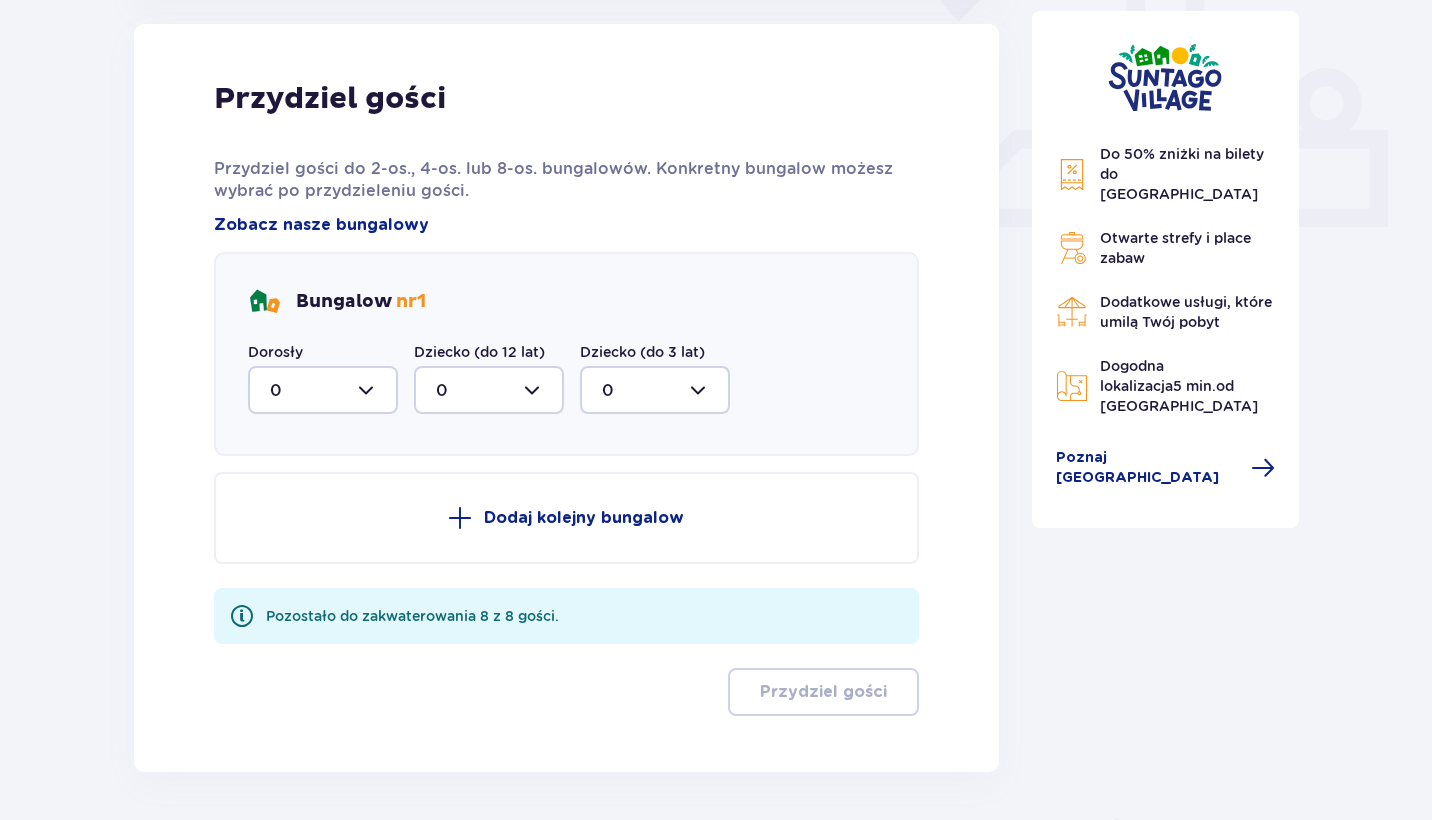 click at bounding box center (323, 390) 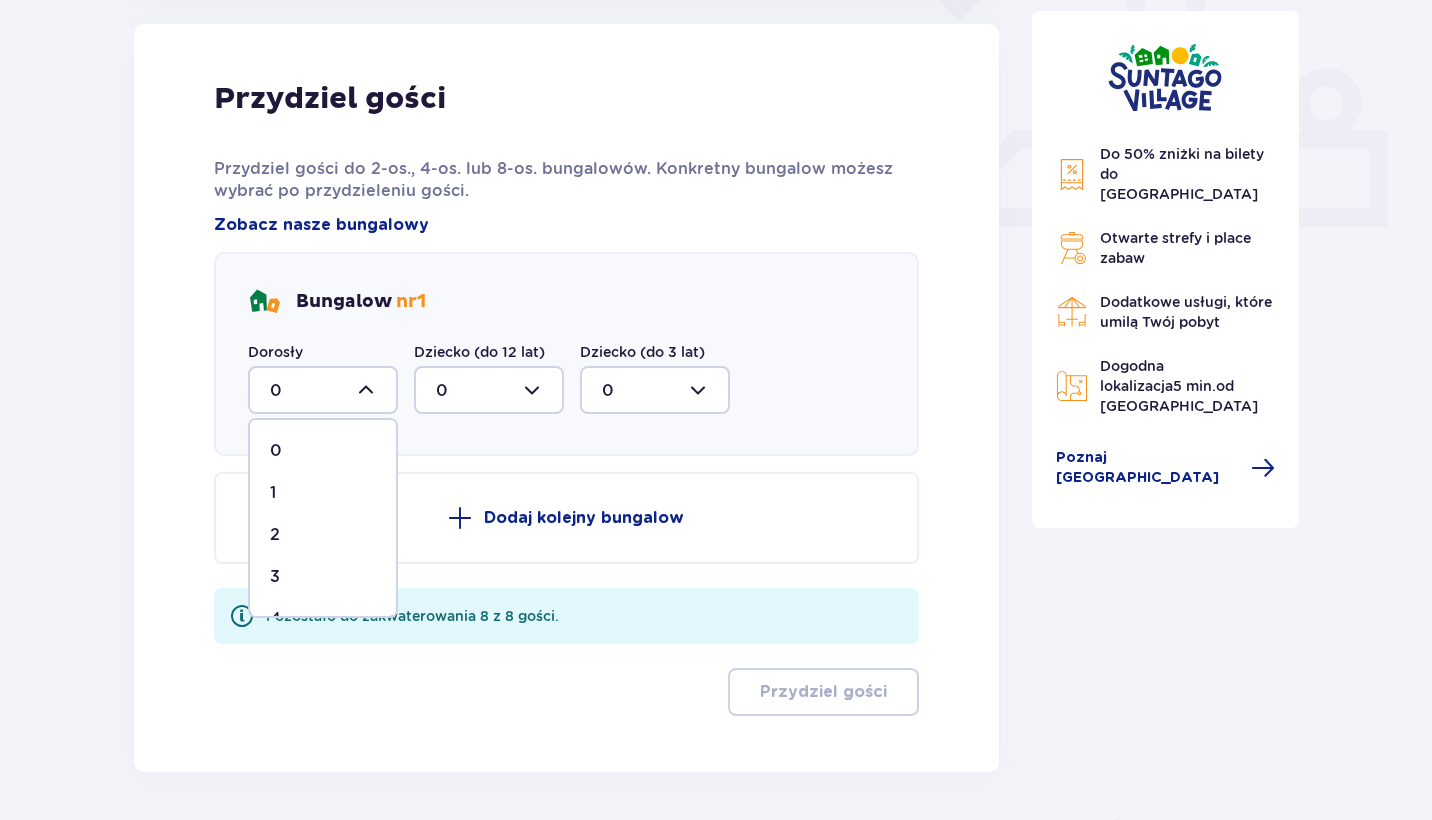 scroll, scrollTop: 176, scrollLeft: 0, axis: vertical 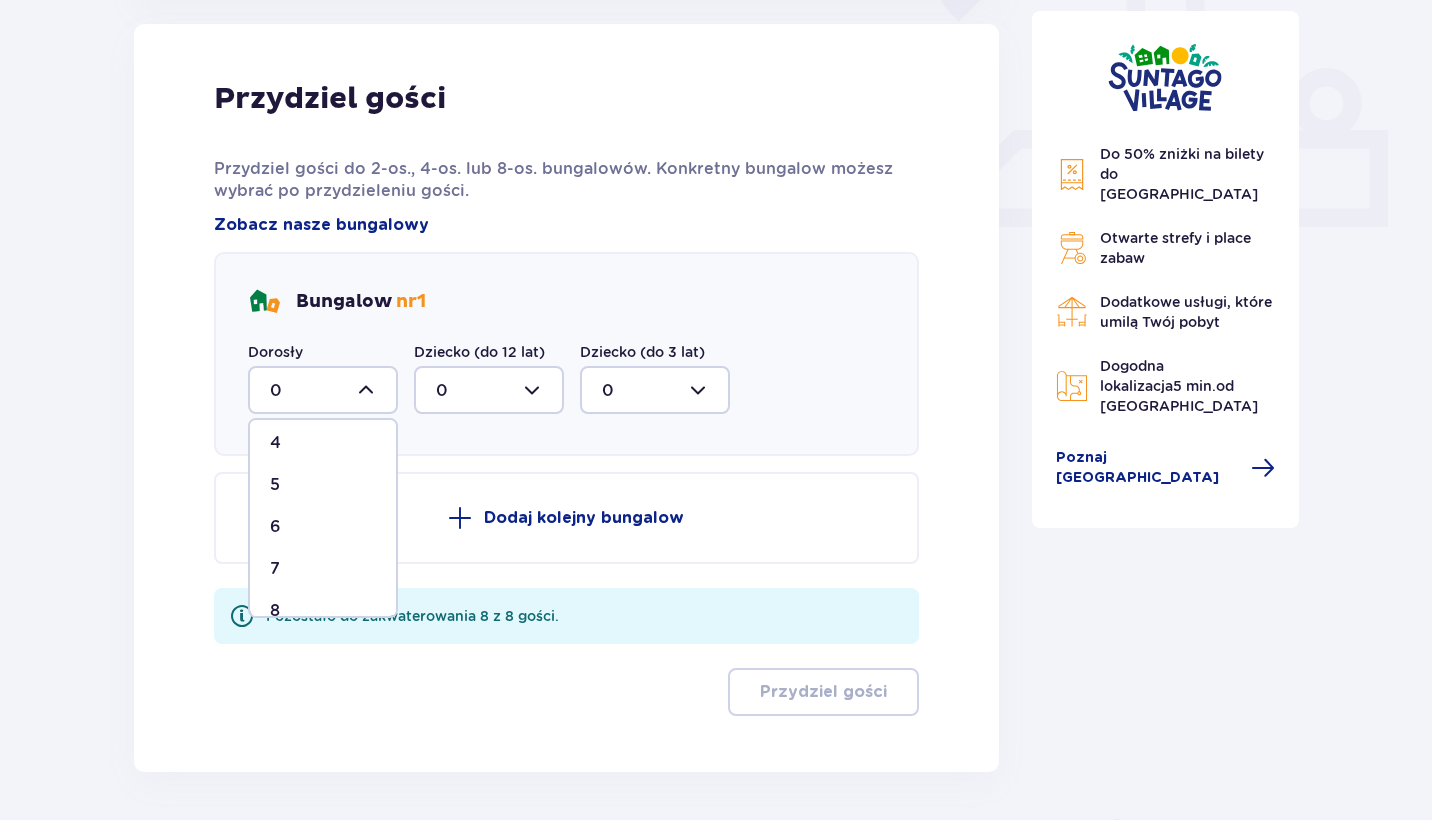click on "7" at bounding box center (323, 569) 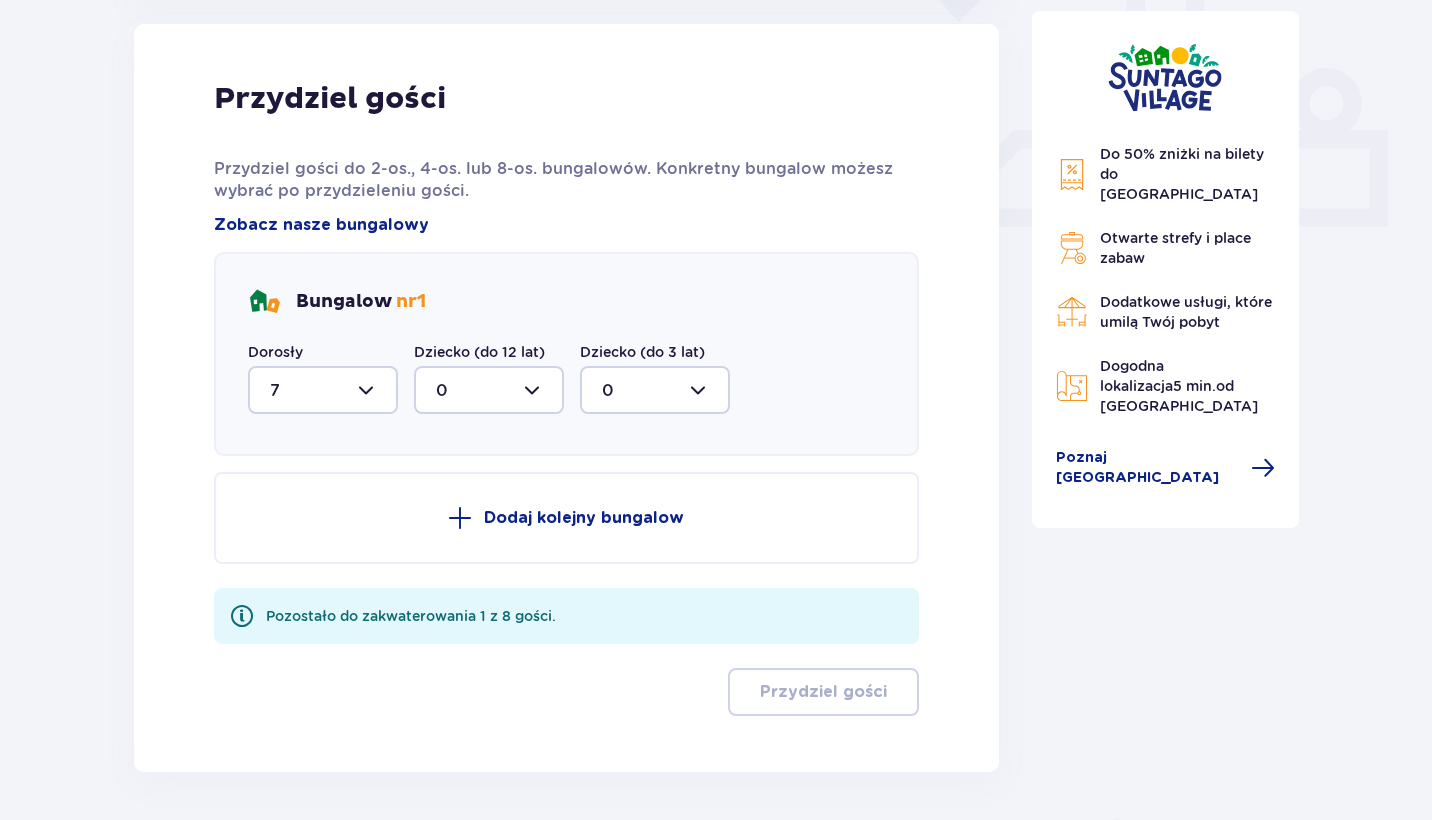 click at bounding box center [323, 390] 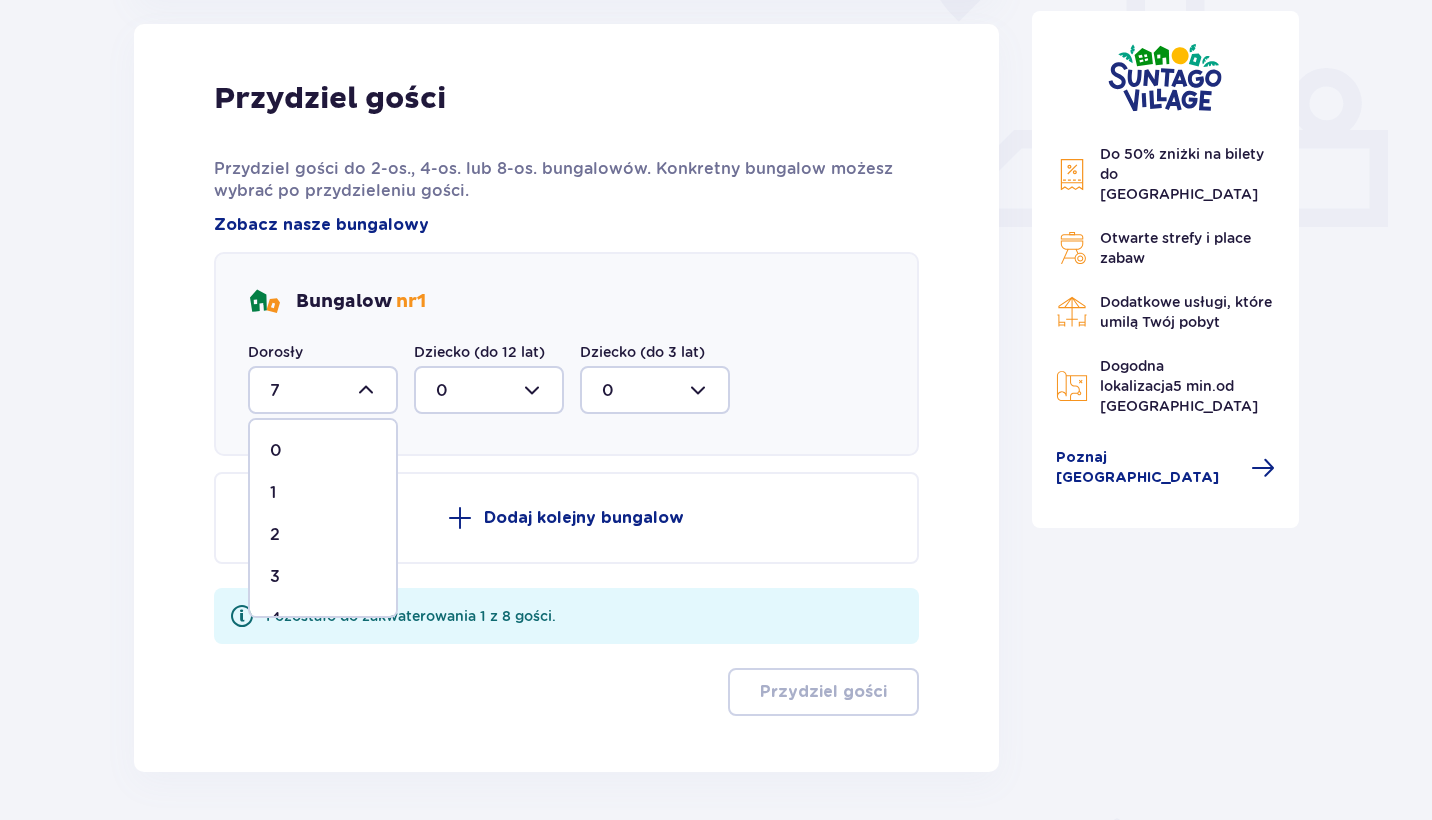 scroll, scrollTop: 28, scrollLeft: 0, axis: vertical 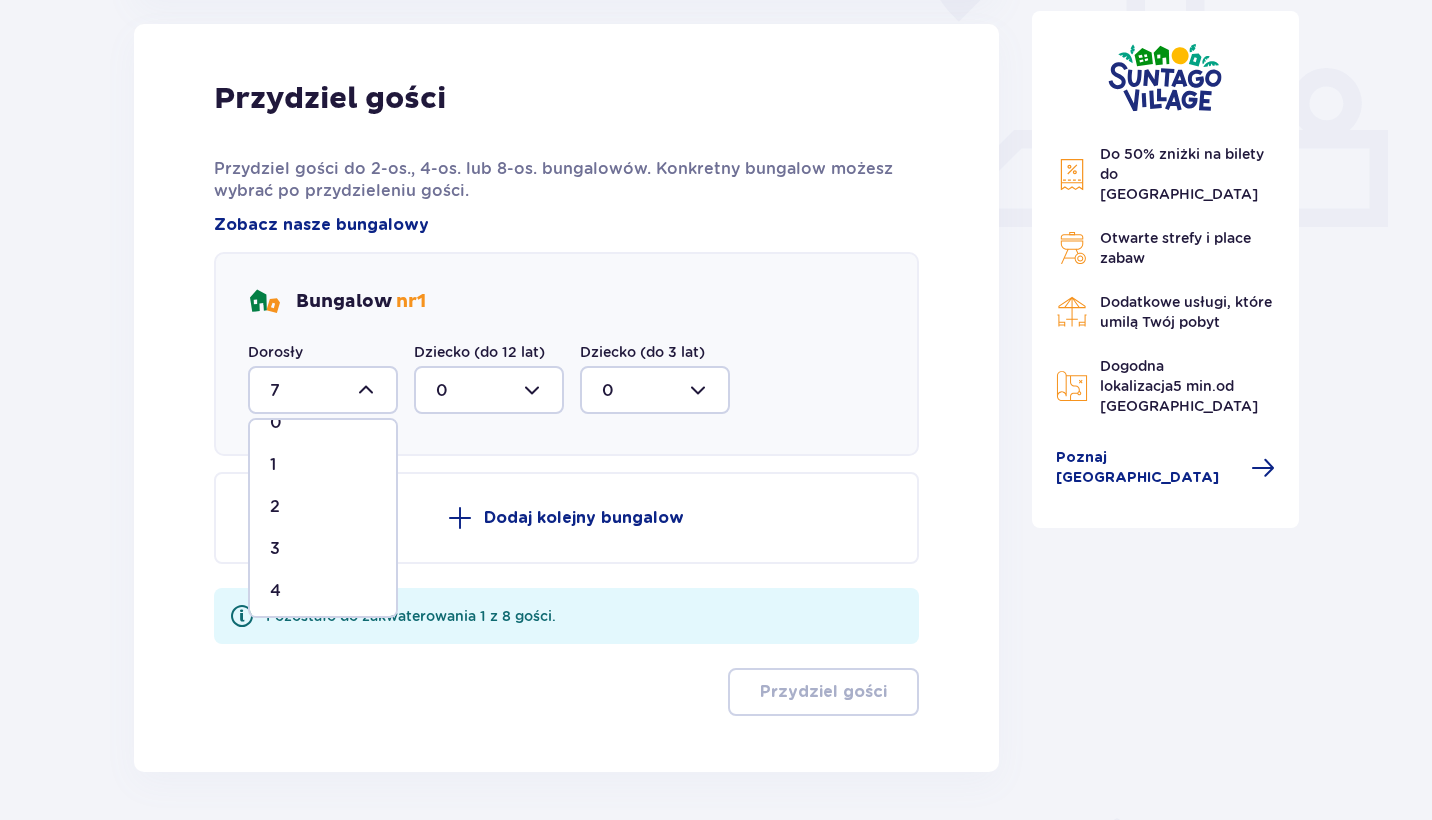 click on "4" at bounding box center (323, 591) 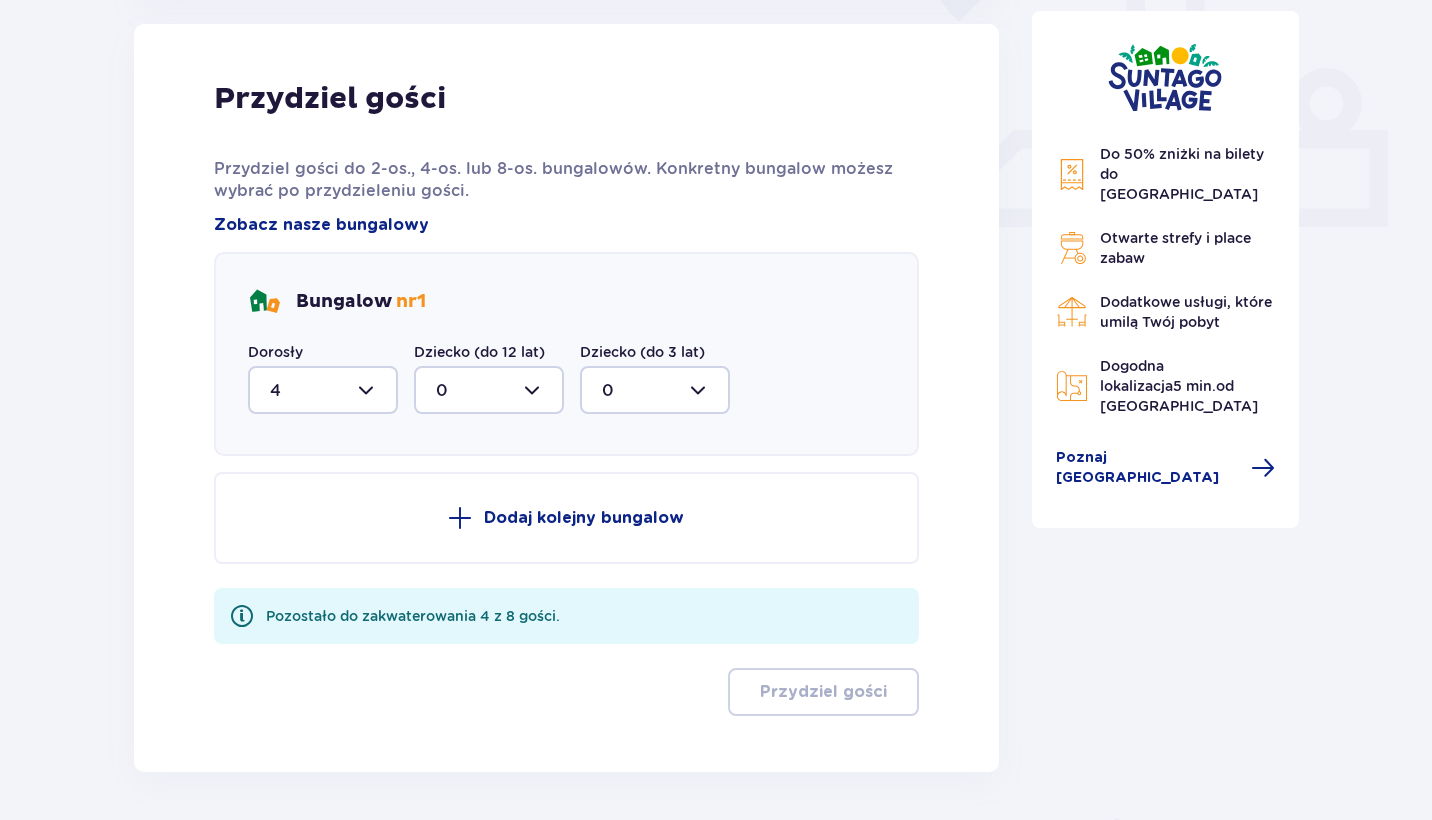 click at bounding box center [323, 390] 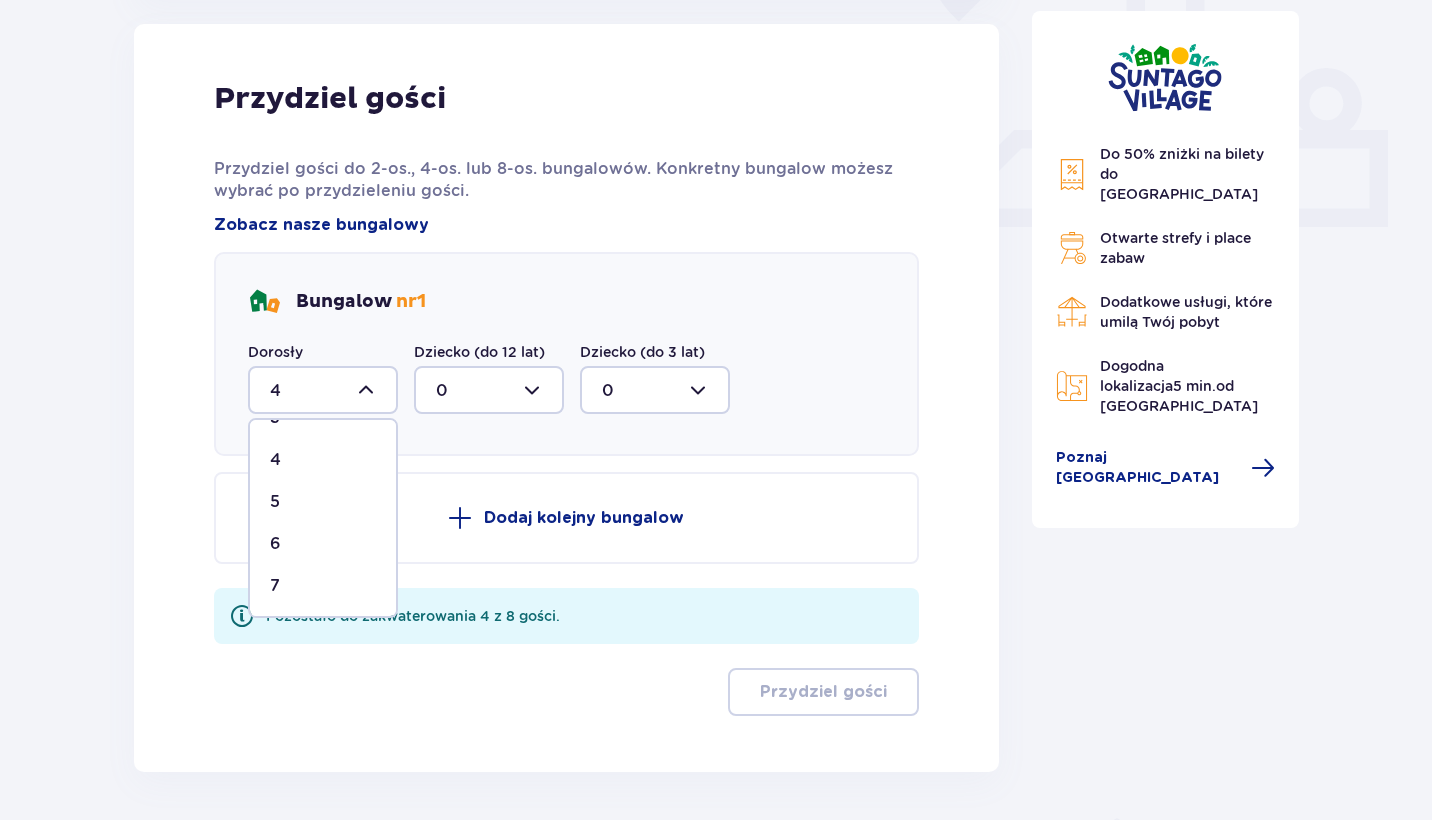 scroll, scrollTop: 159, scrollLeft: 0, axis: vertical 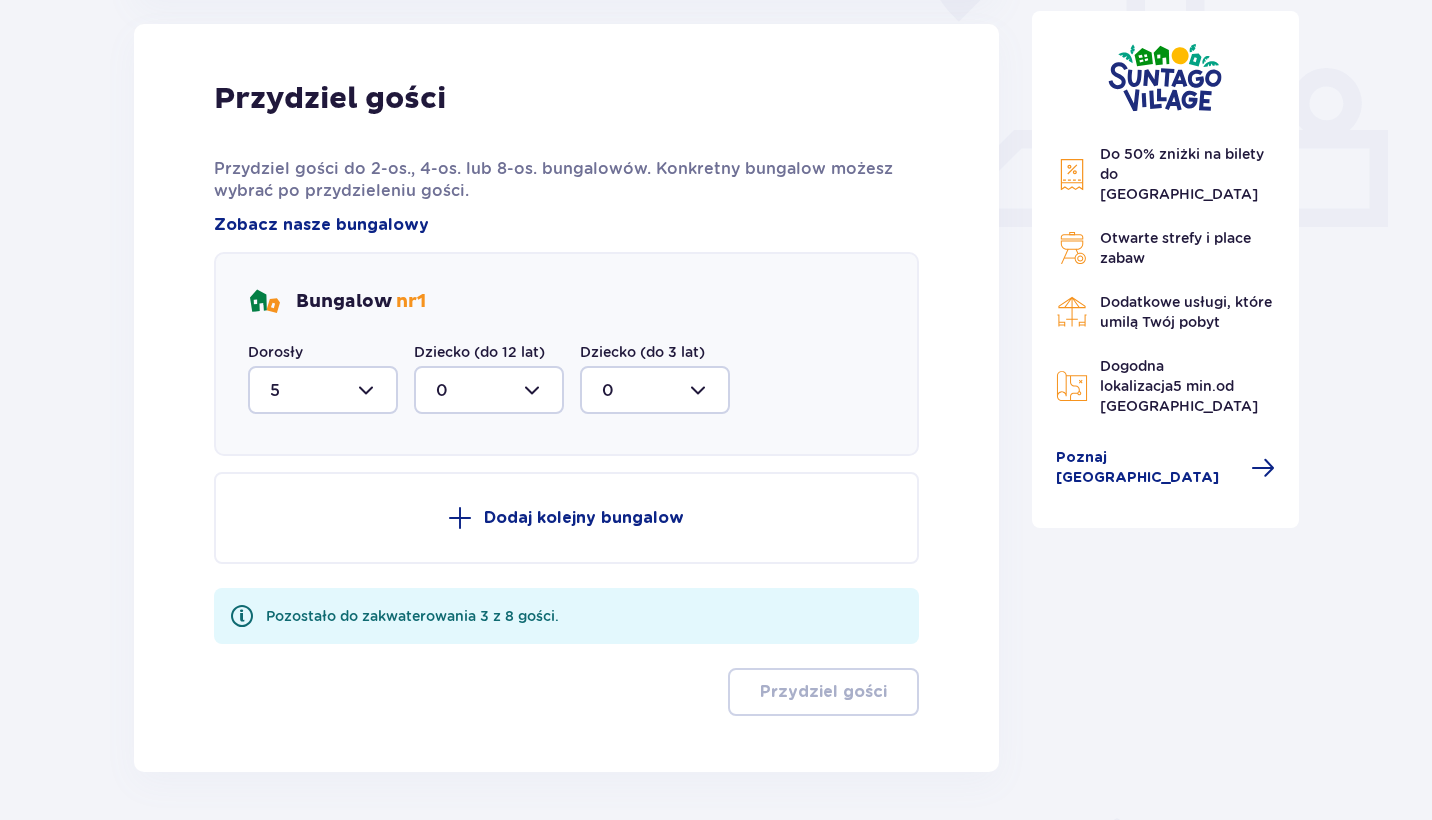 click at bounding box center (489, 390) 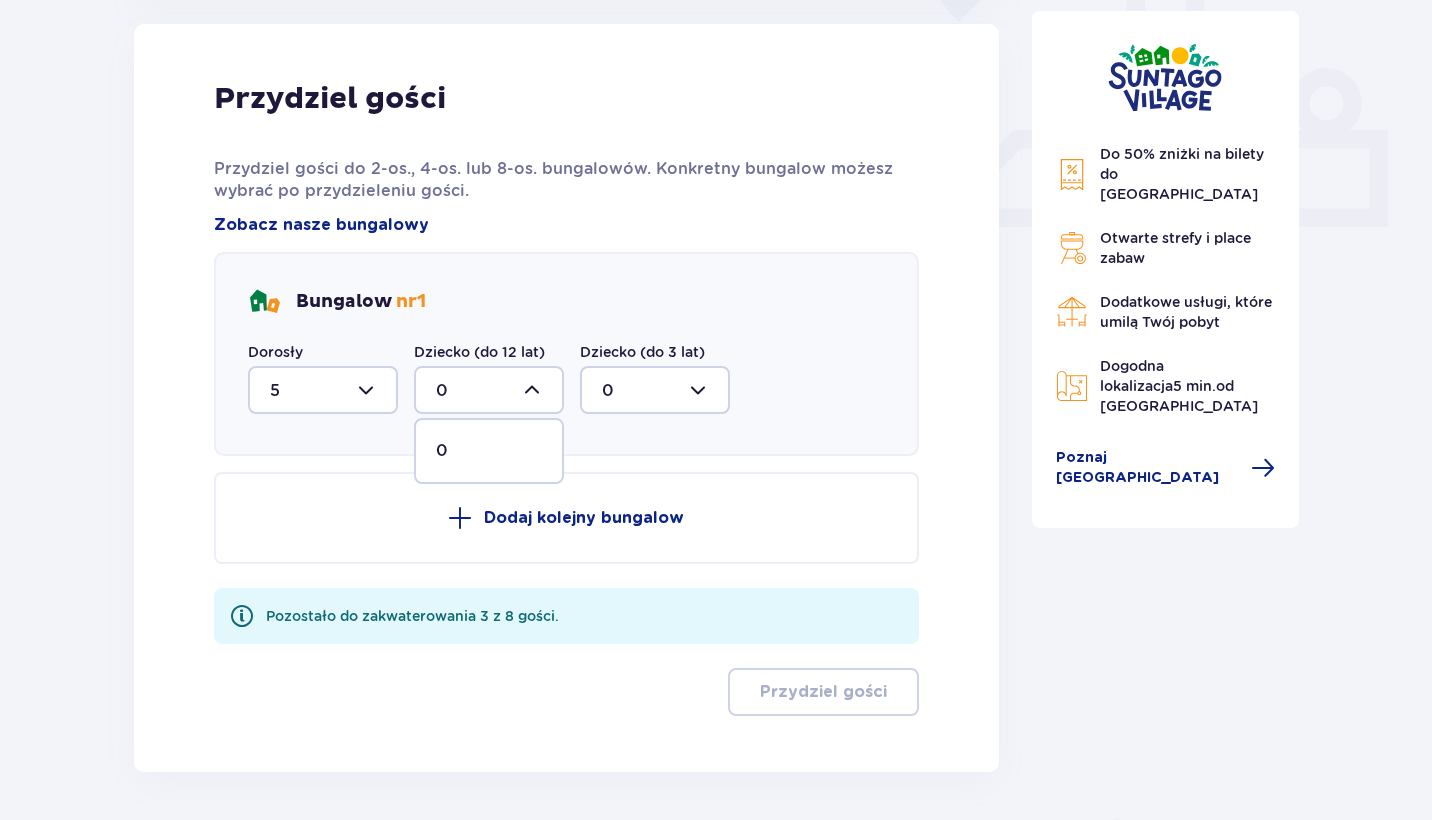 click at bounding box center [489, 390] 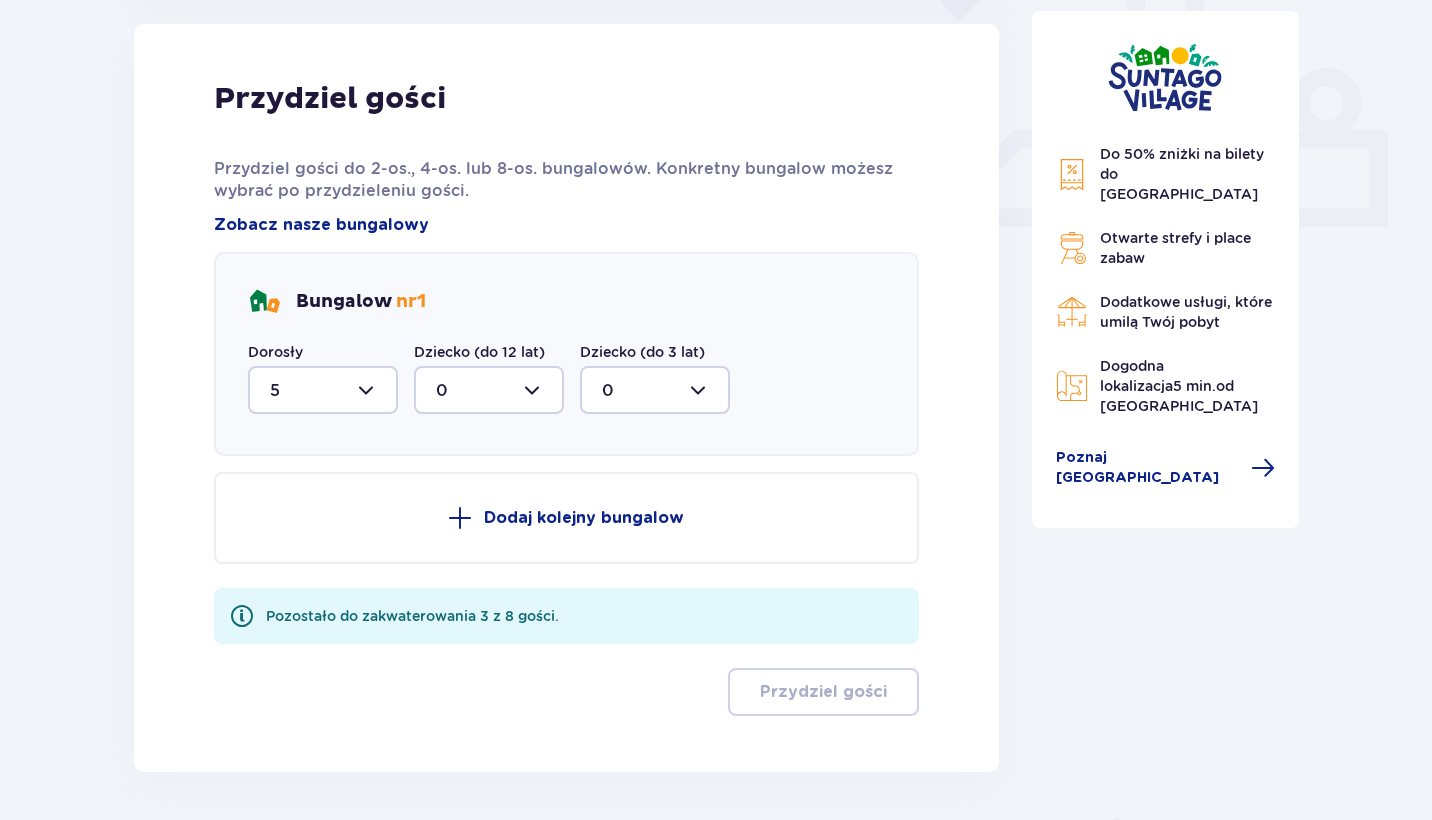 click at bounding box center (323, 390) 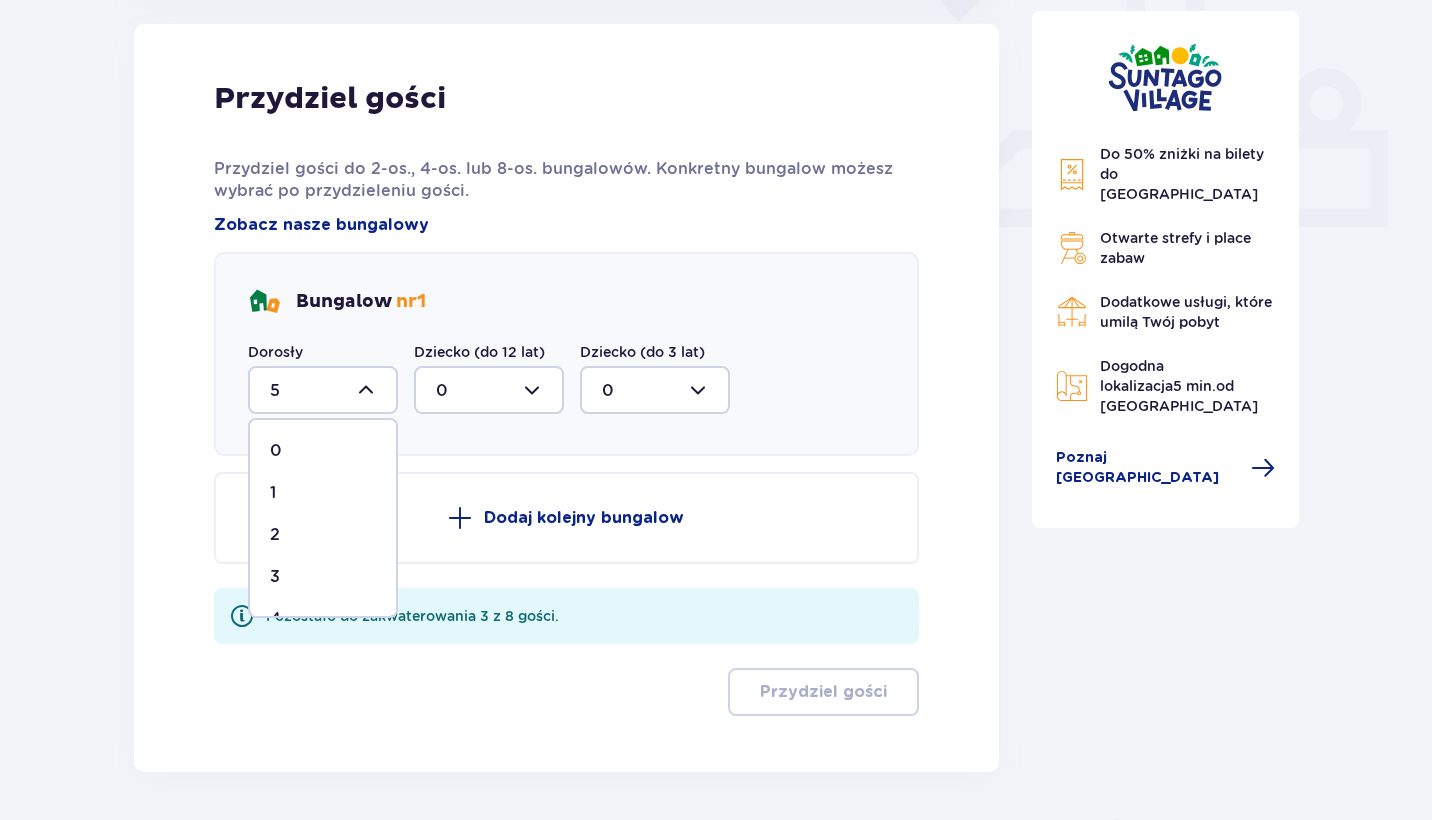 click at bounding box center (323, 390) 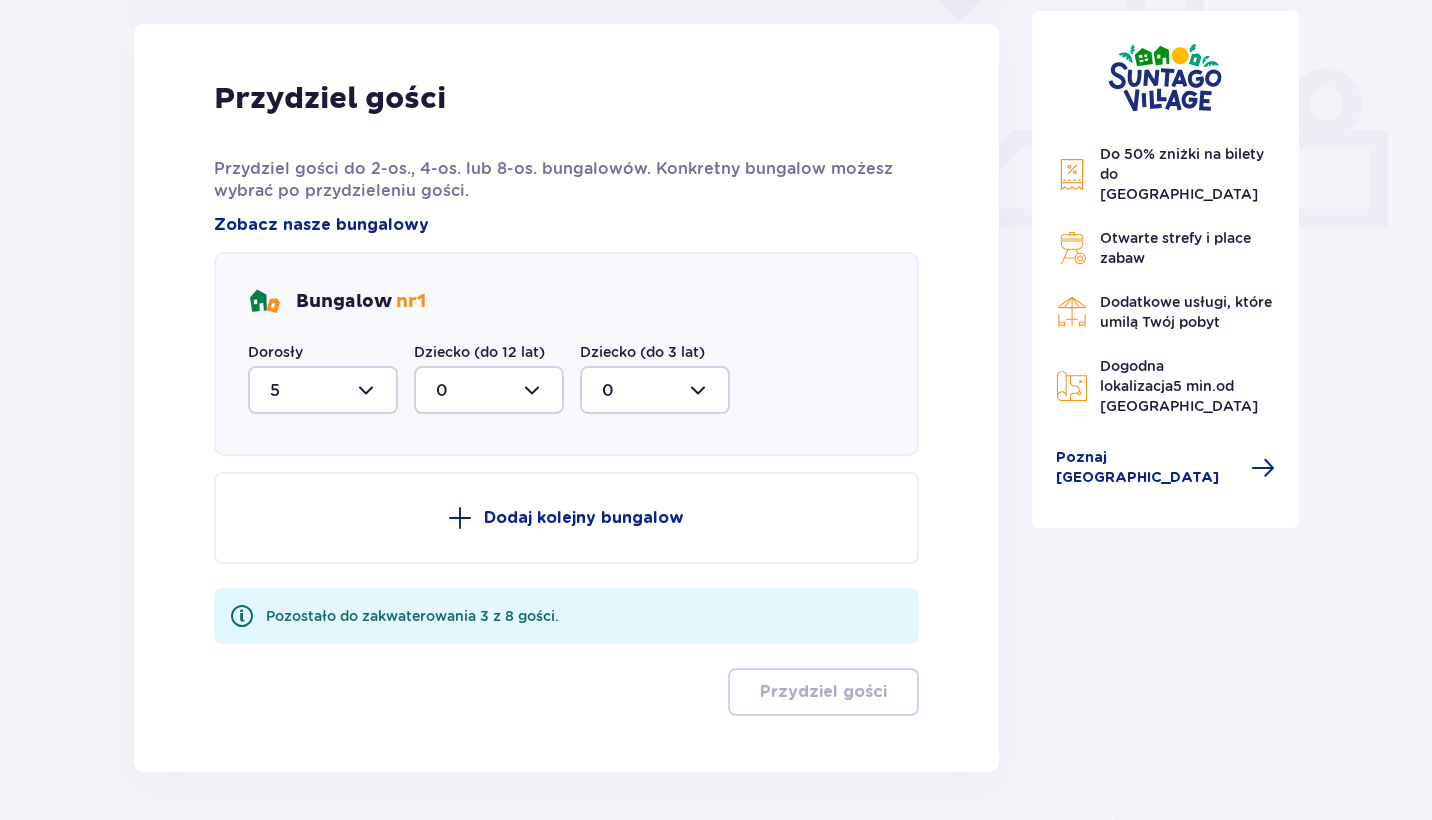 click at bounding box center [323, 390] 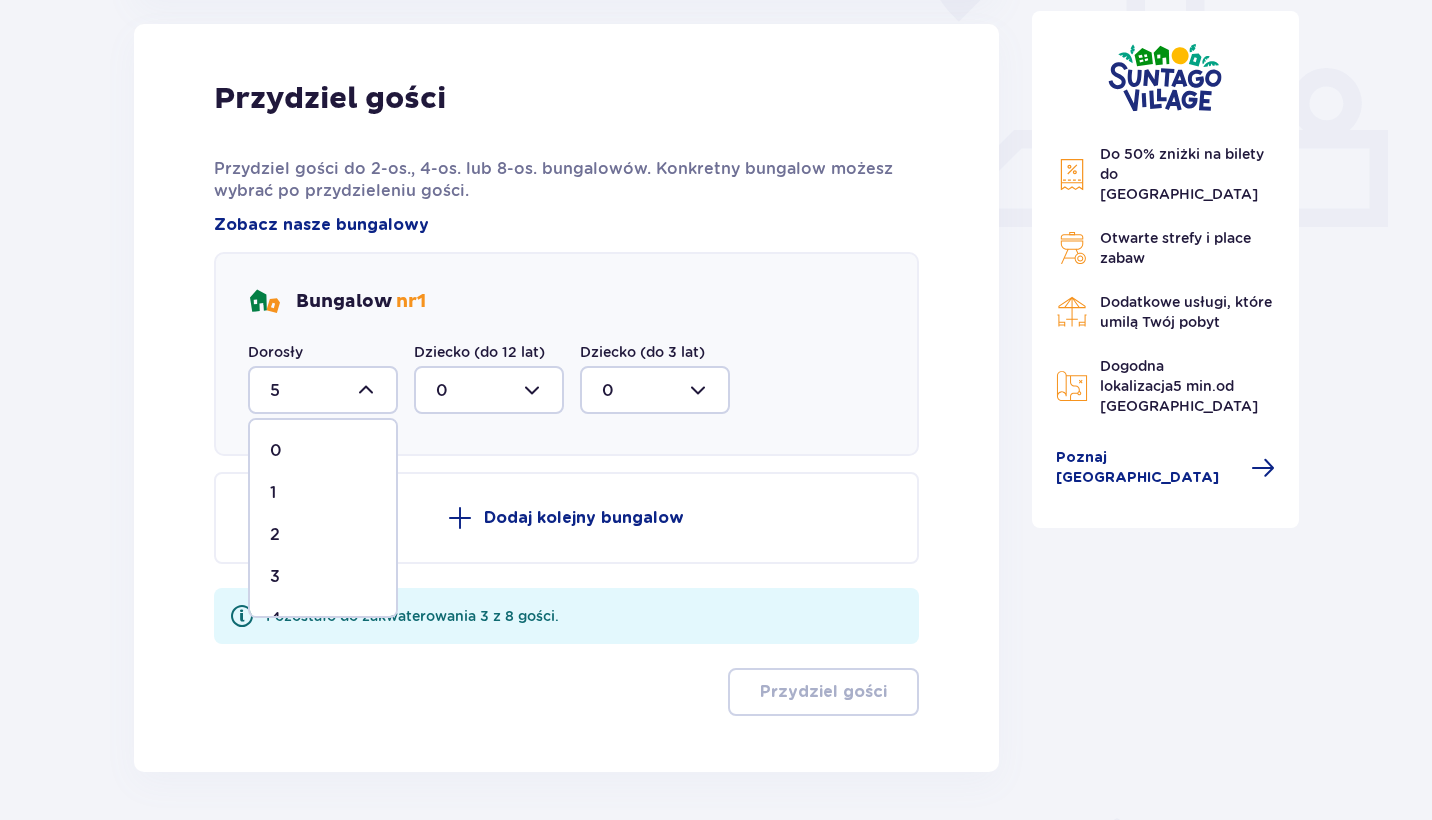 drag, startPoint x: 281, startPoint y: 371, endPoint x: 403, endPoint y: 439, distance: 139.67104 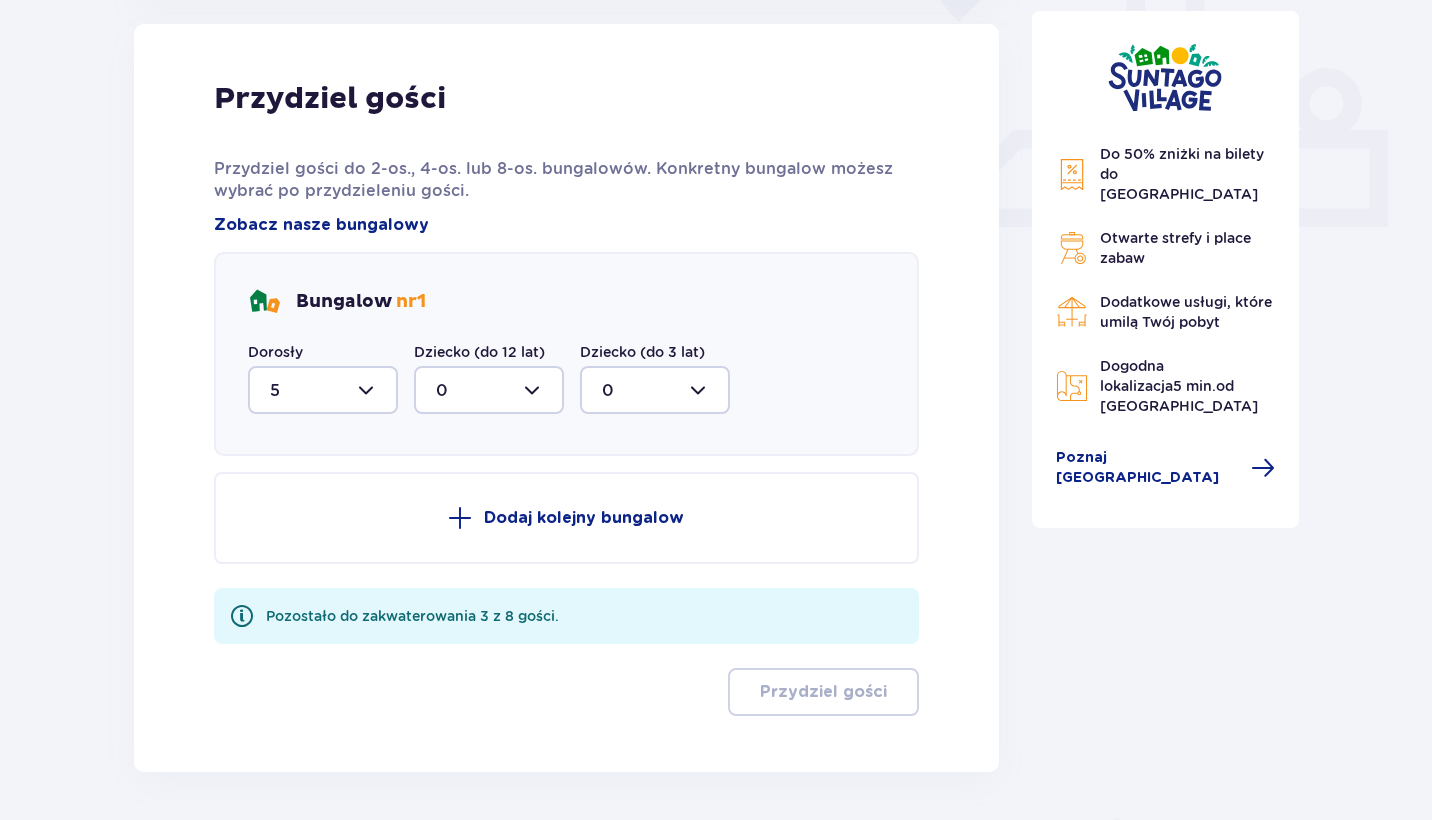 click on "Dodaj kolejny bungalow" at bounding box center [584, 518] 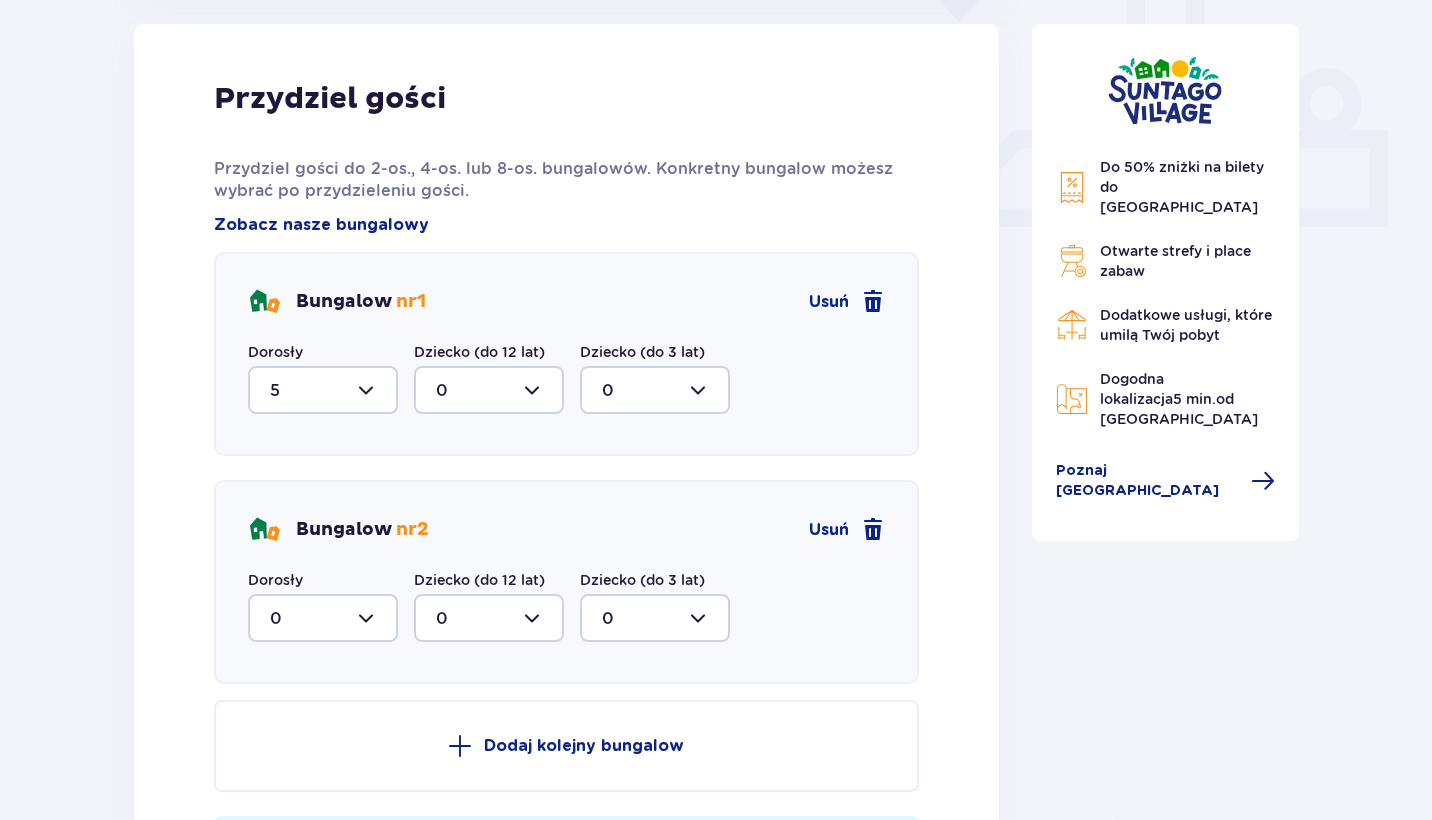 click on "Dorosły   0 Dziecko (do 12 lat)   0 Dziecko (do 3 lat)   0" at bounding box center (489, 606) 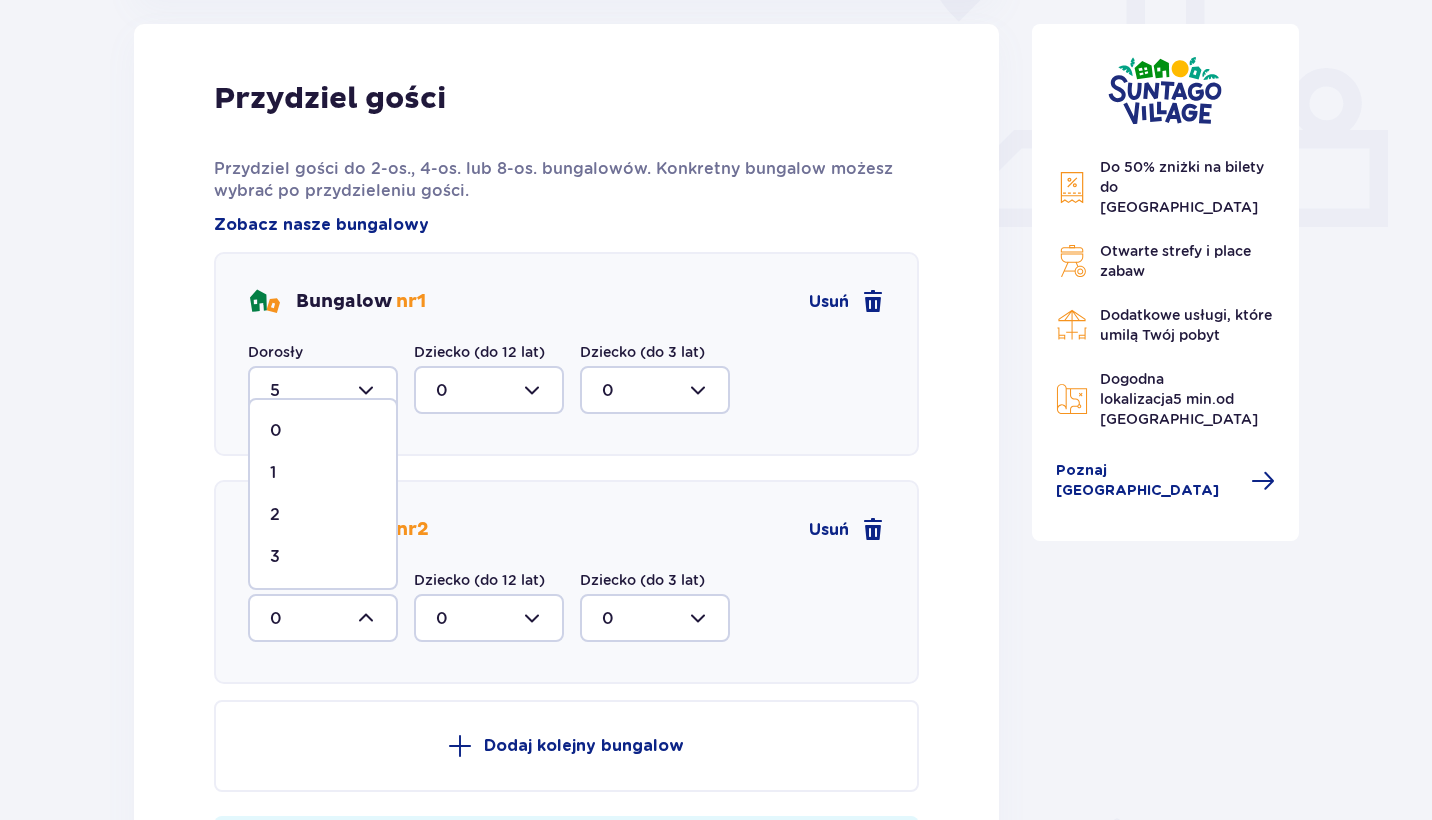 click on "3" at bounding box center (323, 557) 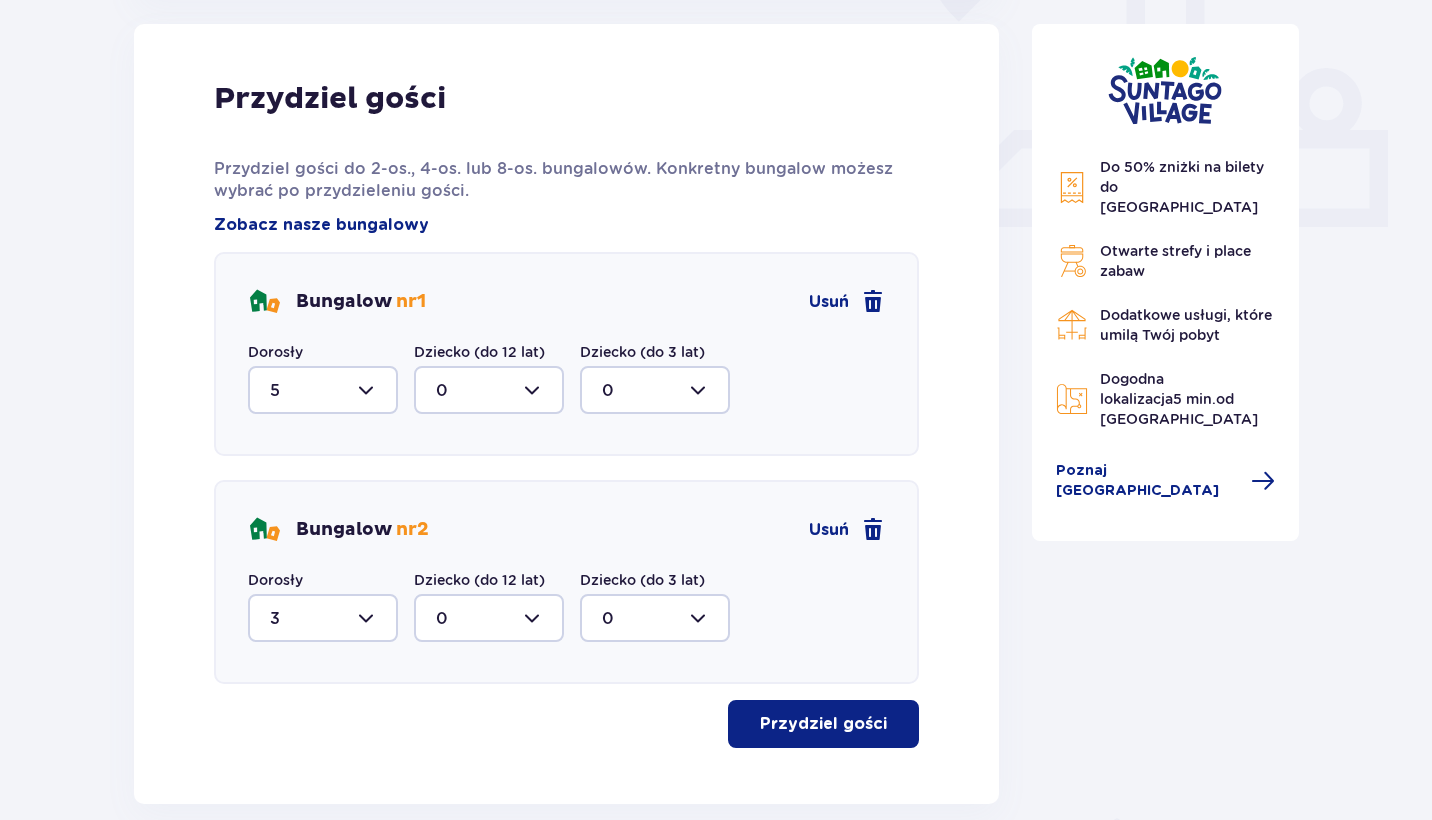 scroll, scrollTop: 845, scrollLeft: 0, axis: vertical 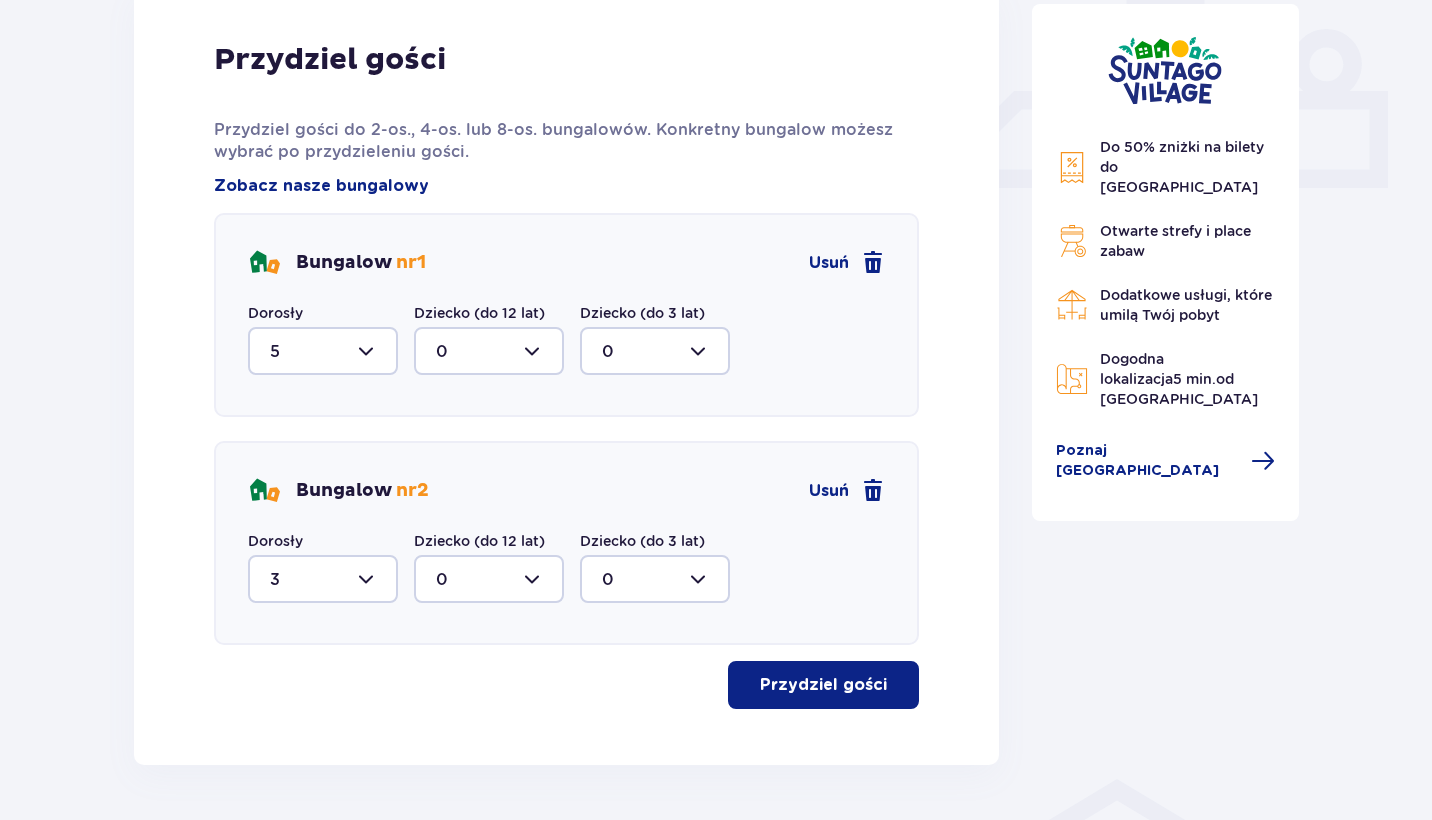 click on "Przydziel gości" at bounding box center (823, 685) 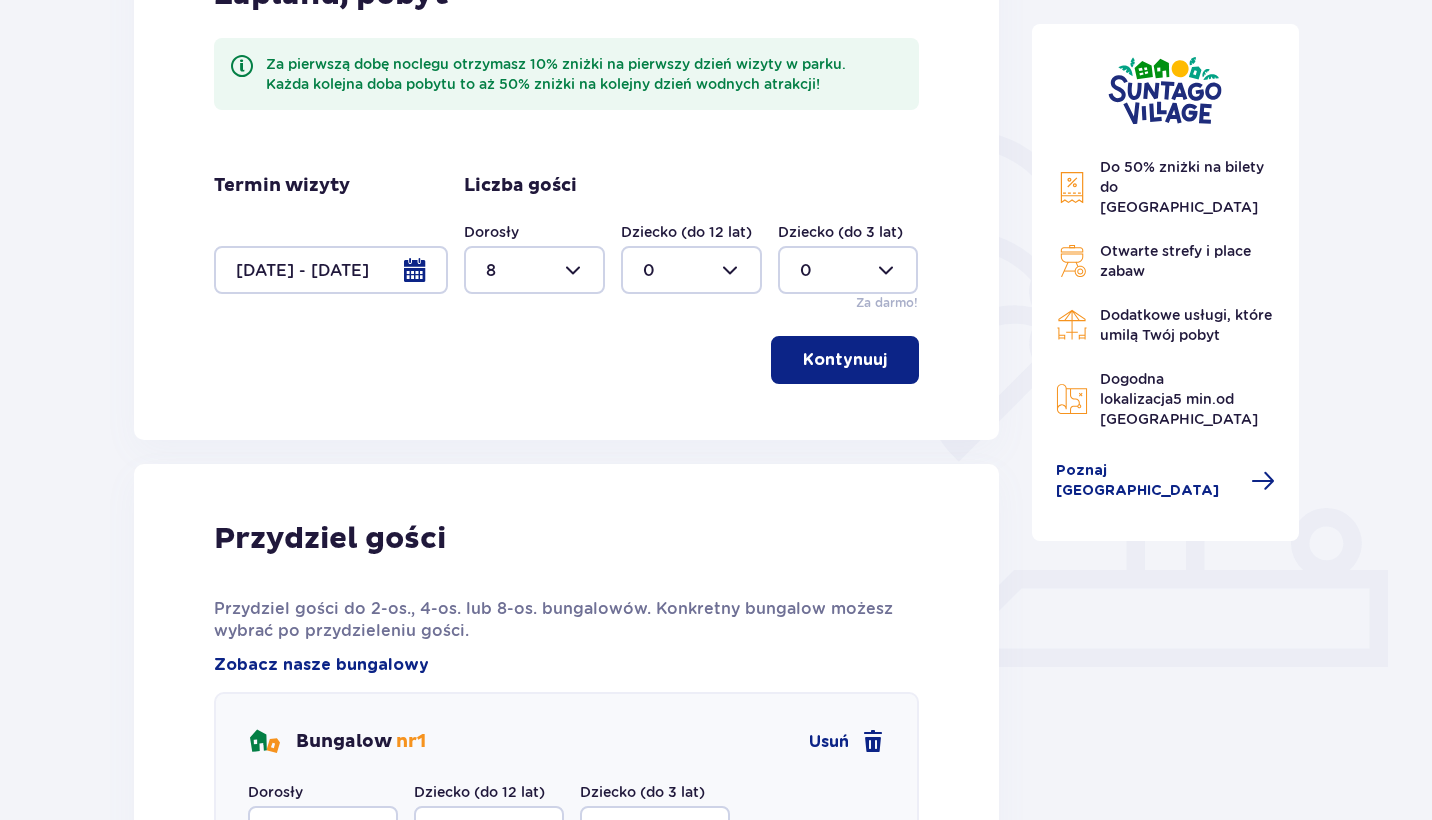 scroll, scrollTop: 152, scrollLeft: 0, axis: vertical 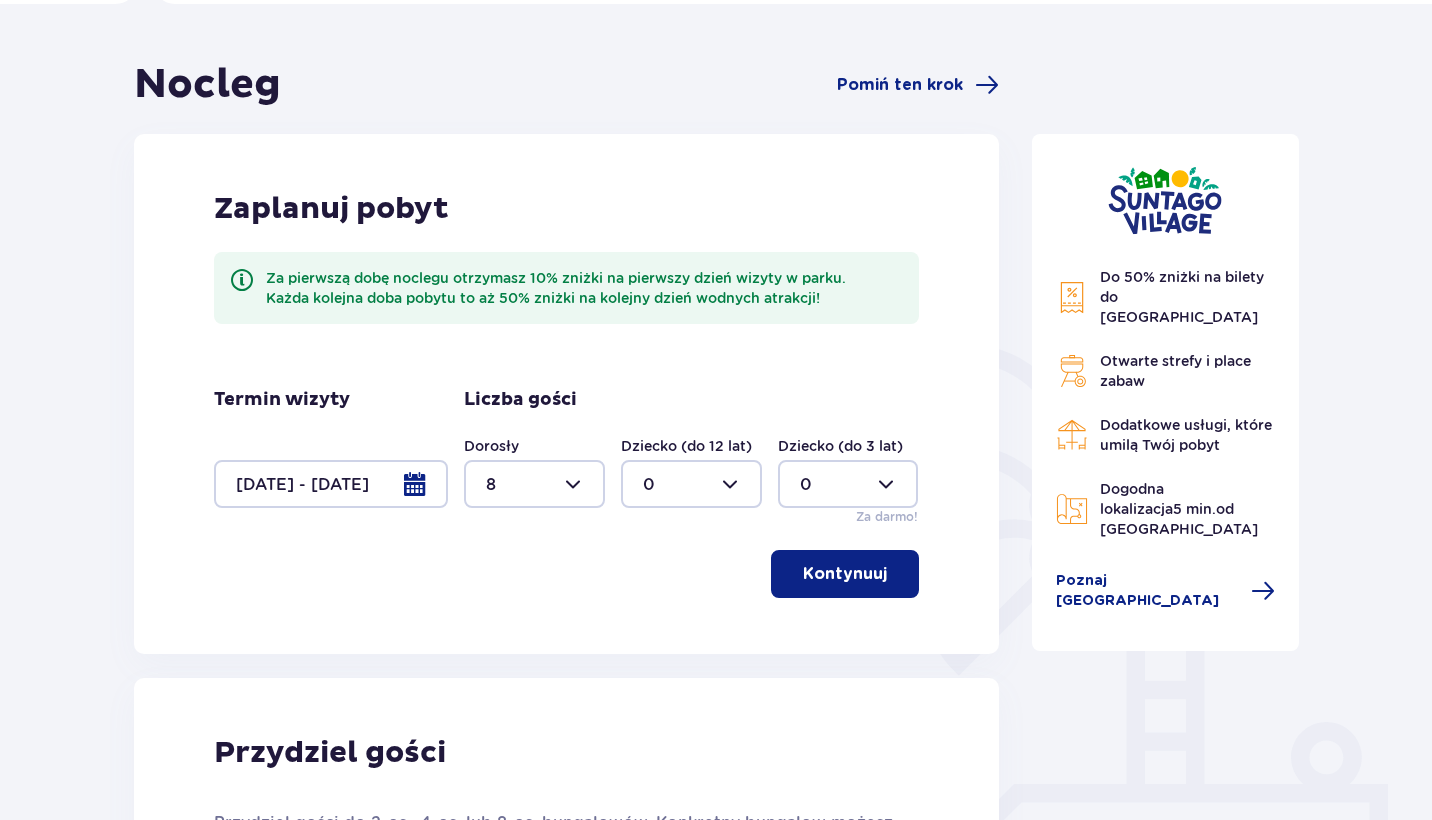 click at bounding box center [331, 484] 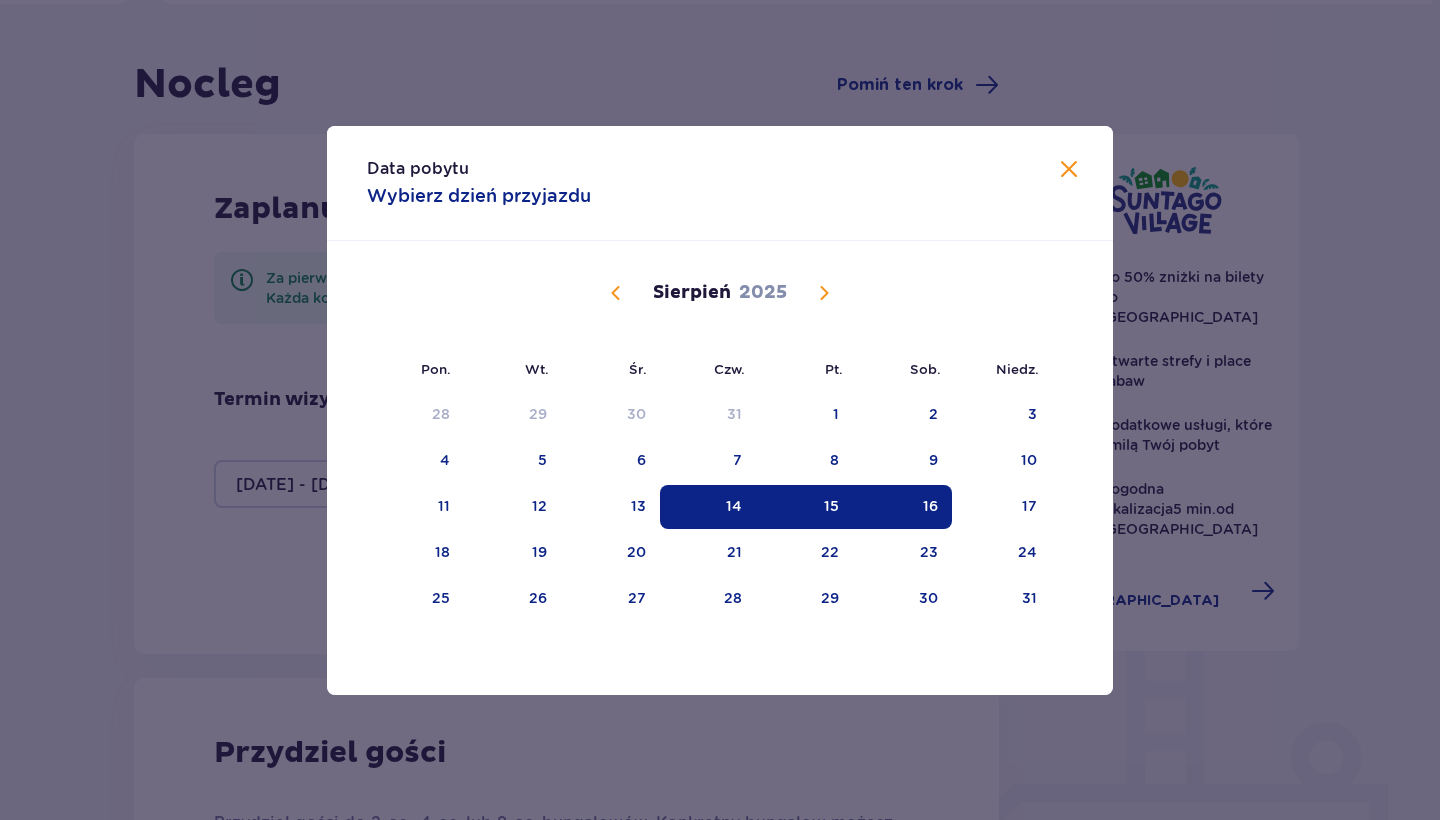 click at bounding box center [824, 293] 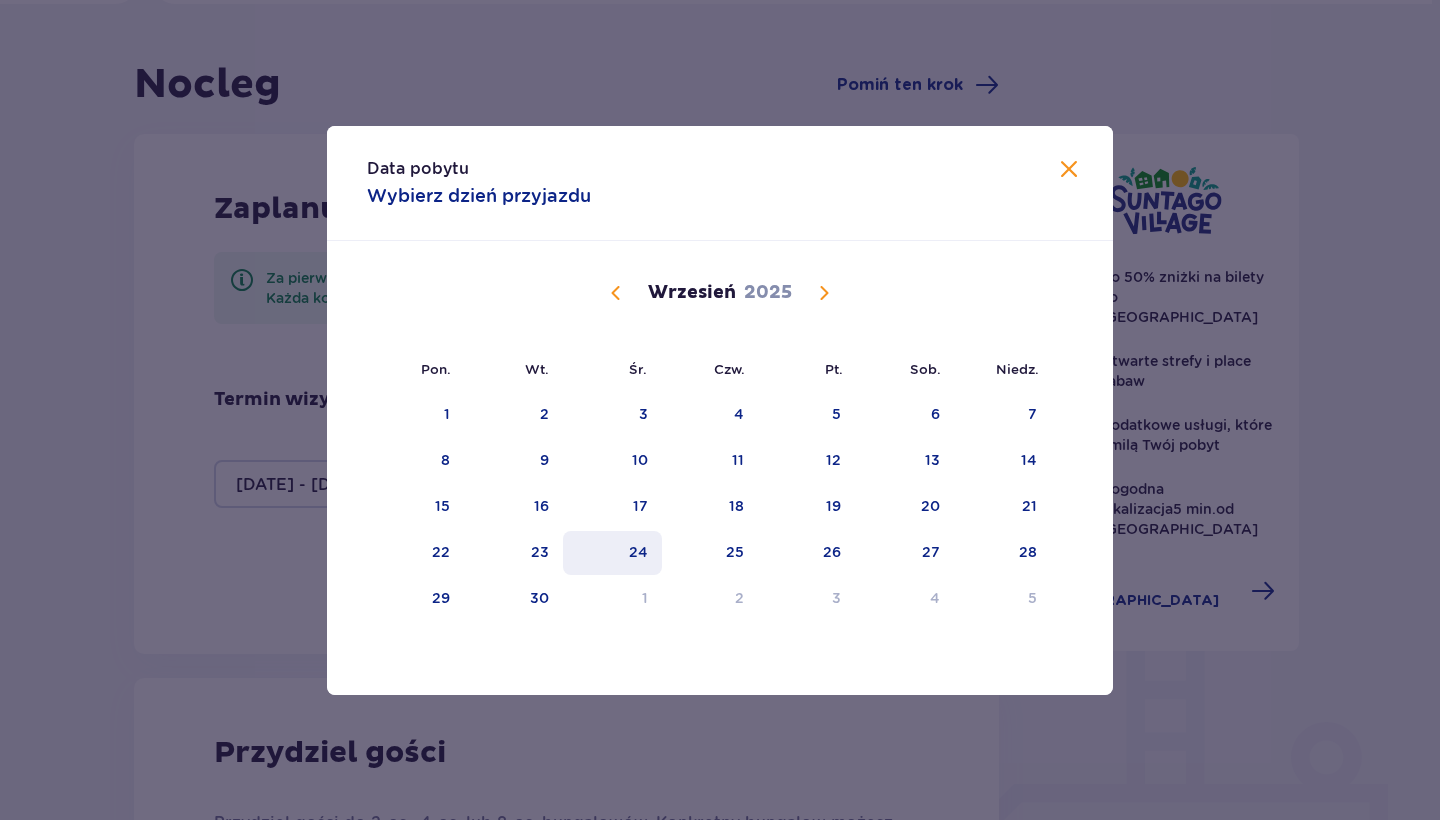click on "24" at bounding box center [612, 553] 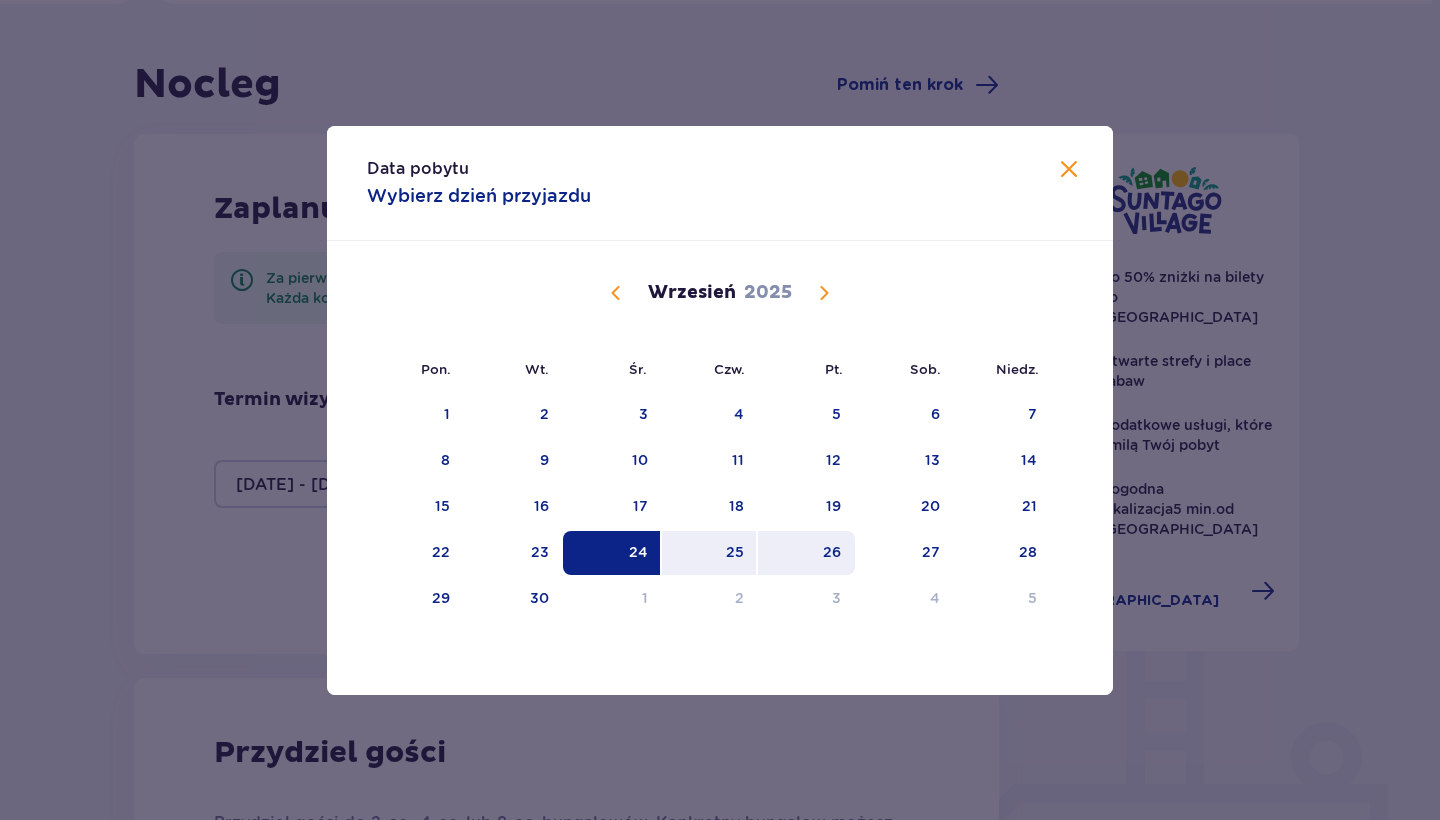 click on "26" at bounding box center (806, 553) 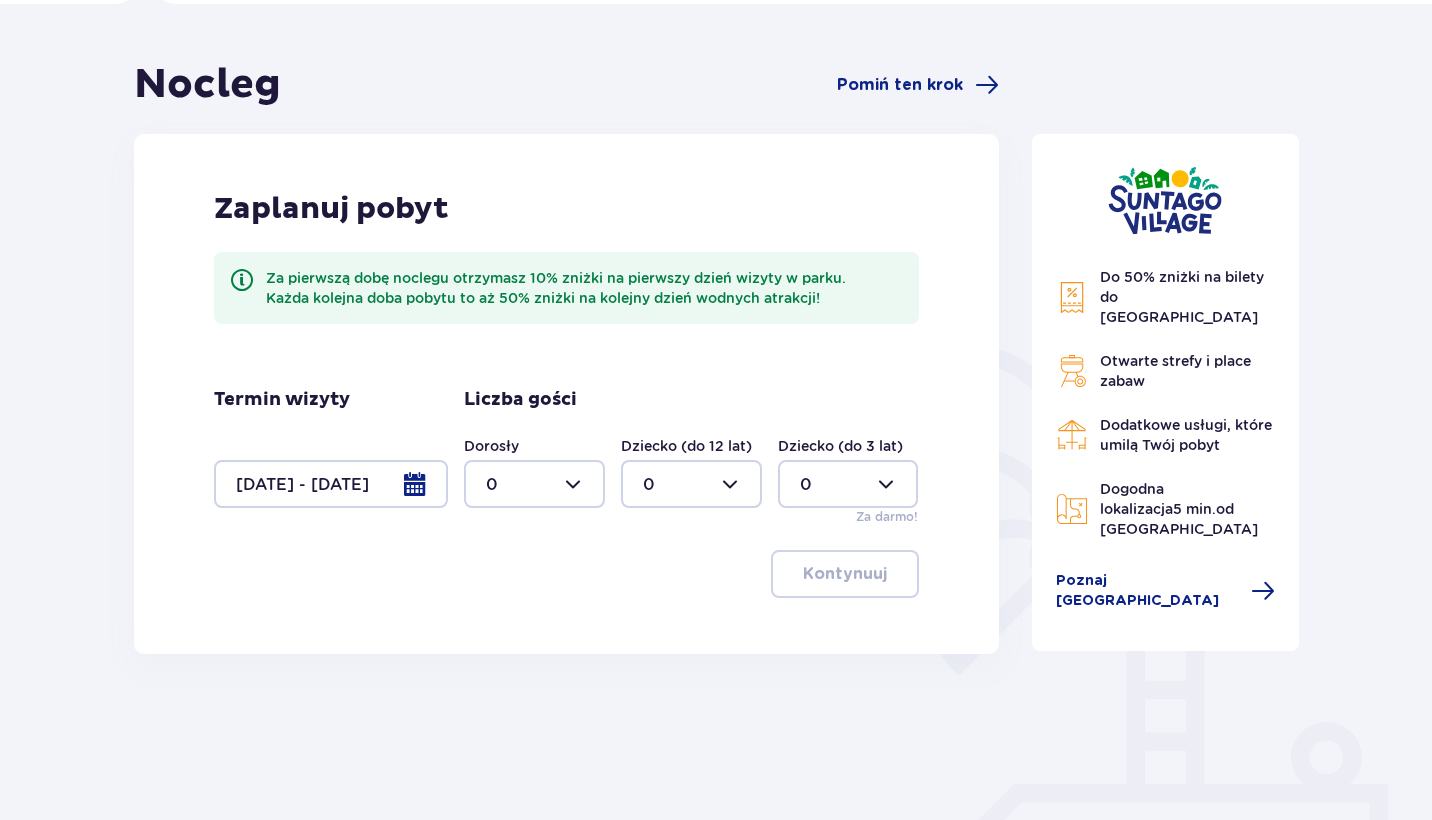click at bounding box center [534, 484] 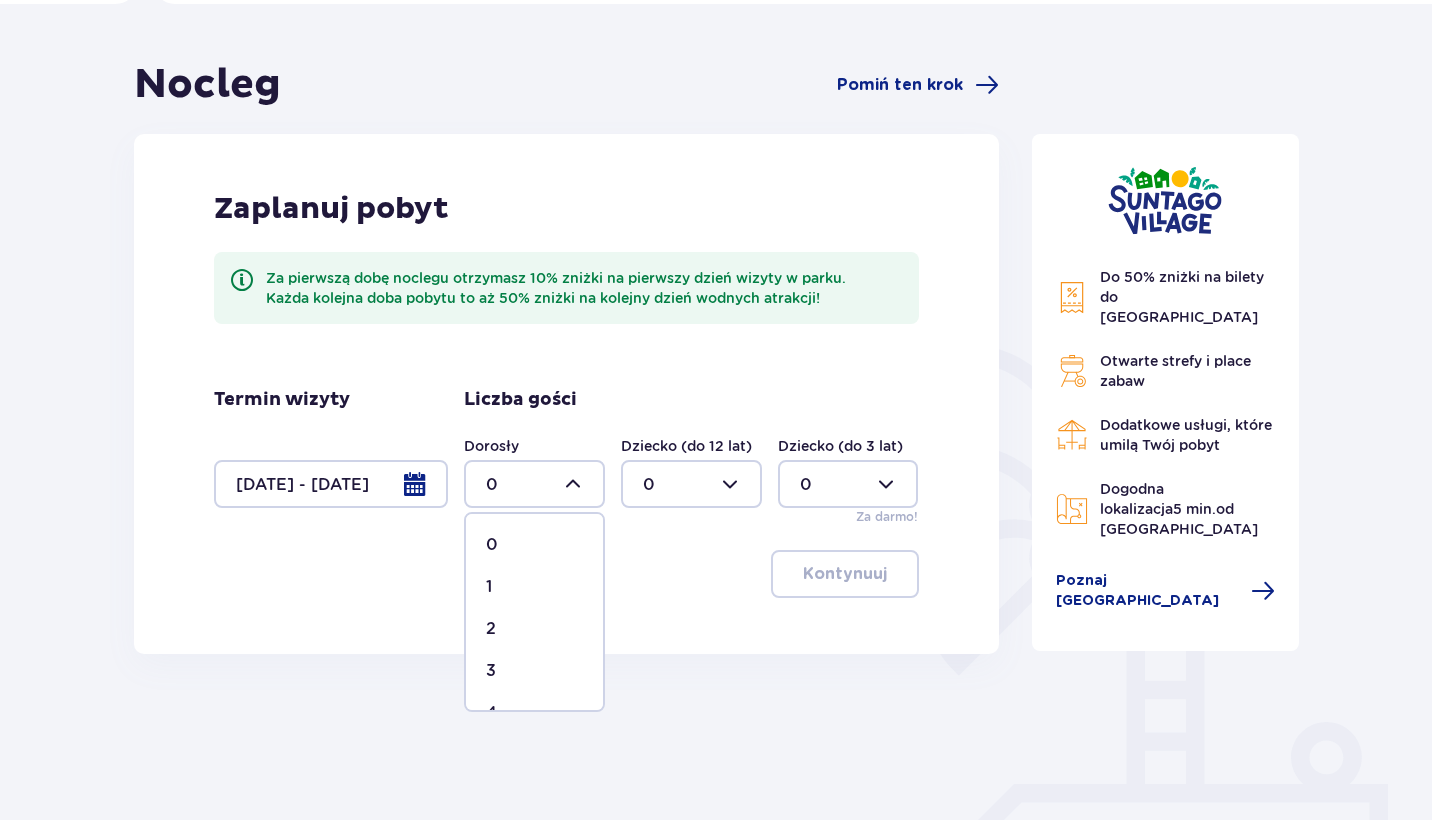 click on "3" at bounding box center (534, 671) 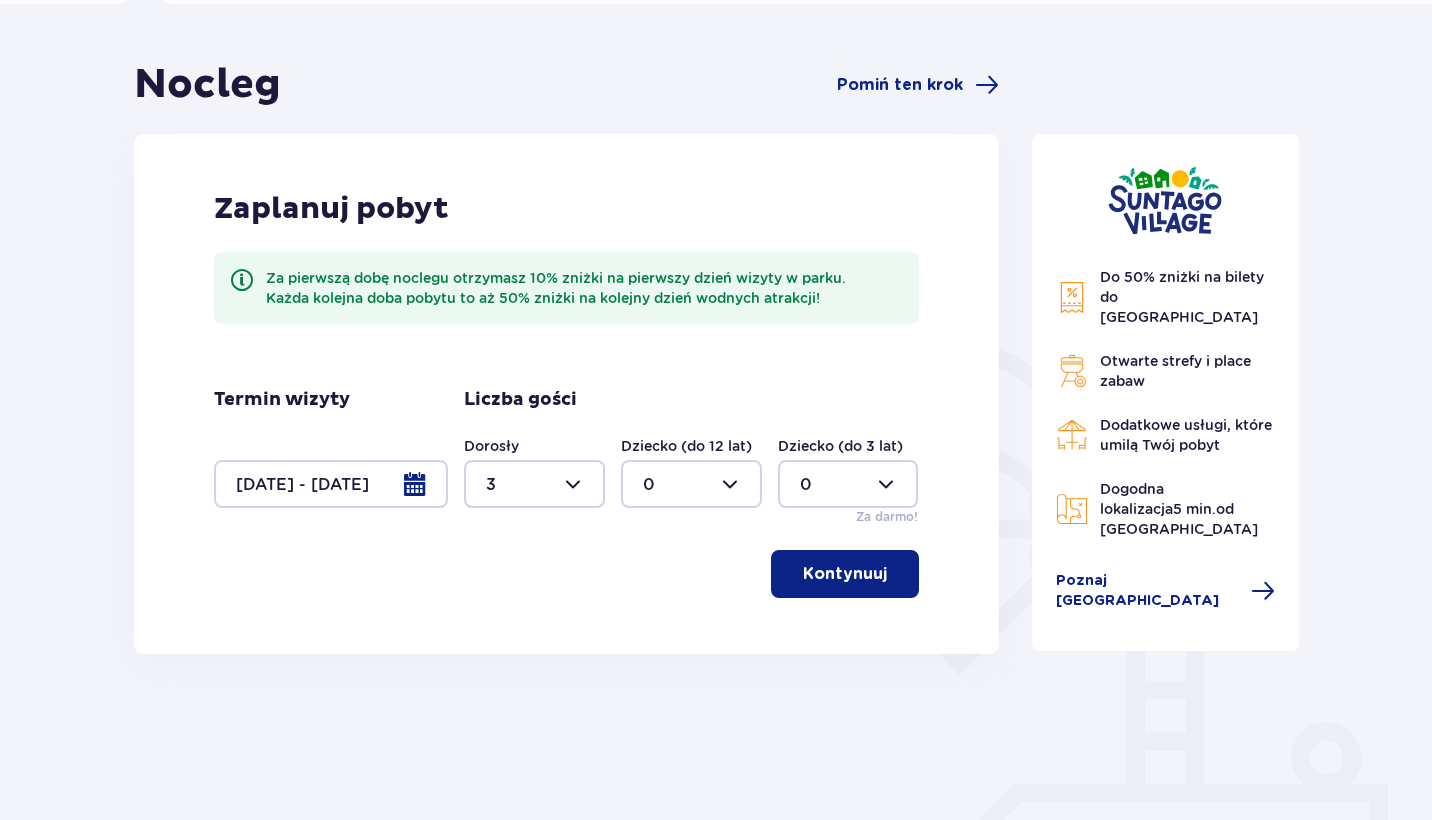 click at bounding box center (534, 484) 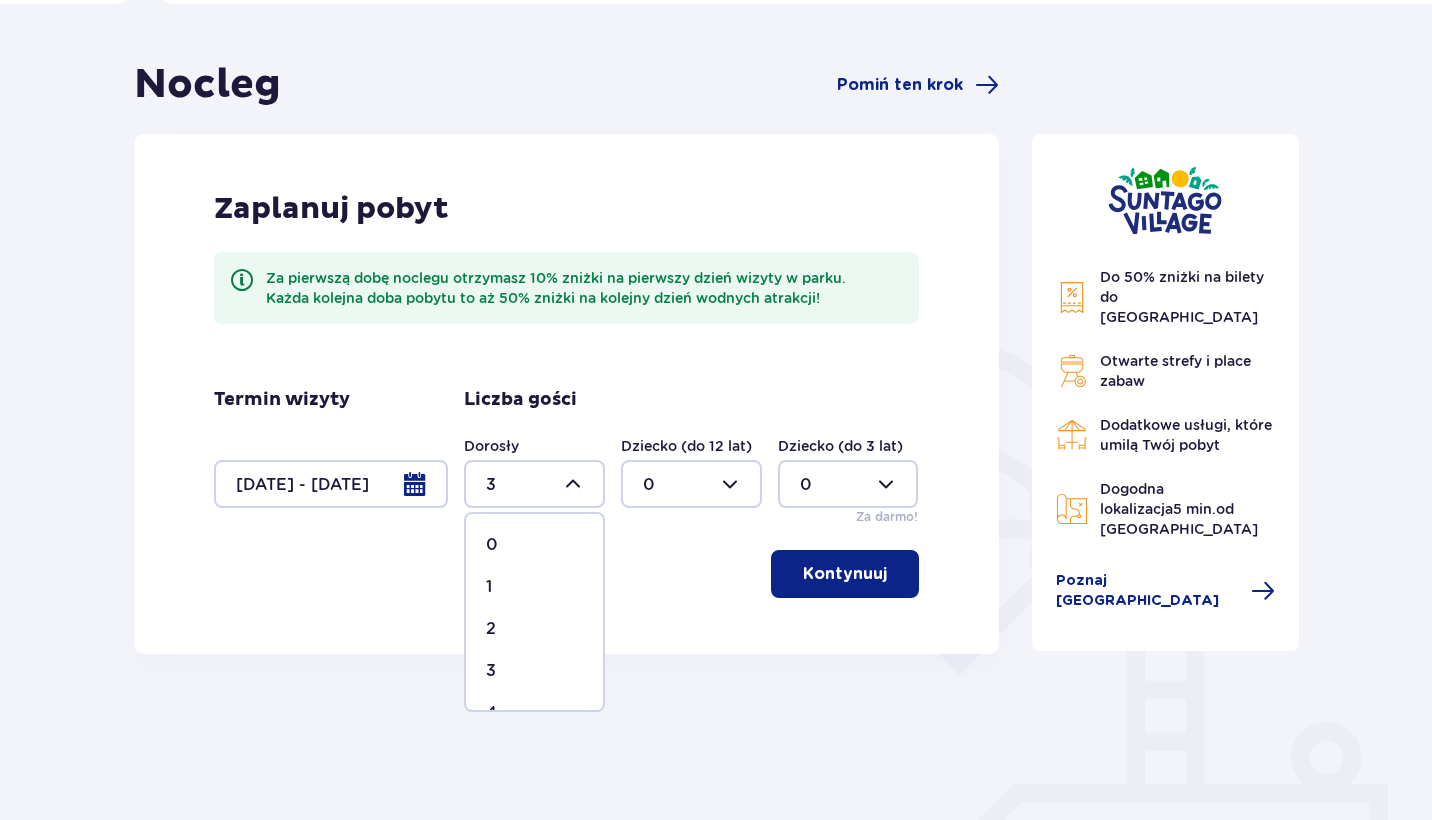scroll, scrollTop: 338, scrollLeft: 0, axis: vertical 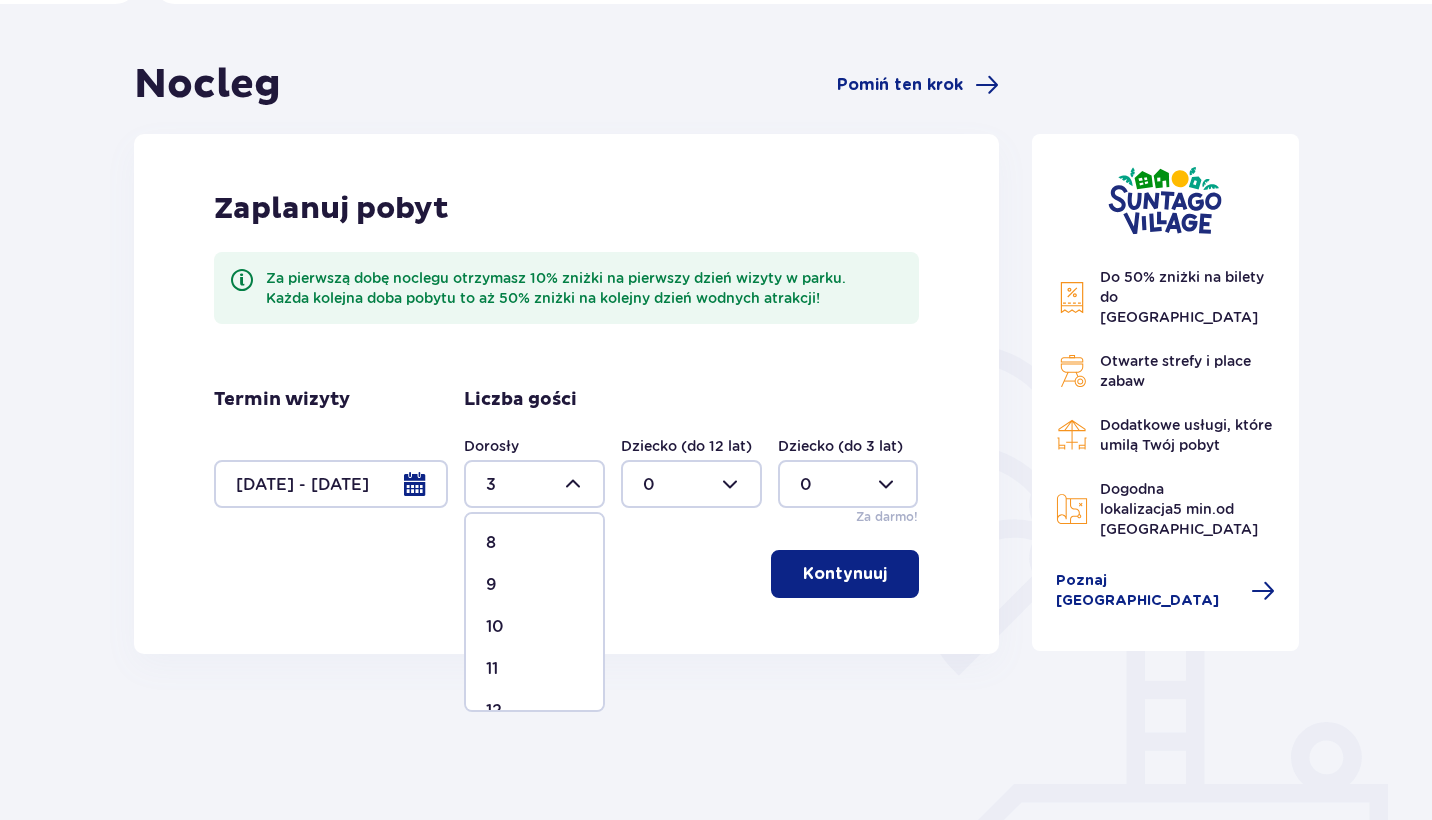 click on "9" at bounding box center (534, 585) 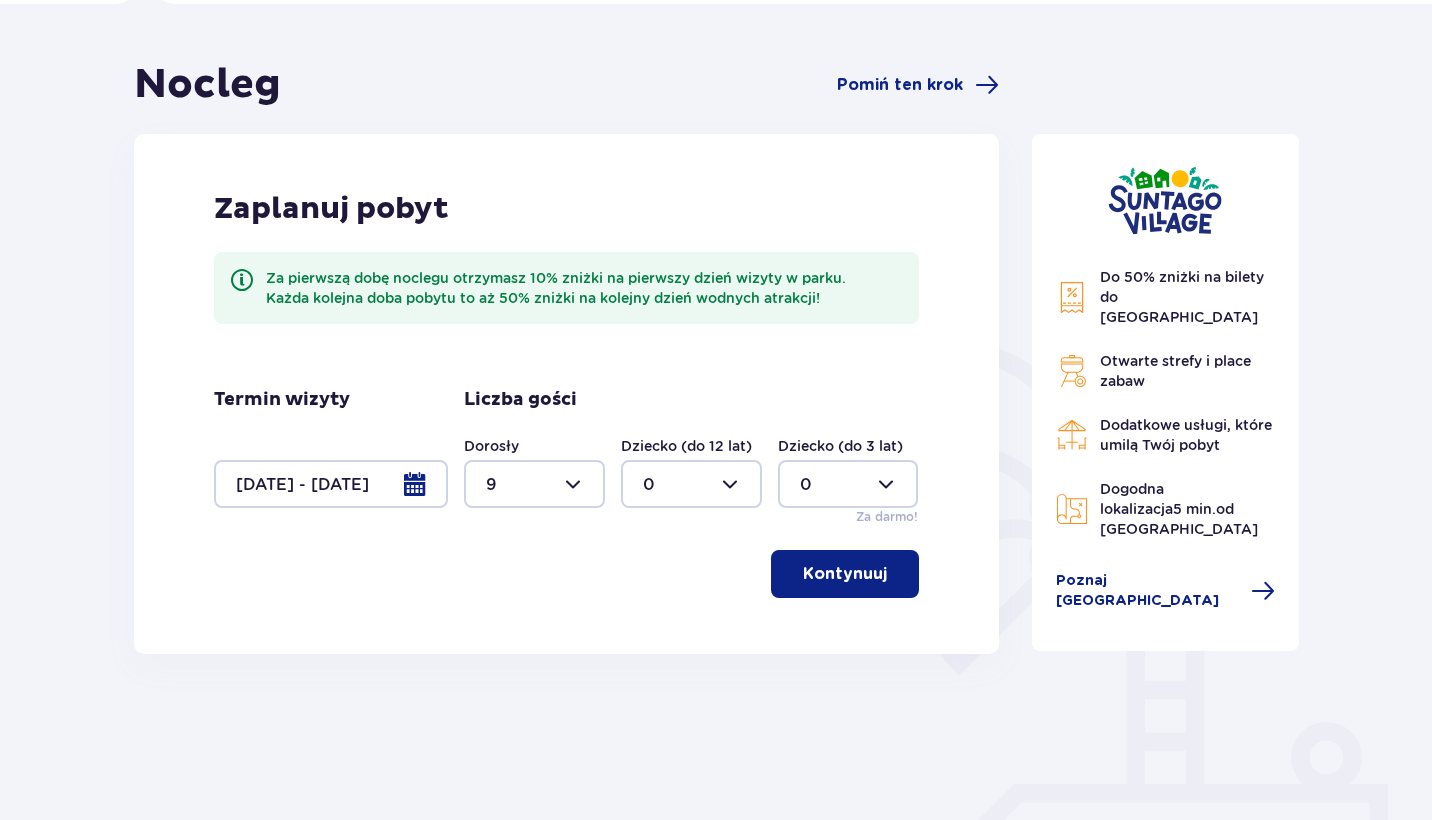 click on "Kontynuuj" at bounding box center (845, 574) 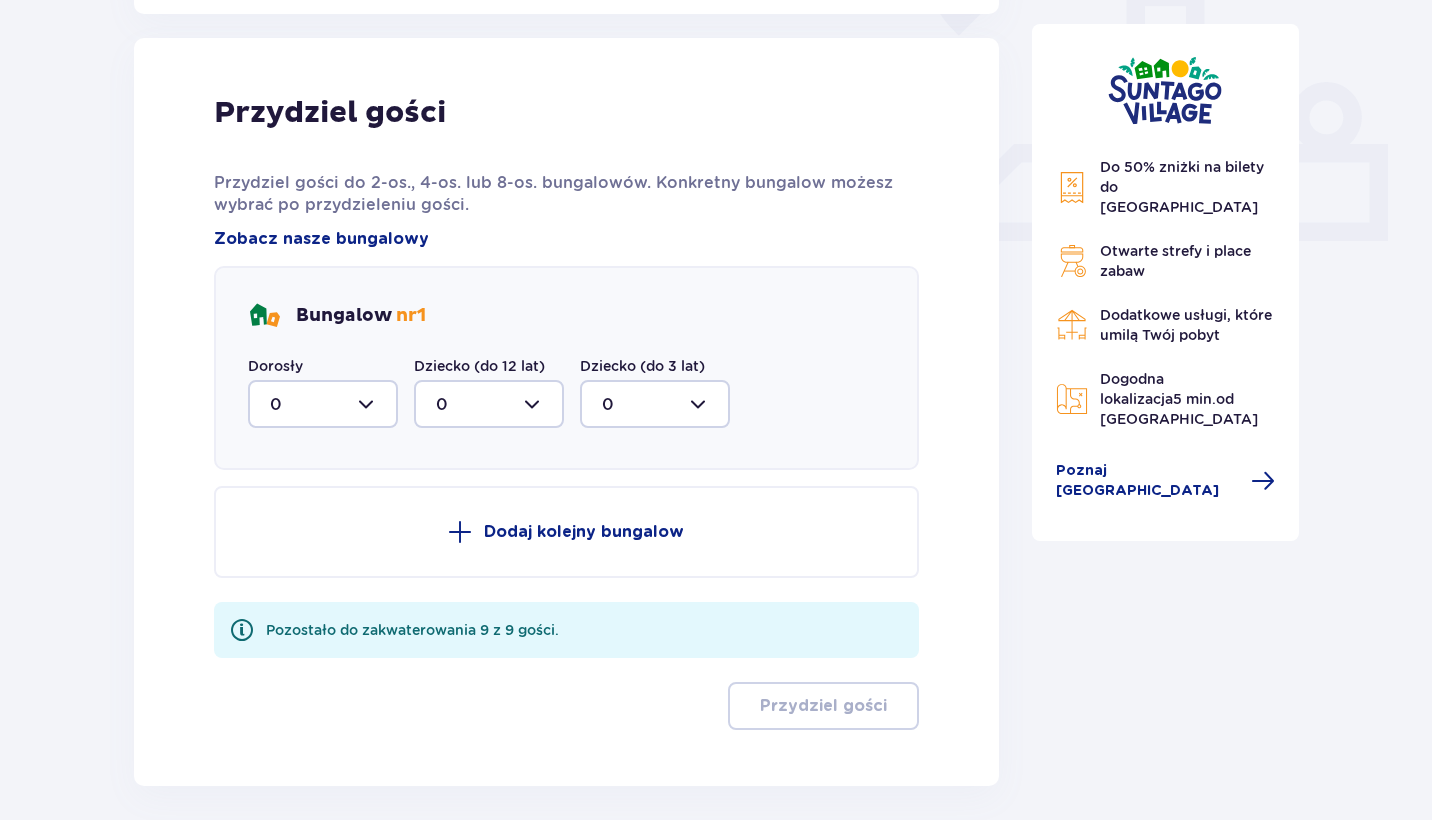 scroll, scrollTop: 806, scrollLeft: 0, axis: vertical 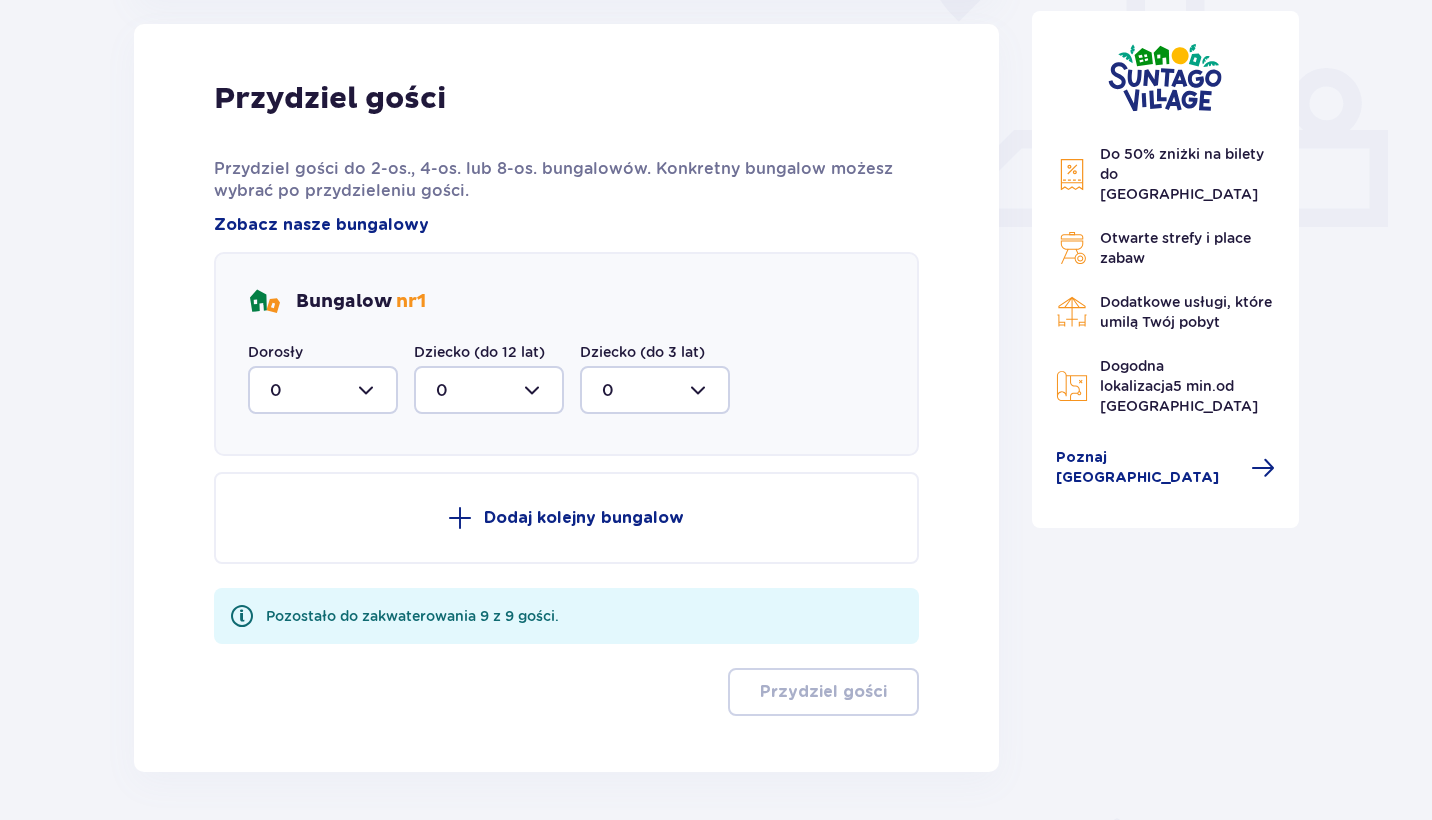 click at bounding box center (323, 390) 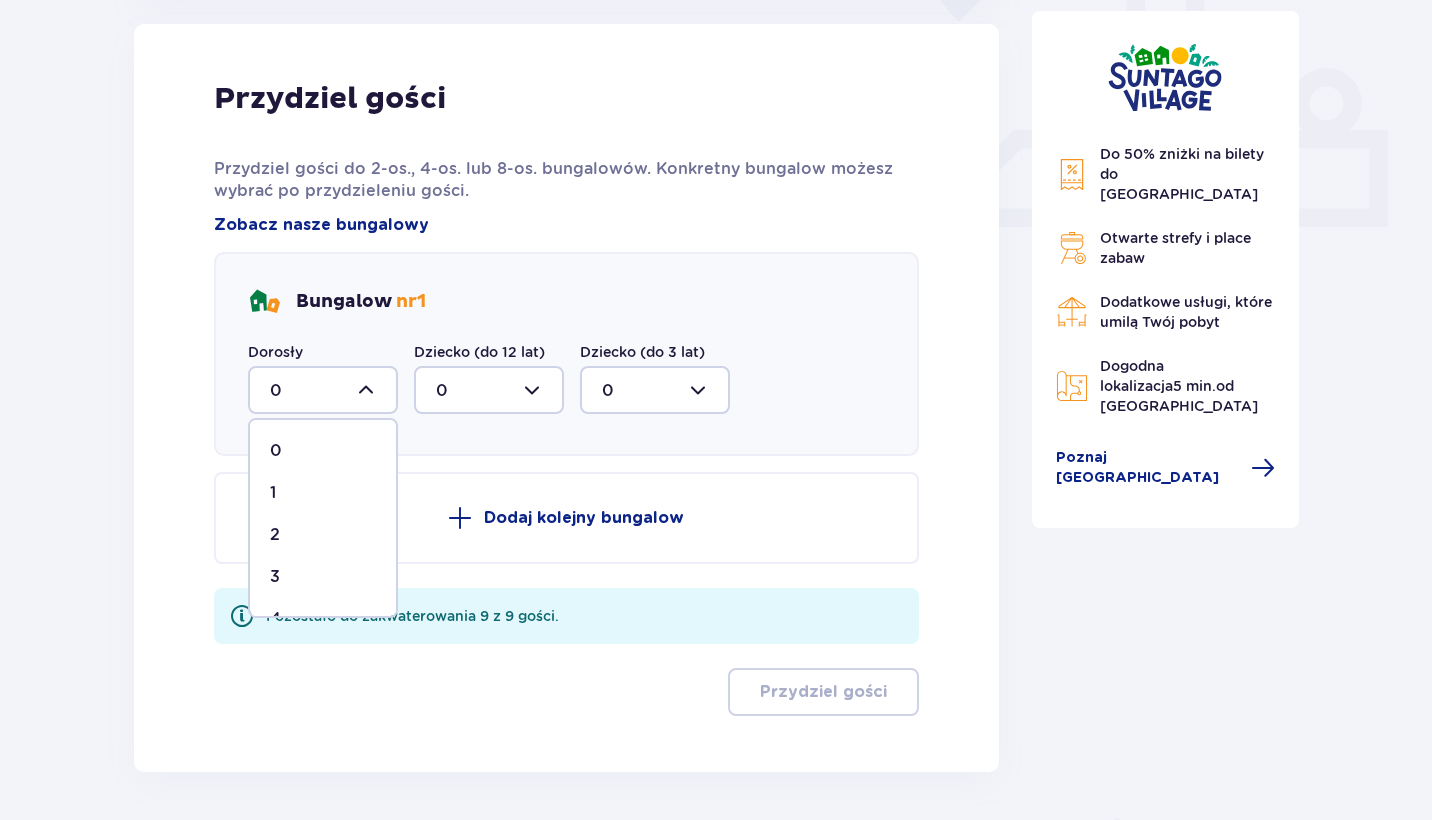 scroll, scrollTop: 190, scrollLeft: 0, axis: vertical 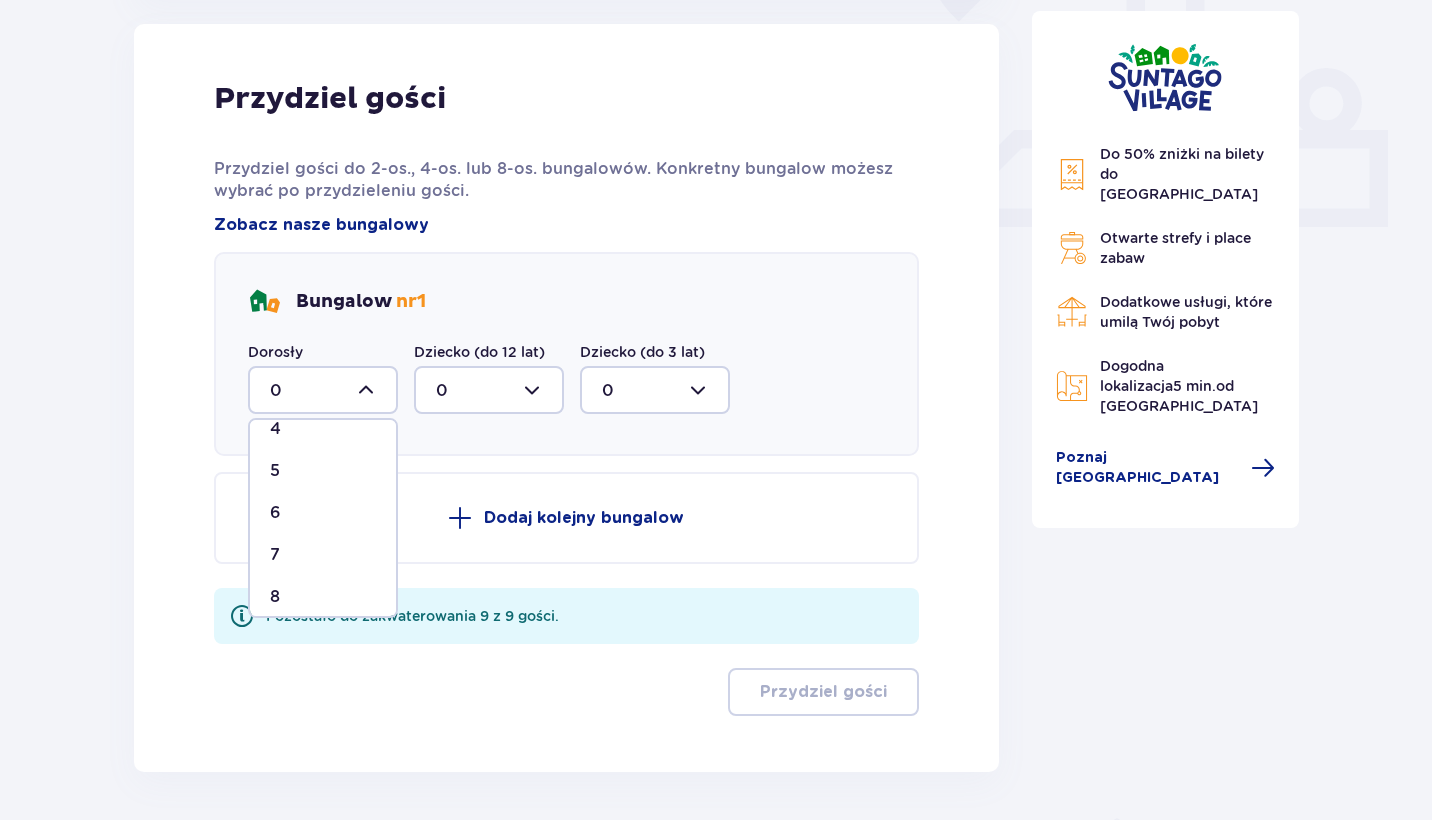 click on "5" at bounding box center [323, 471] 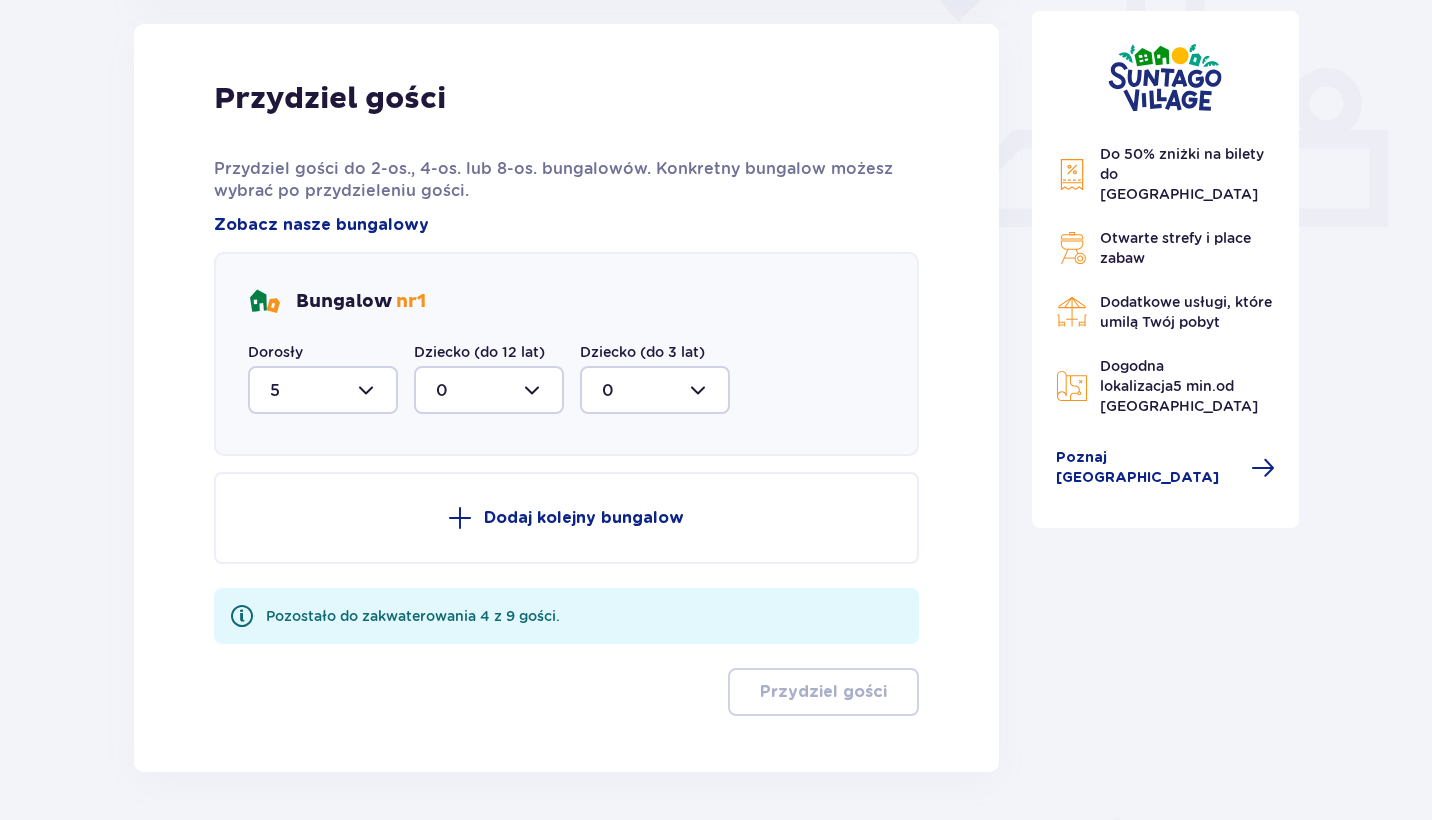 click on "Dodaj kolejny bungalow" at bounding box center [566, 518] 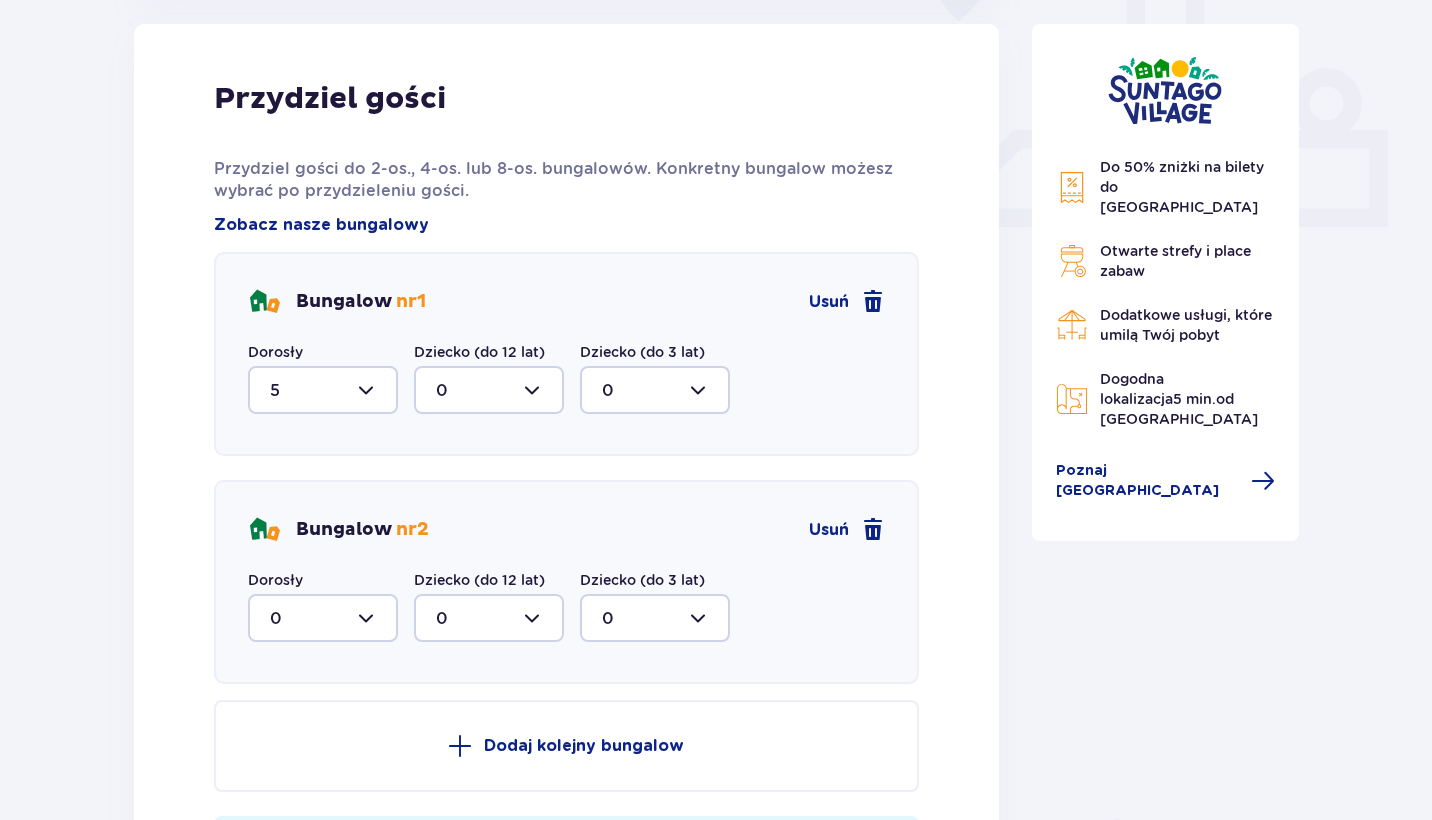 click at bounding box center (323, 618) 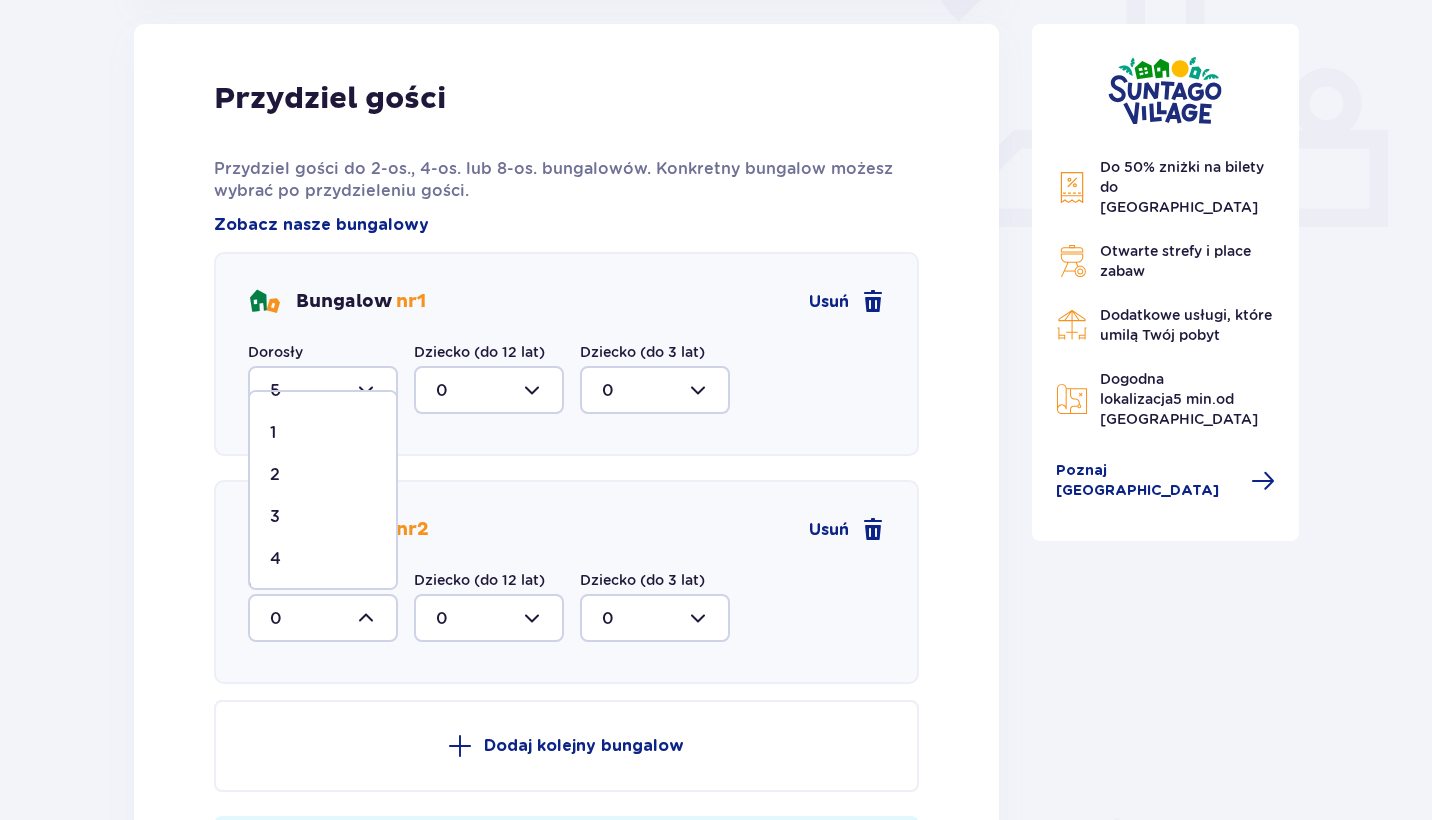 scroll, scrollTop: 34, scrollLeft: 0, axis: vertical 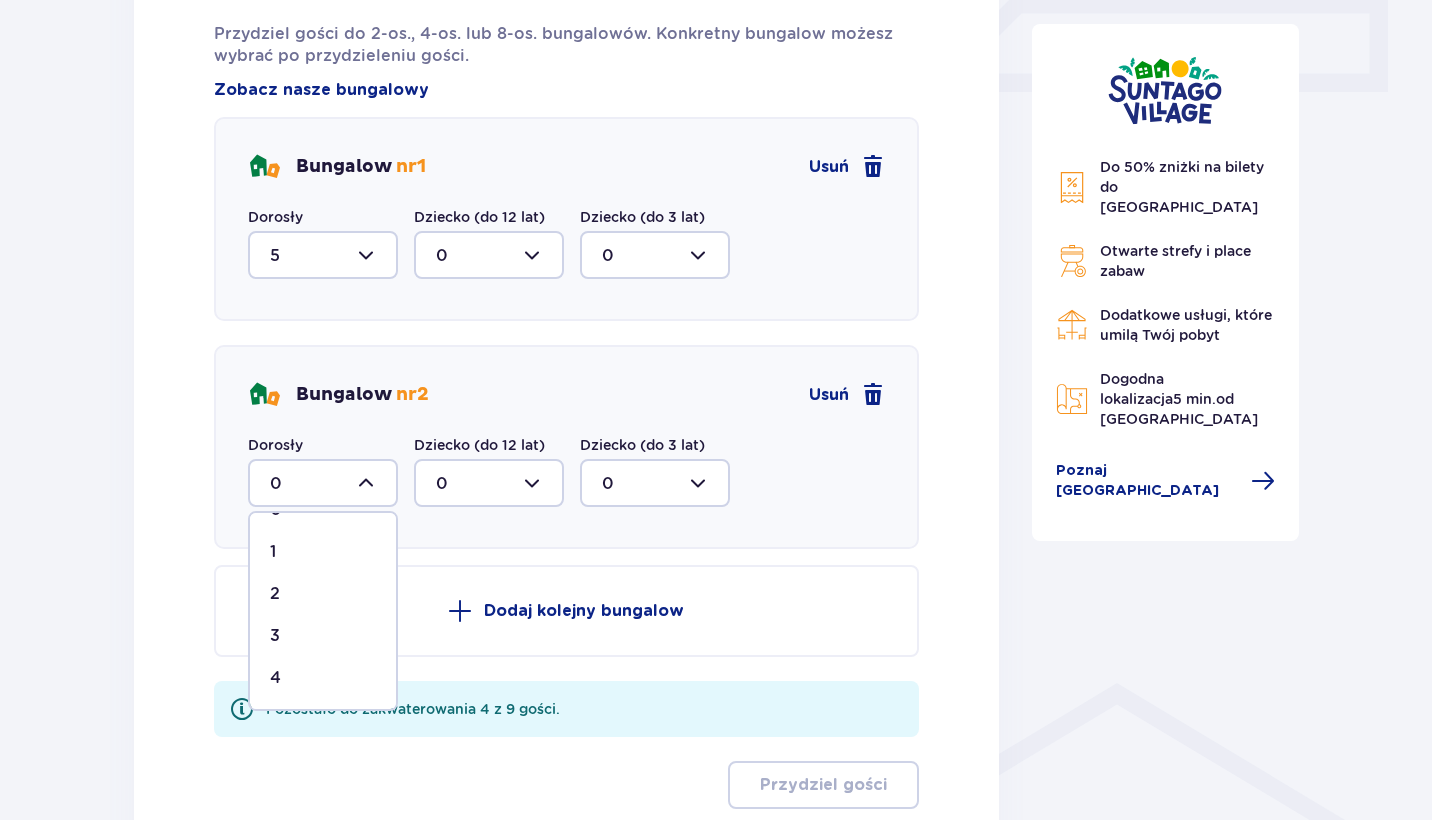 click on "4" at bounding box center (323, 678) 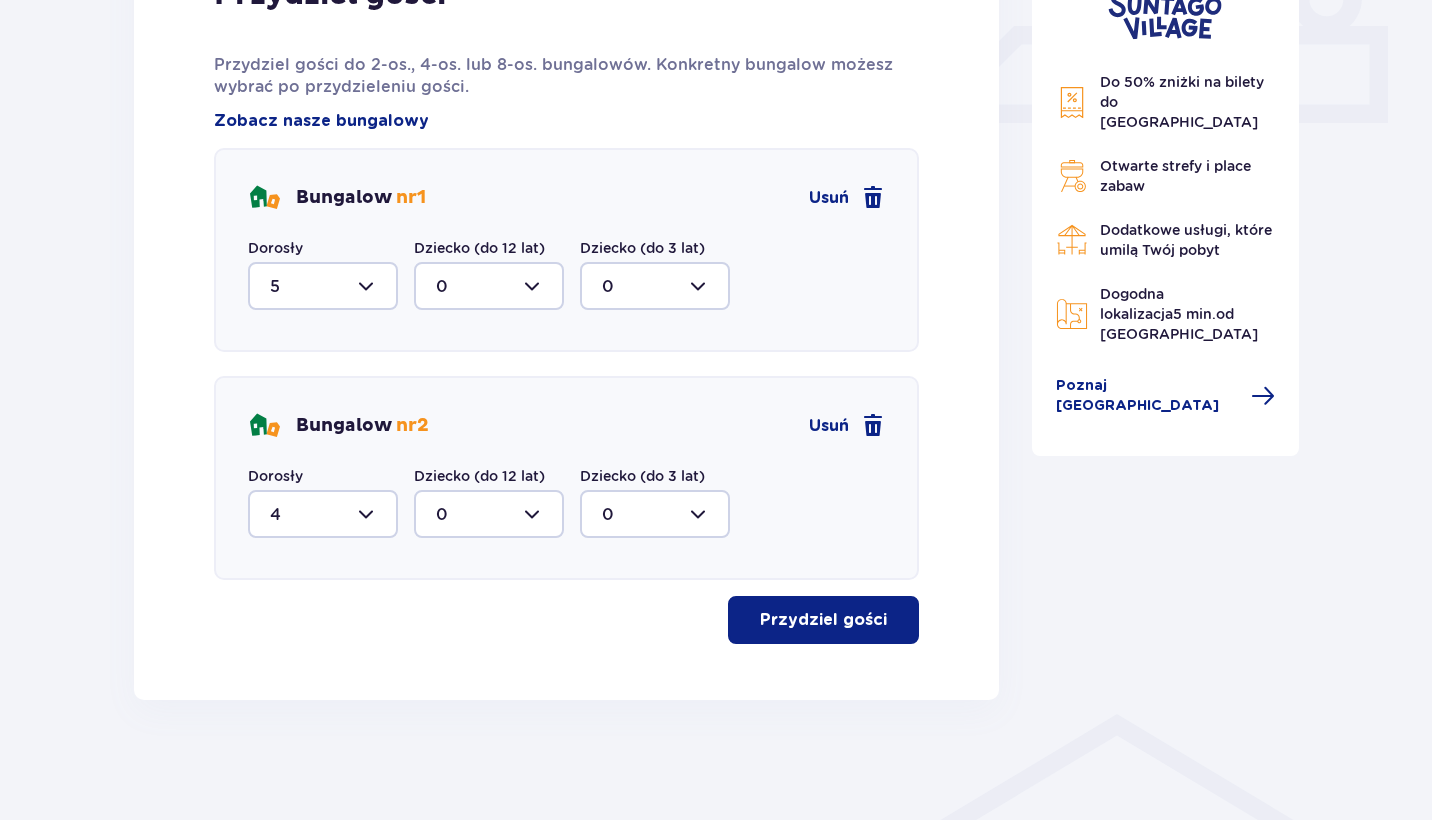 scroll, scrollTop: 910, scrollLeft: 0, axis: vertical 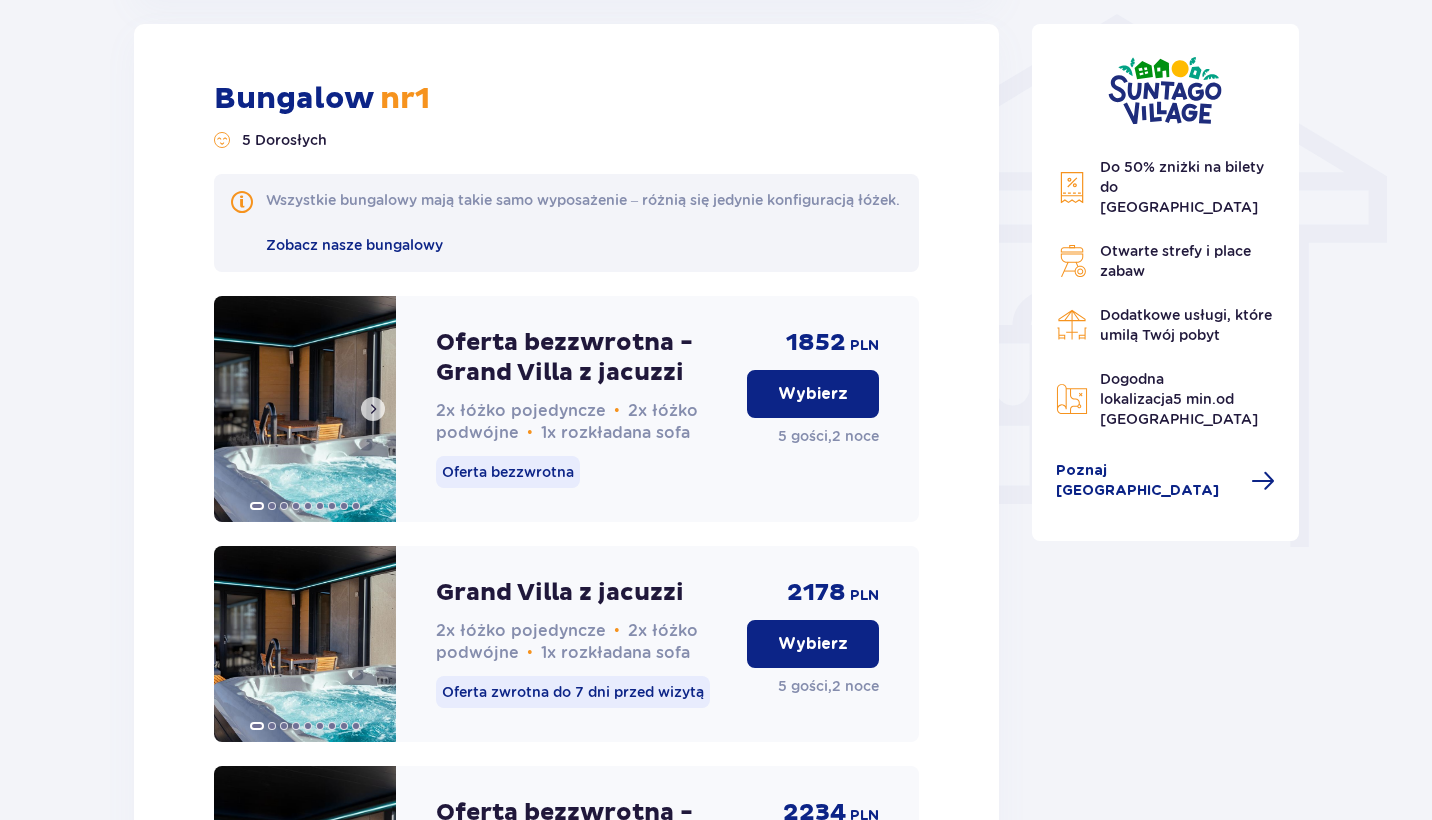 click at bounding box center (373, 409) 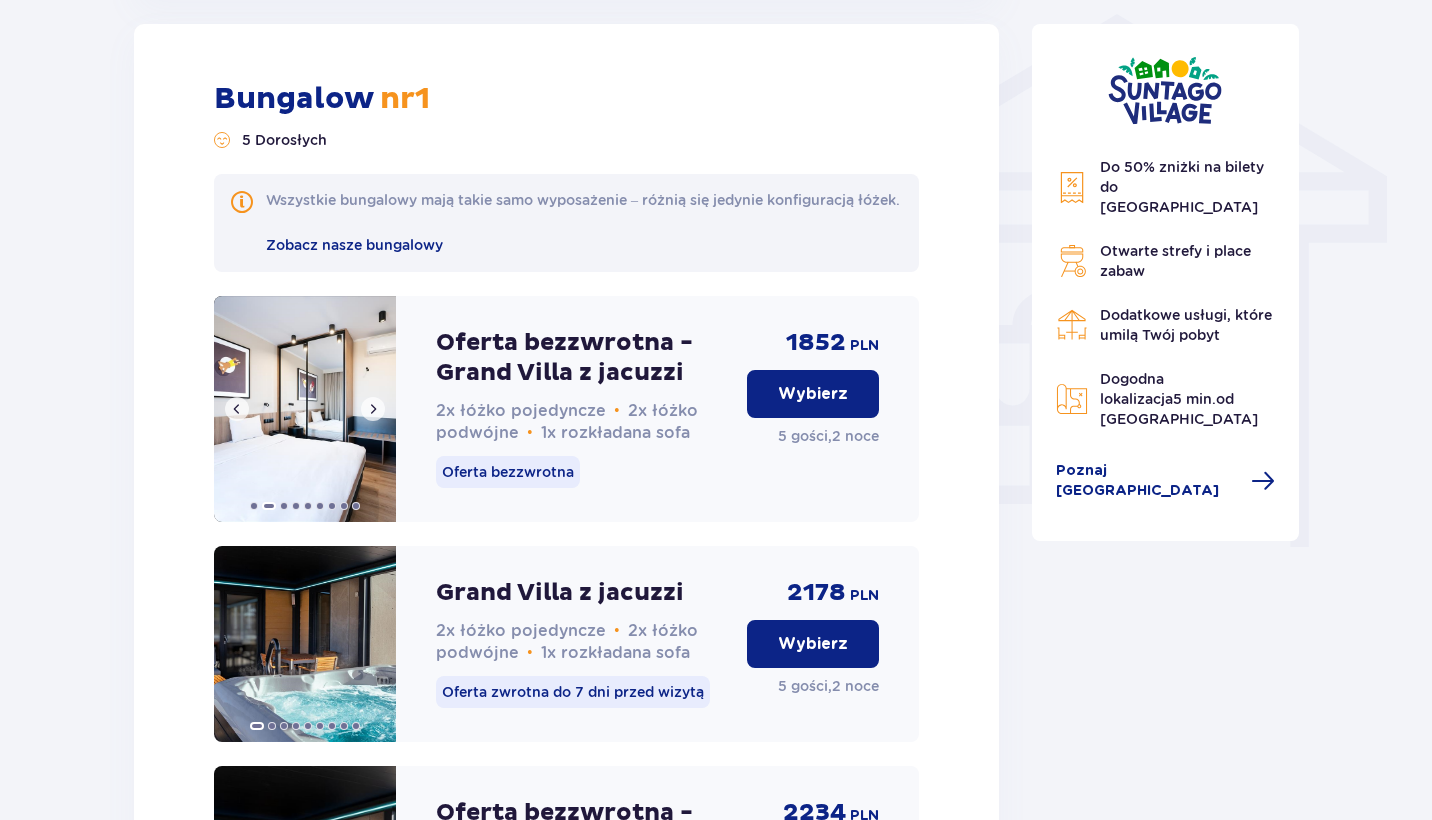 click at bounding box center (373, 409) 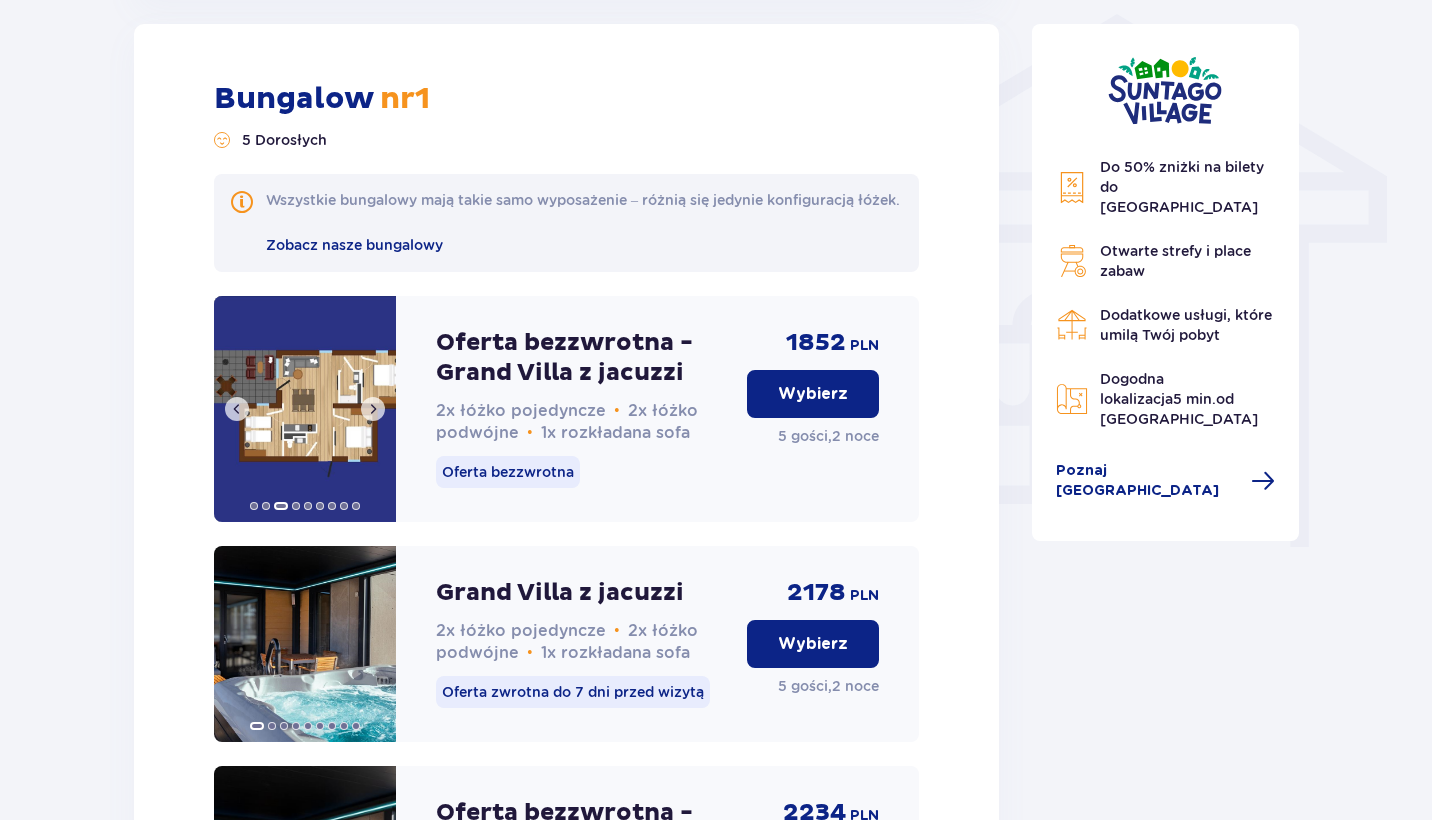 click at bounding box center [373, 409] 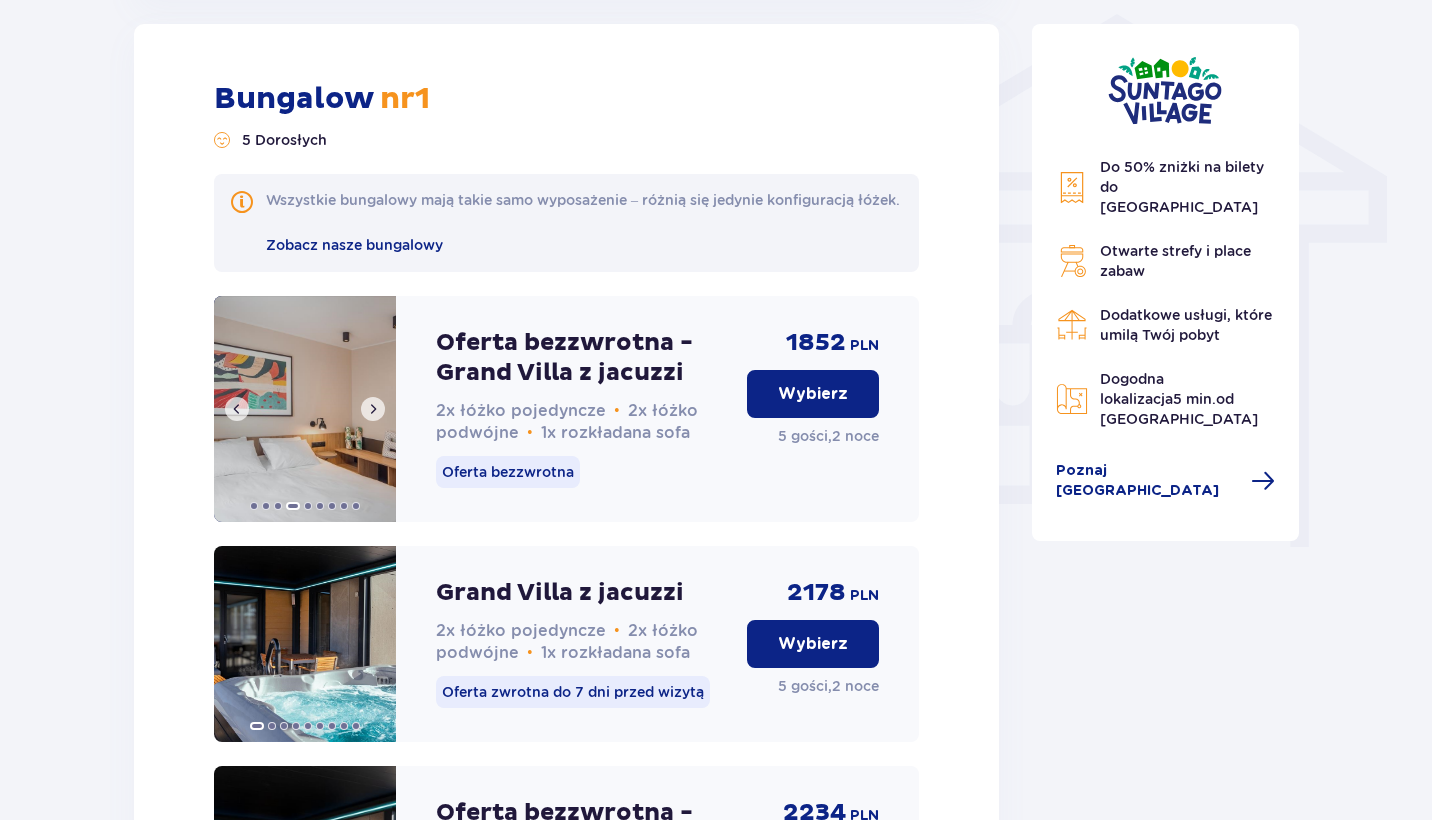 click at bounding box center [373, 409] 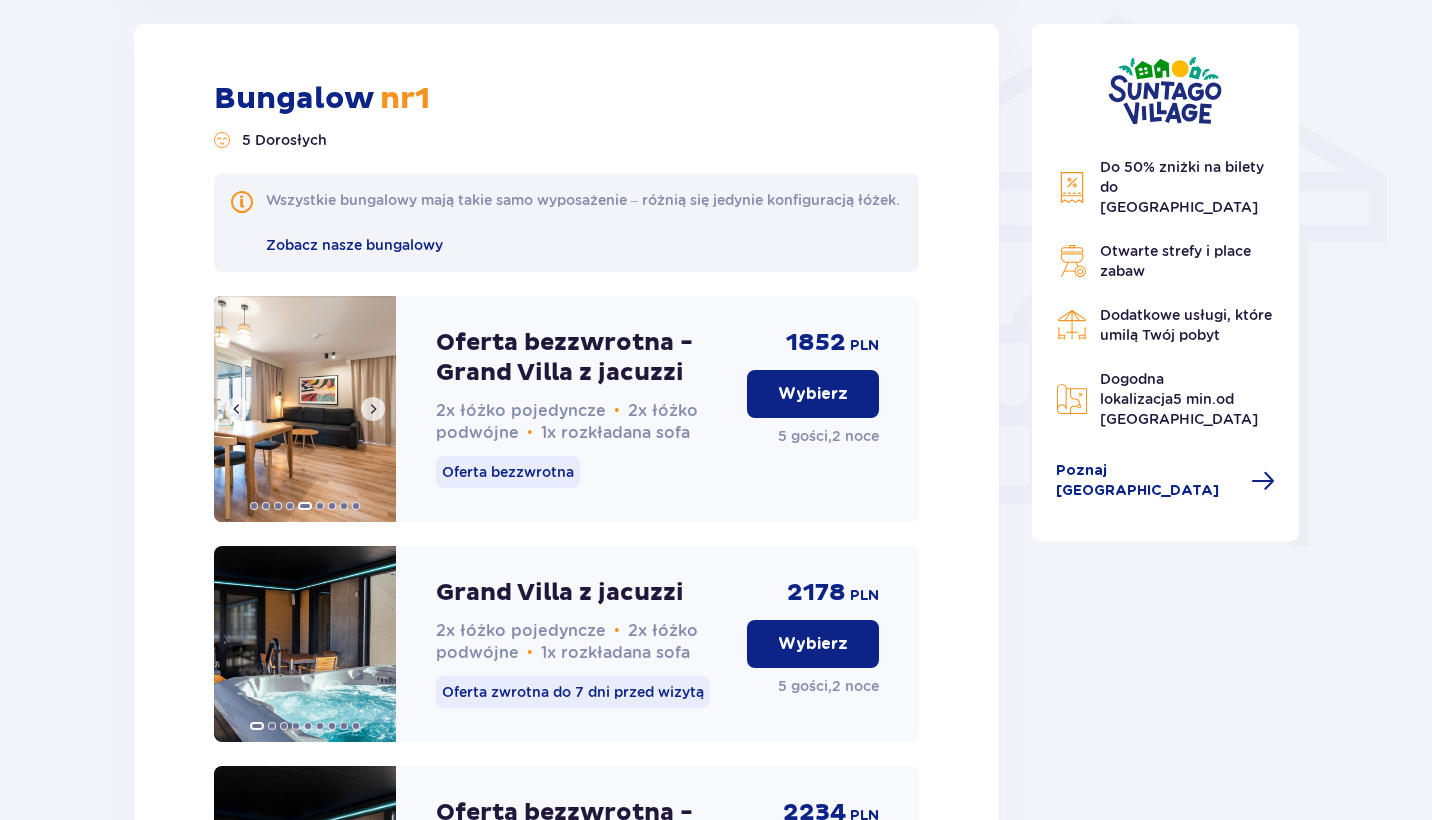 click at bounding box center (373, 409) 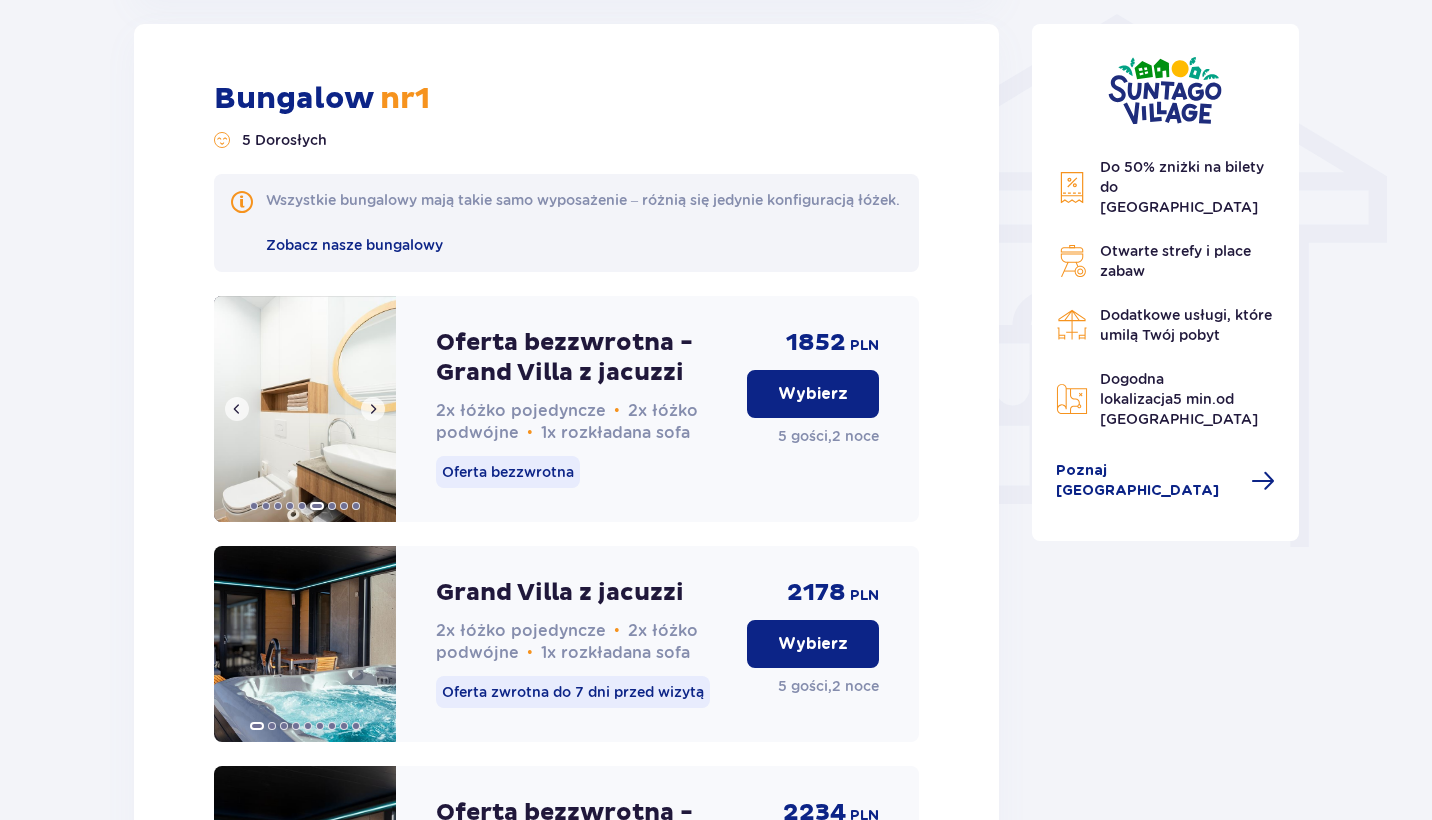 click at bounding box center [373, 409] 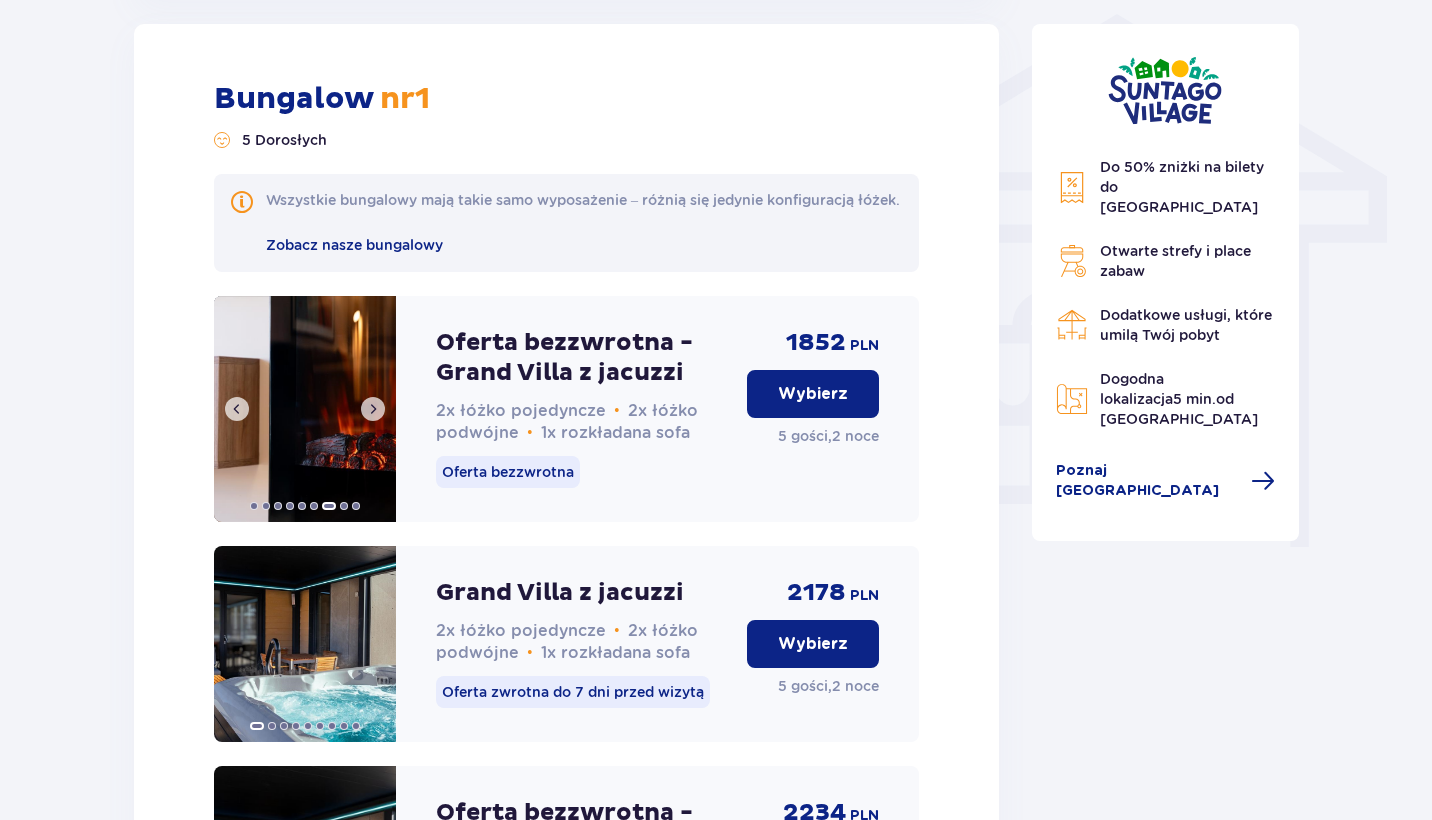 click at bounding box center [373, 409] 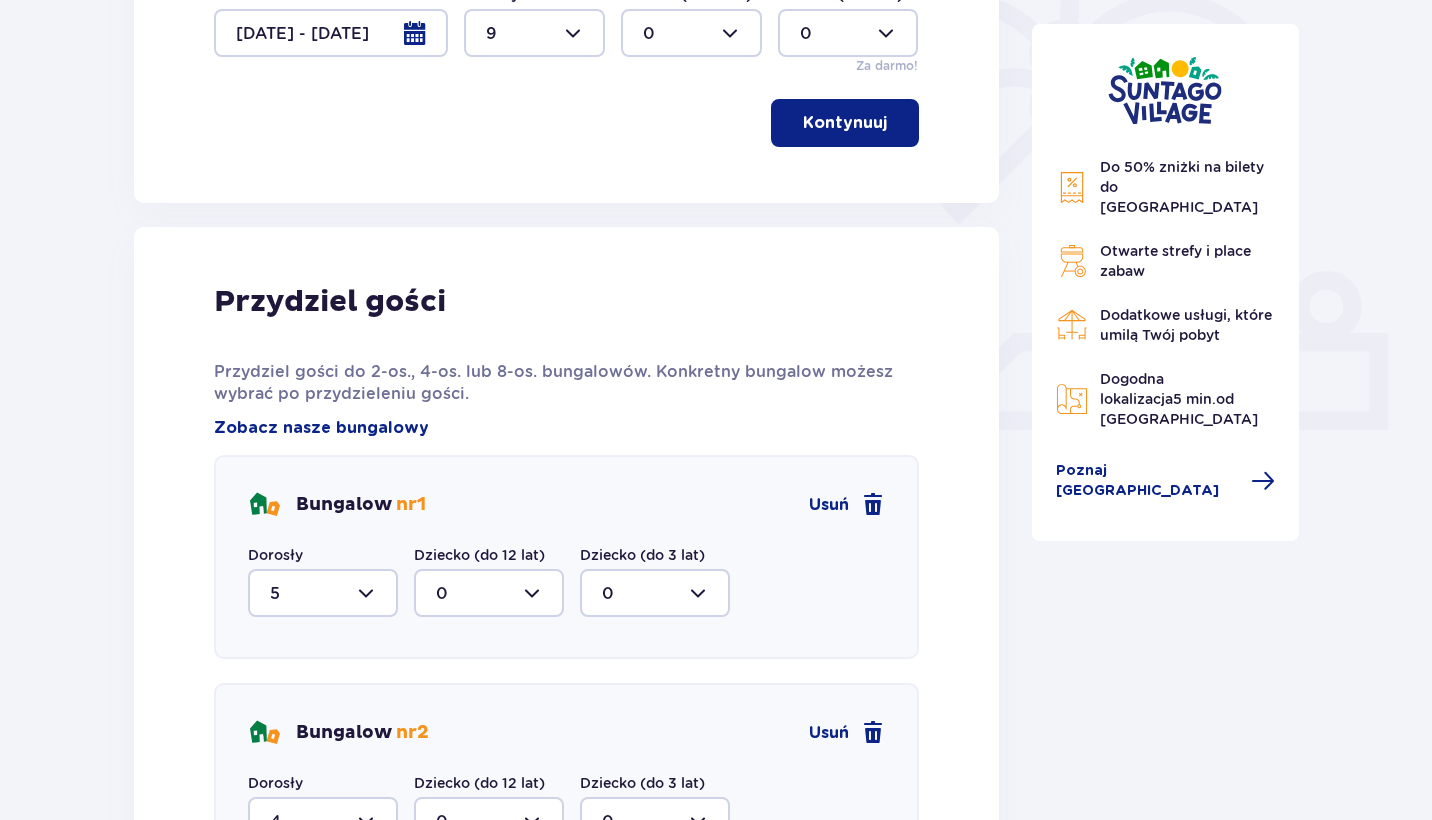 scroll, scrollTop: 41, scrollLeft: 0, axis: vertical 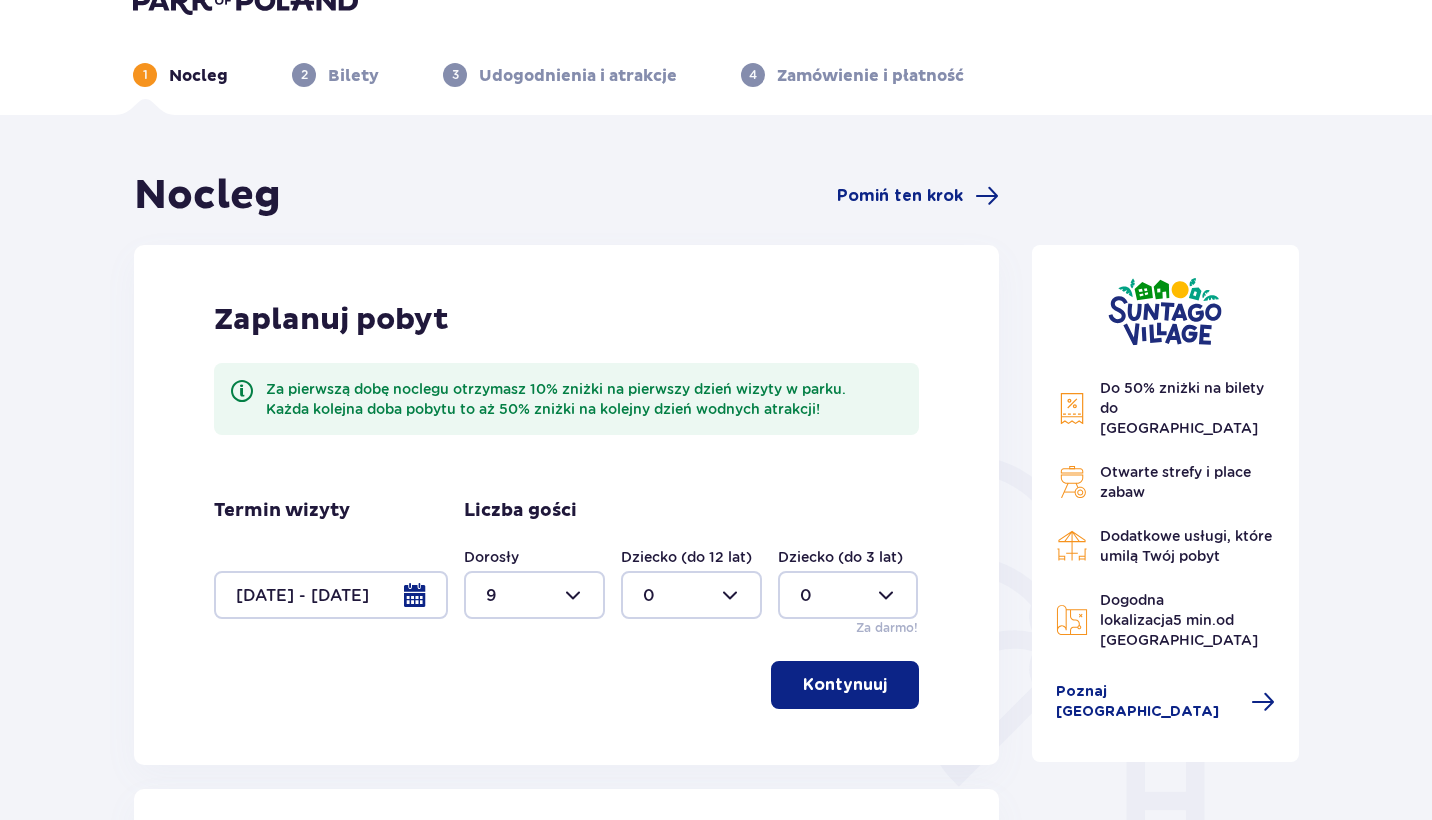 click on "Termin wizyty [DATE] - [DATE]" at bounding box center [331, 559] 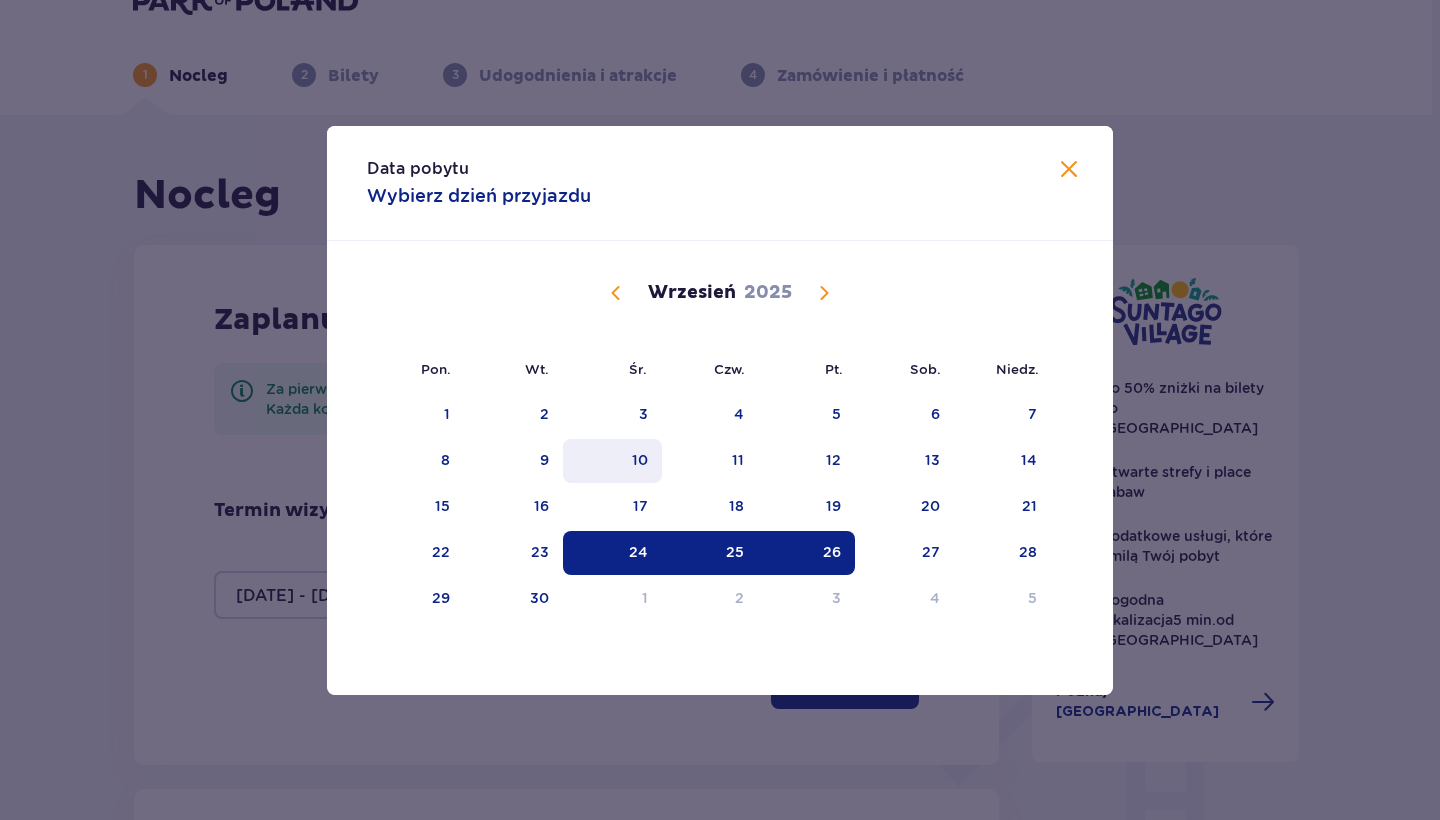 click on "10" at bounding box center (612, 461) 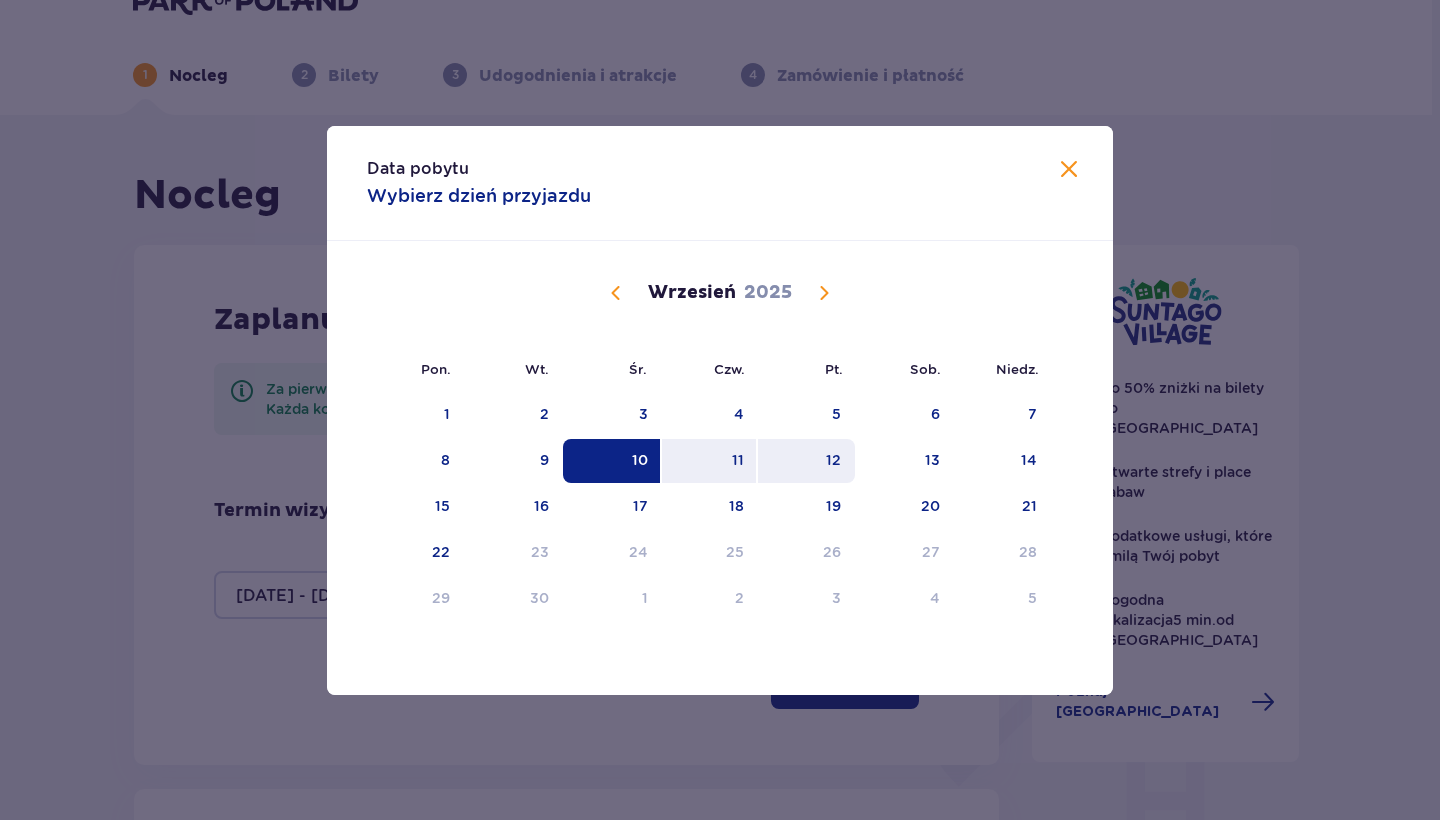 click on "12" at bounding box center (806, 461) 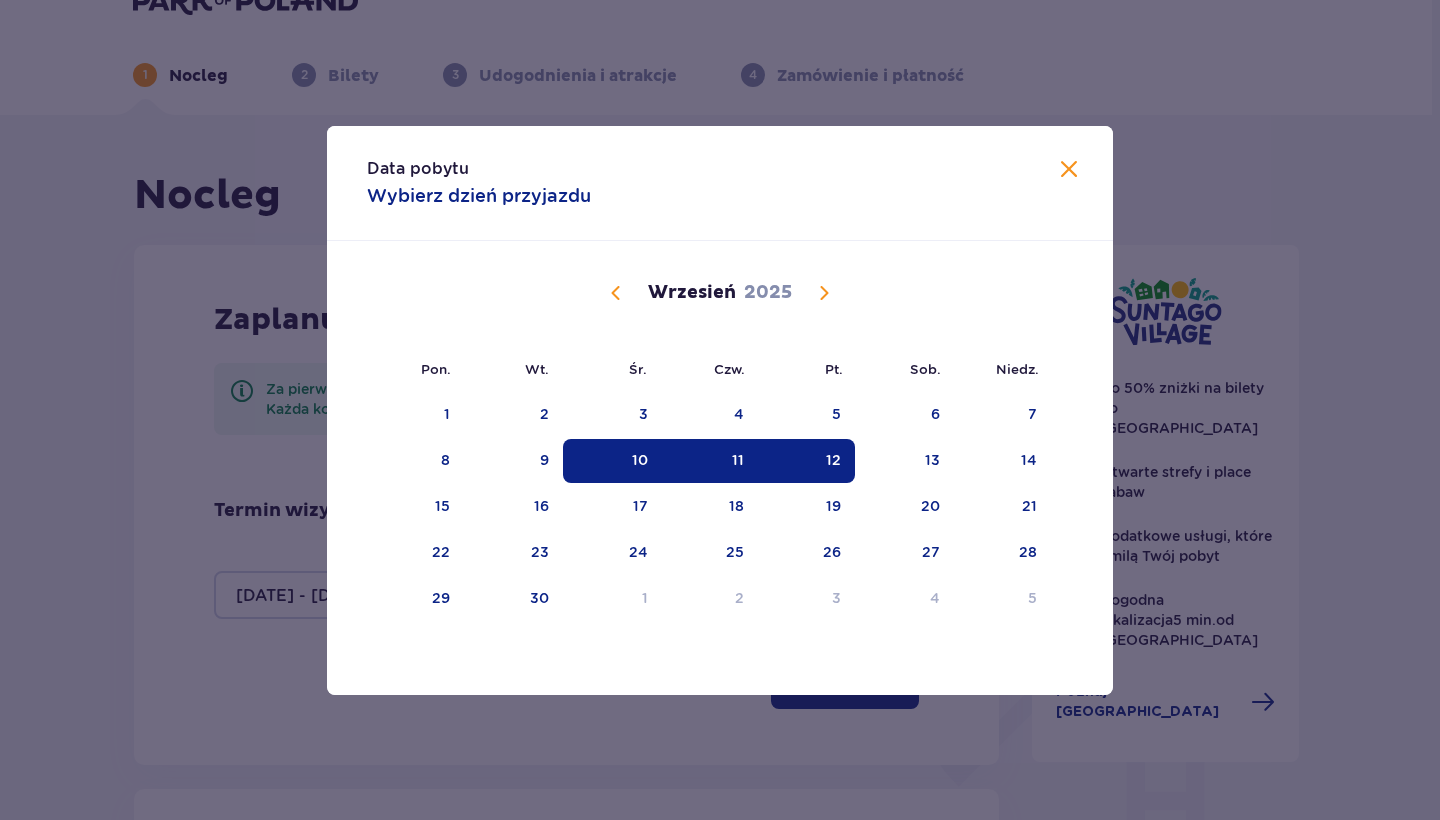 type on "[DATE] - [DATE]" 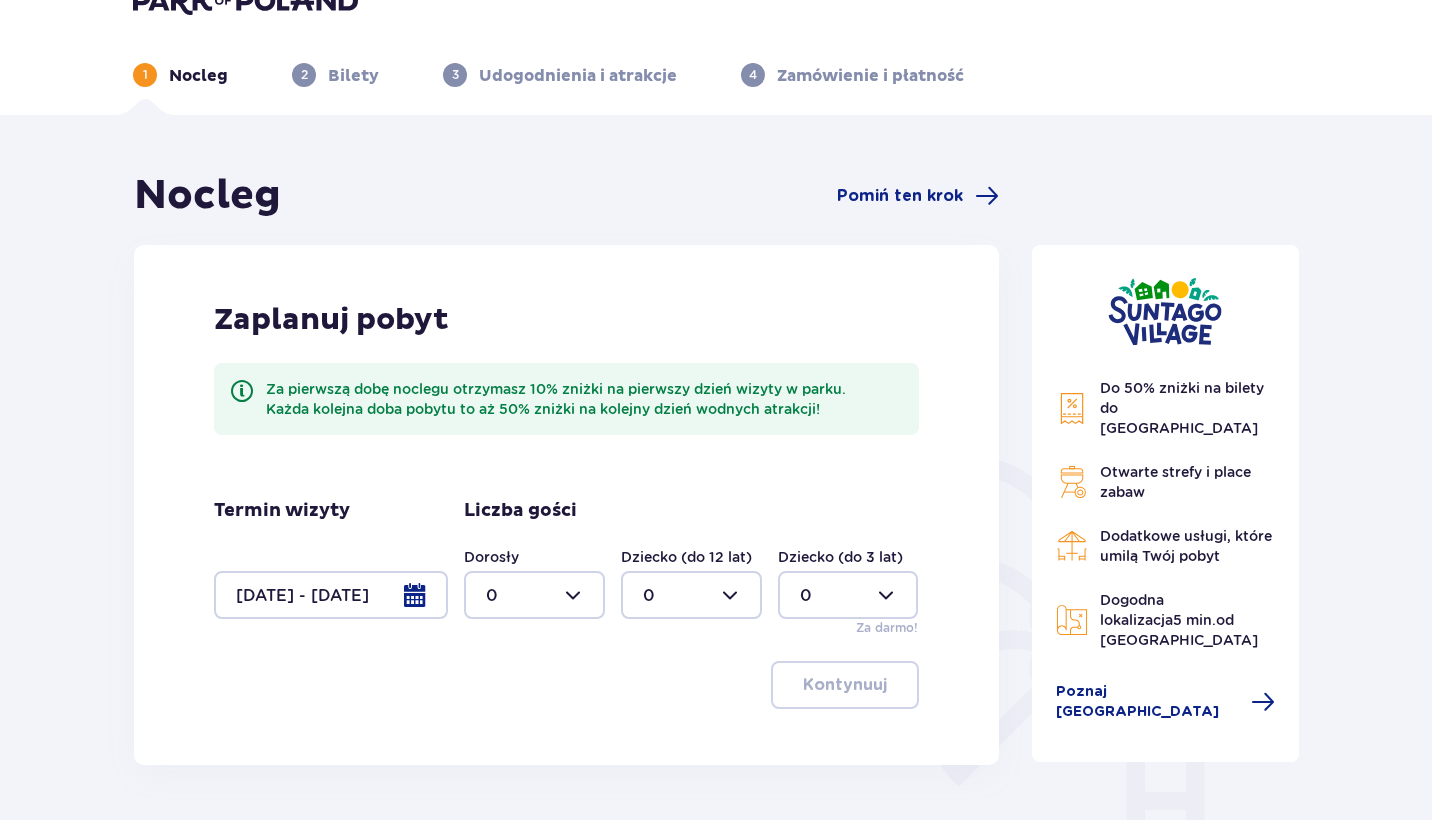 click at bounding box center [331, 595] 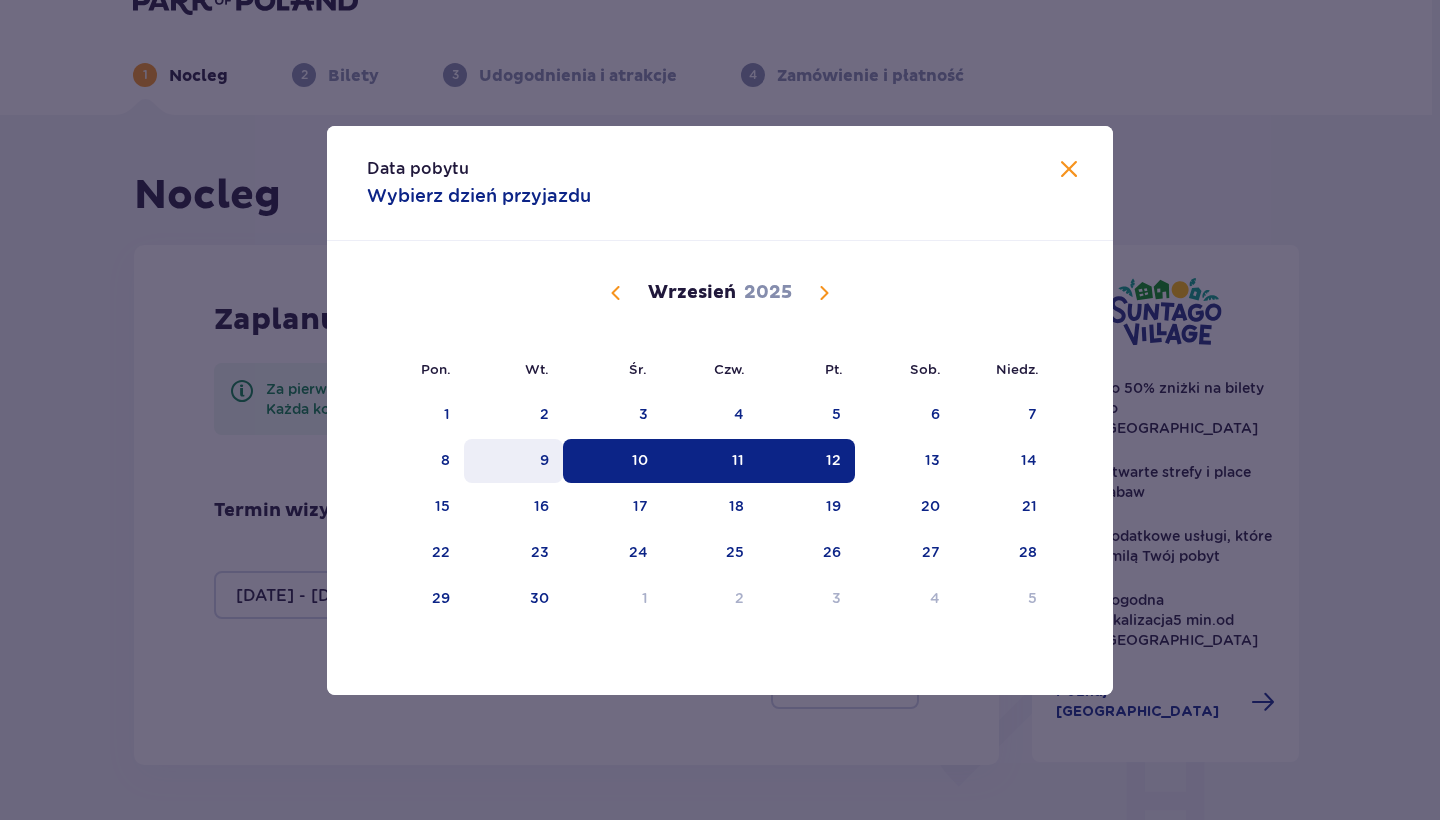 click on "9" at bounding box center (513, 461) 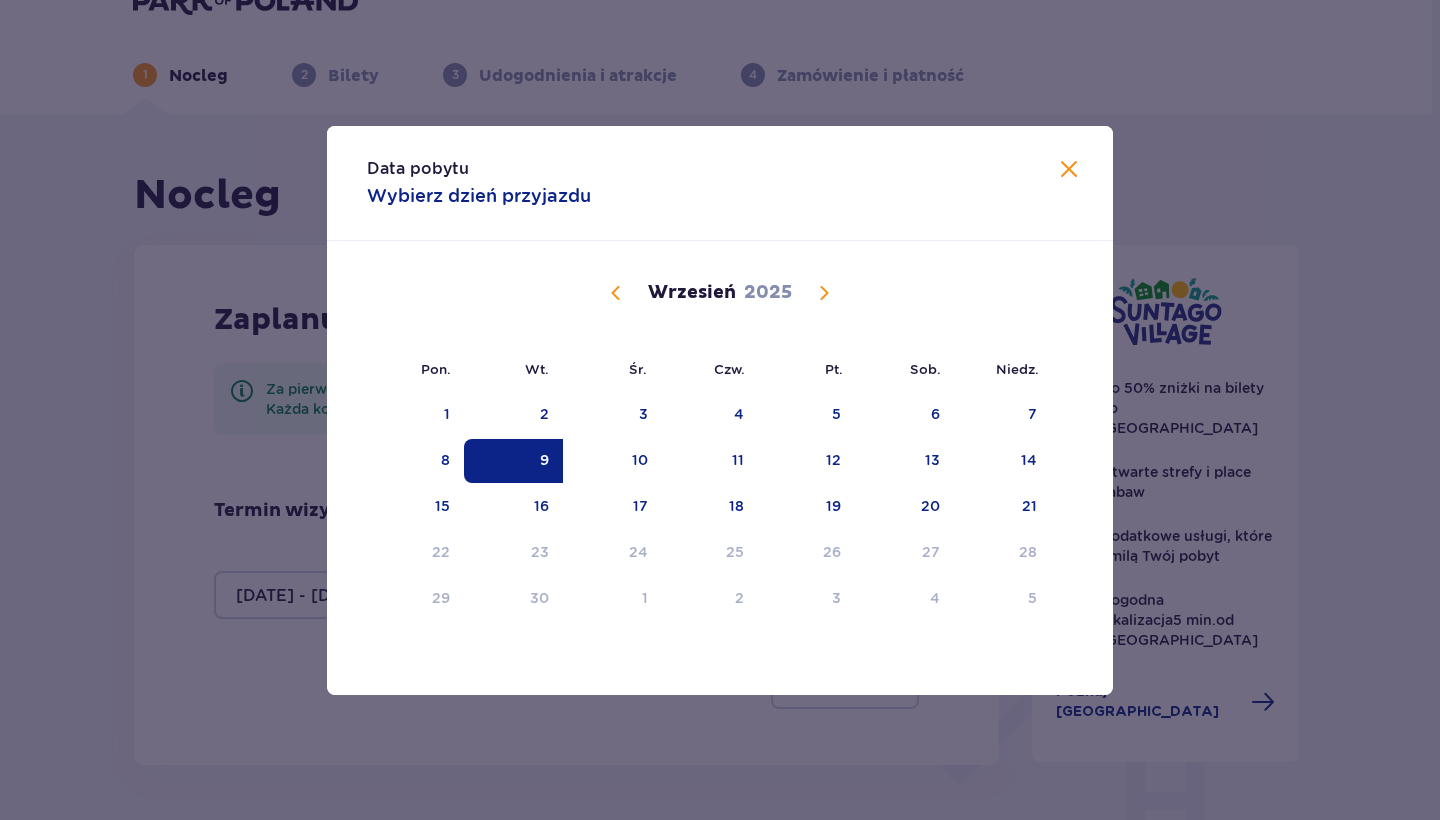 click at bounding box center (616, 293) 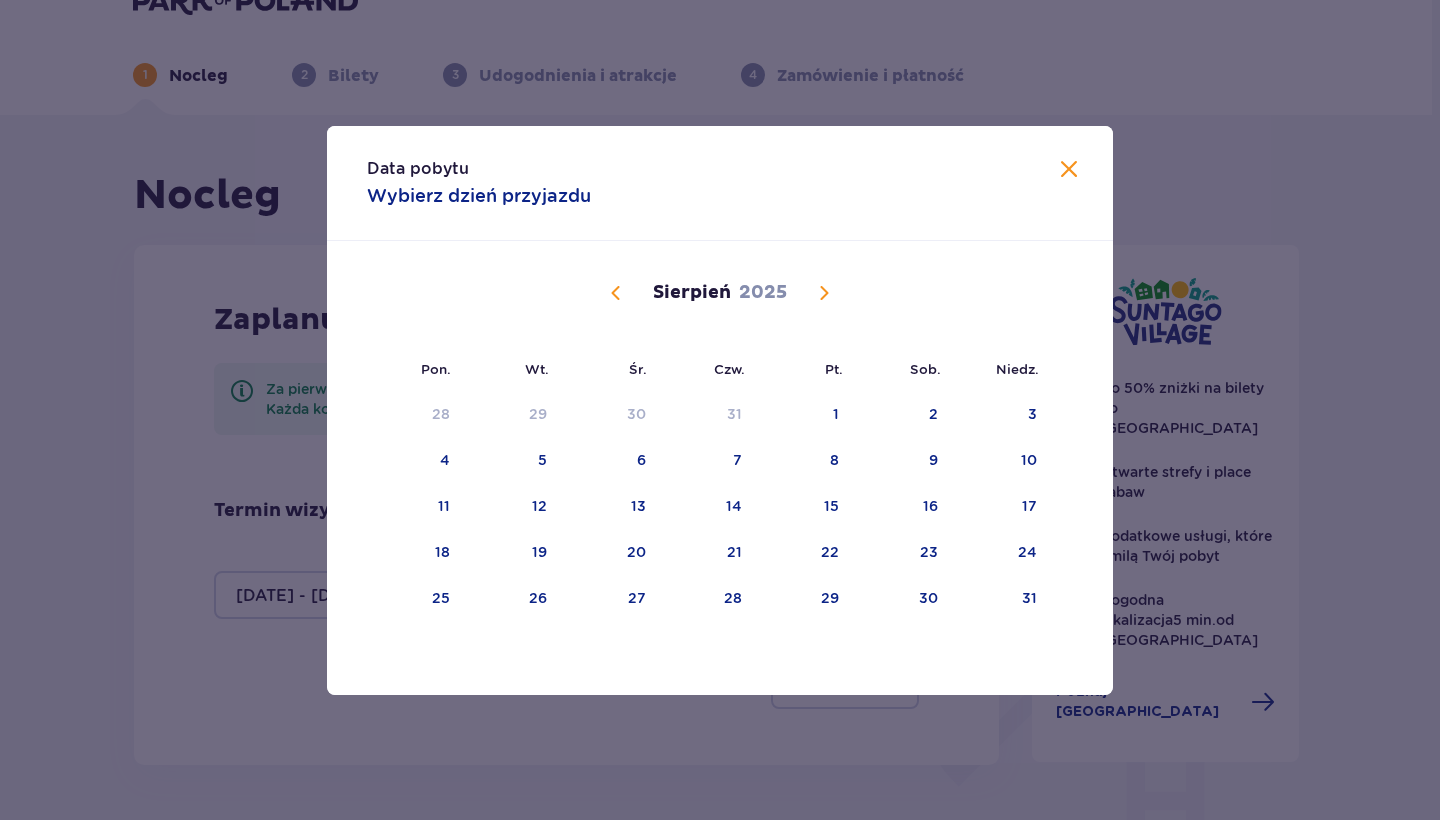 click at bounding box center [616, 293] 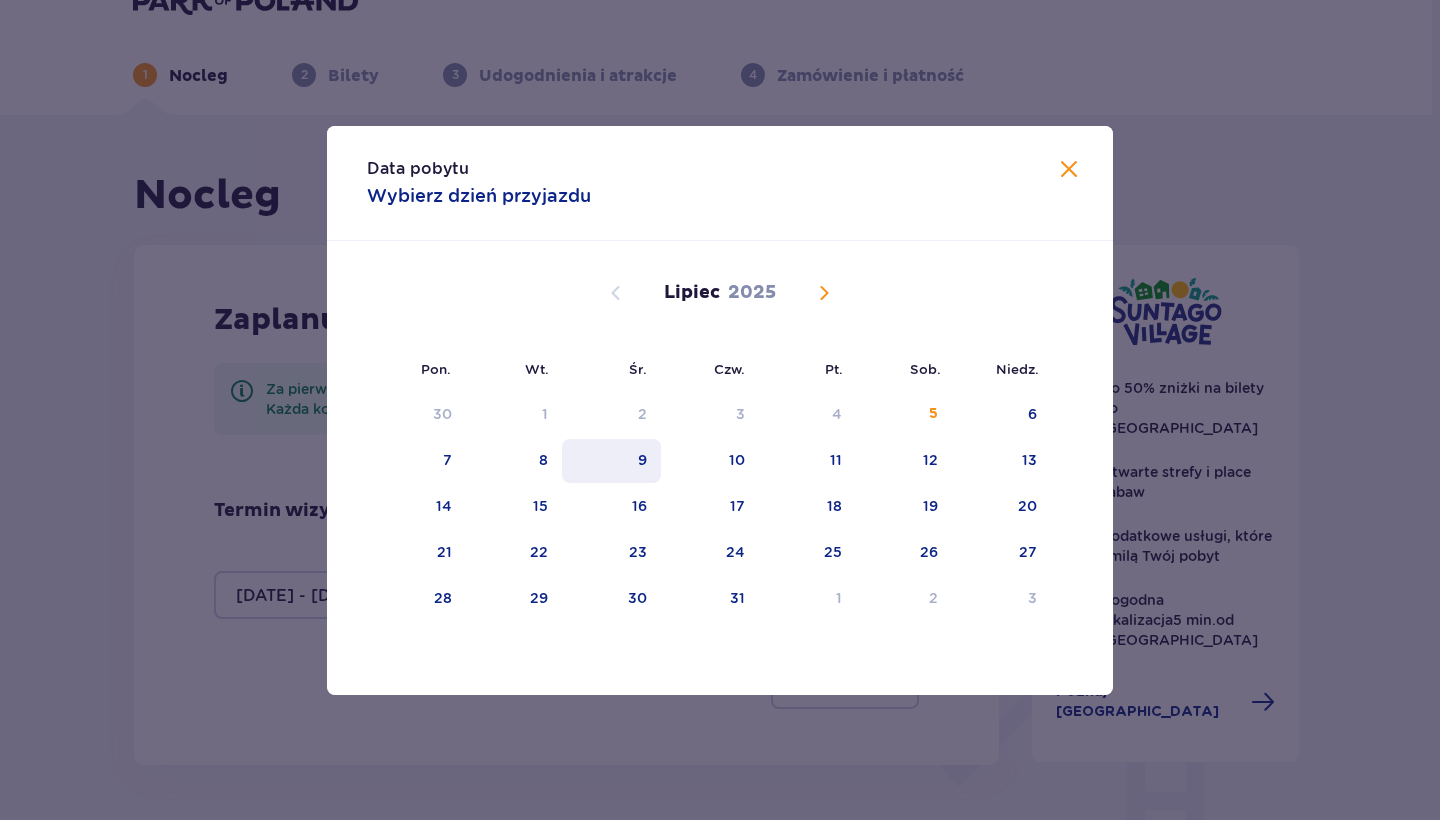 click on "9" at bounding box center (611, 461) 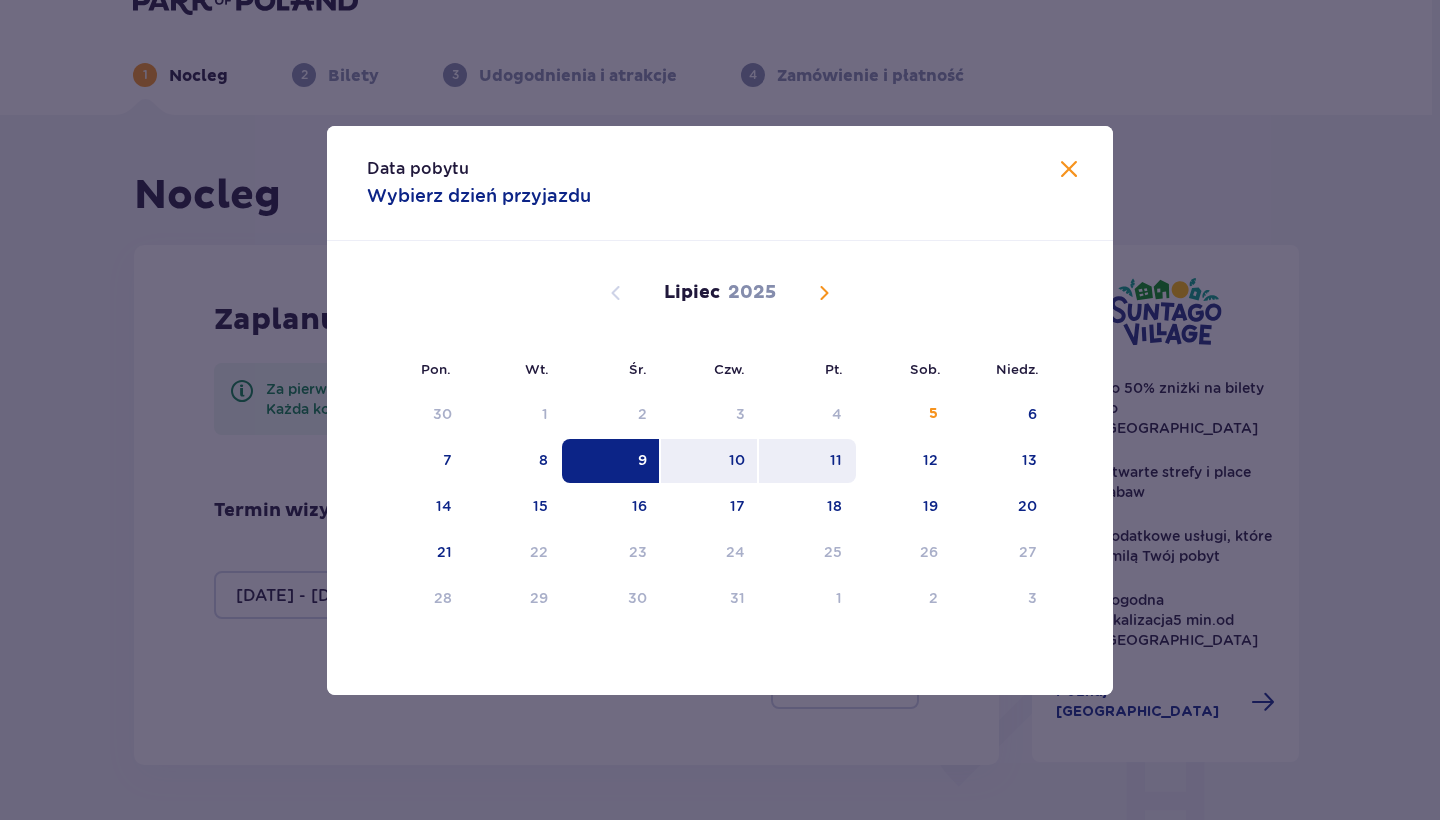 click on "11" at bounding box center [807, 461] 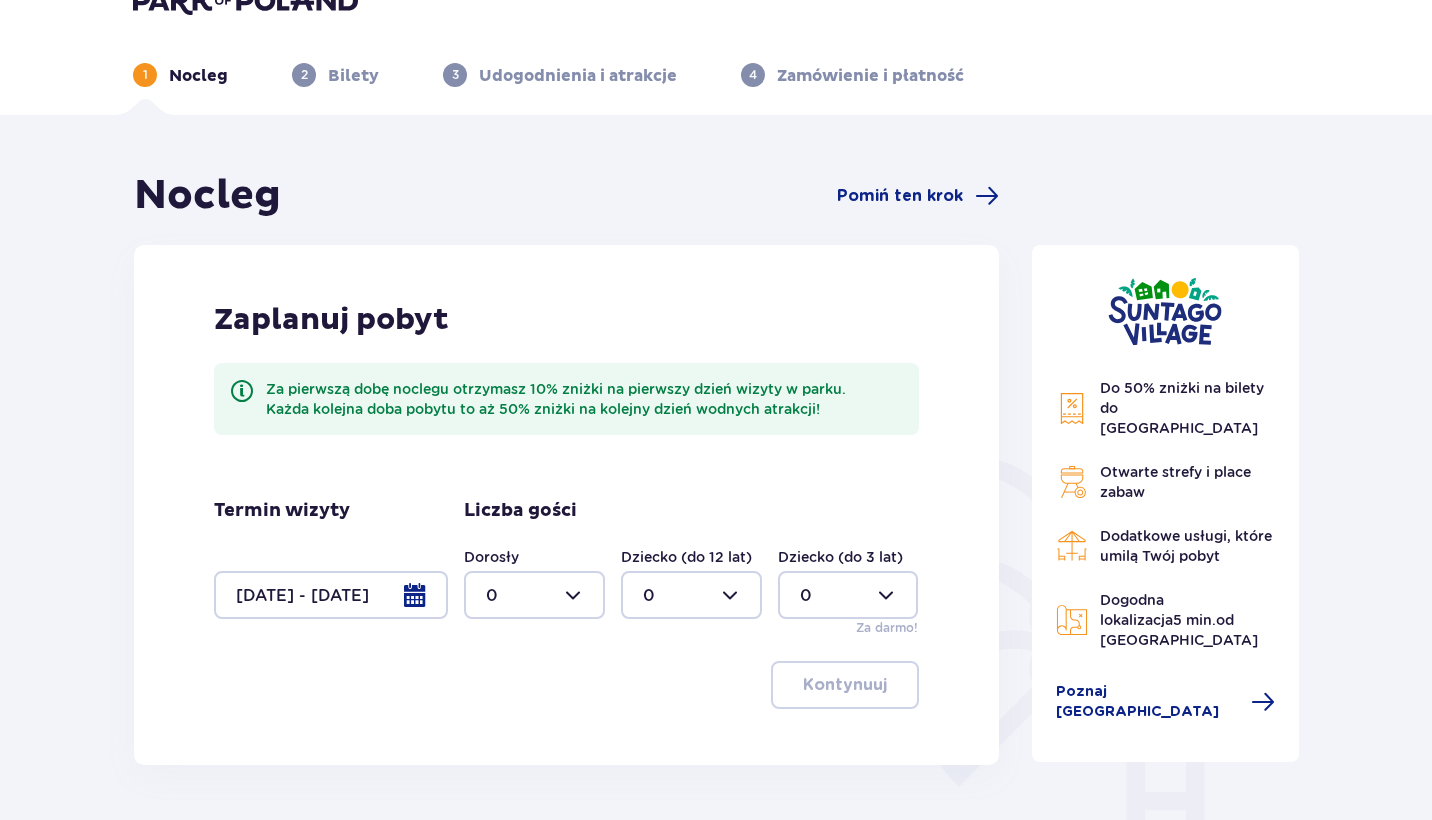 click at bounding box center [534, 595] 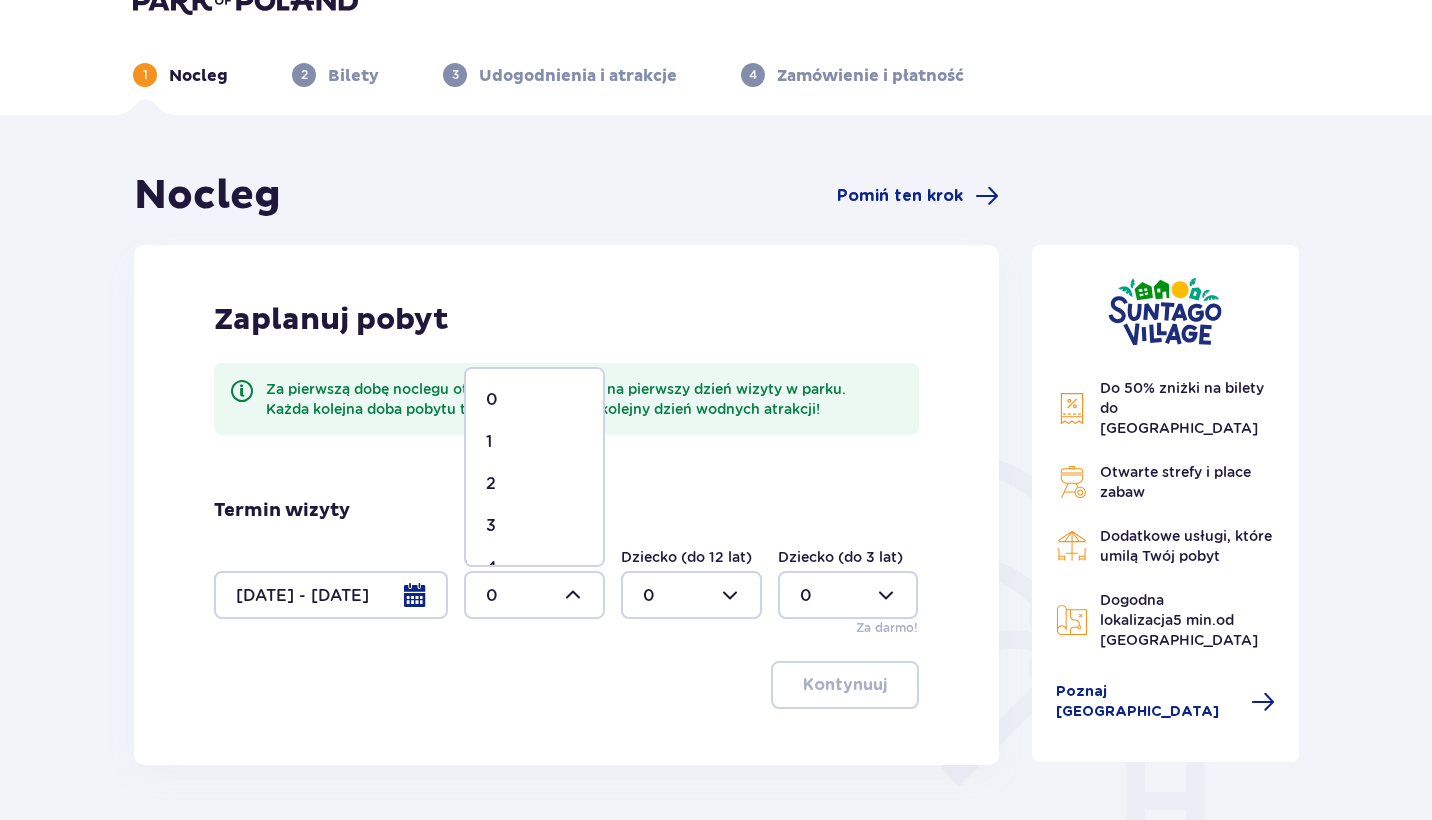 click on "3" at bounding box center [534, 526] 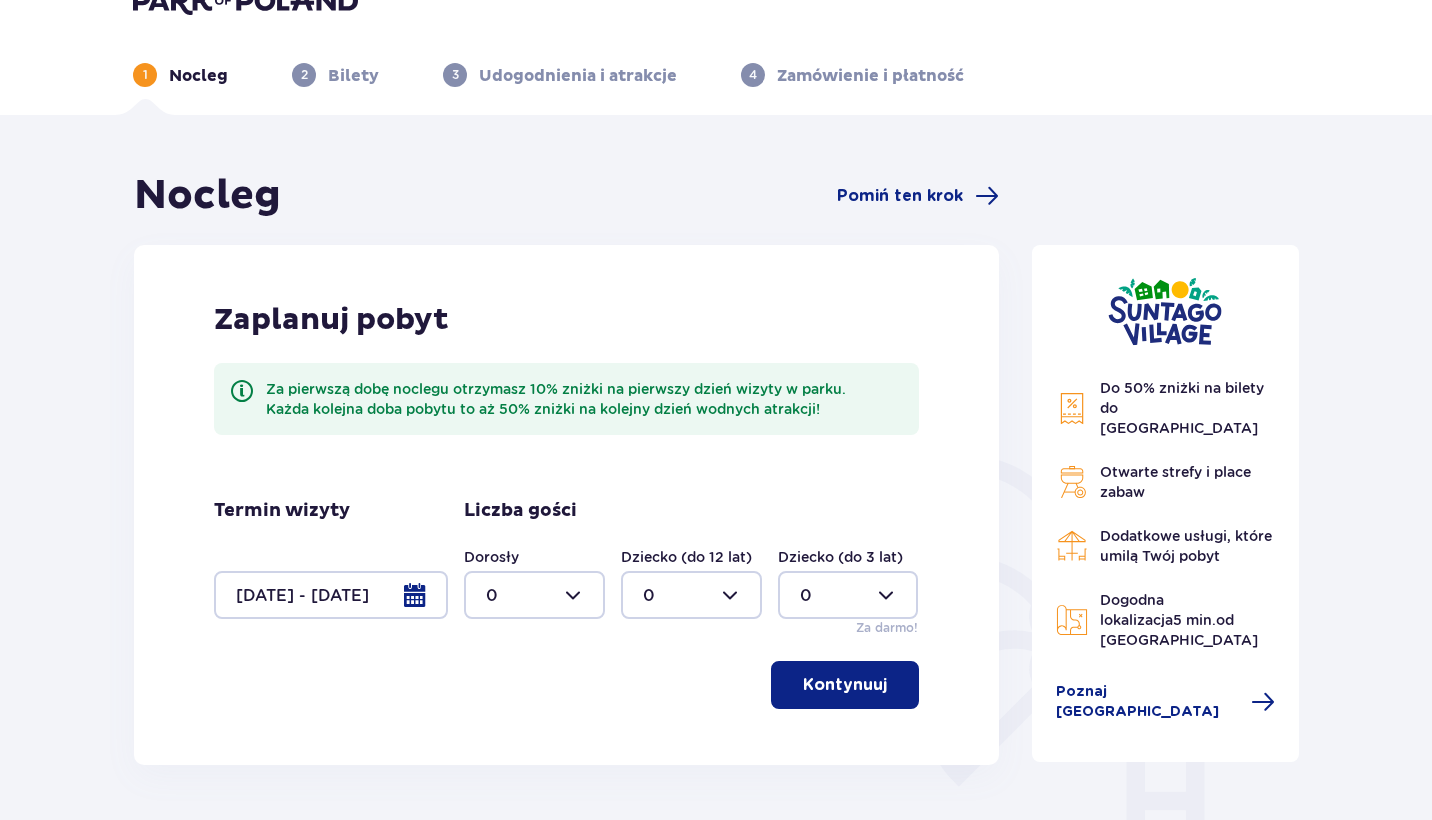 type on "3" 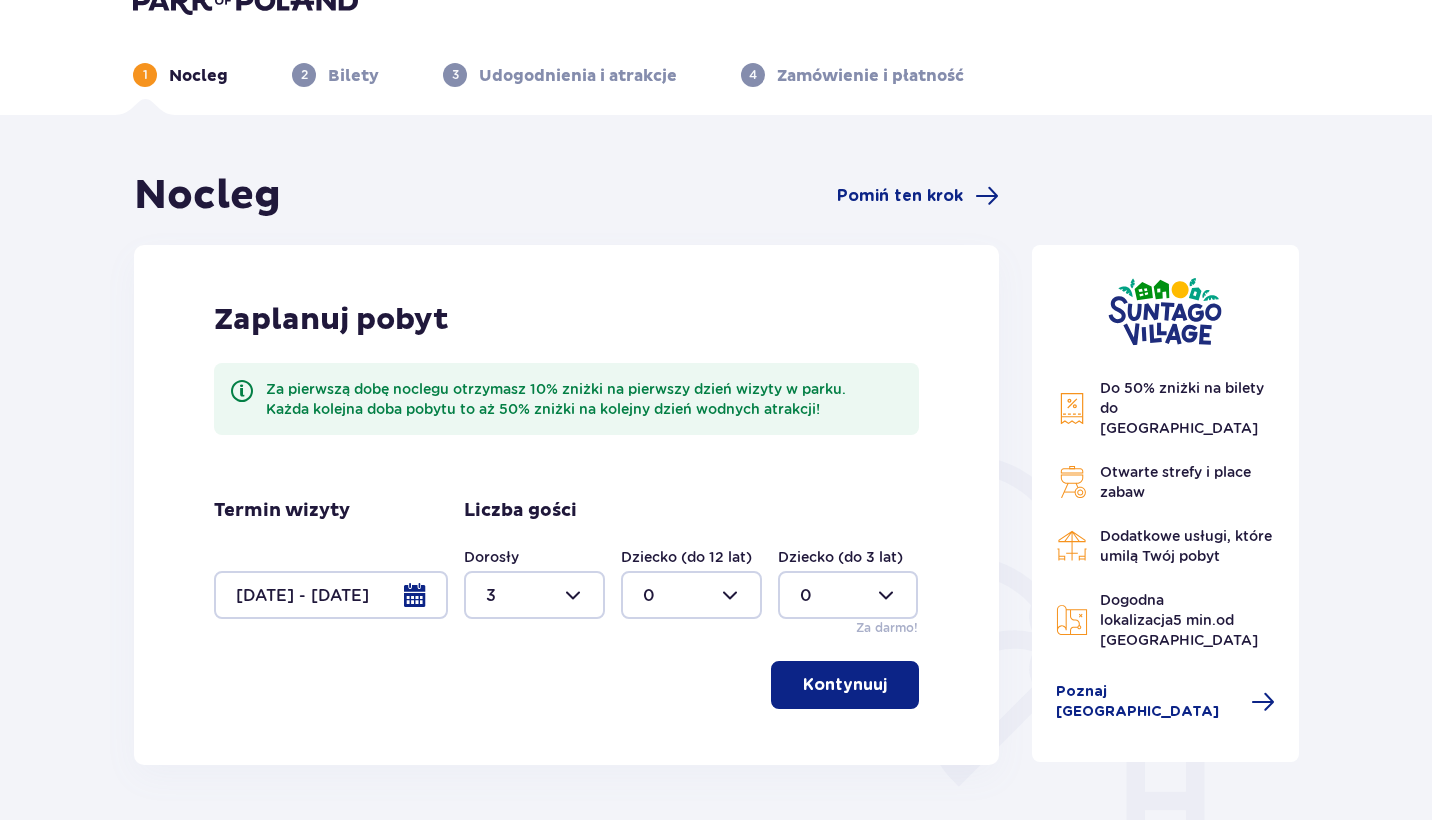 click on "Zaplanuj pobyt Za pierwszą dobę noclegu otrzymasz 10% zniżki na pierwszy dzień wizyty w parku. Każda kolejna doba pobytu to aż 50% zniżki na kolejny dzień wodnych atrakcji! Termin wizyty [DATE] - [DATE] Liczba gości Dorosły   3 Dziecko (do 12 lat)   0 Dziecko (do 3 lat)   0 Za darmo! Kontynuuj" at bounding box center [566, 505] 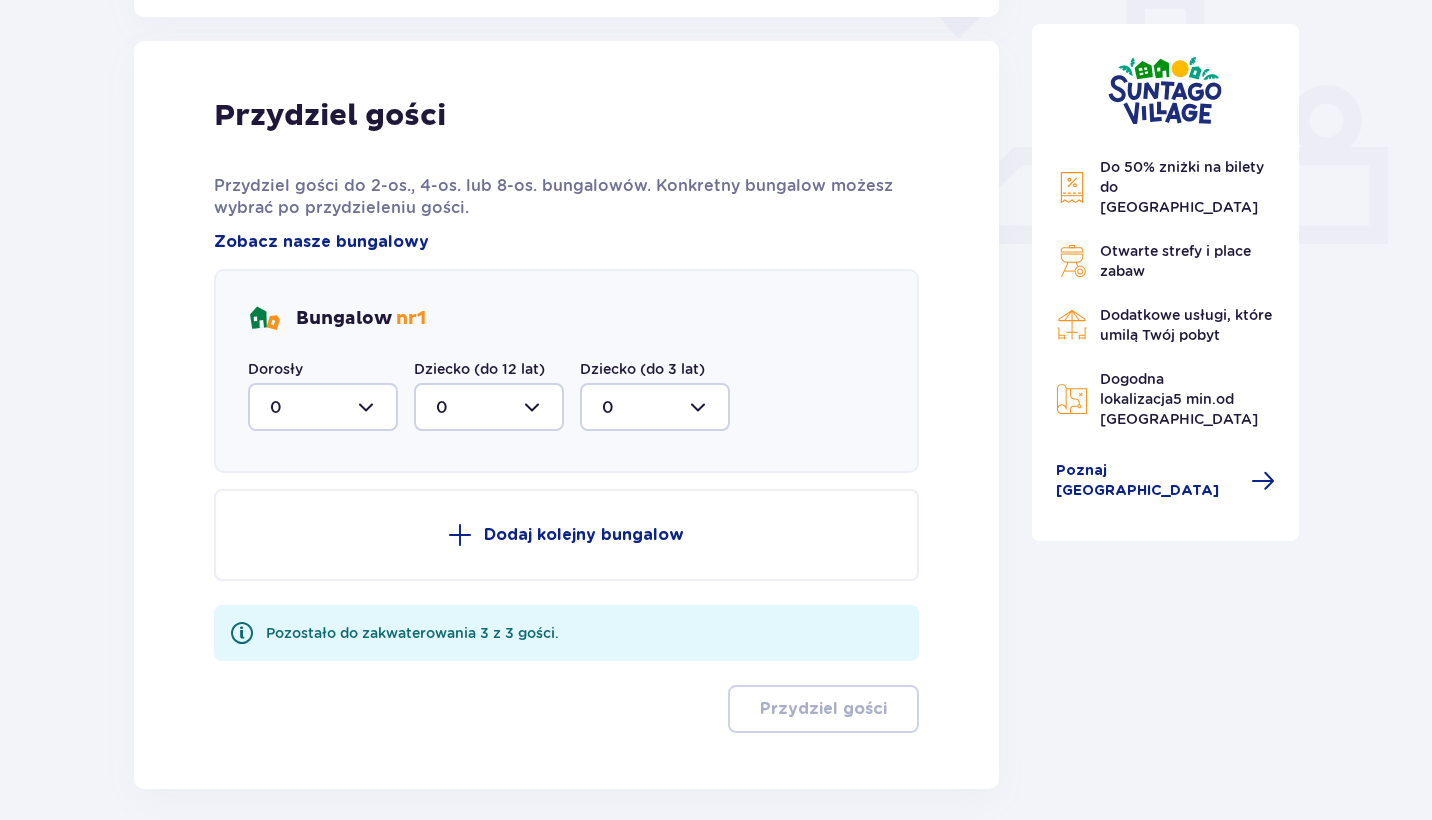 scroll, scrollTop: 806, scrollLeft: 0, axis: vertical 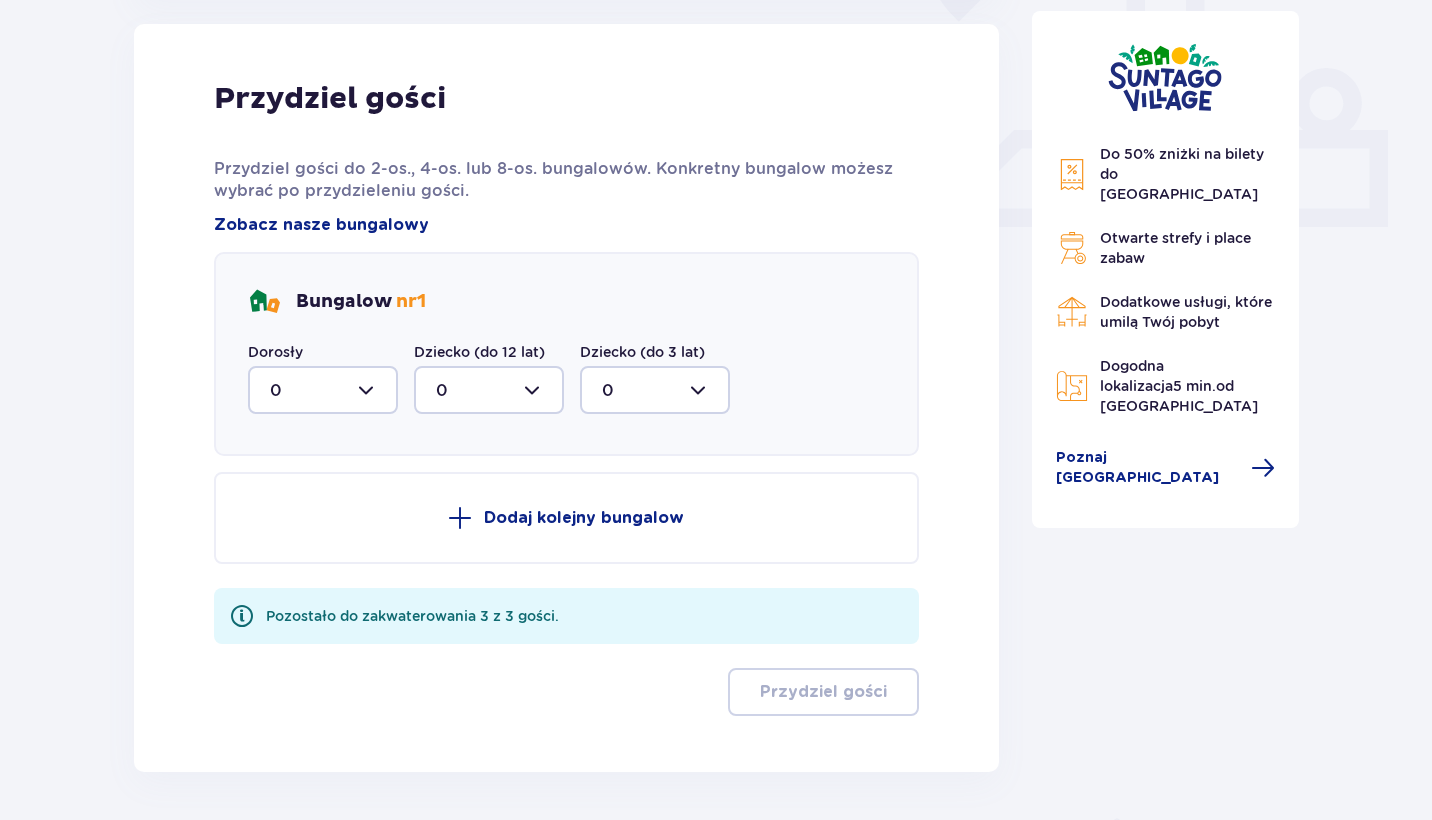 click at bounding box center (323, 390) 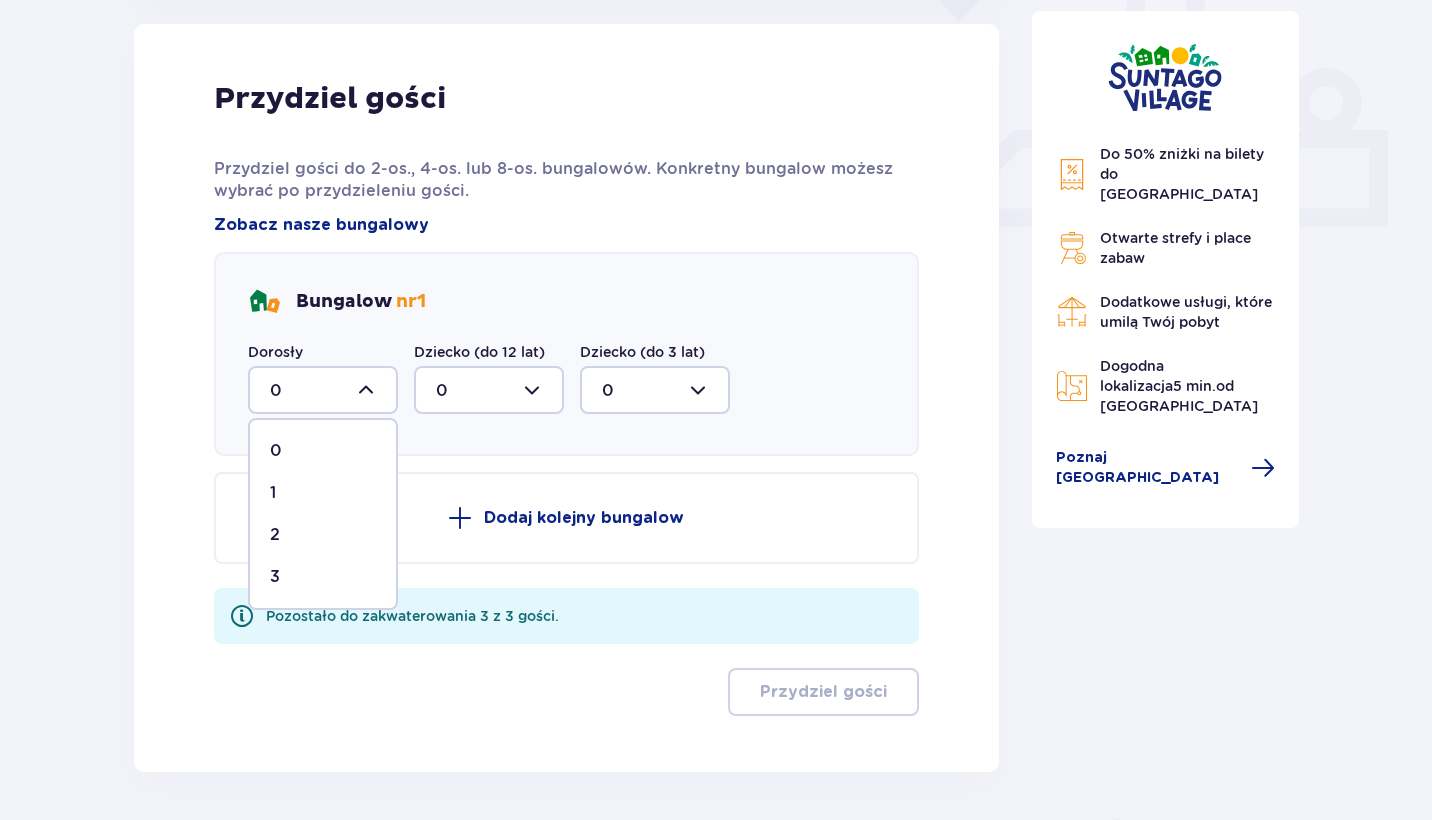 click on "3" at bounding box center [323, 577] 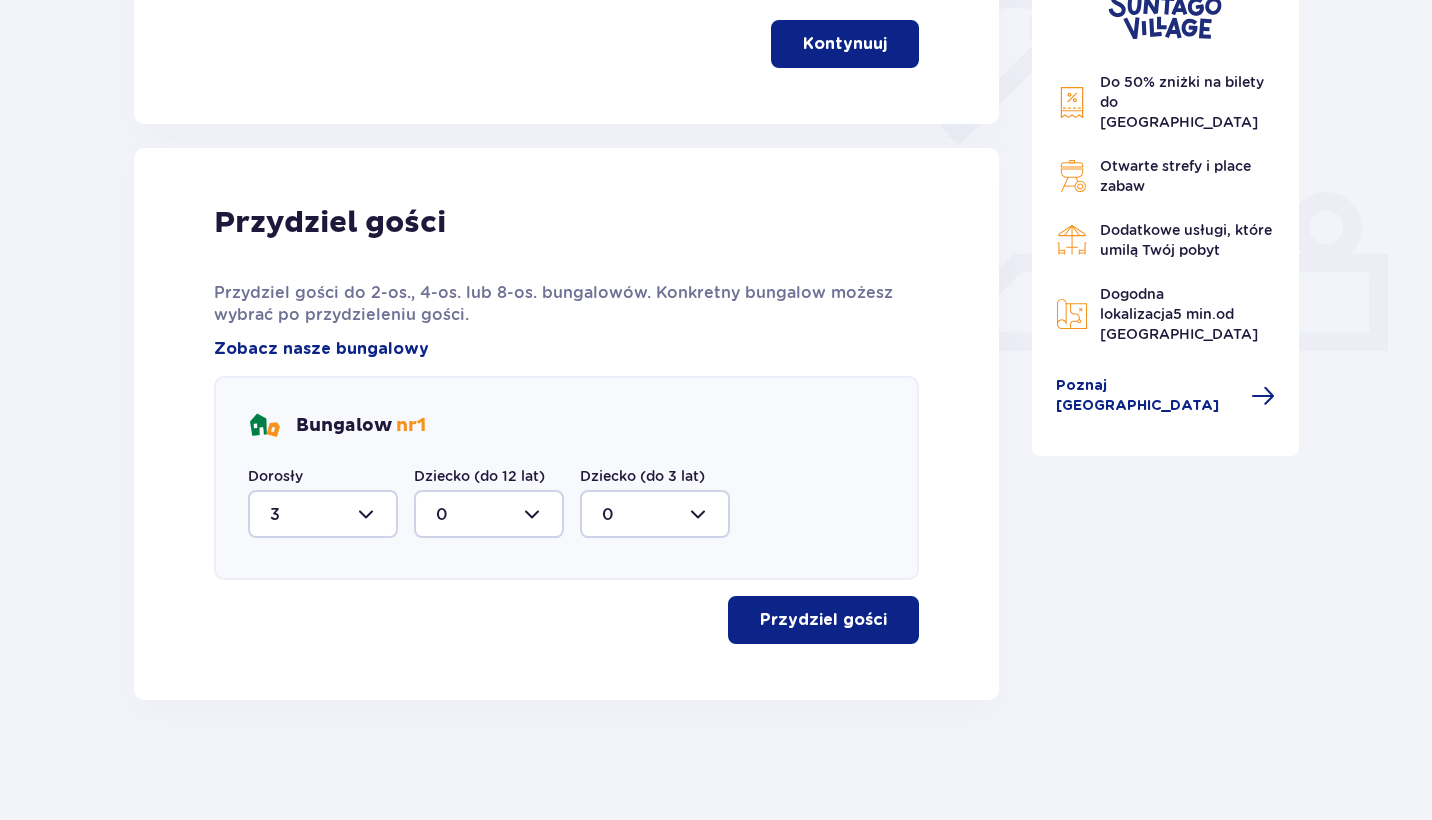 click on "Przydziel gości" at bounding box center (823, 620) 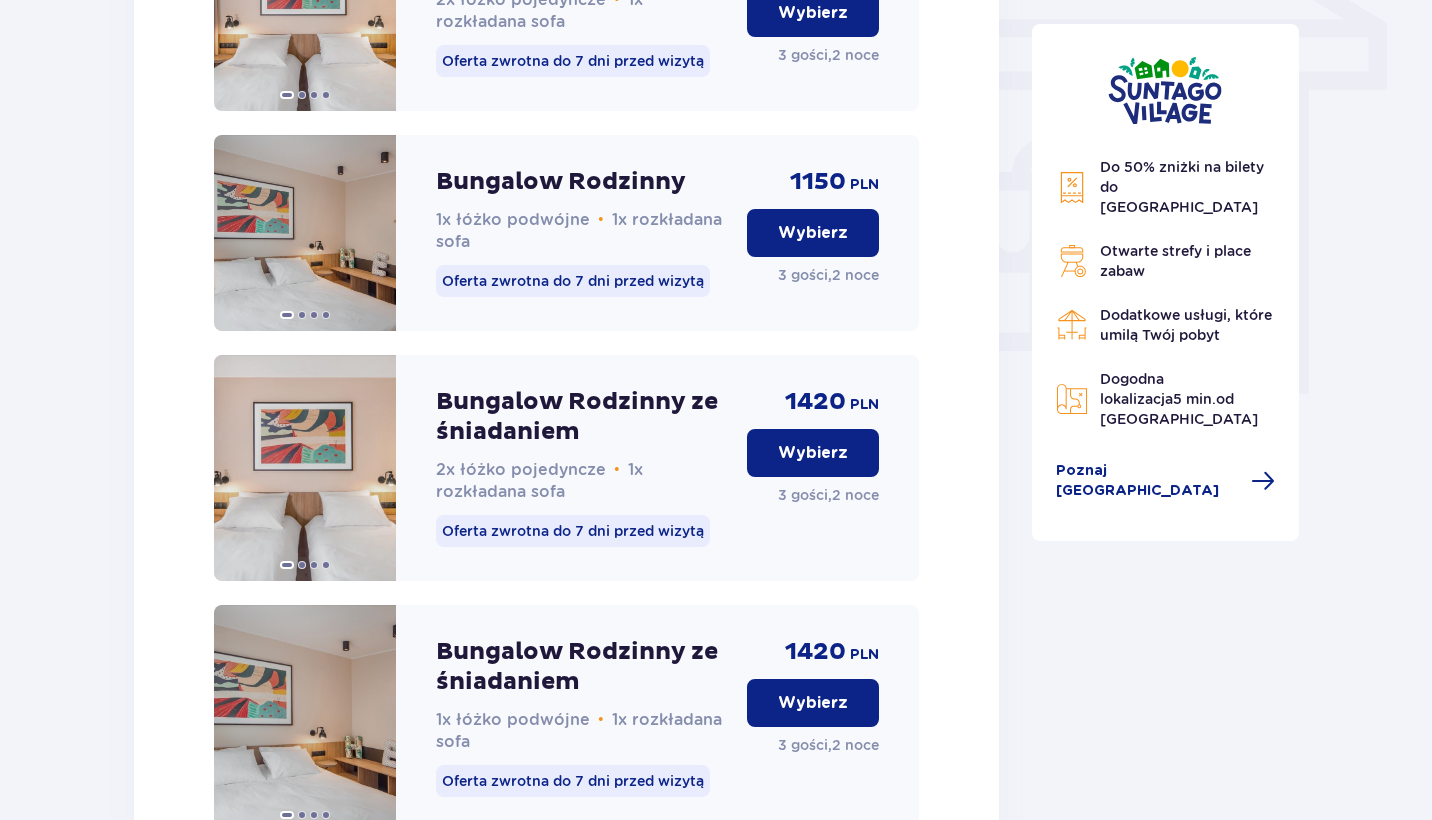 scroll, scrollTop: 1795, scrollLeft: 0, axis: vertical 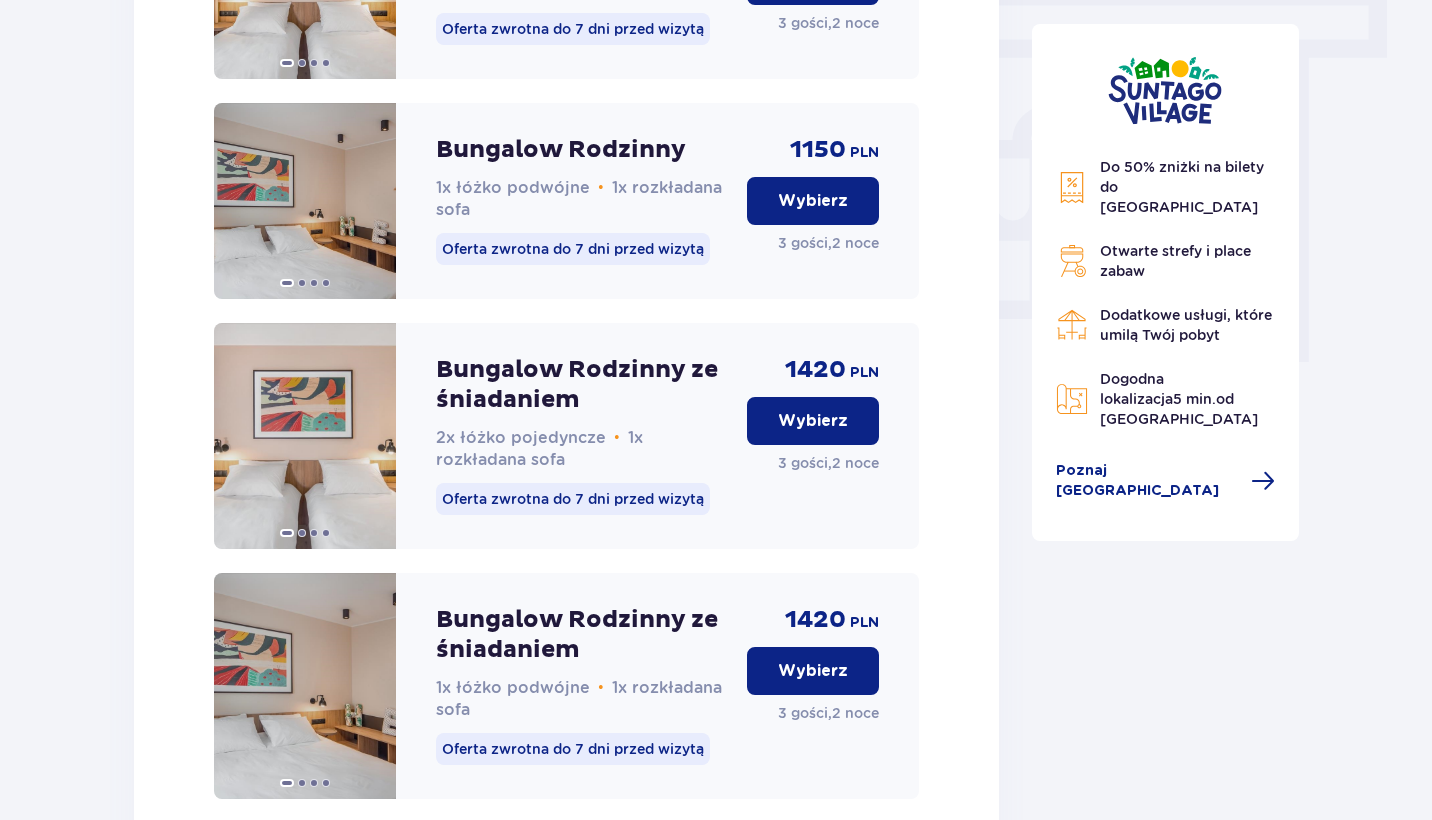 click on "Wybierz" at bounding box center (813, 671) 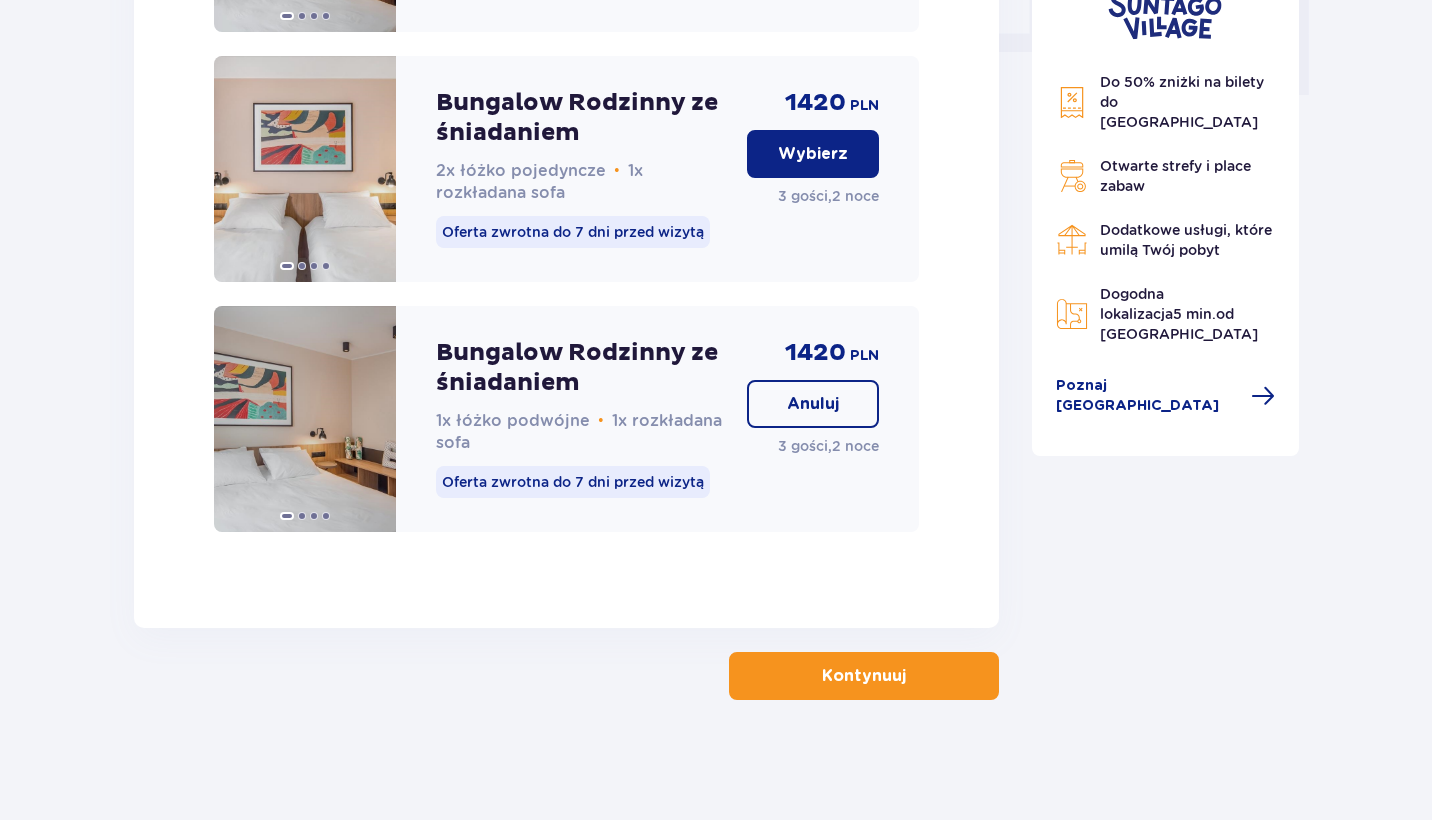 scroll, scrollTop: 2082, scrollLeft: 0, axis: vertical 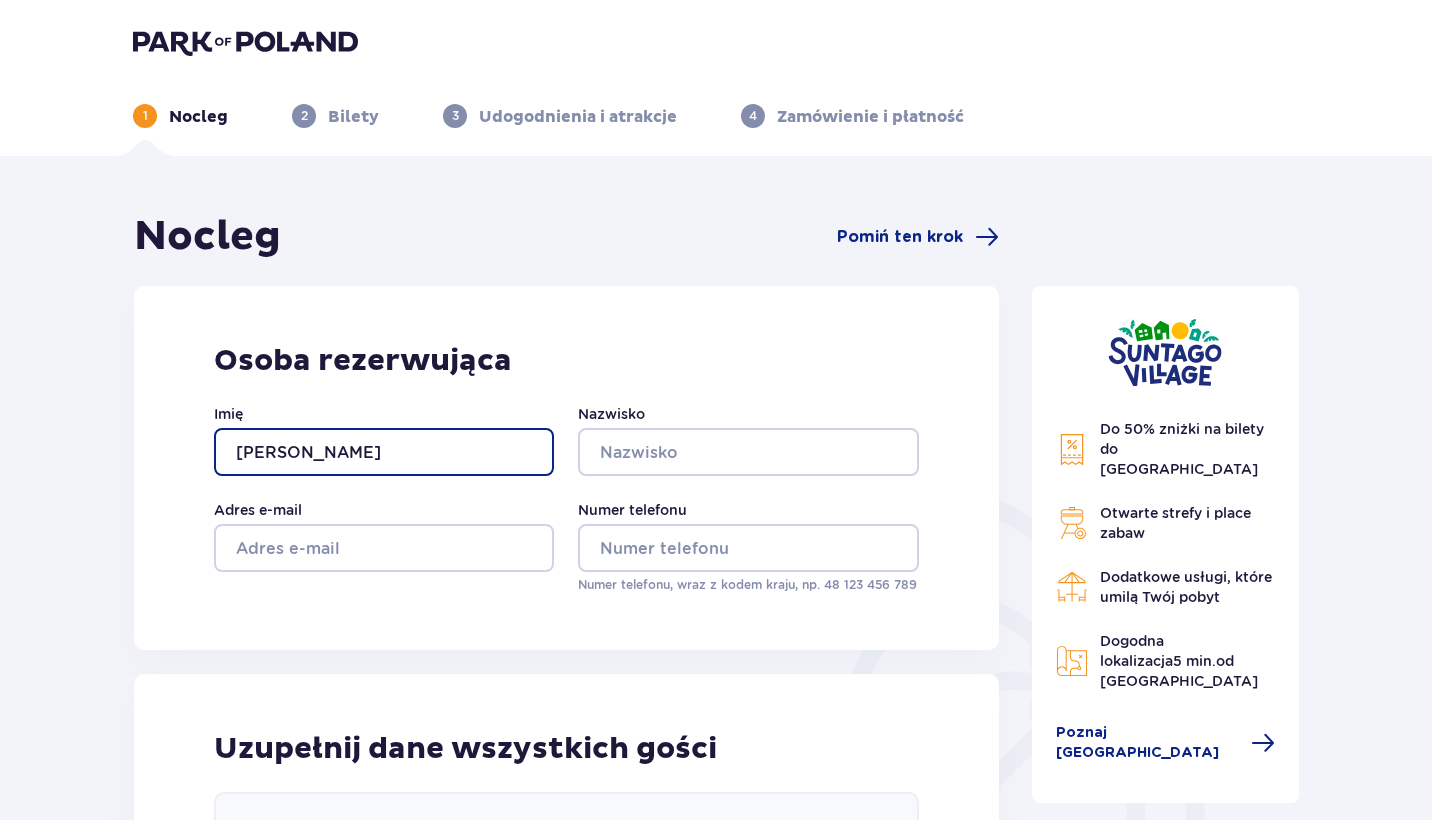 type on "[PERSON_NAME]" 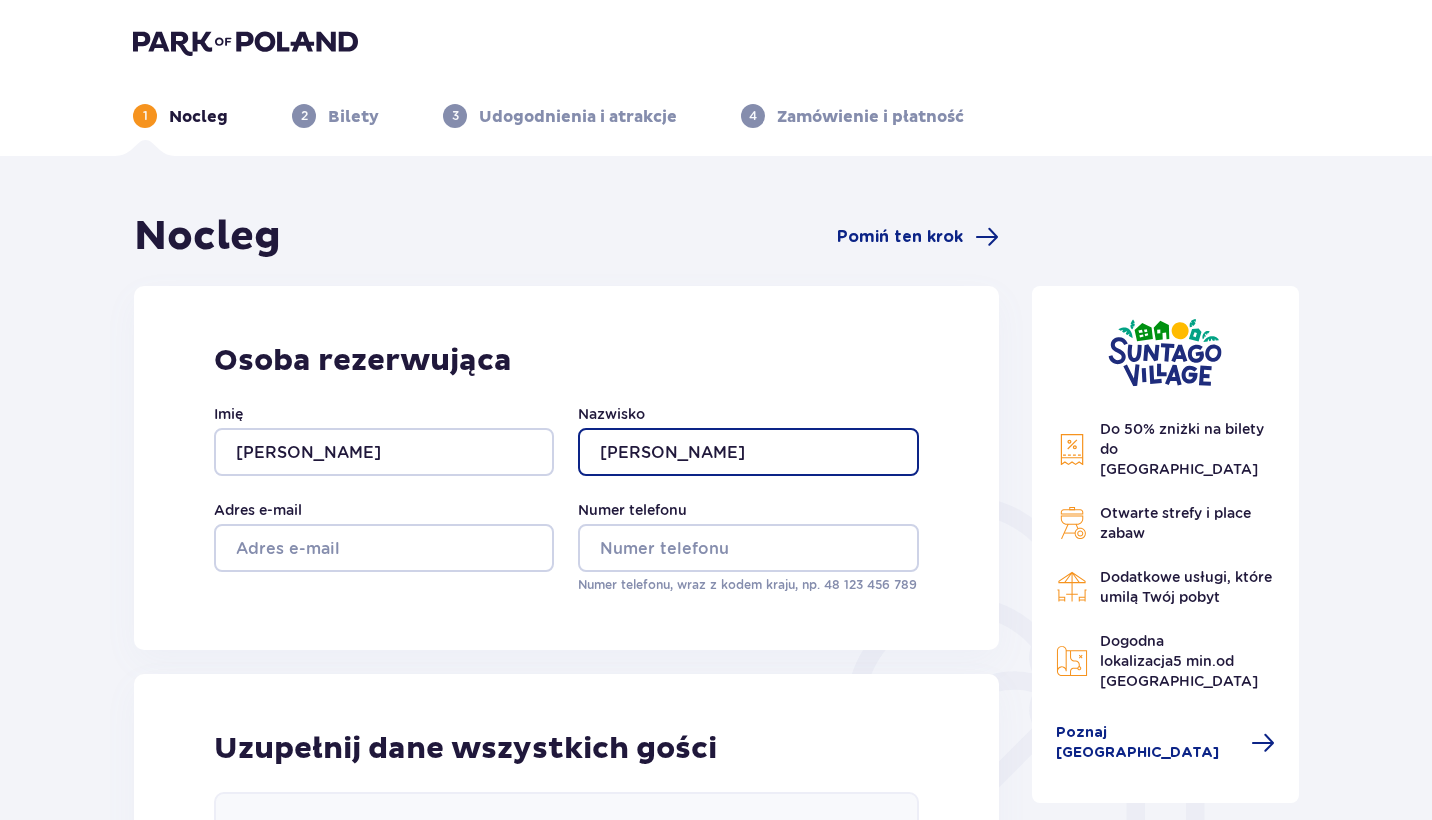 type on "[PERSON_NAME]" 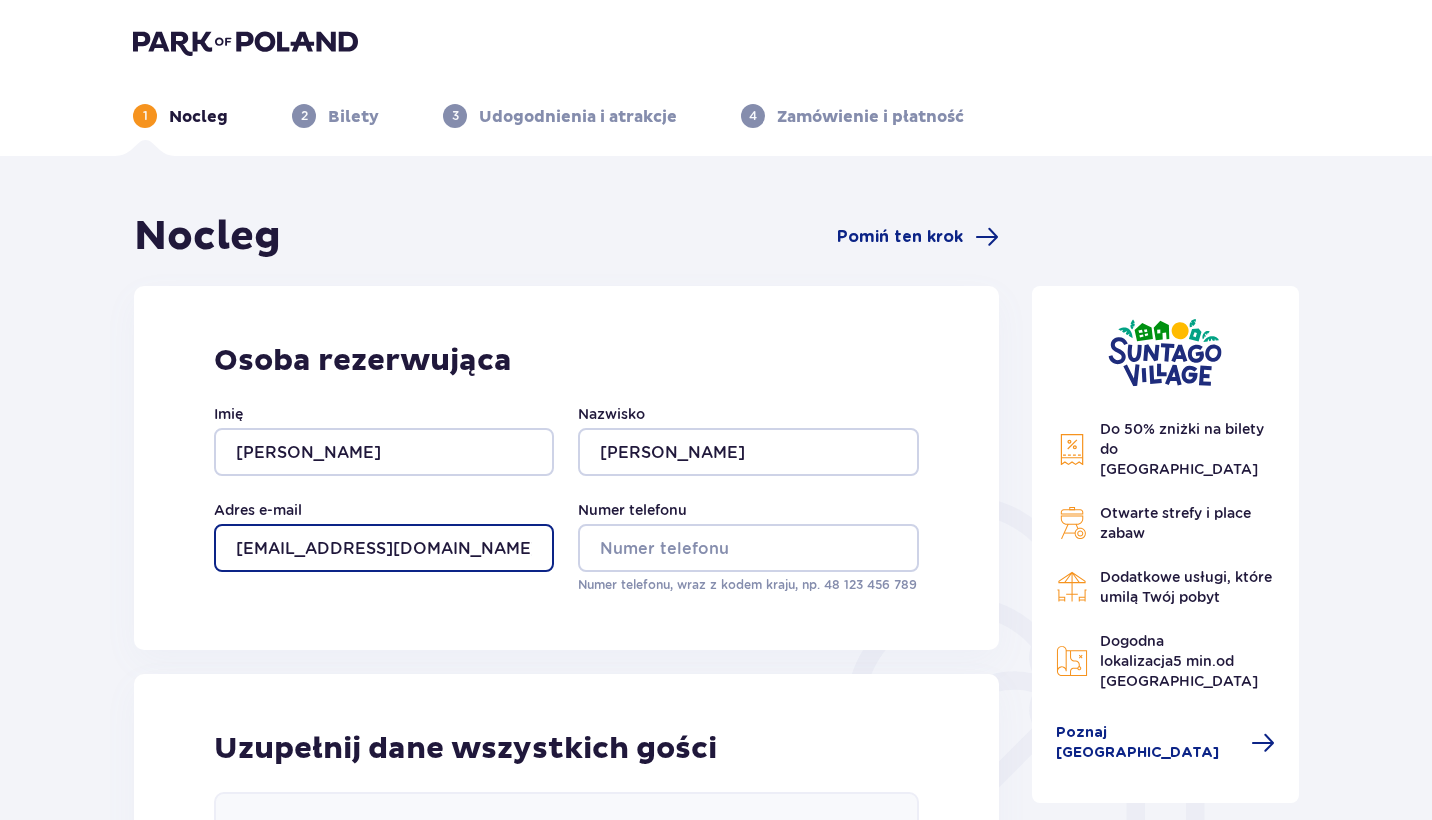 type on "[EMAIL_ADDRESS][DOMAIN_NAME]" 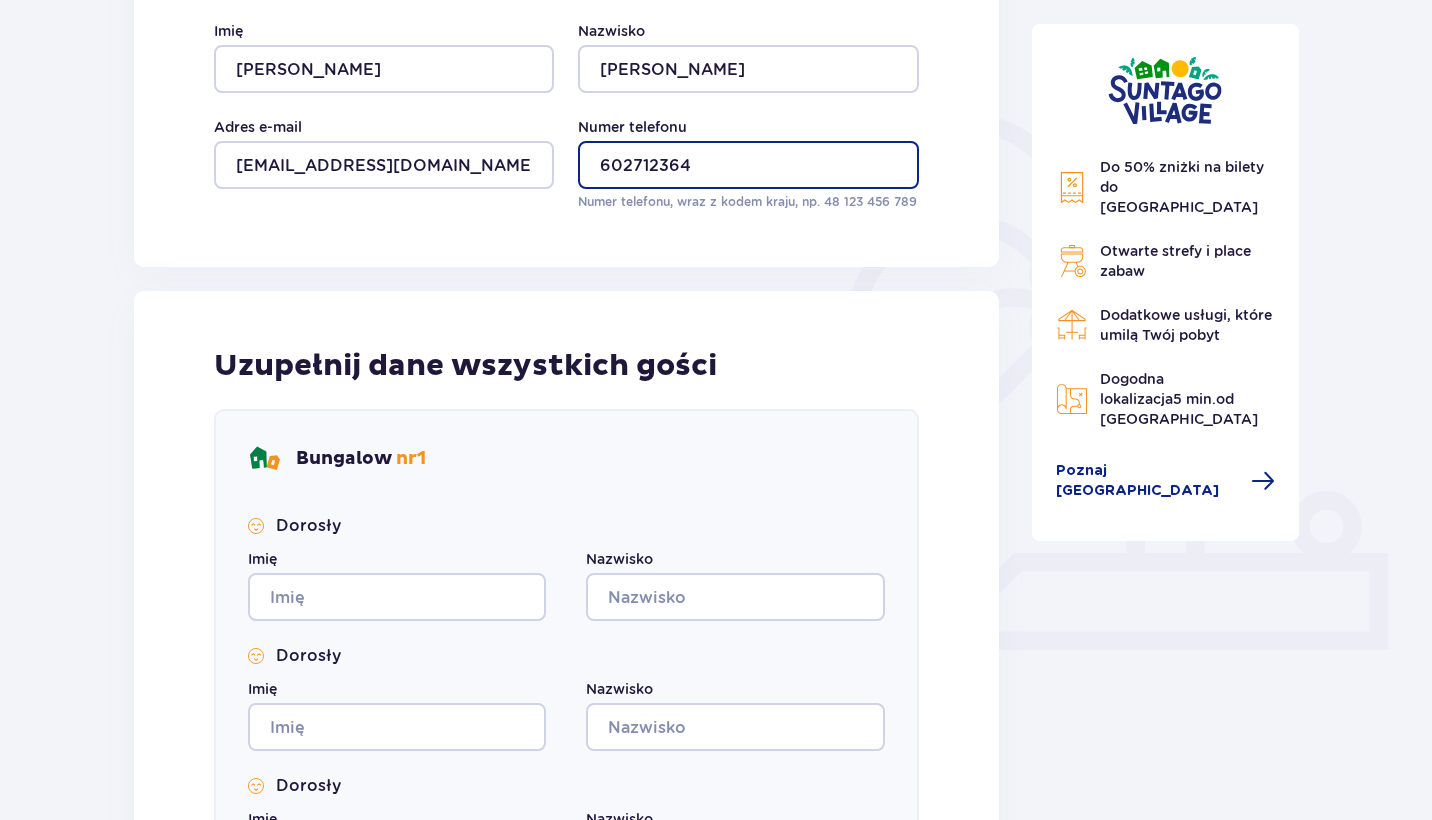 scroll, scrollTop: 587, scrollLeft: 0, axis: vertical 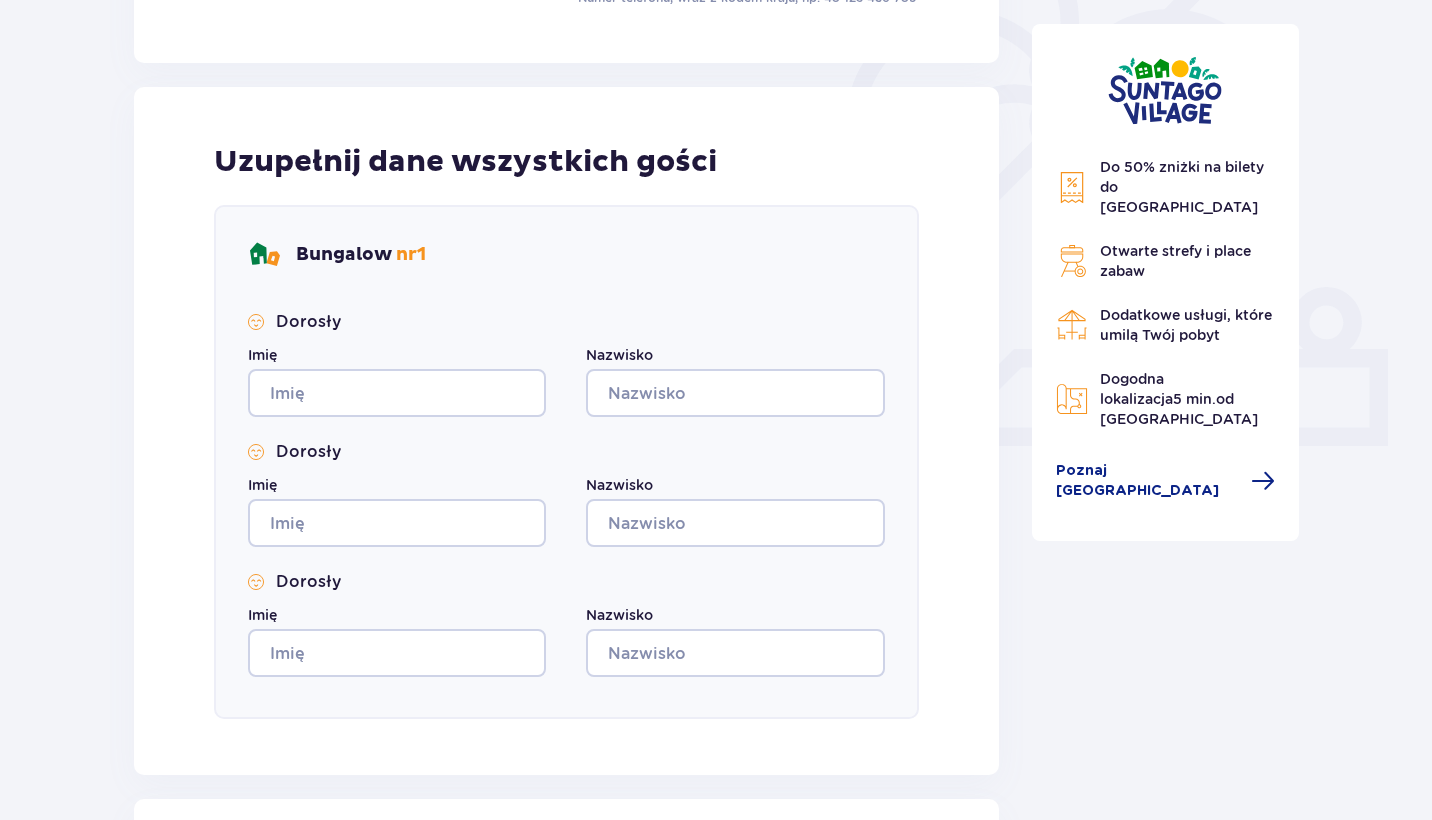 type on "602712364" 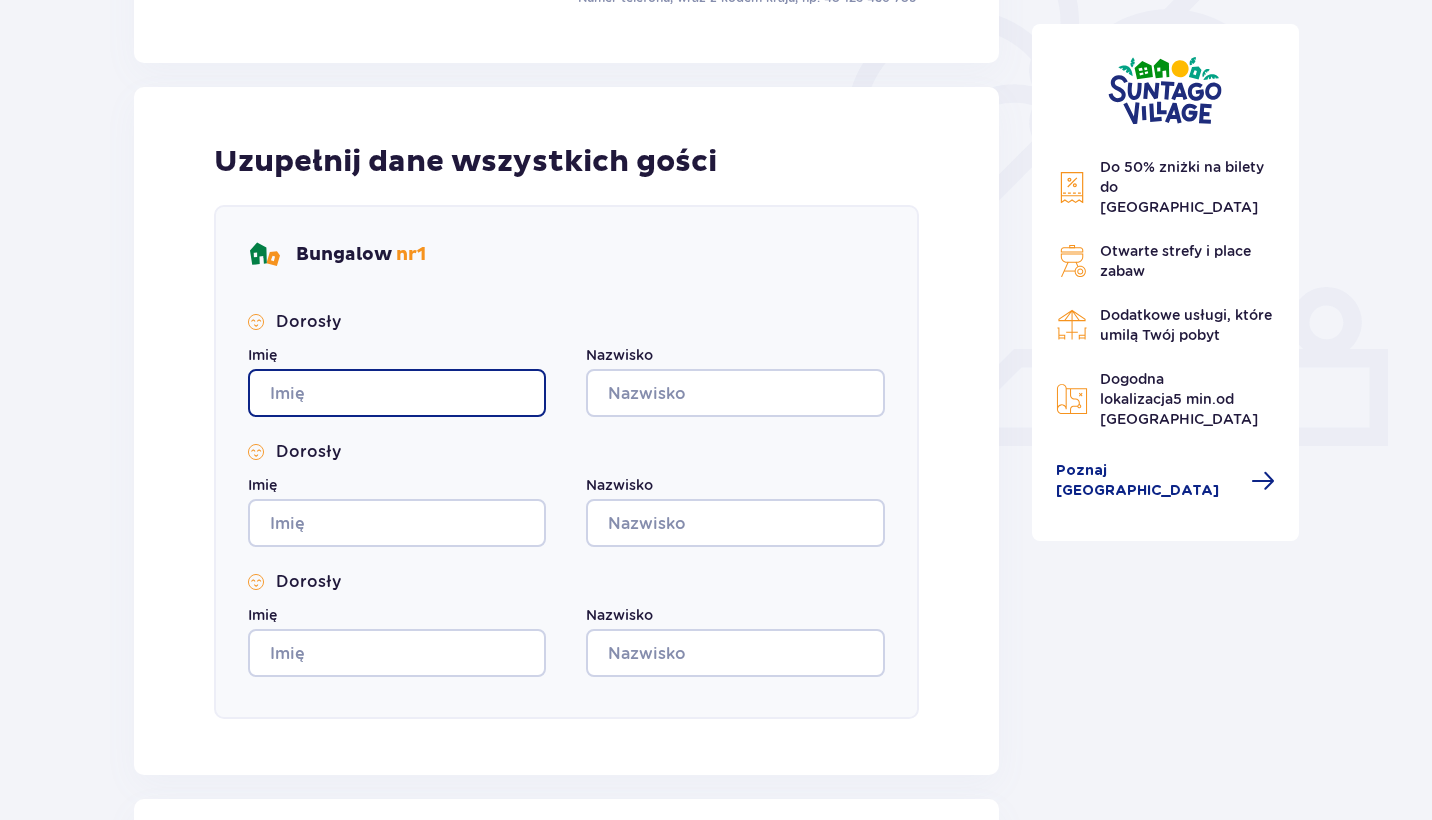 type on "k" 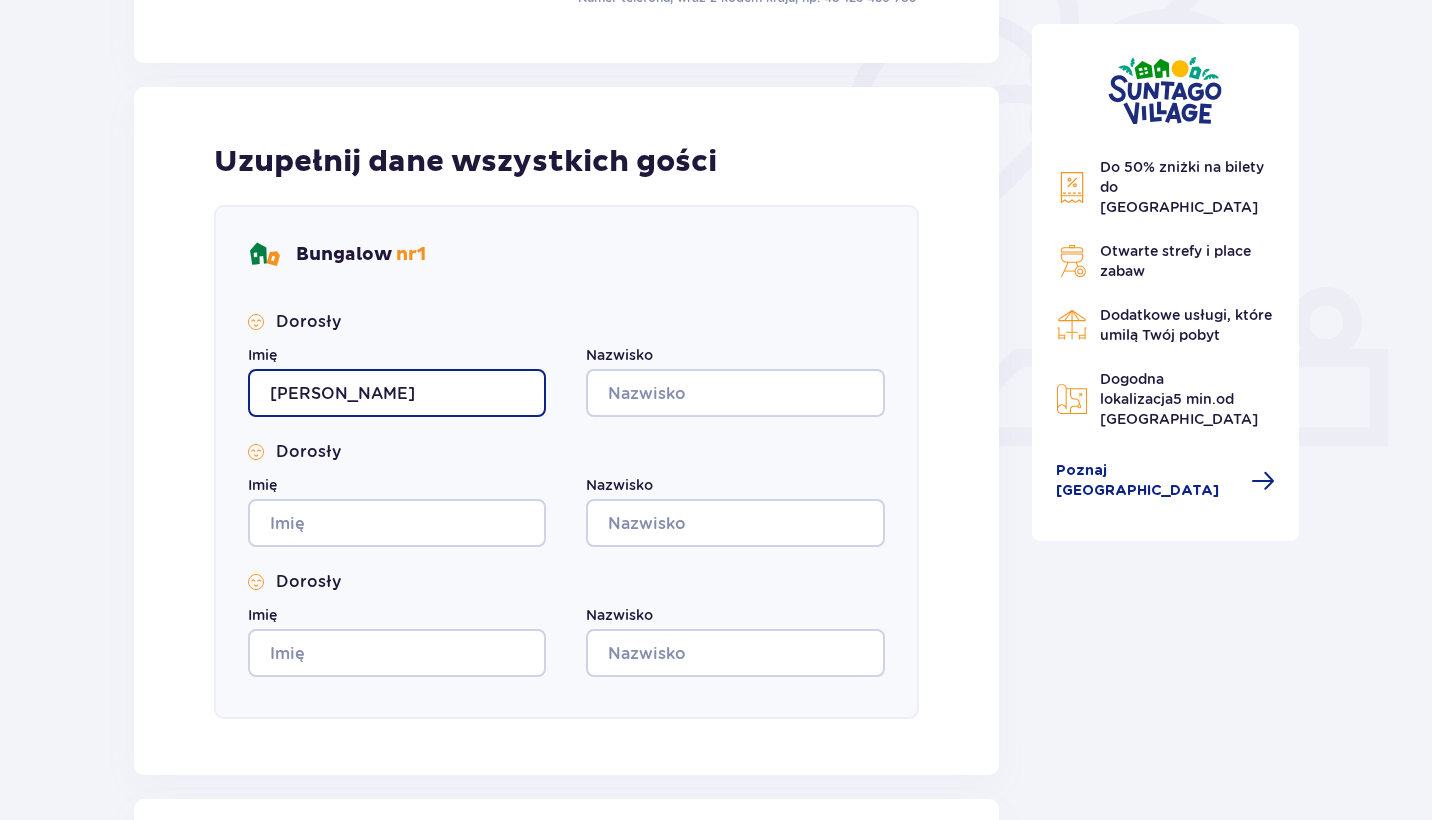 type on "[PERSON_NAME]" 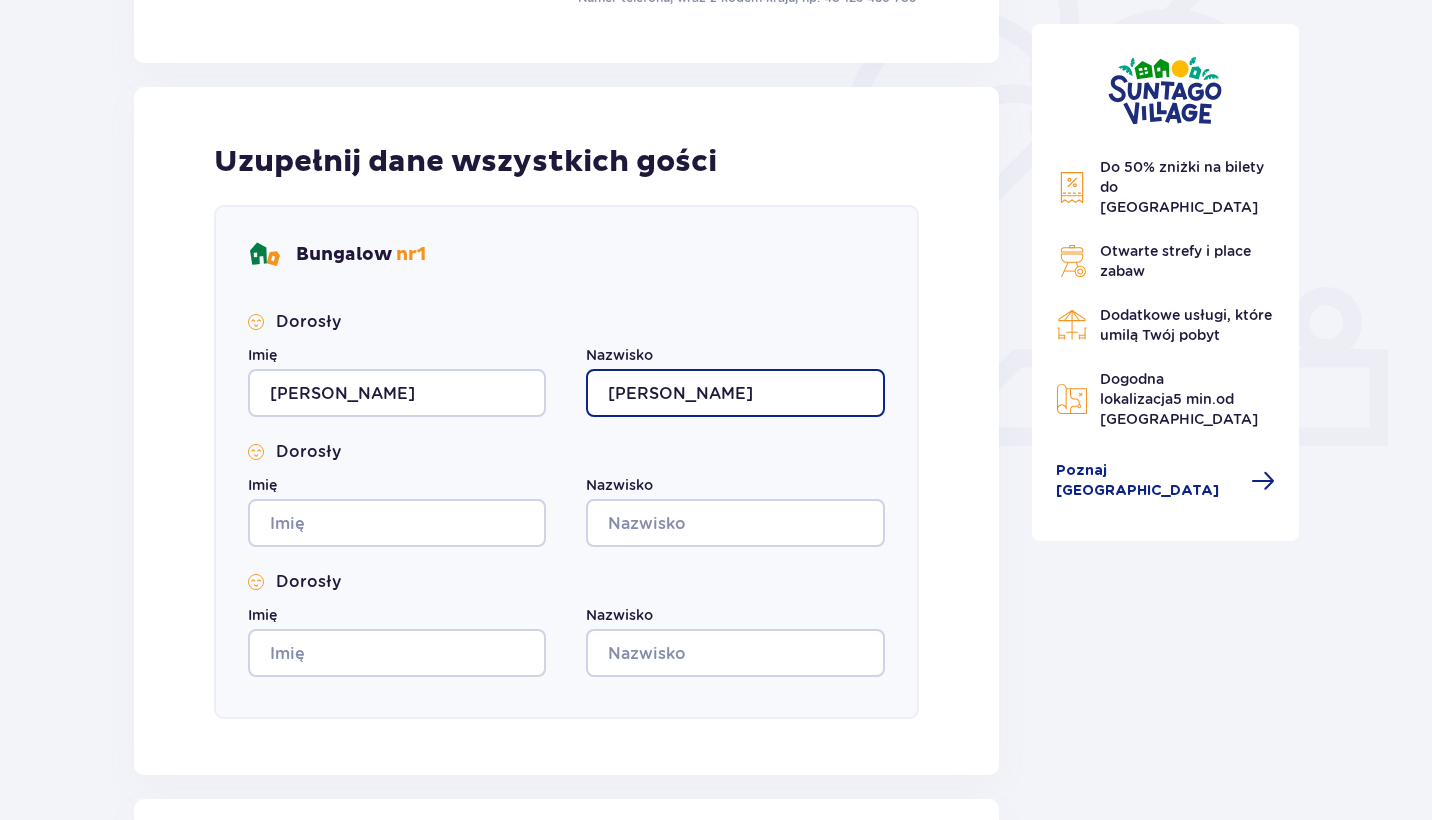 type on "[PERSON_NAME]" 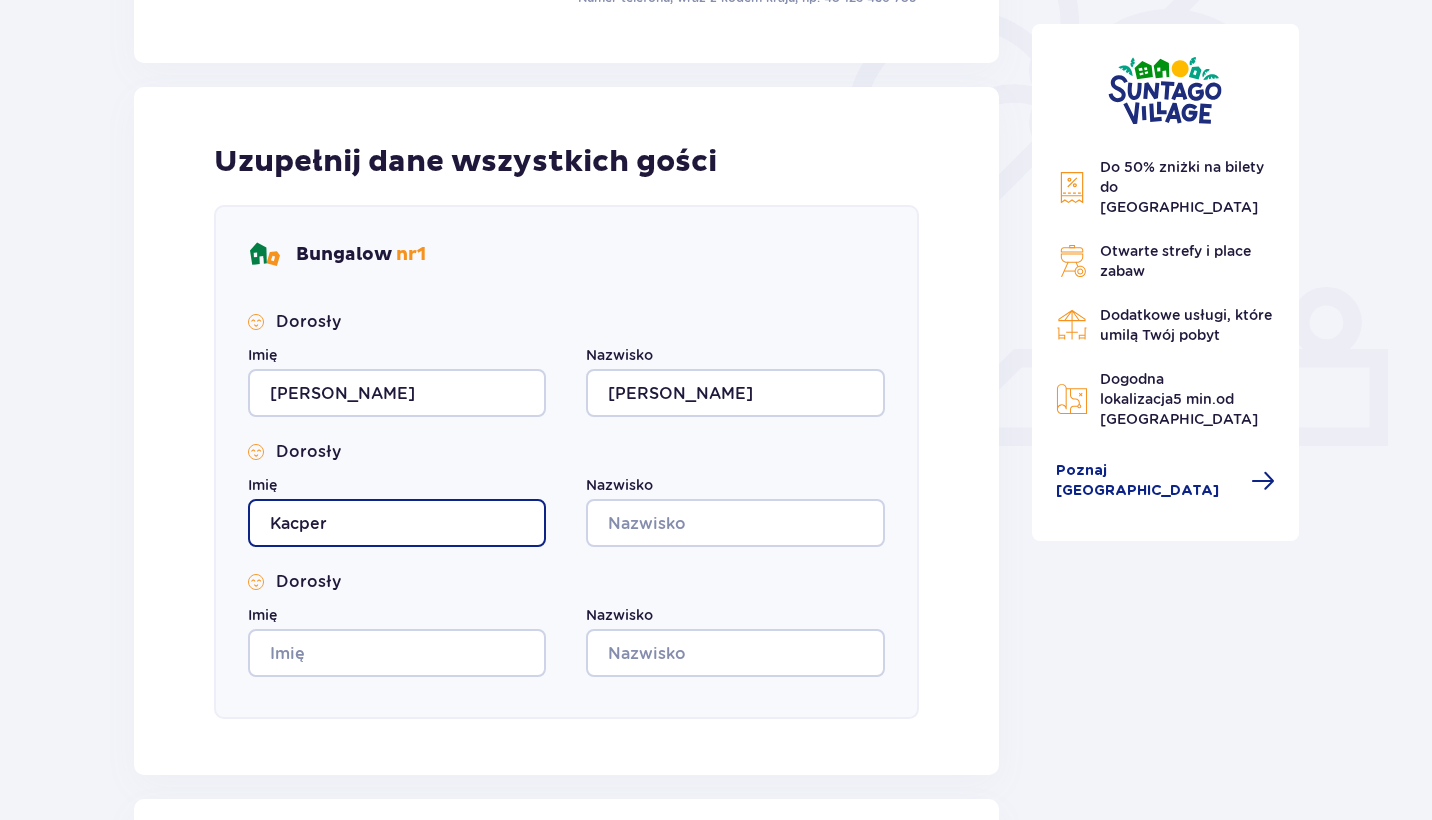 type on "Kacper" 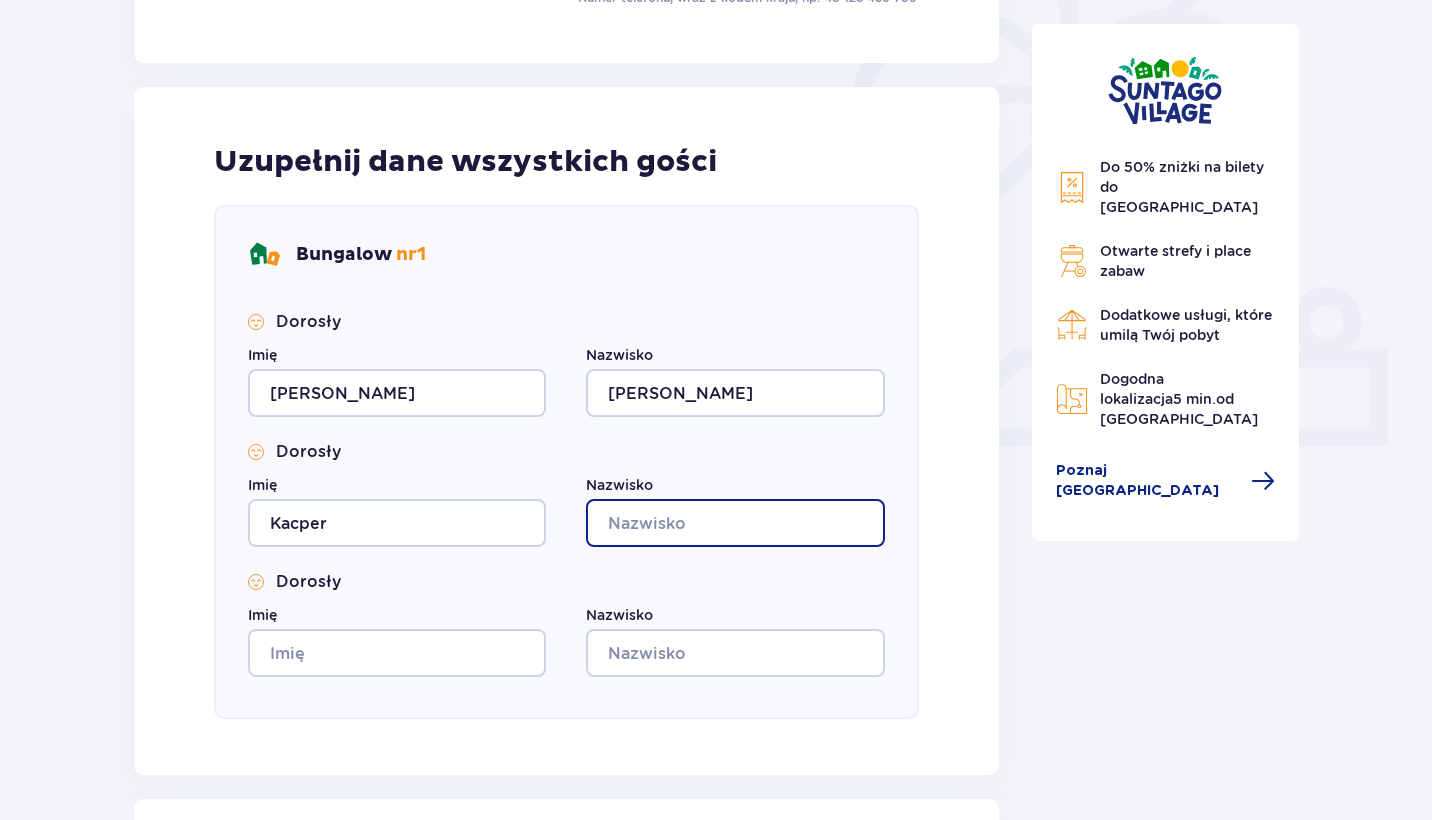type on "s" 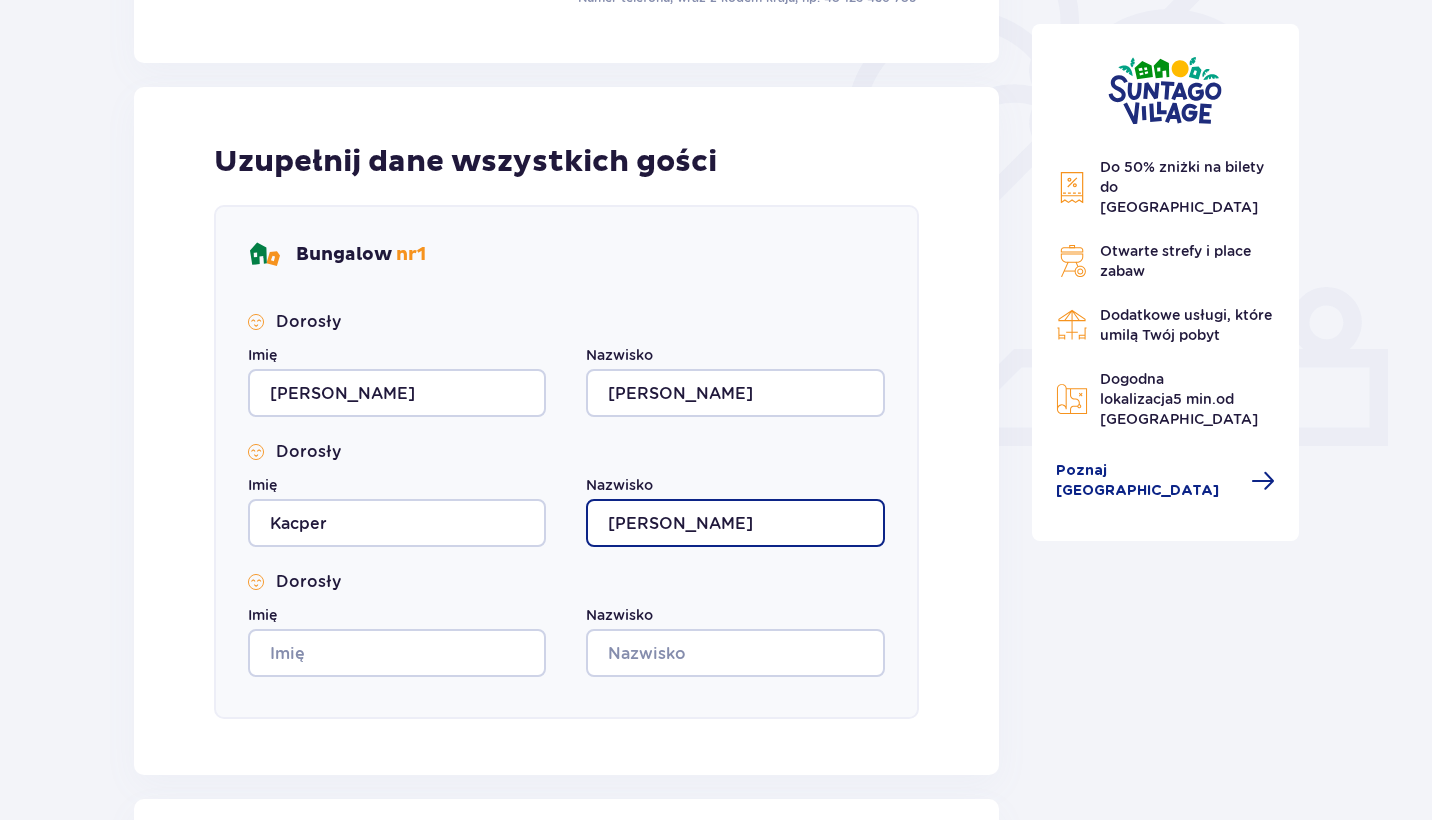 type on "[PERSON_NAME]" 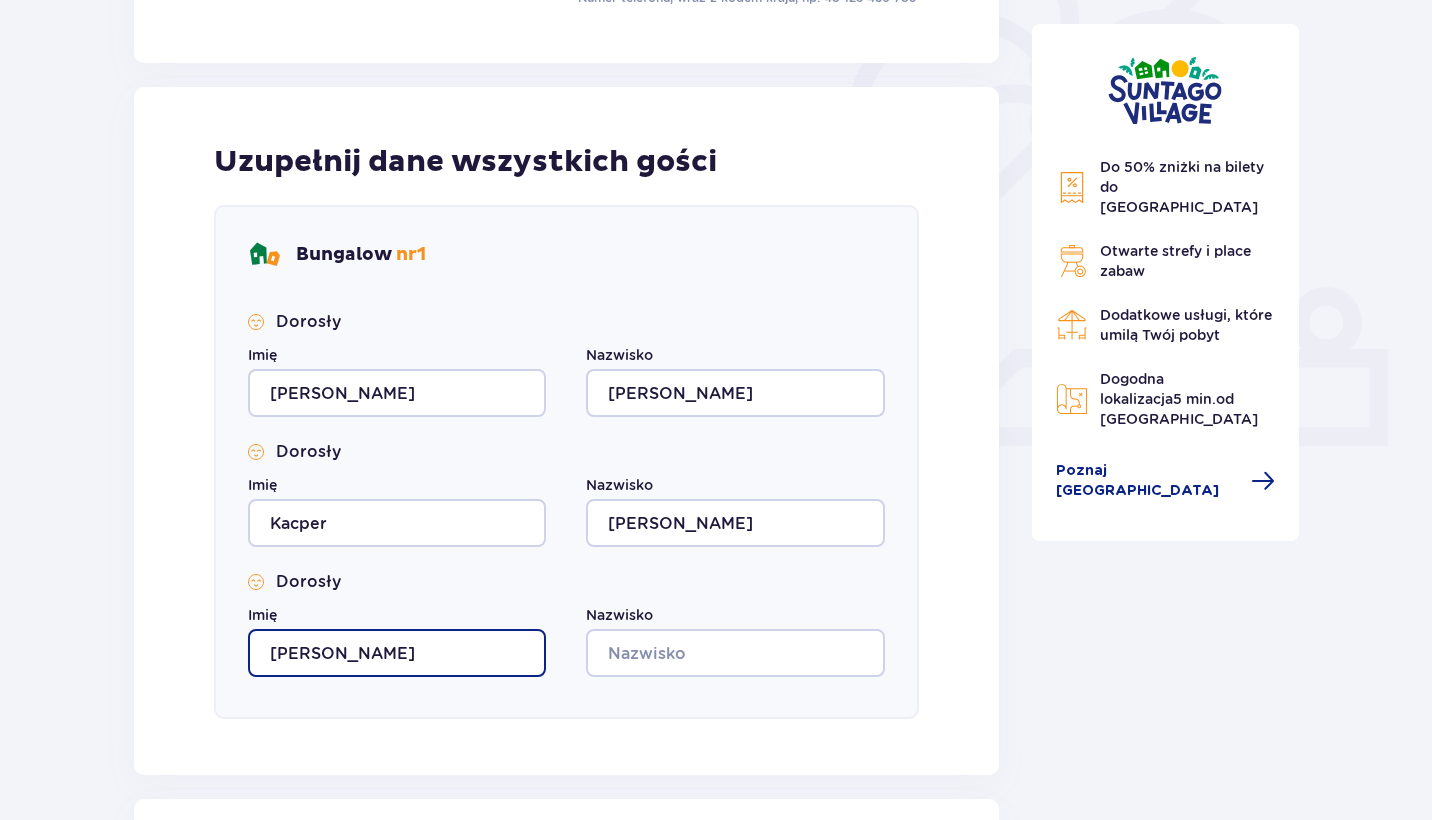type on "[PERSON_NAME]" 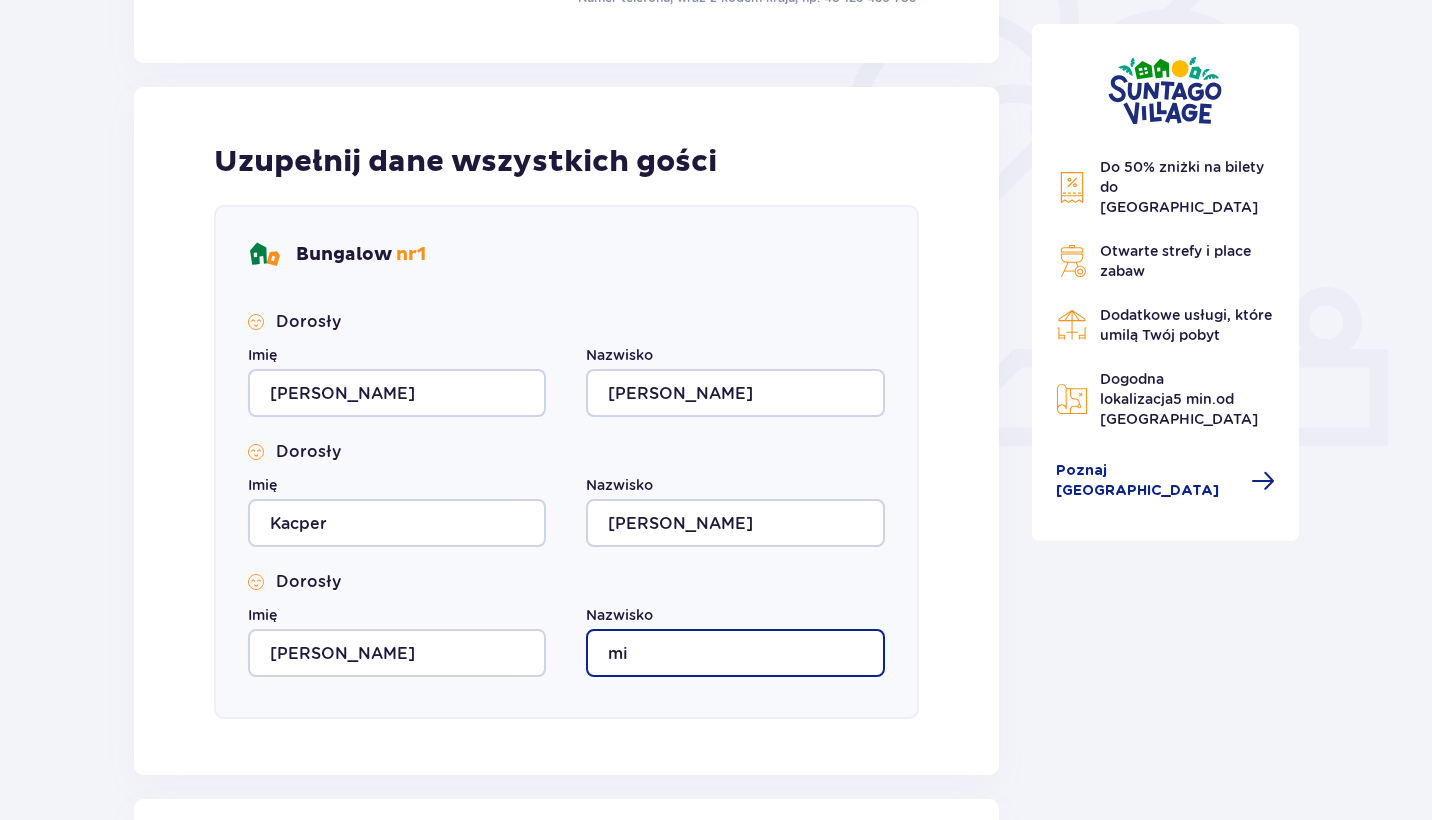 type on "m" 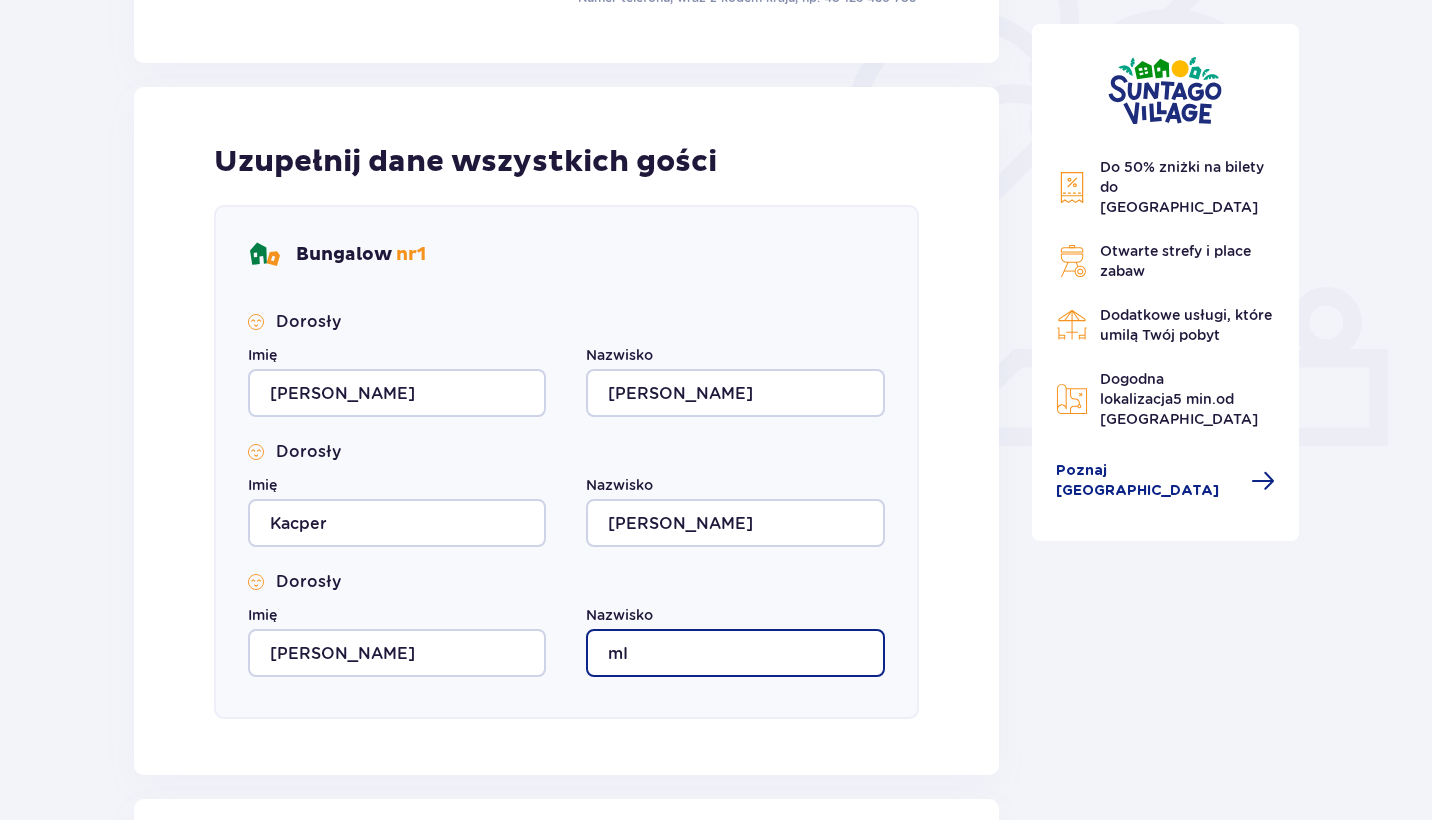 type on "m" 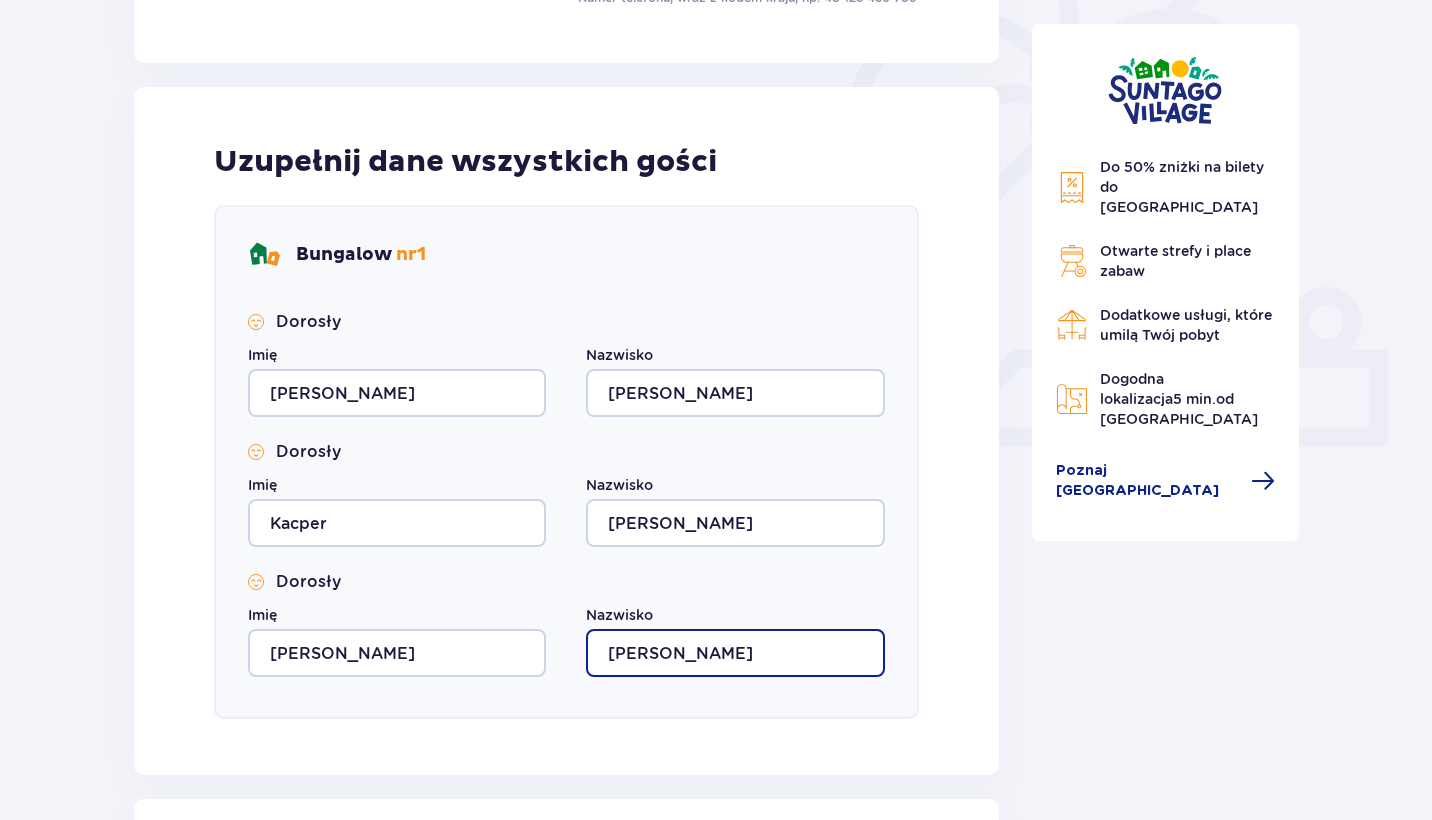 type on "[PERSON_NAME]" 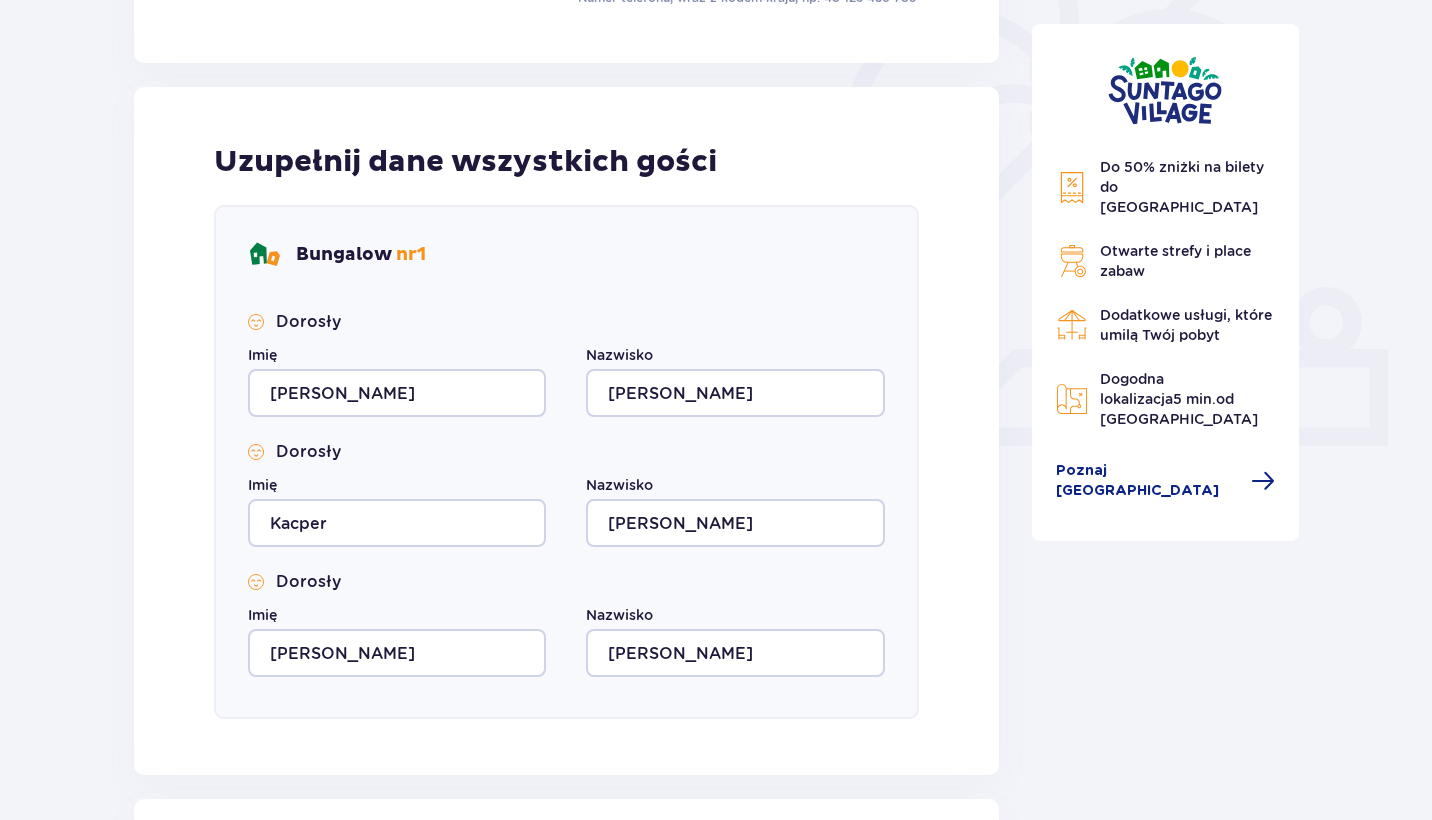 click on "nr  1" at bounding box center (411, 254) 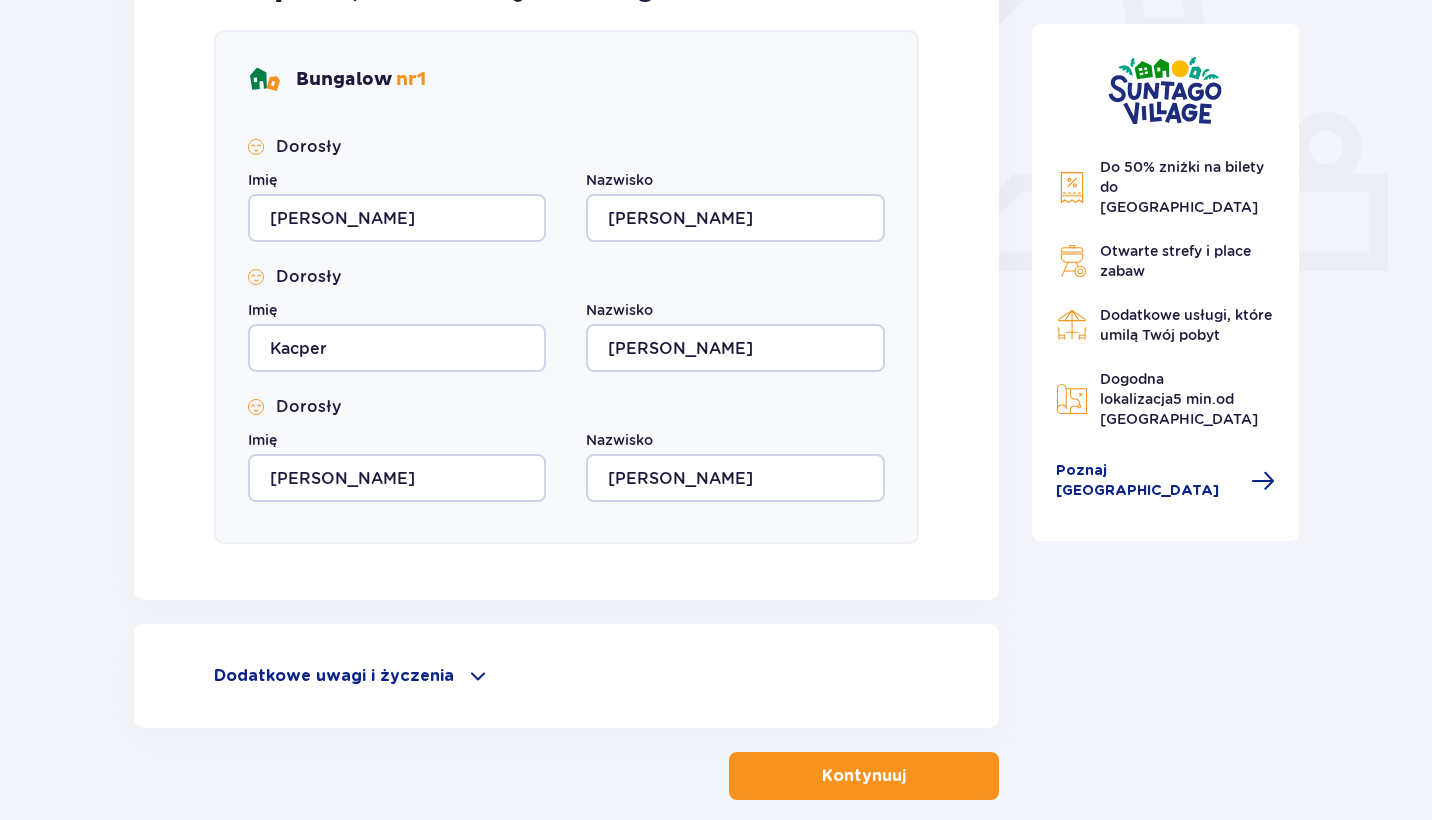 scroll, scrollTop: 790, scrollLeft: 0, axis: vertical 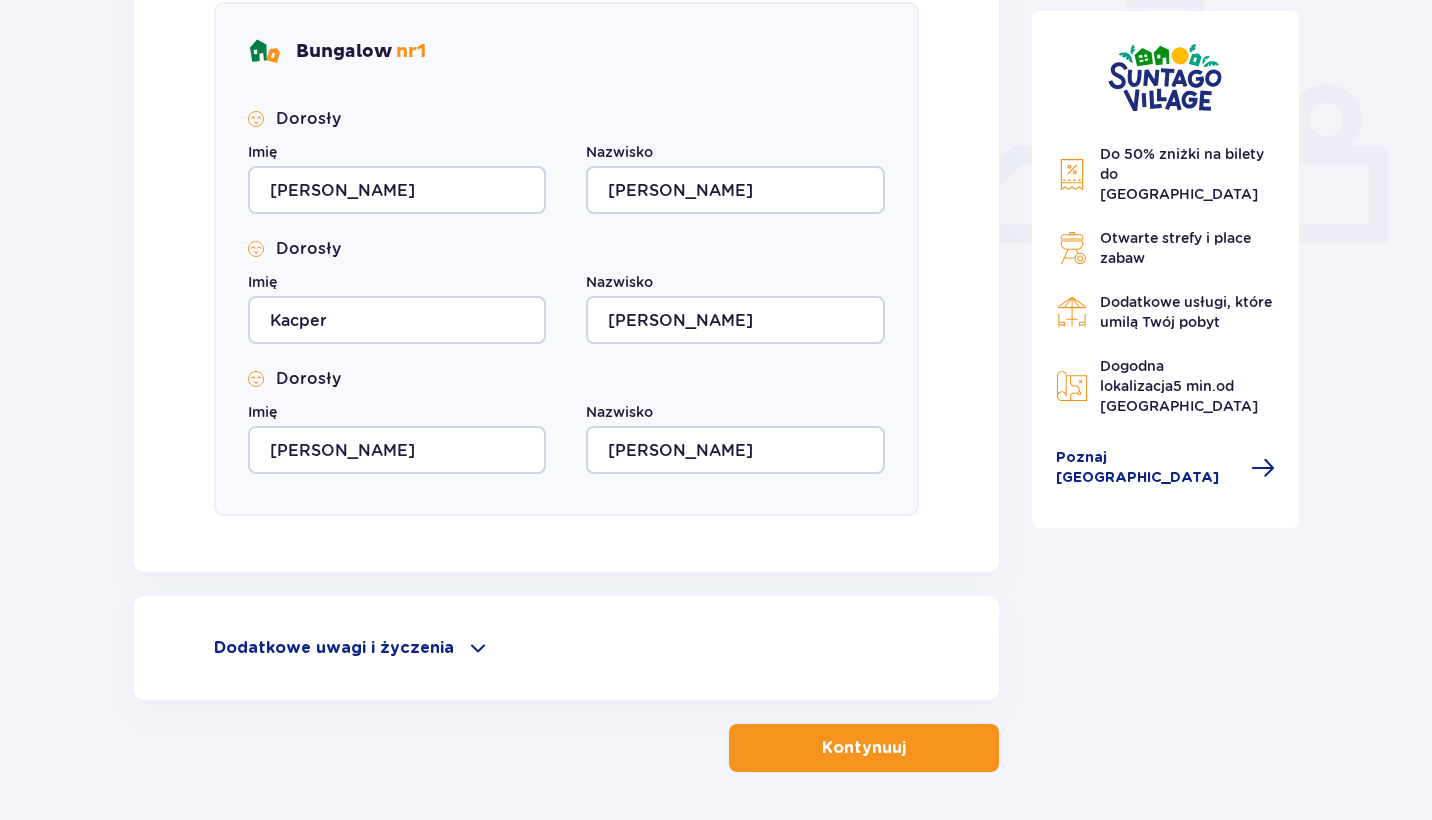 click on "Kontynuuj" at bounding box center [864, 748] 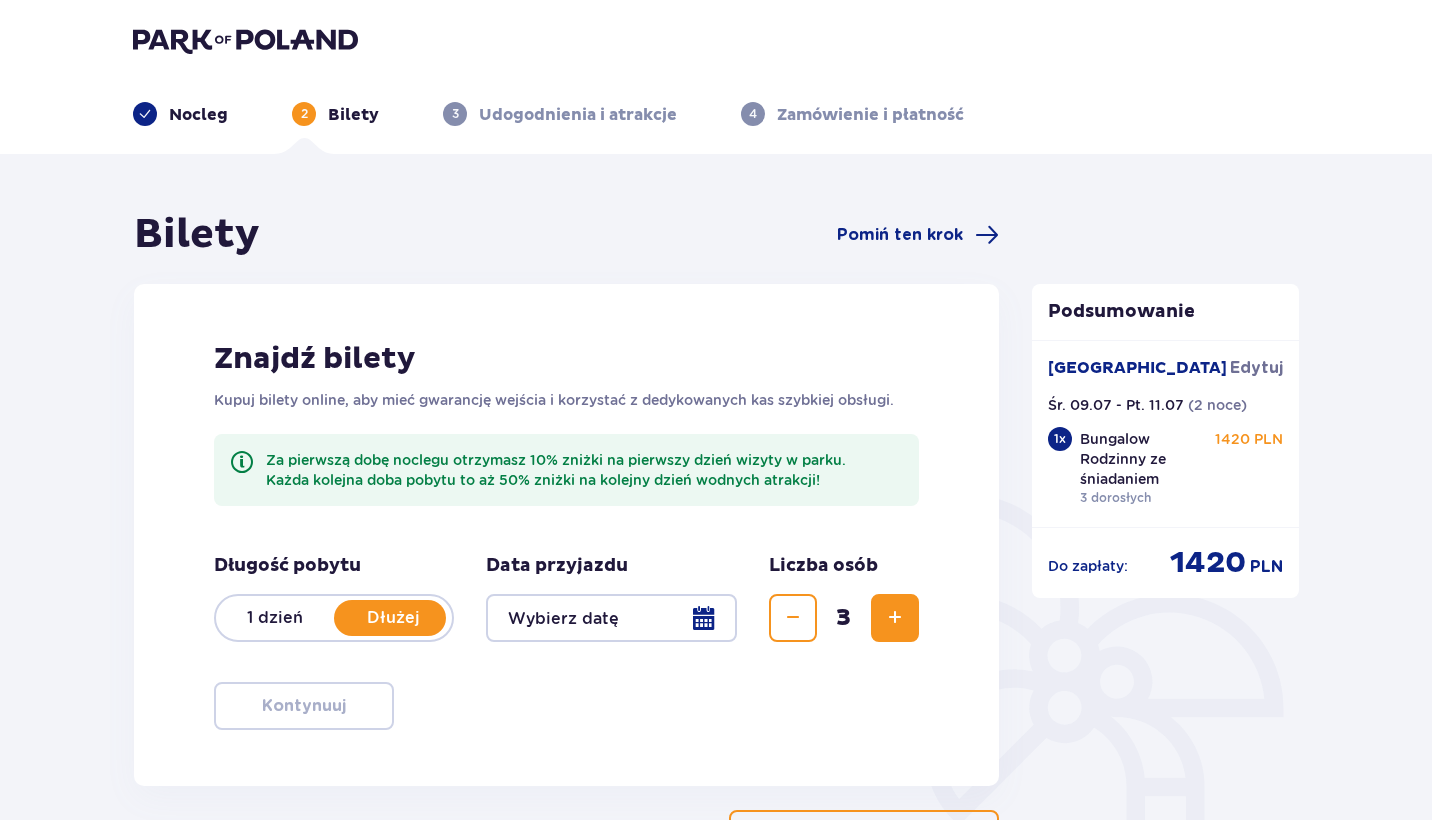 scroll, scrollTop: 0, scrollLeft: 0, axis: both 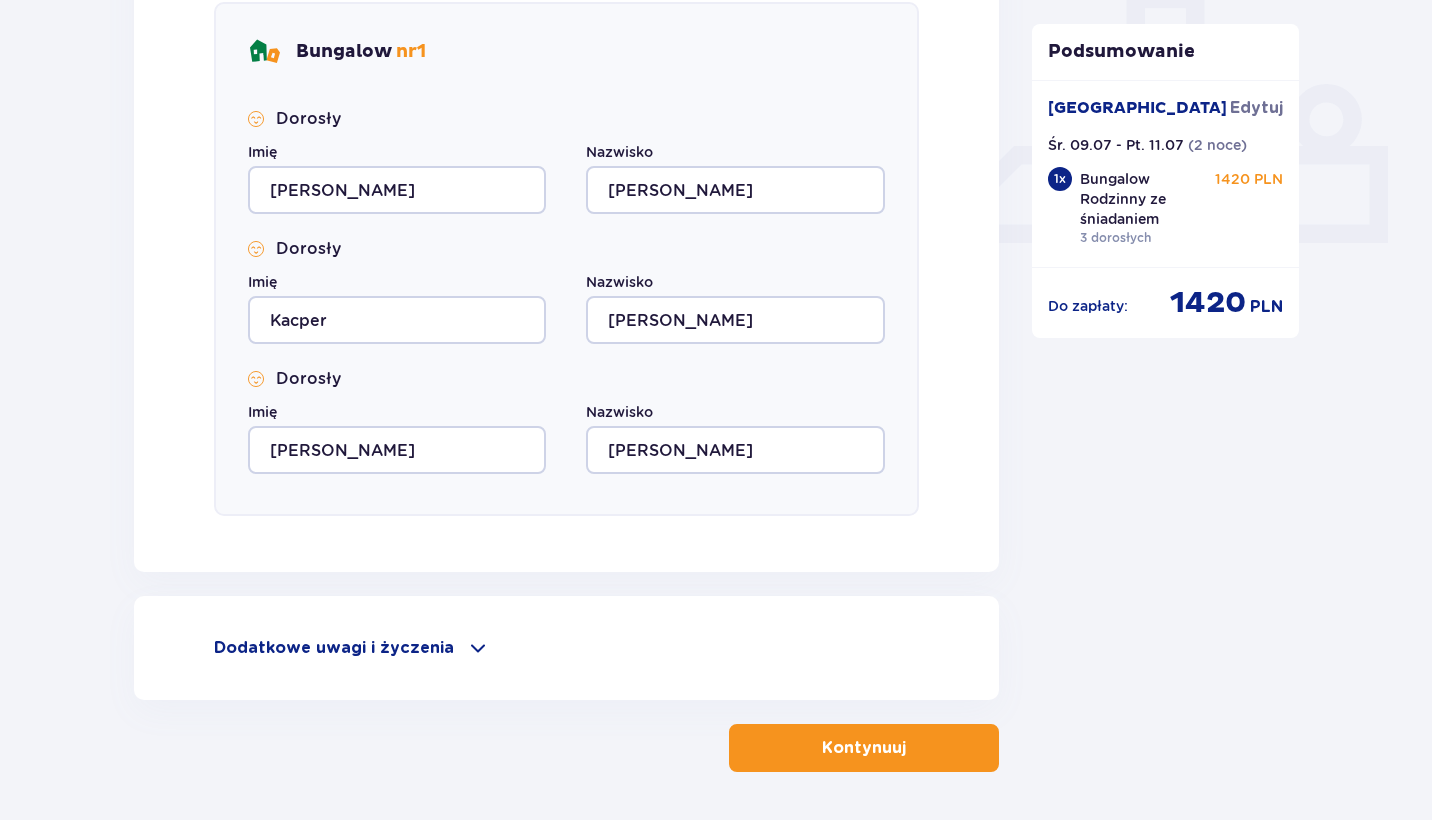 click on "Dodatkowe uwagi i życzenia" at bounding box center (334, 648) 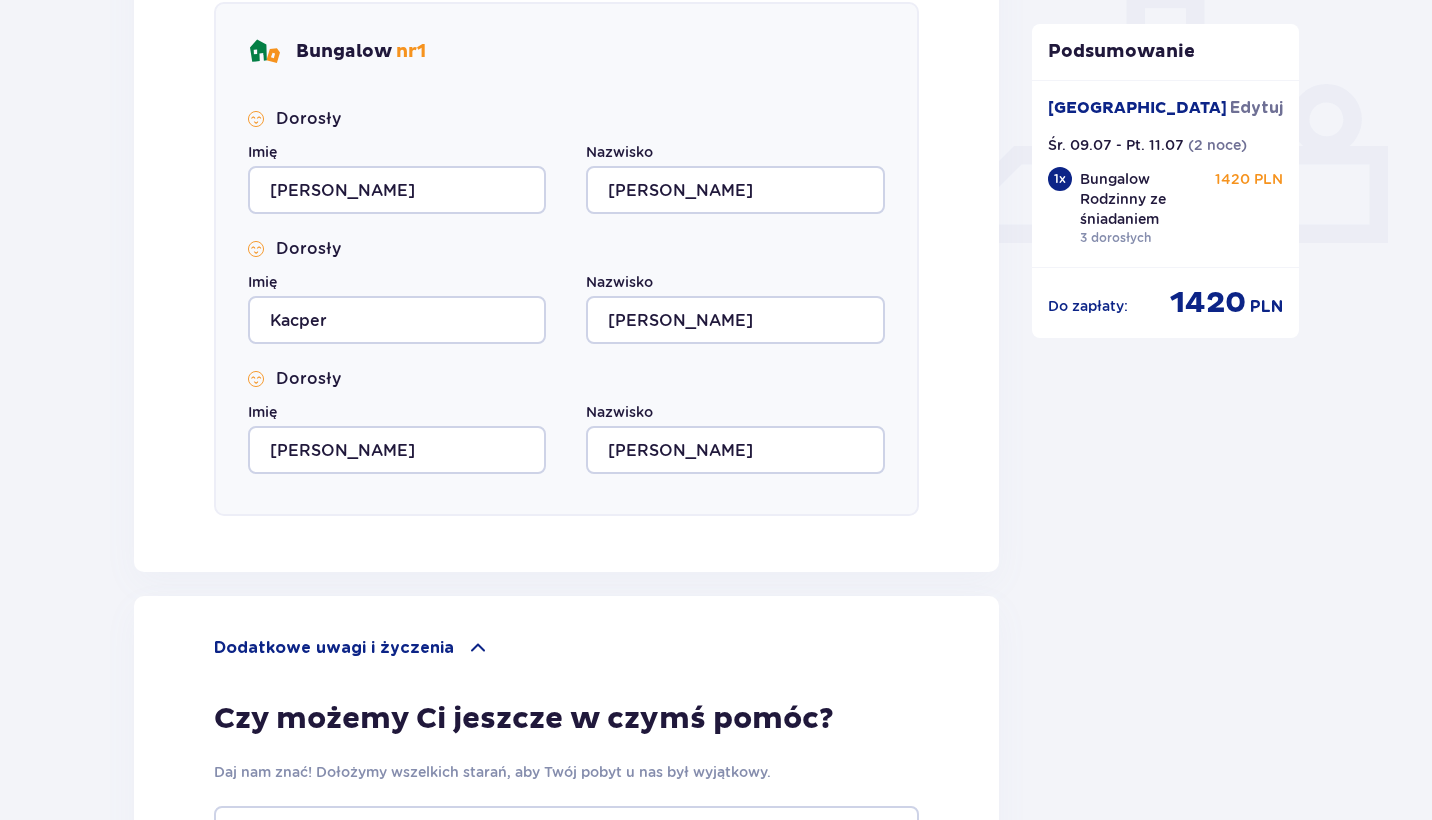 scroll, scrollTop: 1192, scrollLeft: 0, axis: vertical 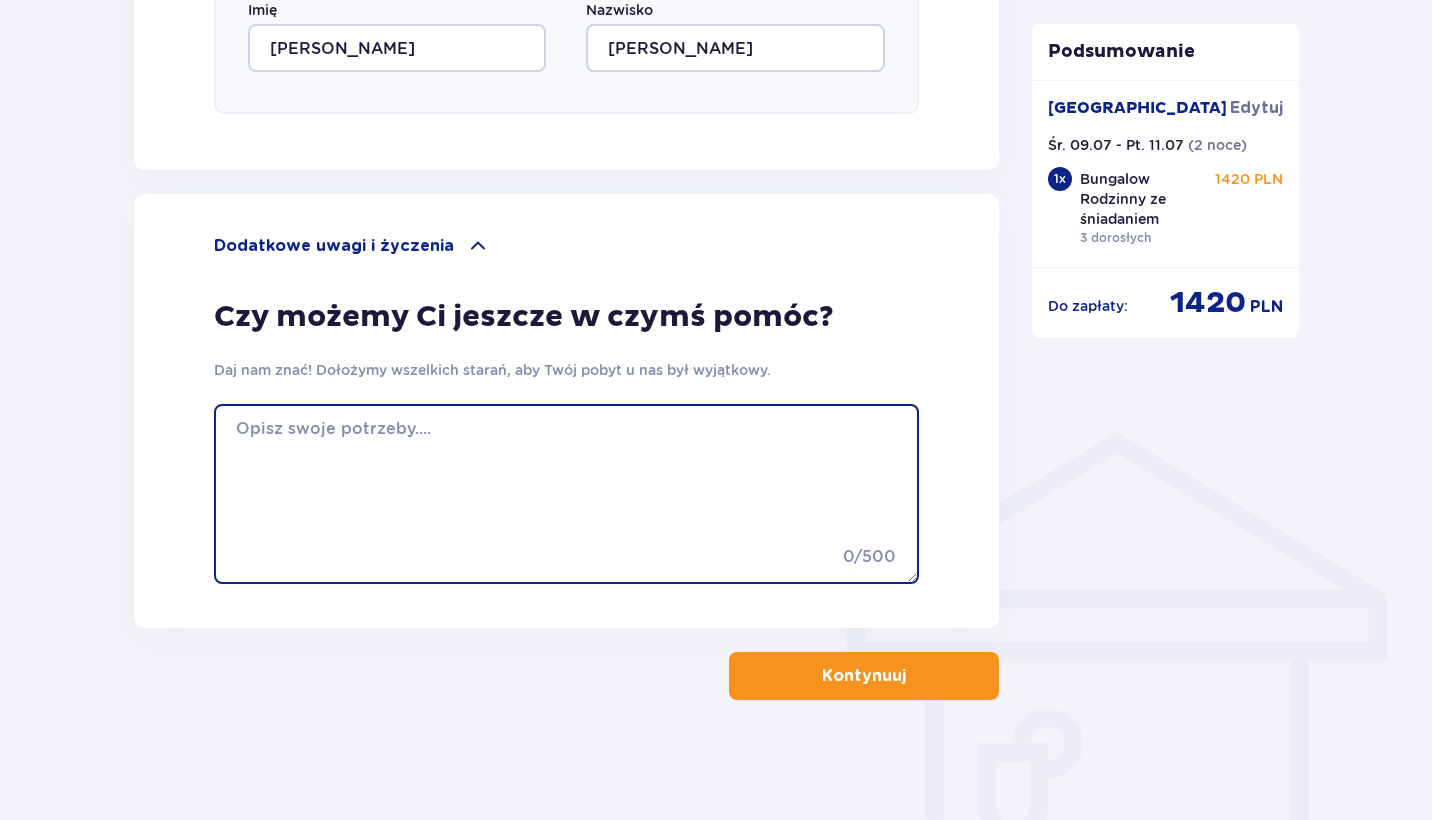 click at bounding box center (566, 494) 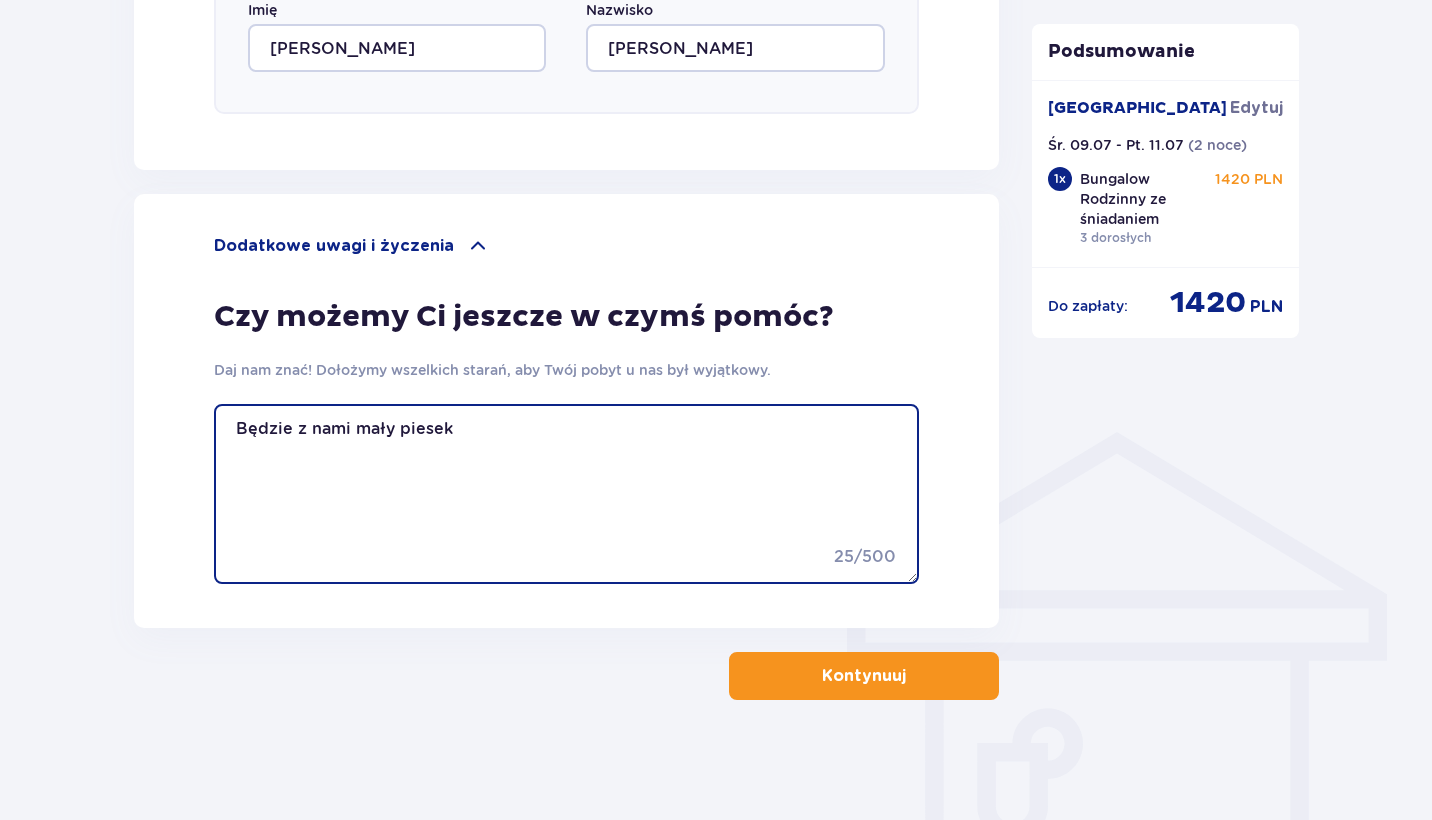 type on "Będzie z nami mały piesek" 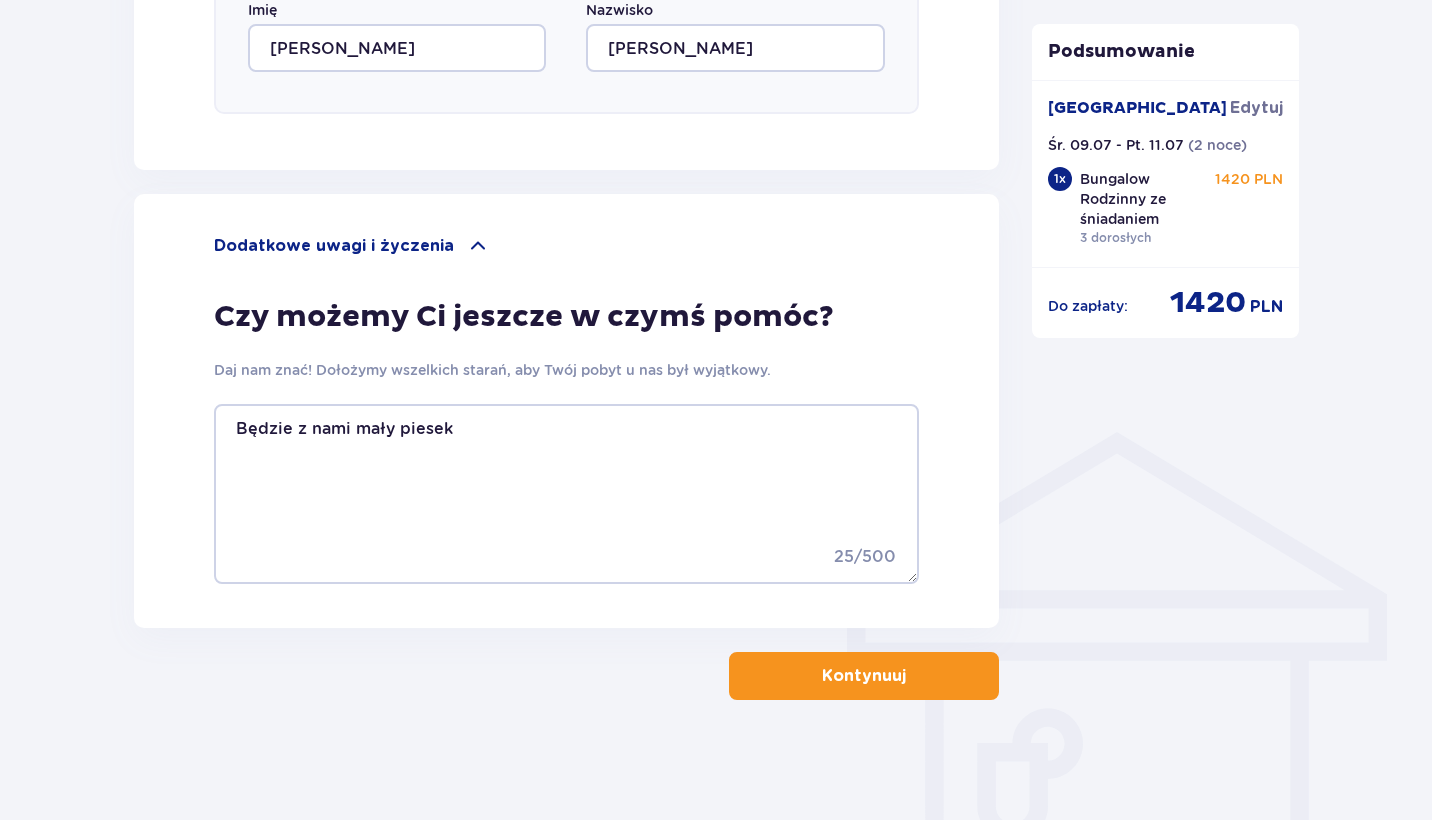 click on "Kontynuuj" at bounding box center (864, 676) 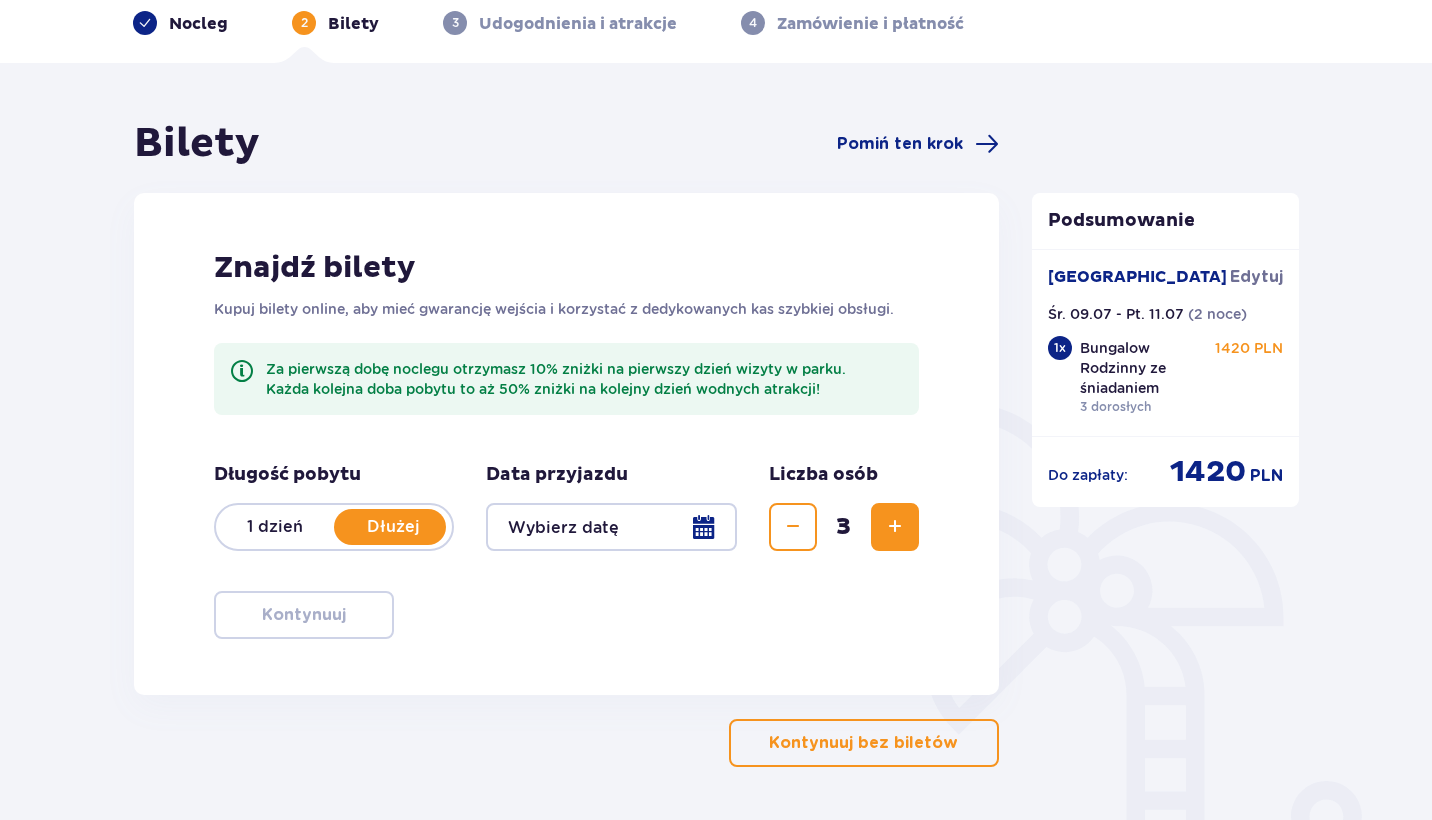 scroll, scrollTop: 160, scrollLeft: 0, axis: vertical 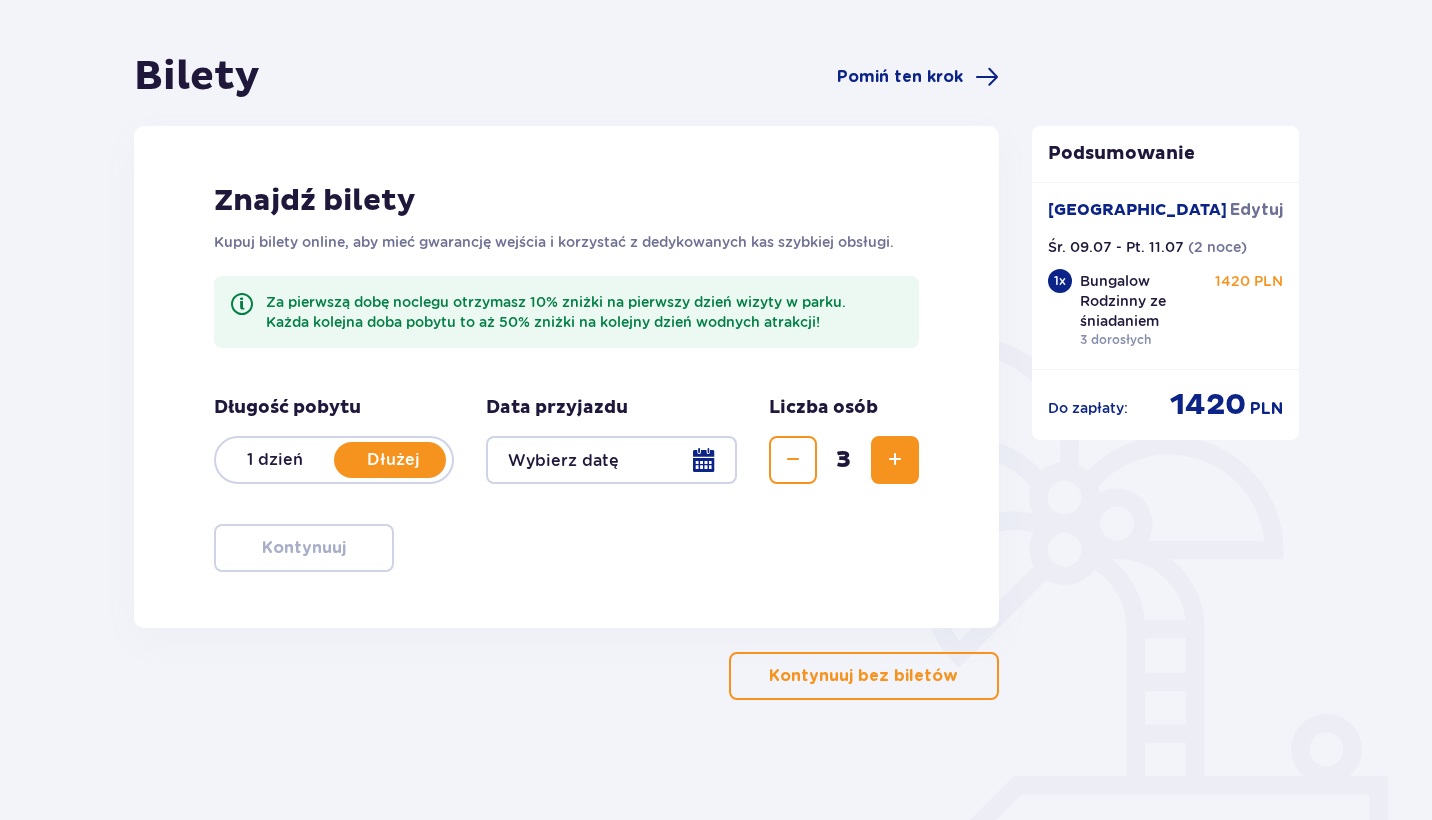 click on "Długość pobytu 1 dzień Dłużej Data przyjazdu [GEOGRAPHIC_DATA] osób 3" at bounding box center [566, 452] 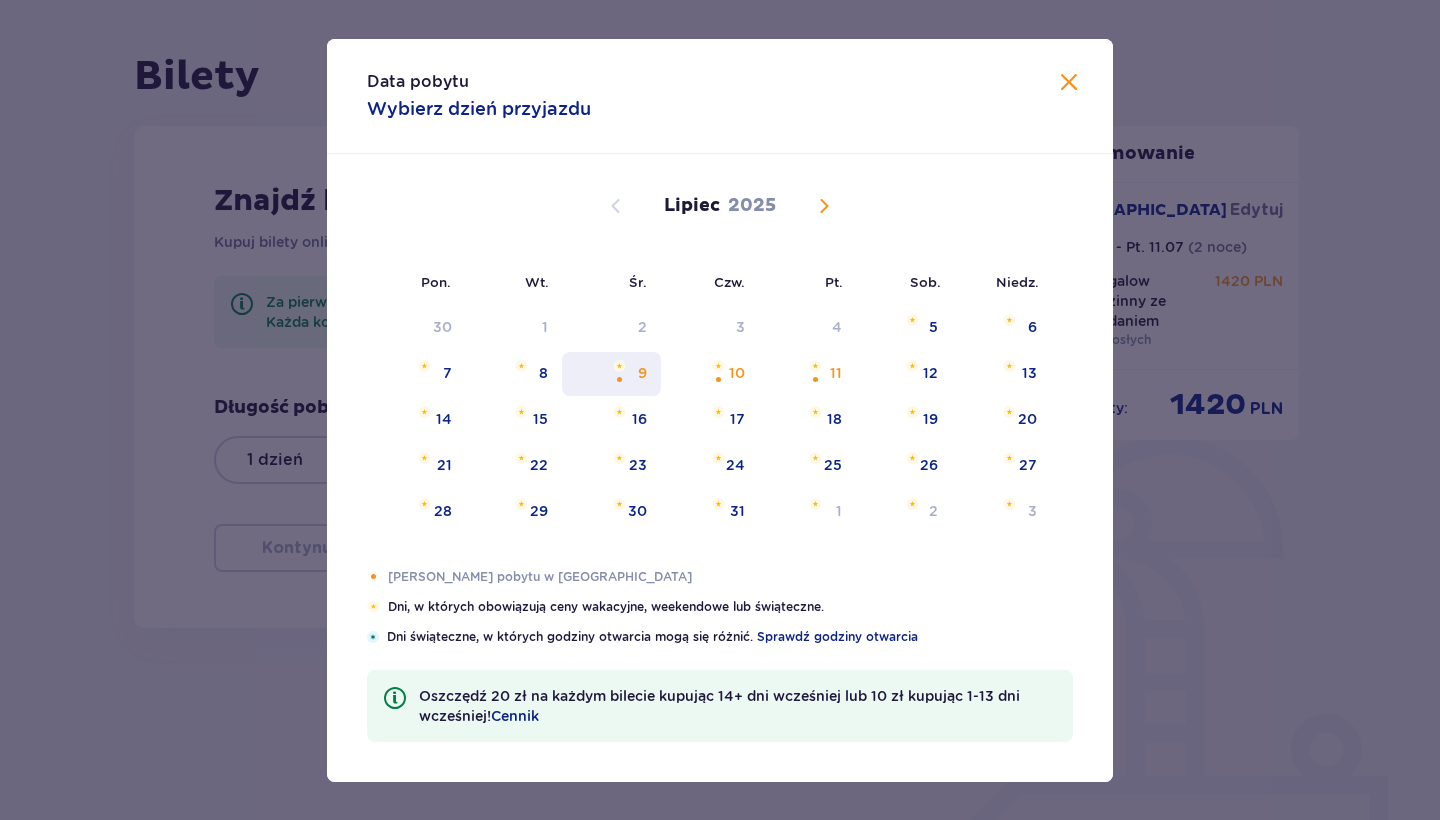 click at bounding box center (619, 379) 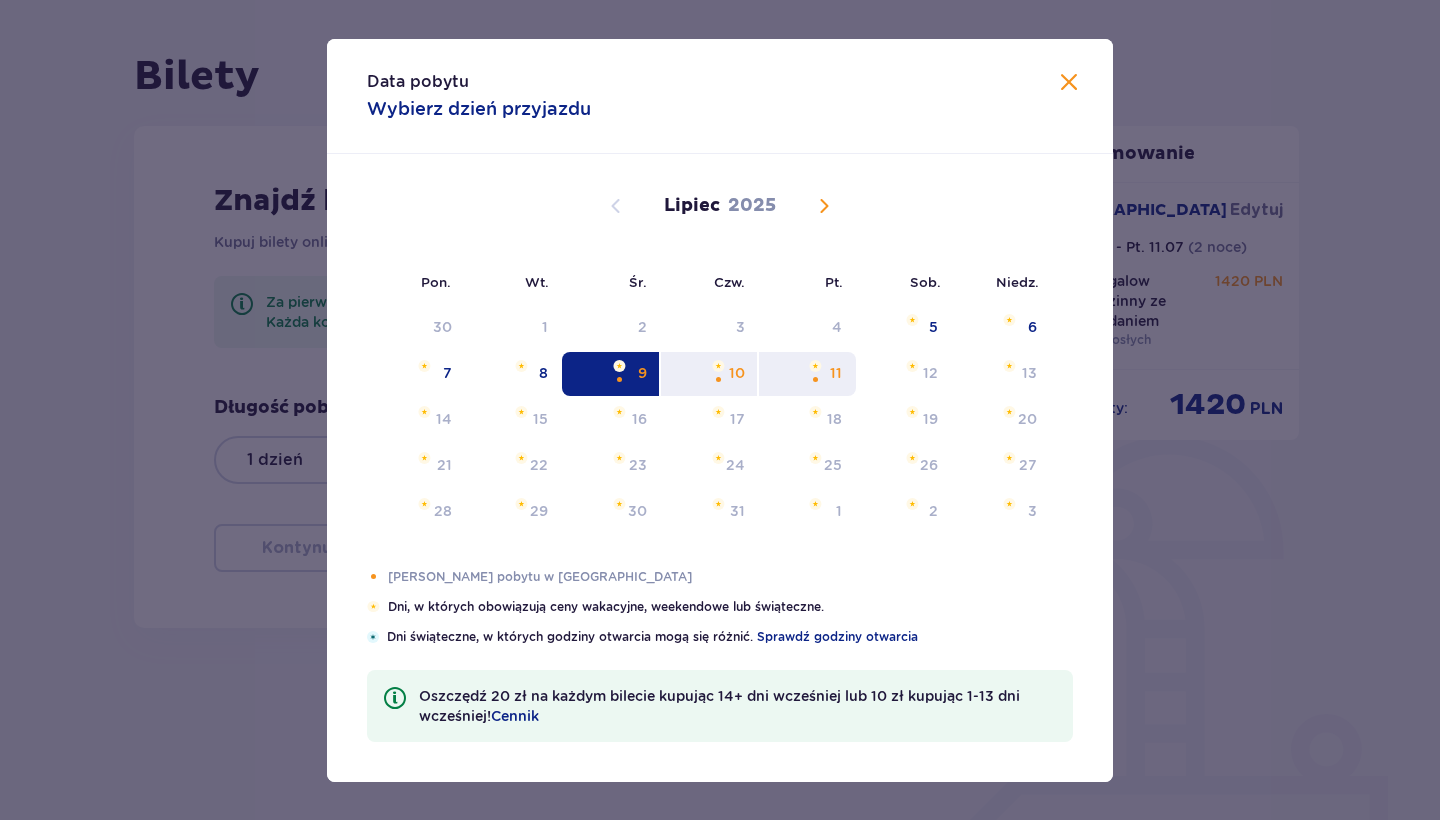 click on "11" at bounding box center [807, 374] 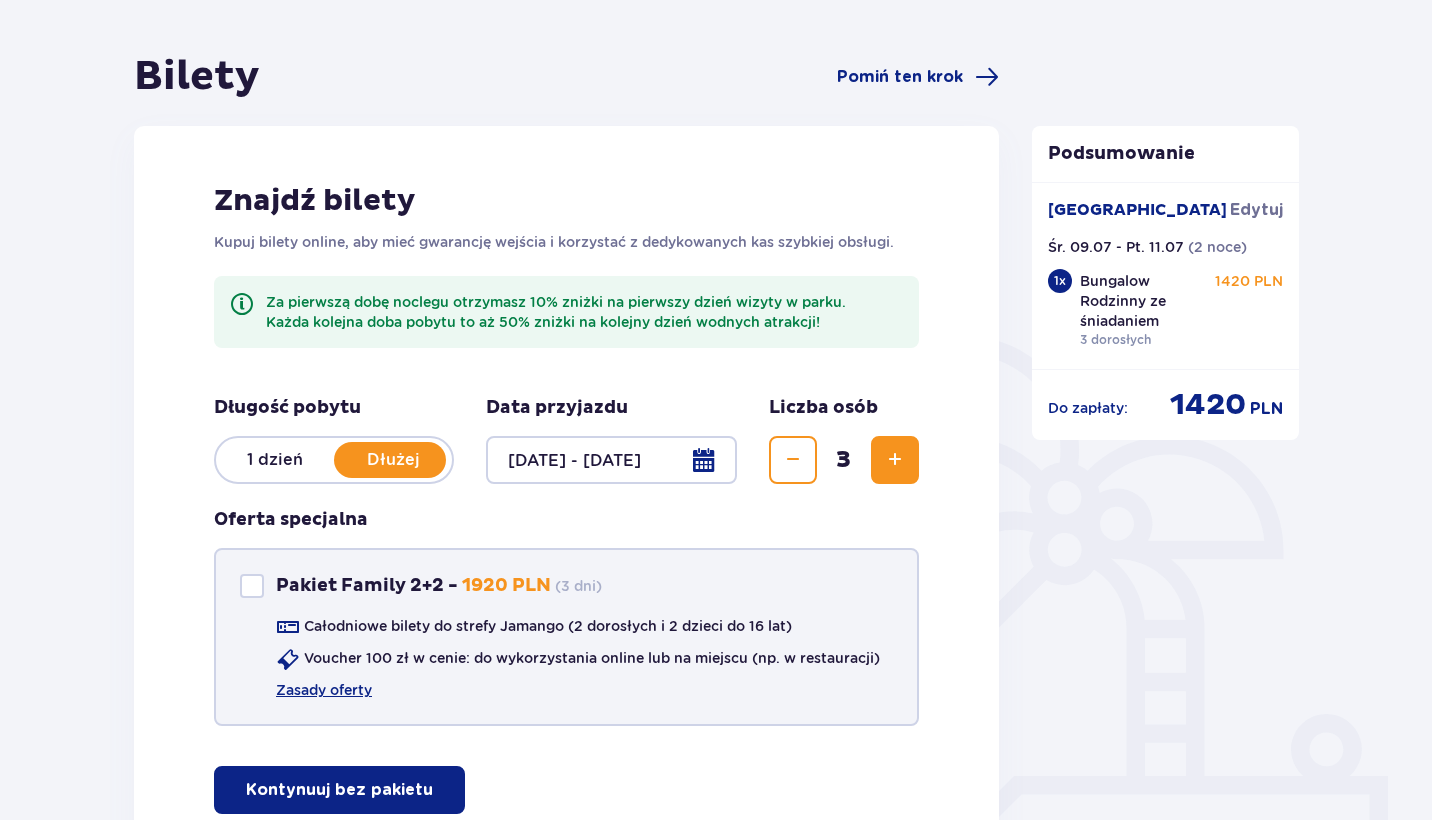 click at bounding box center [252, 586] 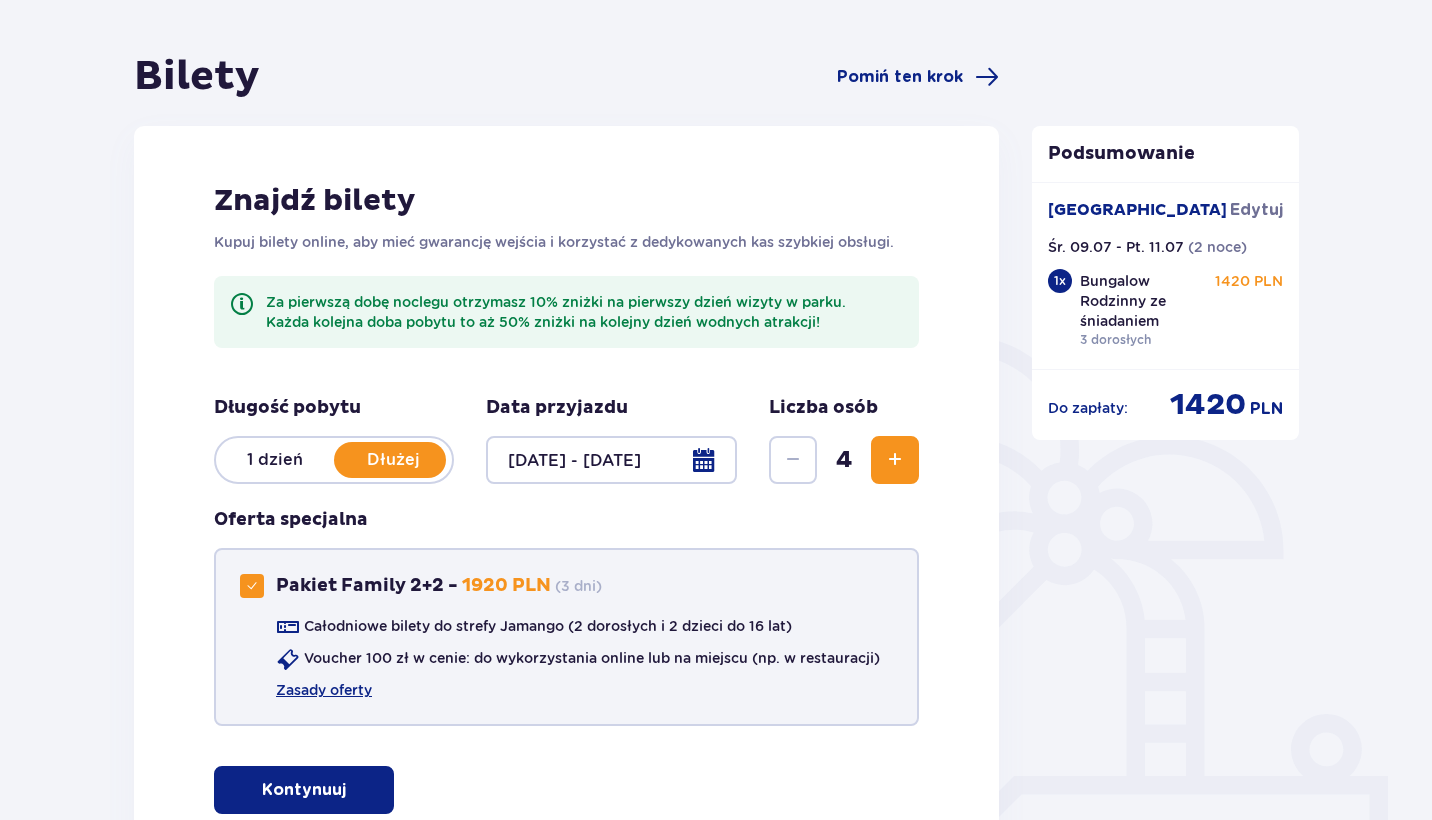 scroll, scrollTop: 316, scrollLeft: 0, axis: vertical 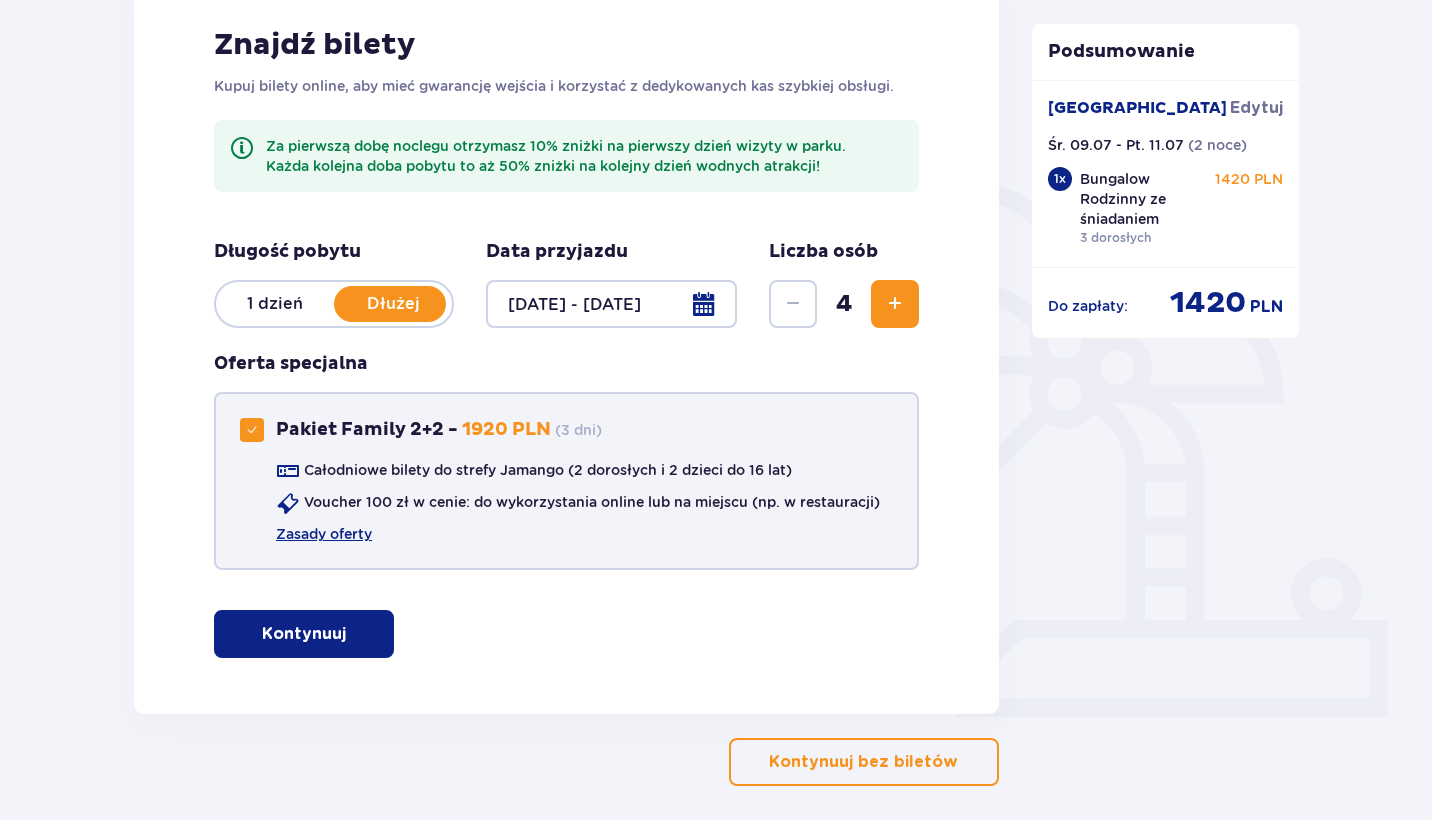 click at bounding box center (252, 430) 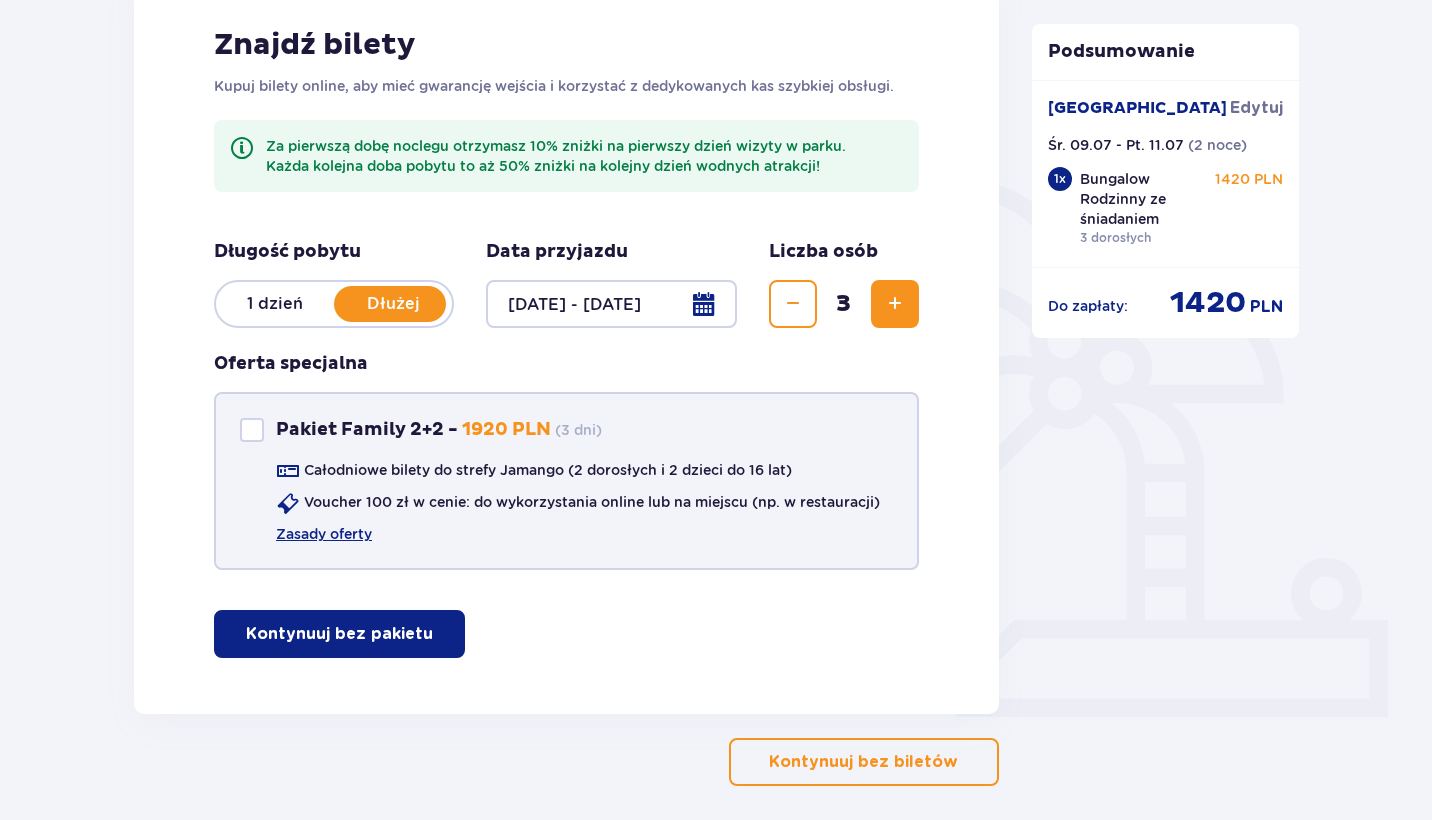 click on "Kontynuuj bez pakietu" at bounding box center [339, 634] 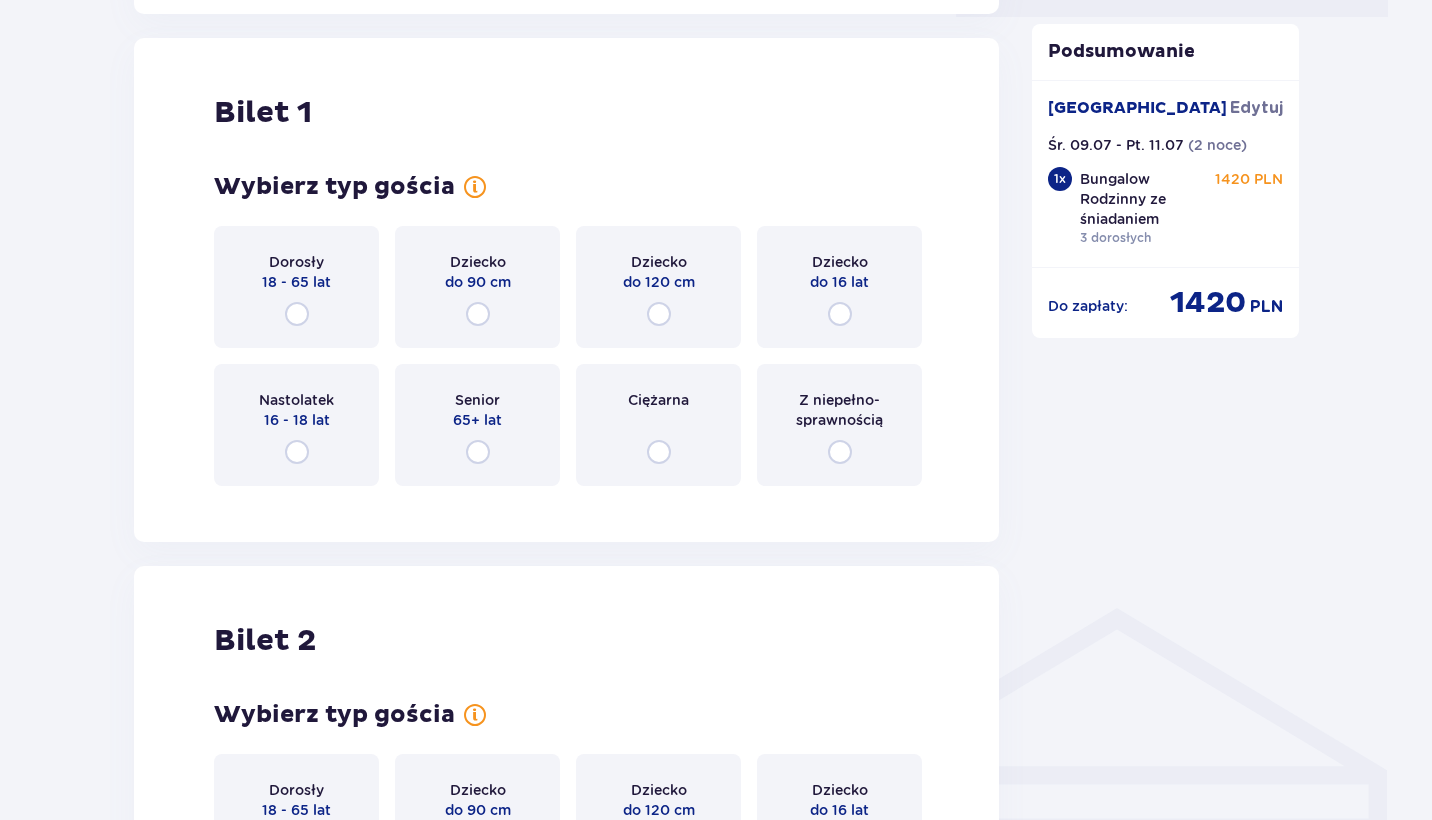 scroll, scrollTop: 1030, scrollLeft: 0, axis: vertical 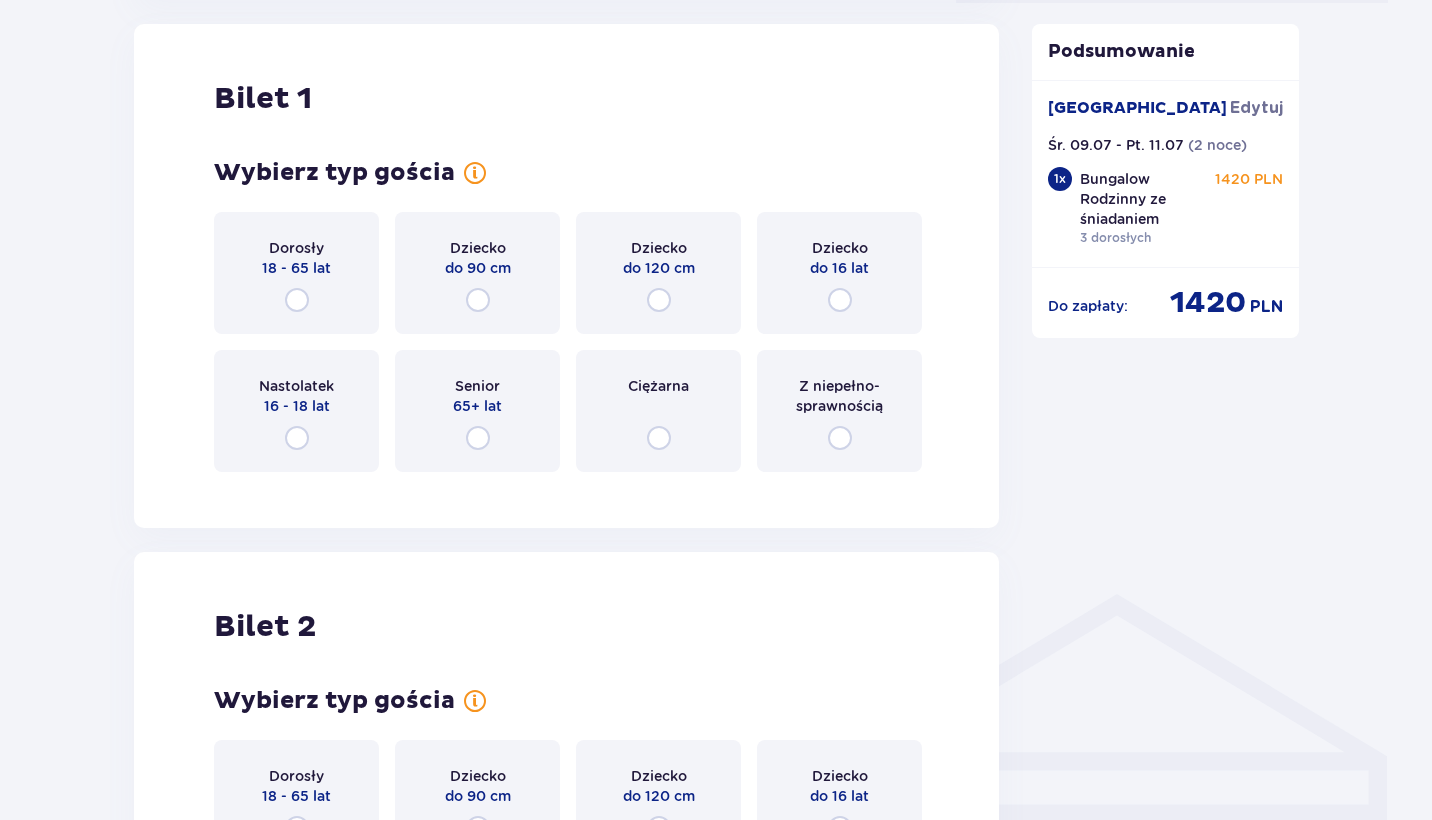 click at bounding box center [297, 300] 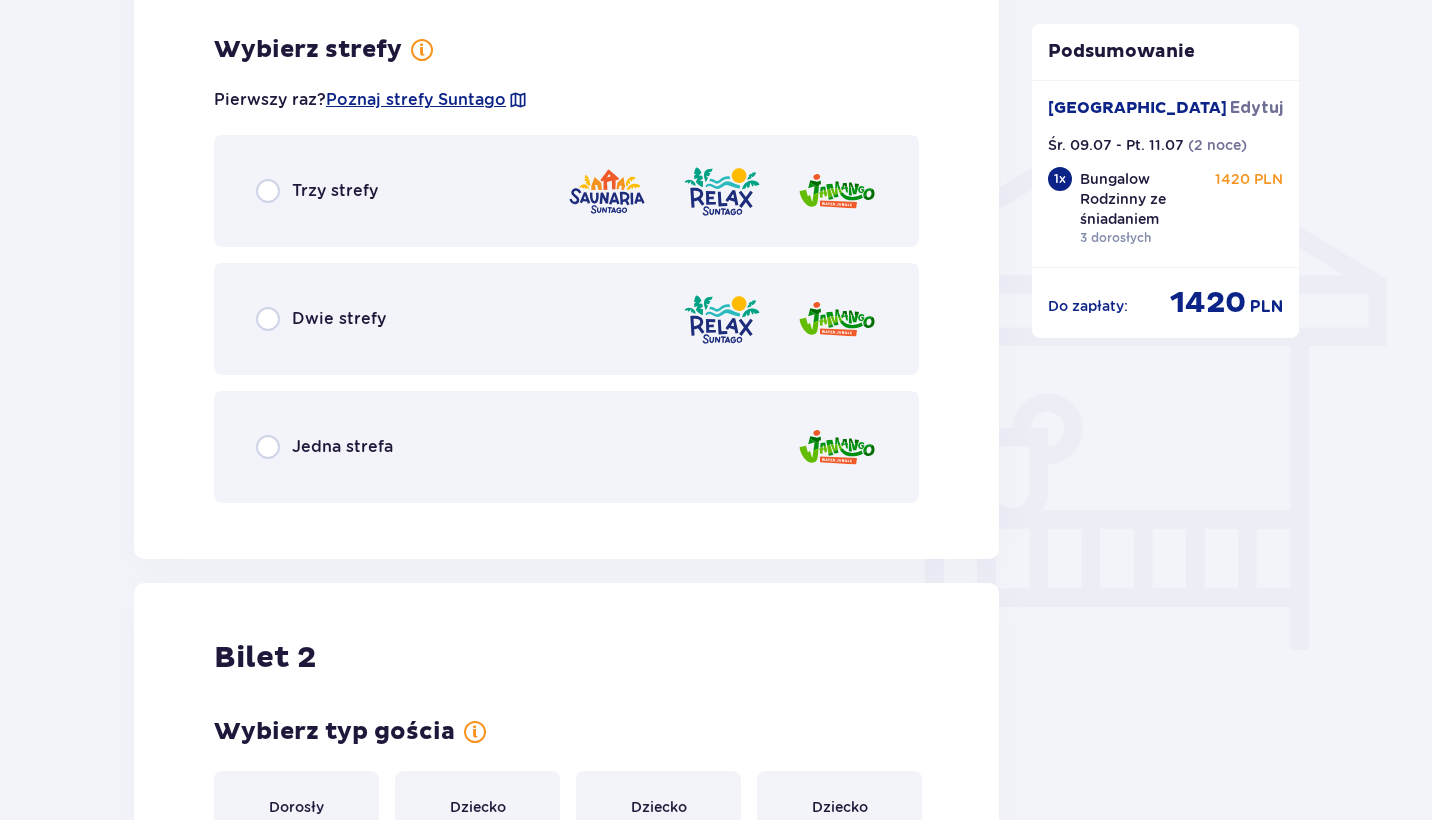 scroll, scrollTop: 1518, scrollLeft: 0, axis: vertical 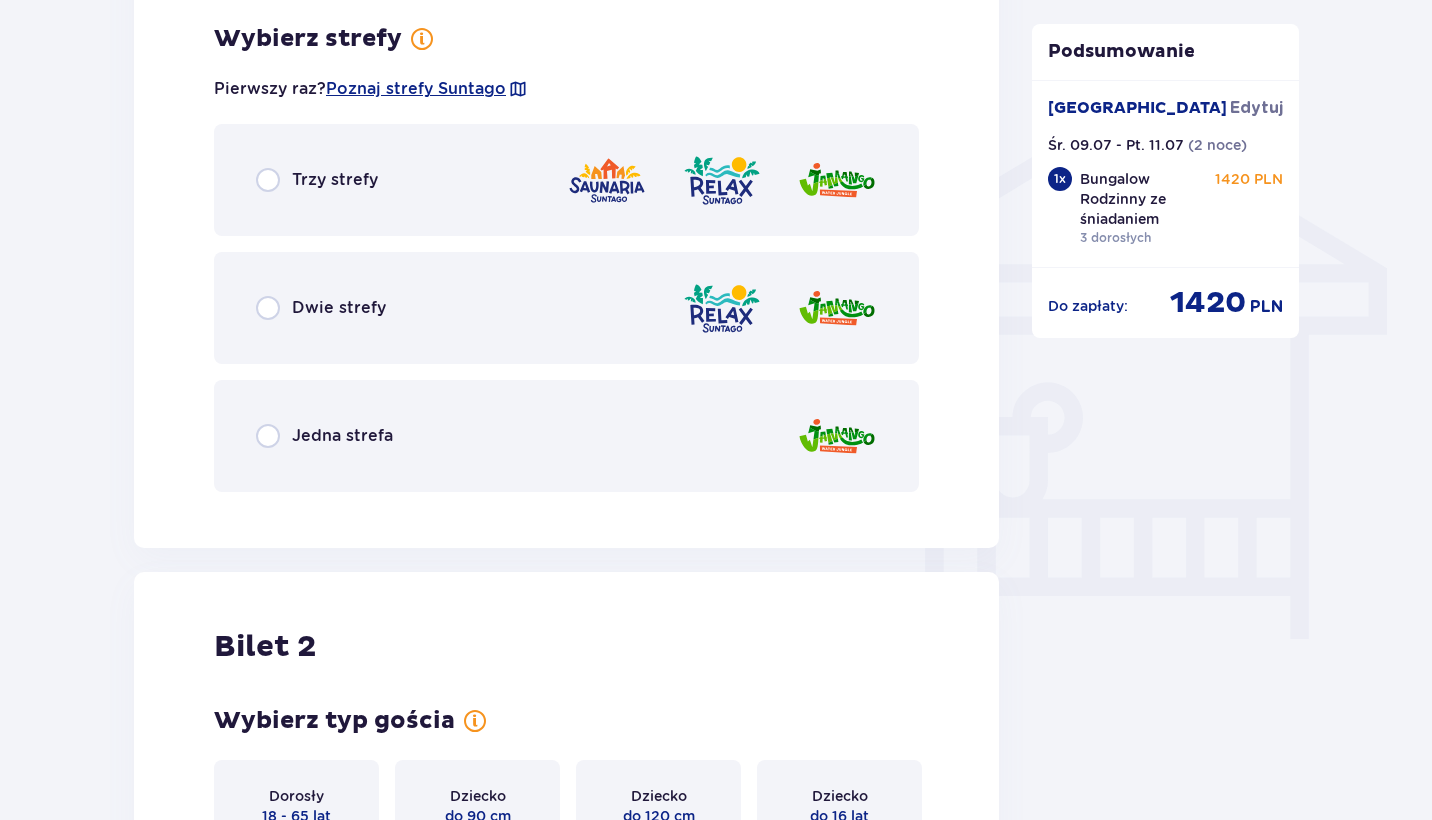 click at bounding box center [268, 308] 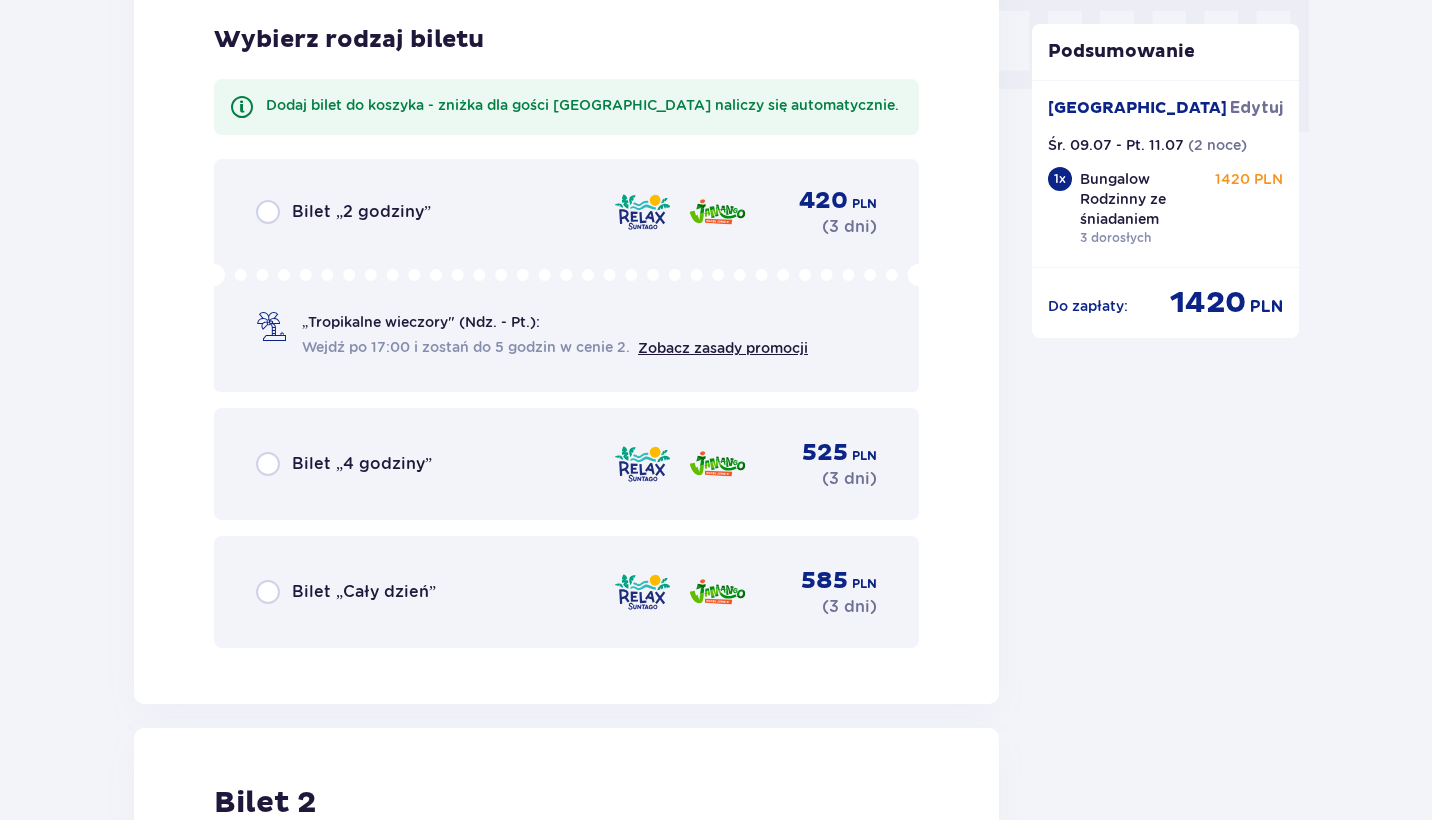 scroll, scrollTop: 2026, scrollLeft: 0, axis: vertical 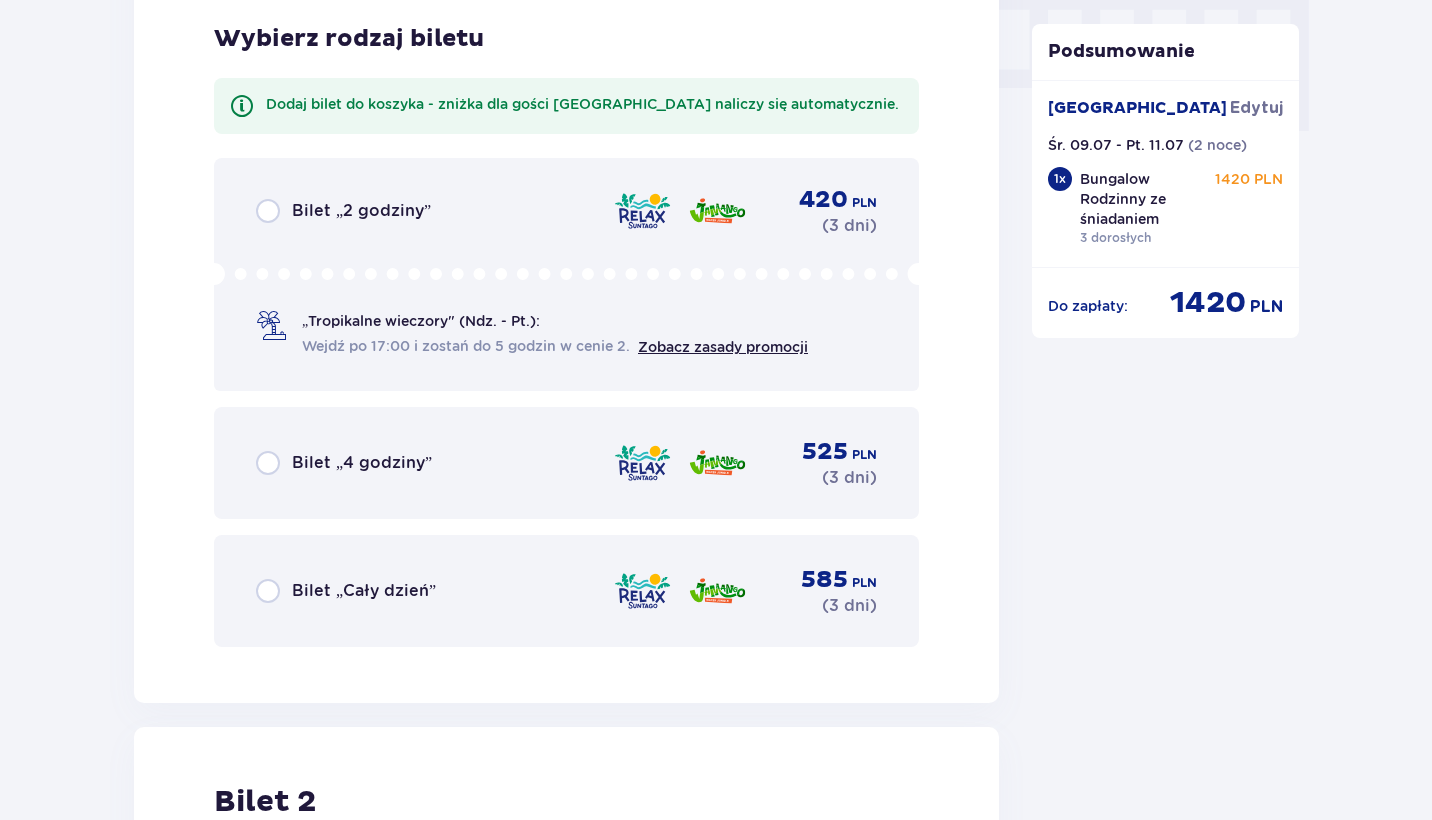 click on "Bilet „Cały dzień” 585 PLN ( 3 dni )" at bounding box center (566, 591) 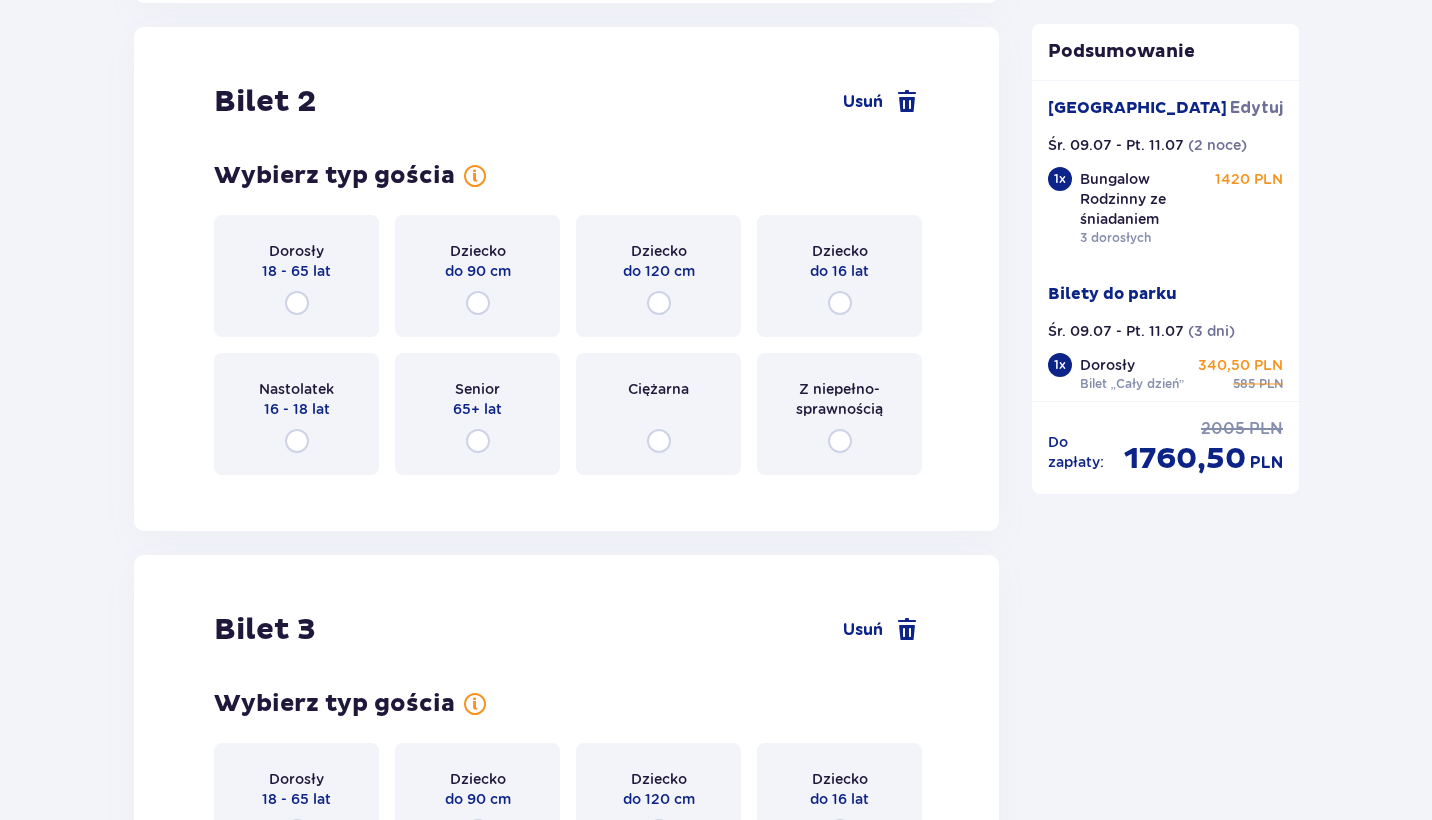 scroll, scrollTop: 2729, scrollLeft: 0, axis: vertical 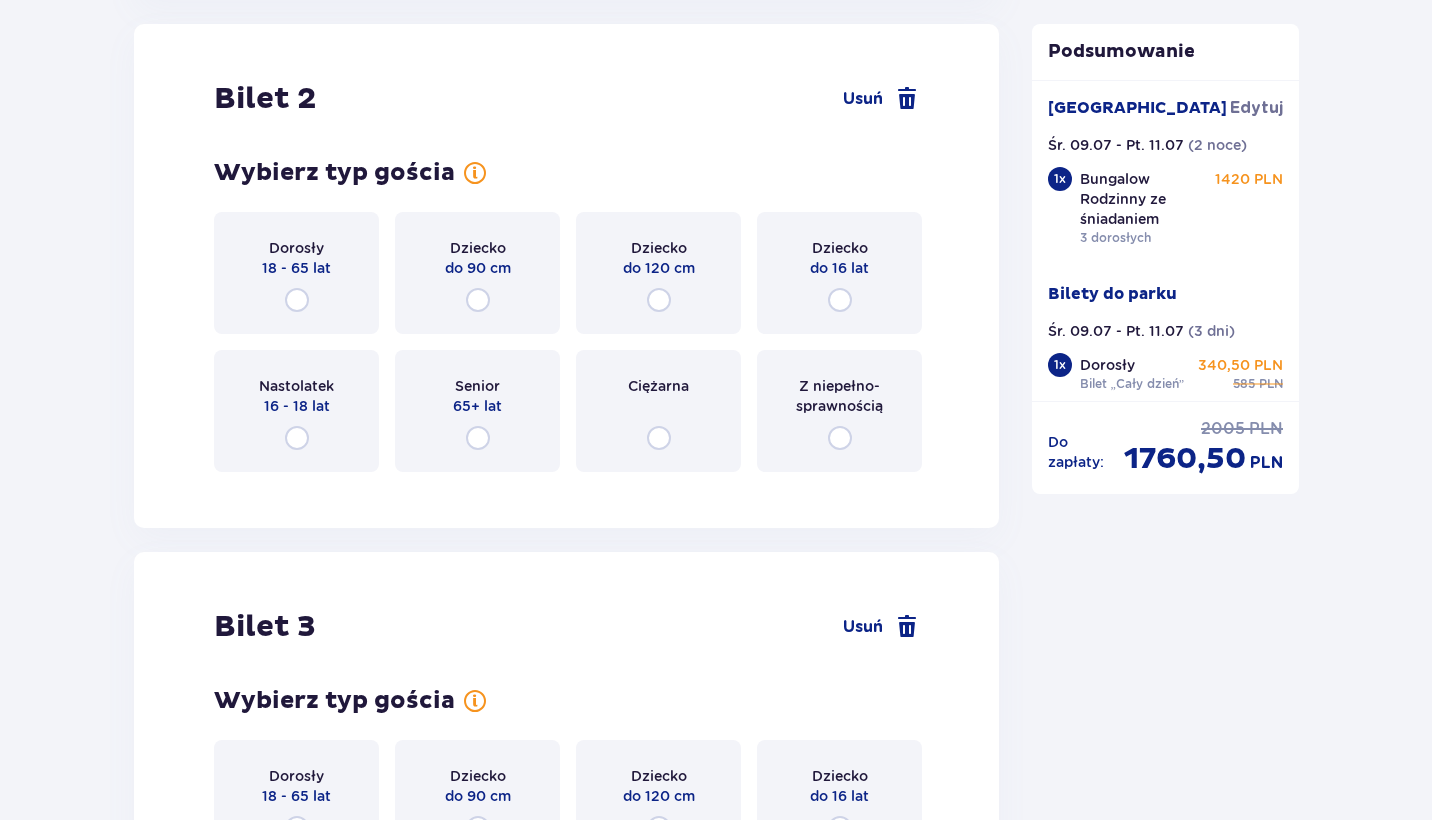 click at bounding box center (297, 300) 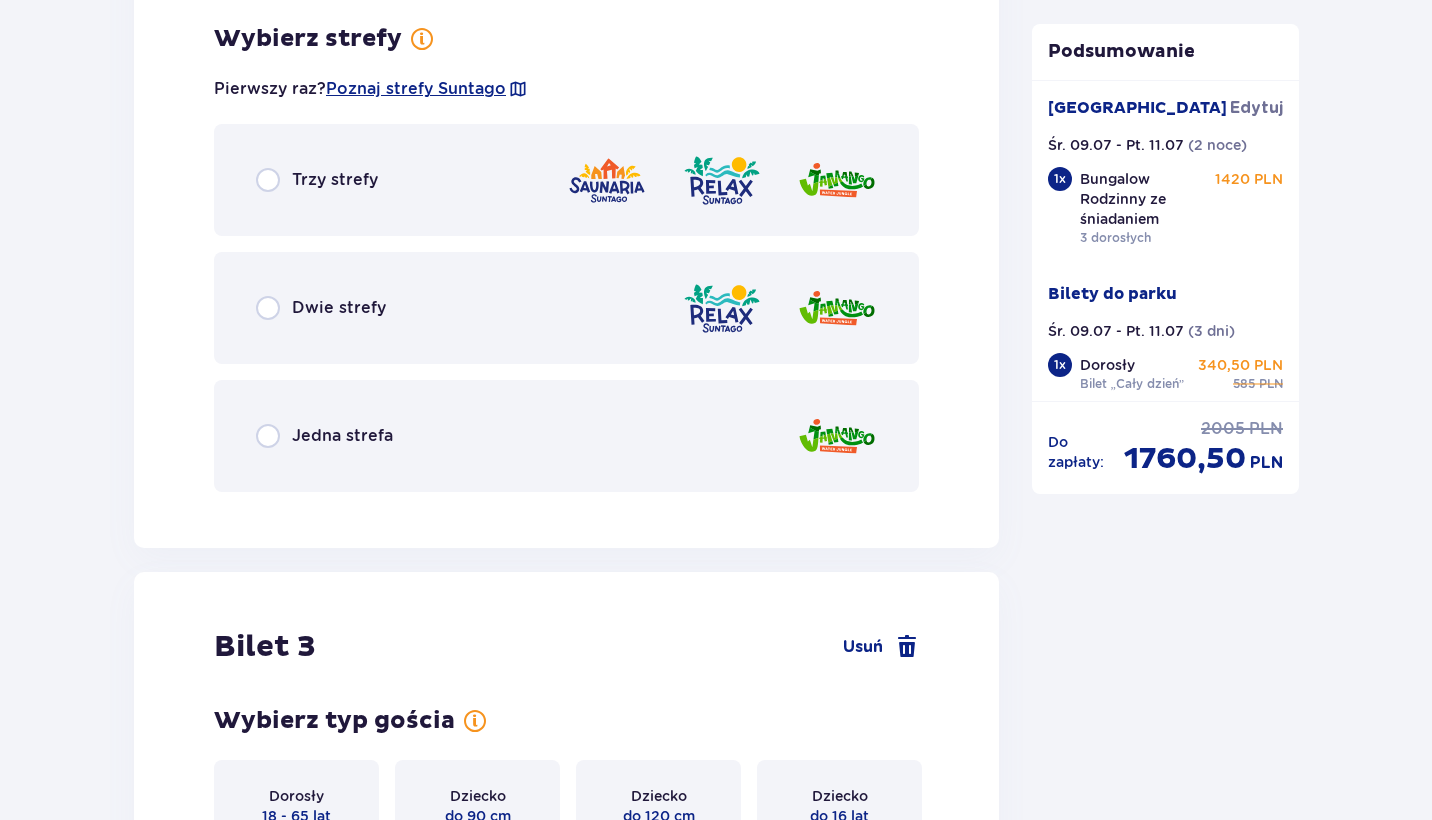 click on "Dwie strefy" at bounding box center (566, 308) 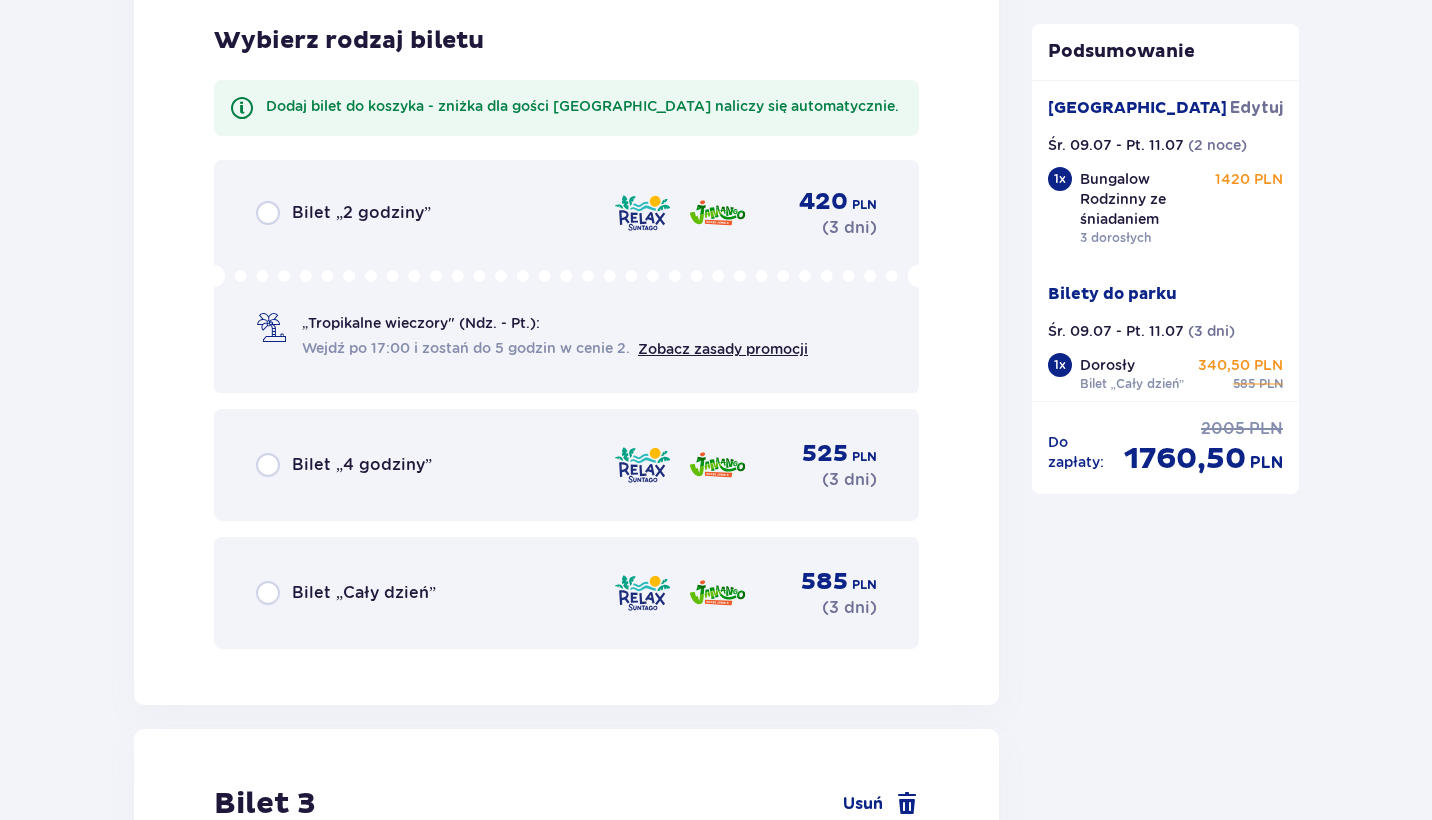 scroll, scrollTop: 3725, scrollLeft: 0, axis: vertical 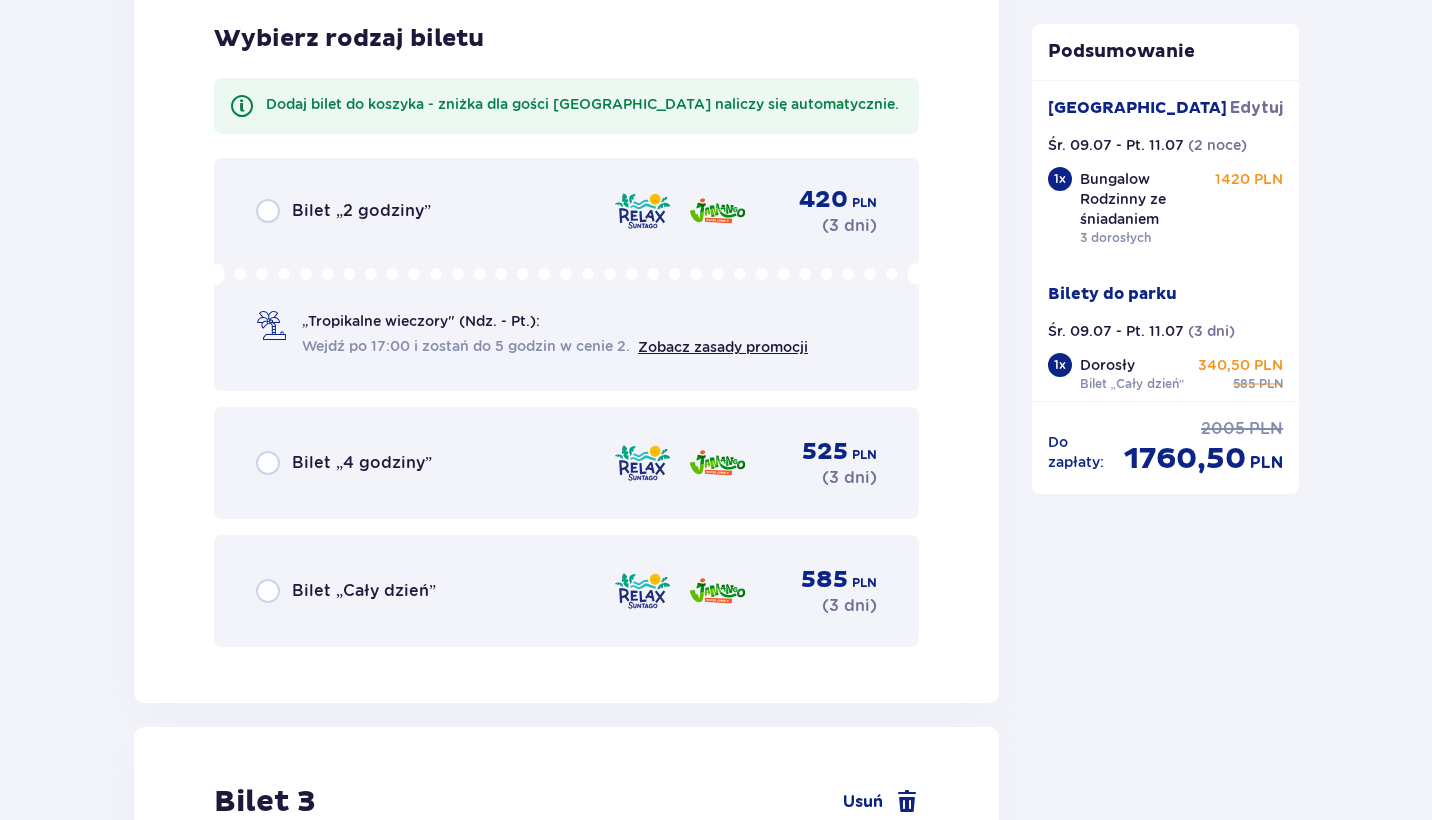click on "Bilet „Cały dzień” 585 PLN ( 3 dni )" at bounding box center [566, 591] 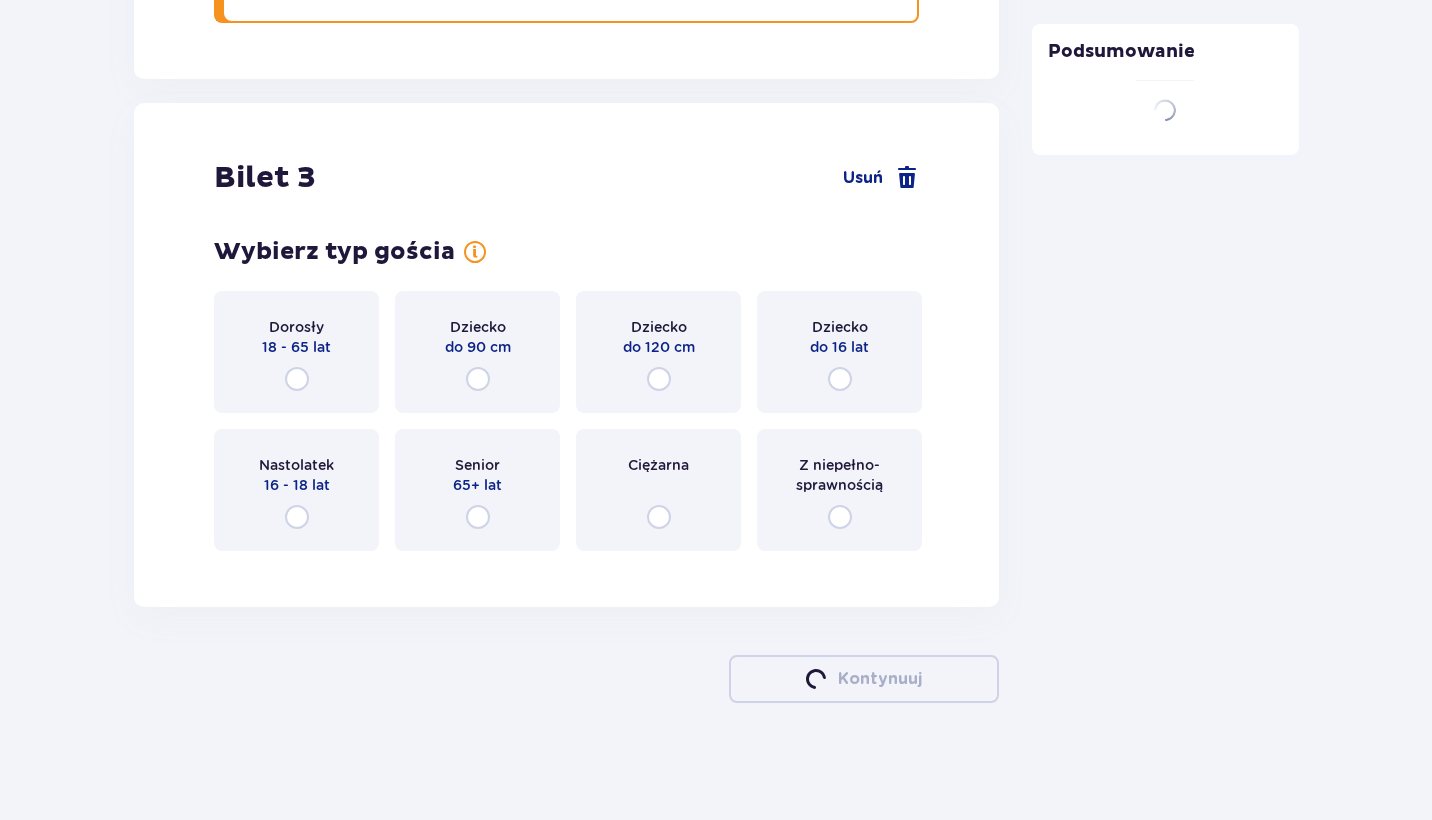 scroll, scrollTop: 4352, scrollLeft: 0, axis: vertical 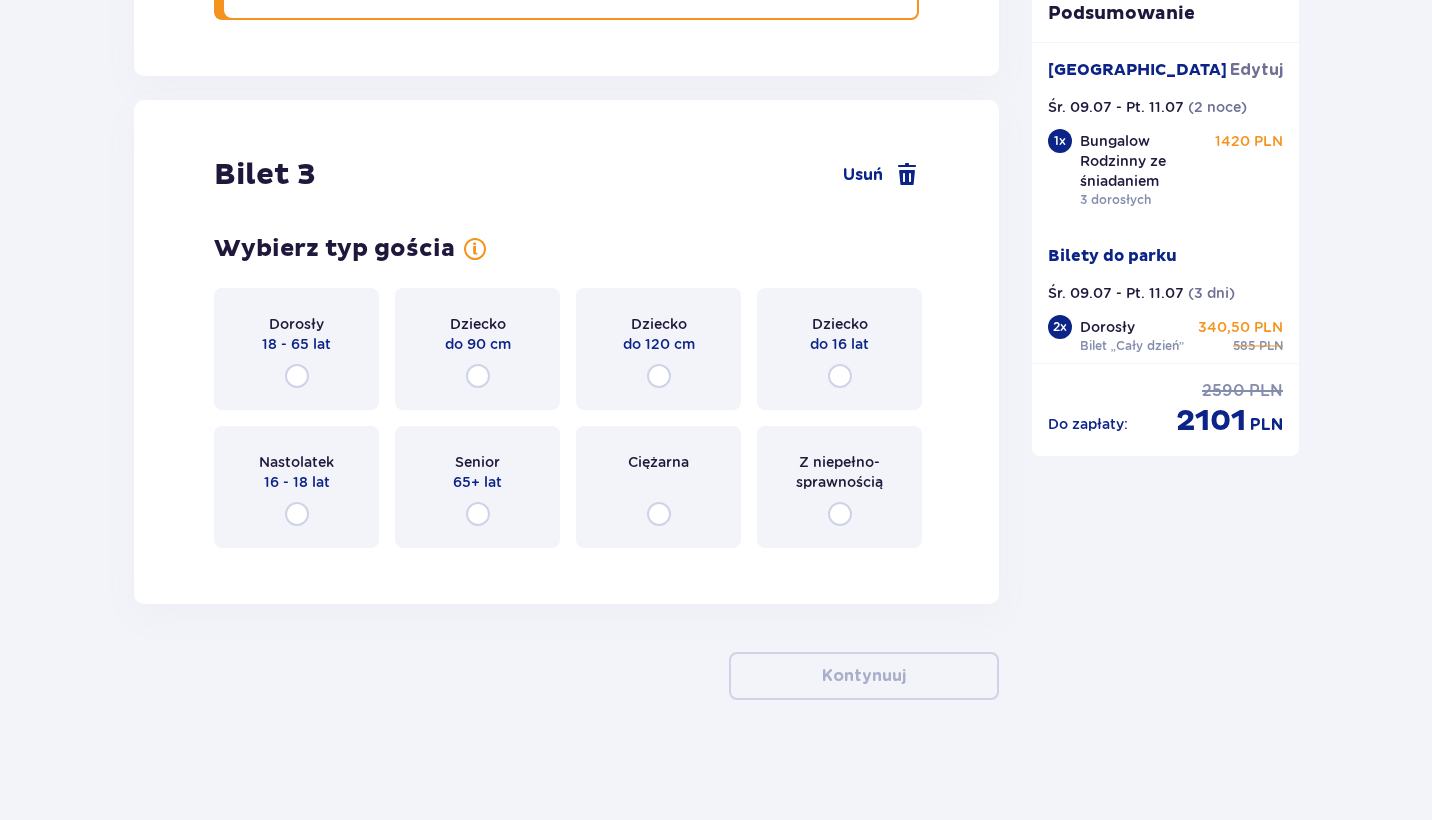 click at bounding box center [840, 376] 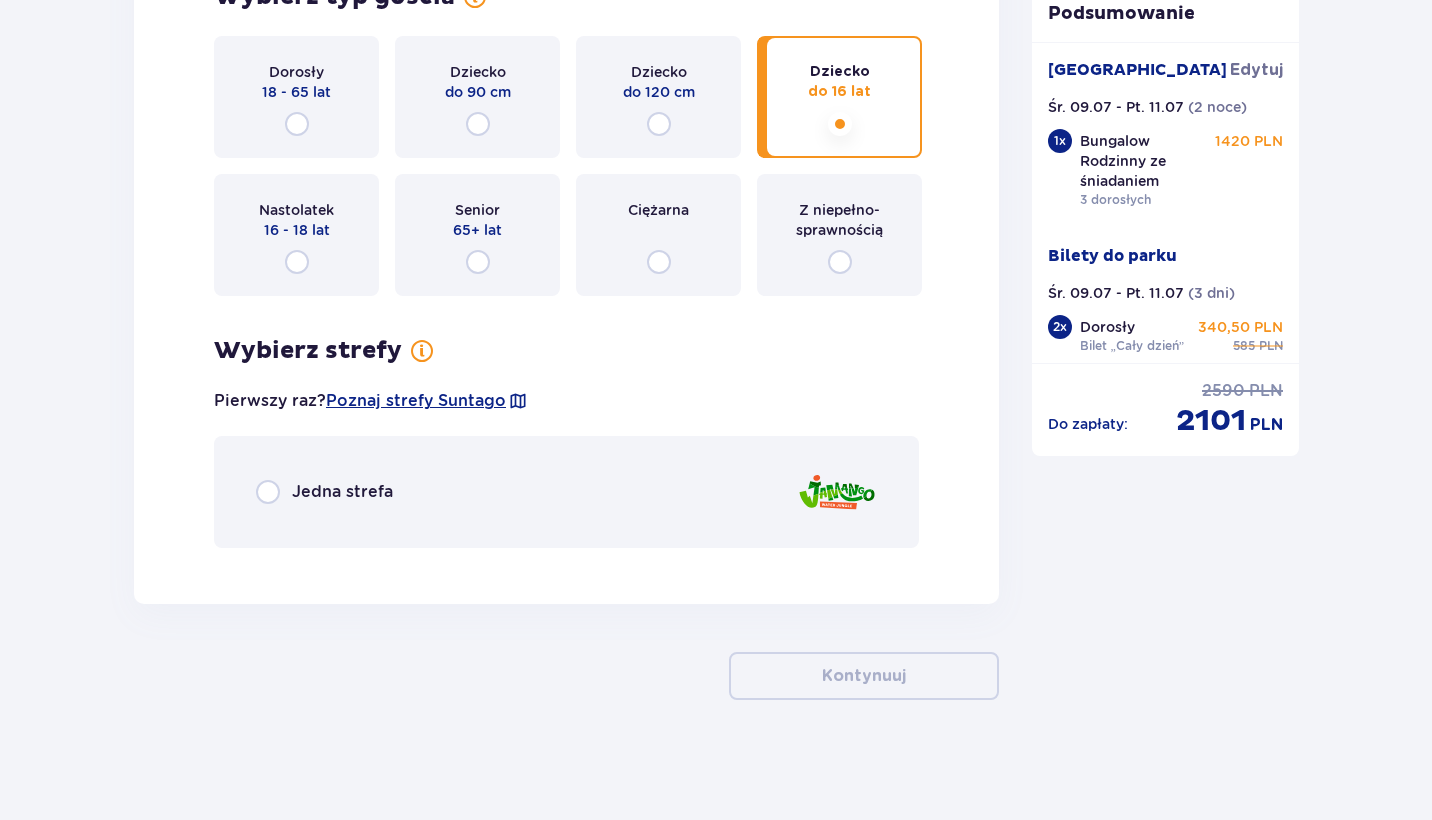 click on "Jedna strefa" at bounding box center [566, 492] 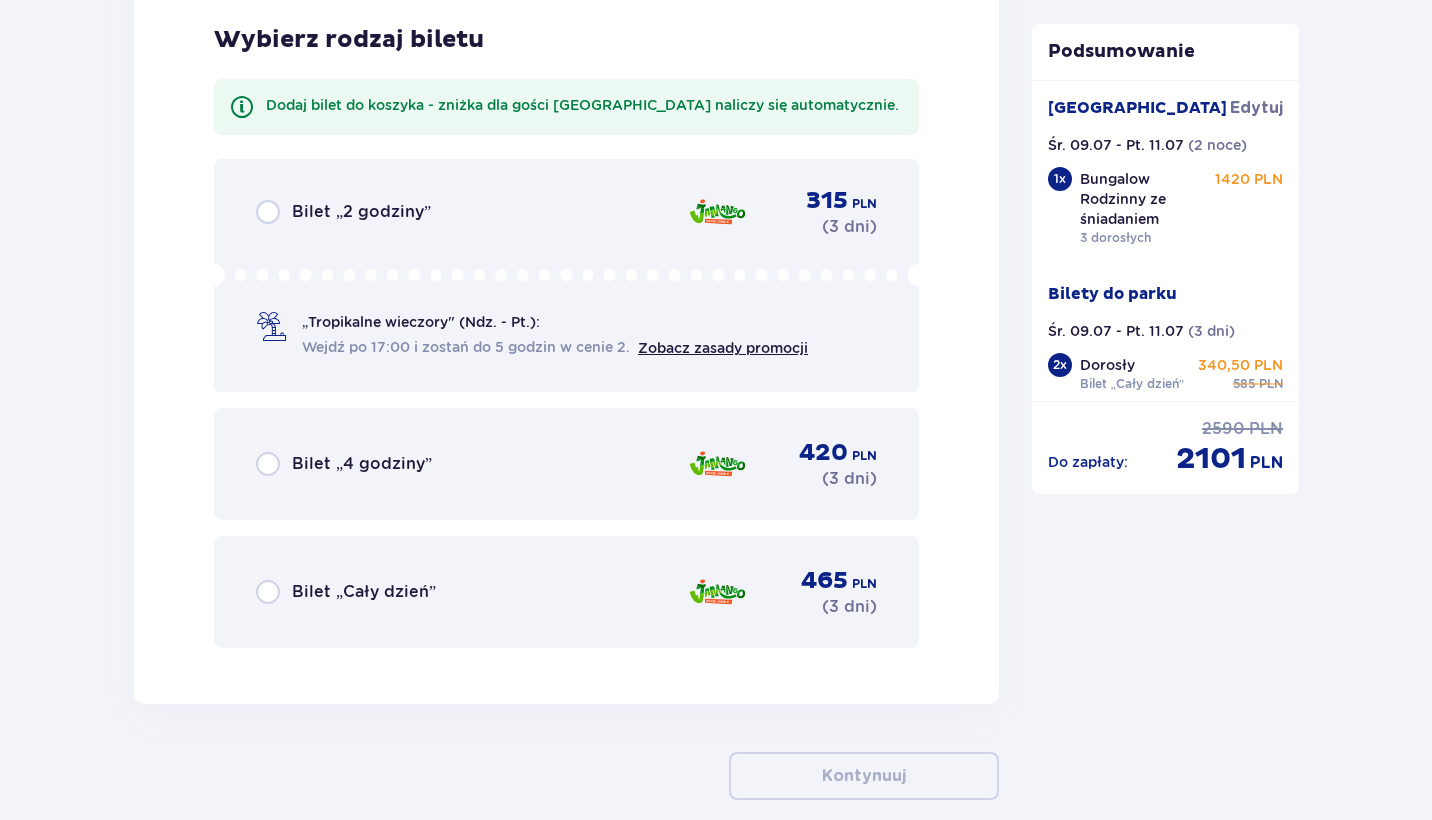 scroll, scrollTop: 5168, scrollLeft: 0, axis: vertical 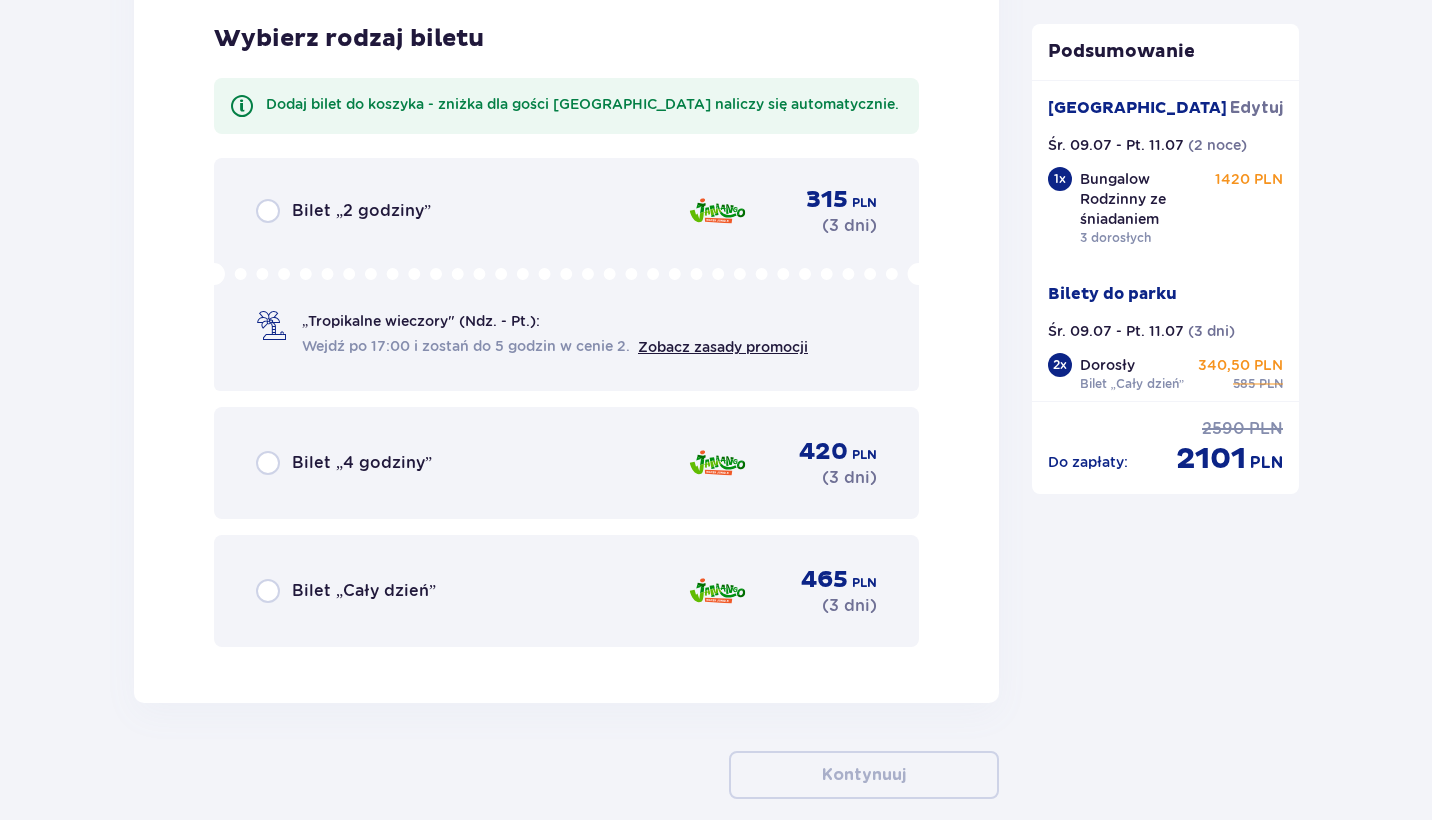 click on "Bilet „Cały dzień” 465 PLN ( 3 dni )" at bounding box center [566, 591] 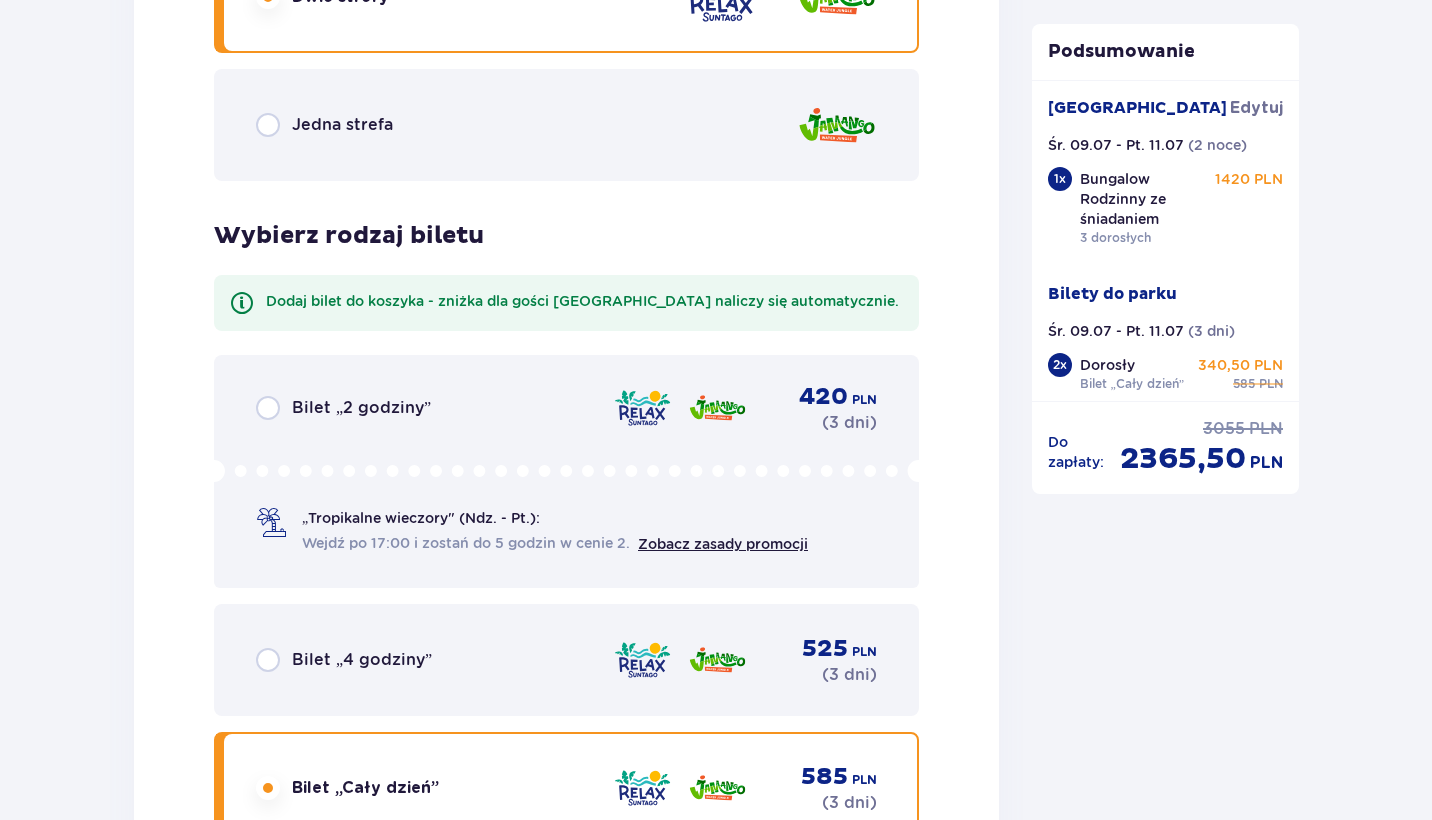 scroll, scrollTop: 3149, scrollLeft: 0, axis: vertical 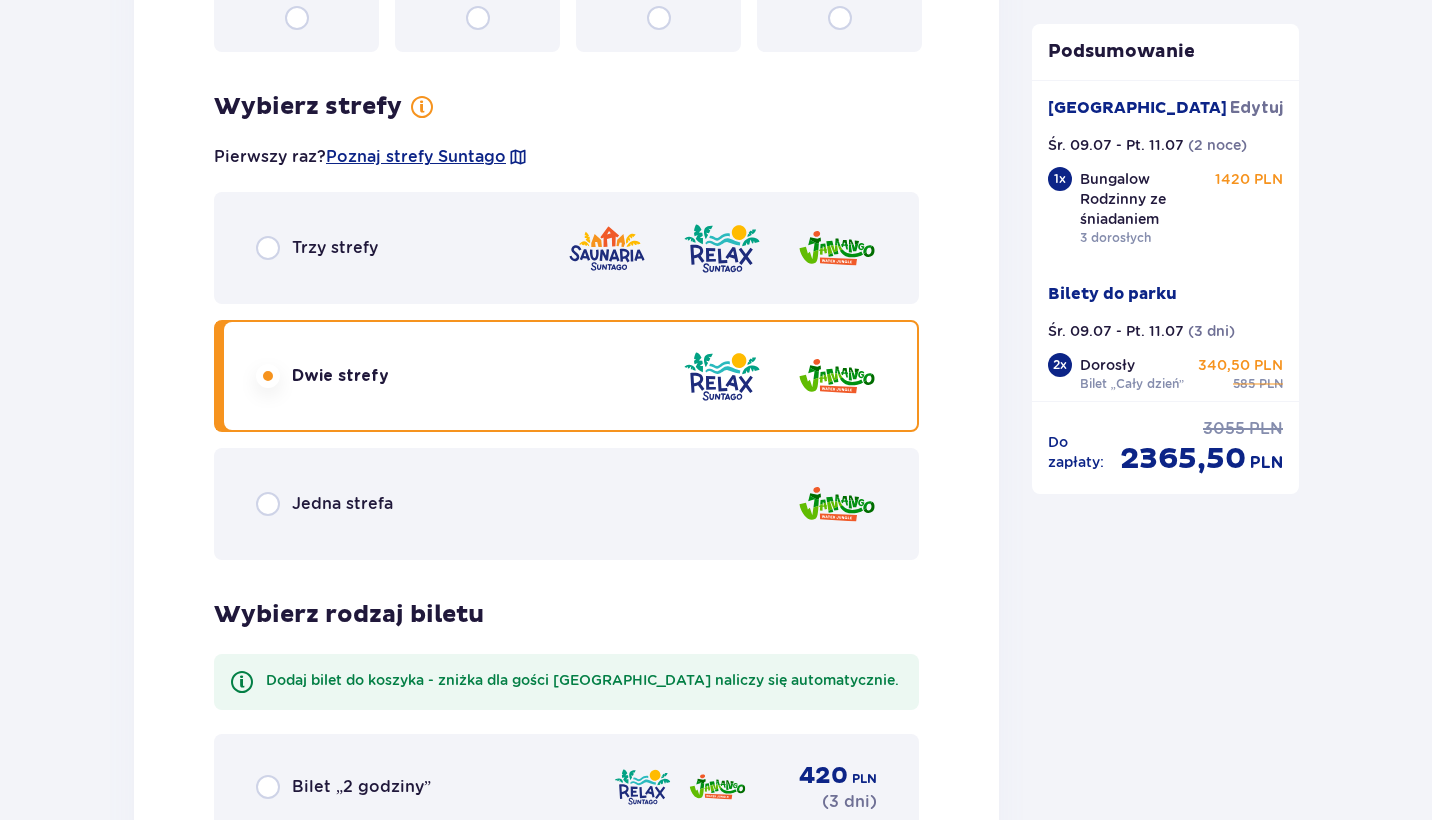 click on "Jedna strefa" at bounding box center [566, 504] 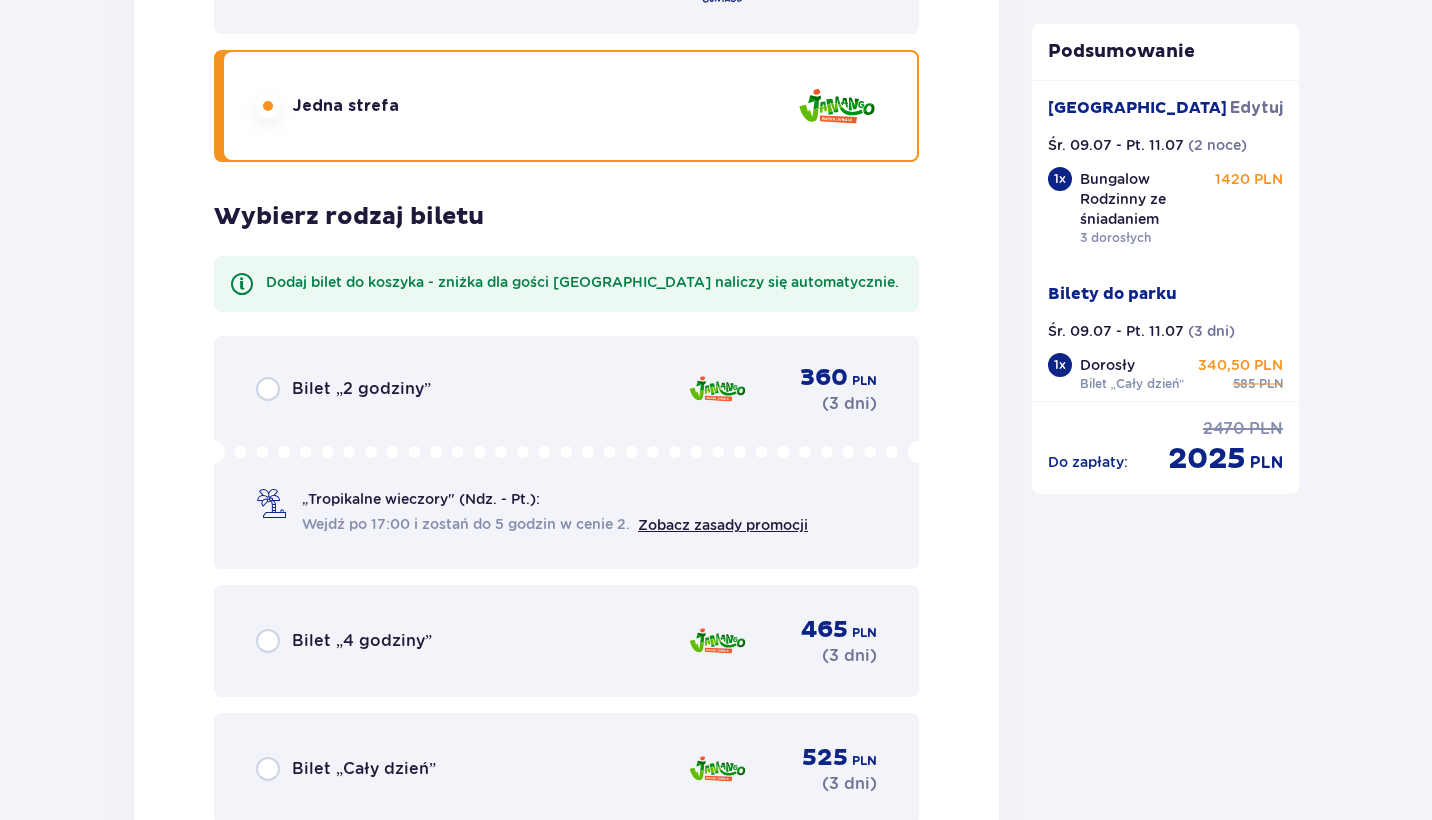 scroll, scrollTop: 3725, scrollLeft: 0, axis: vertical 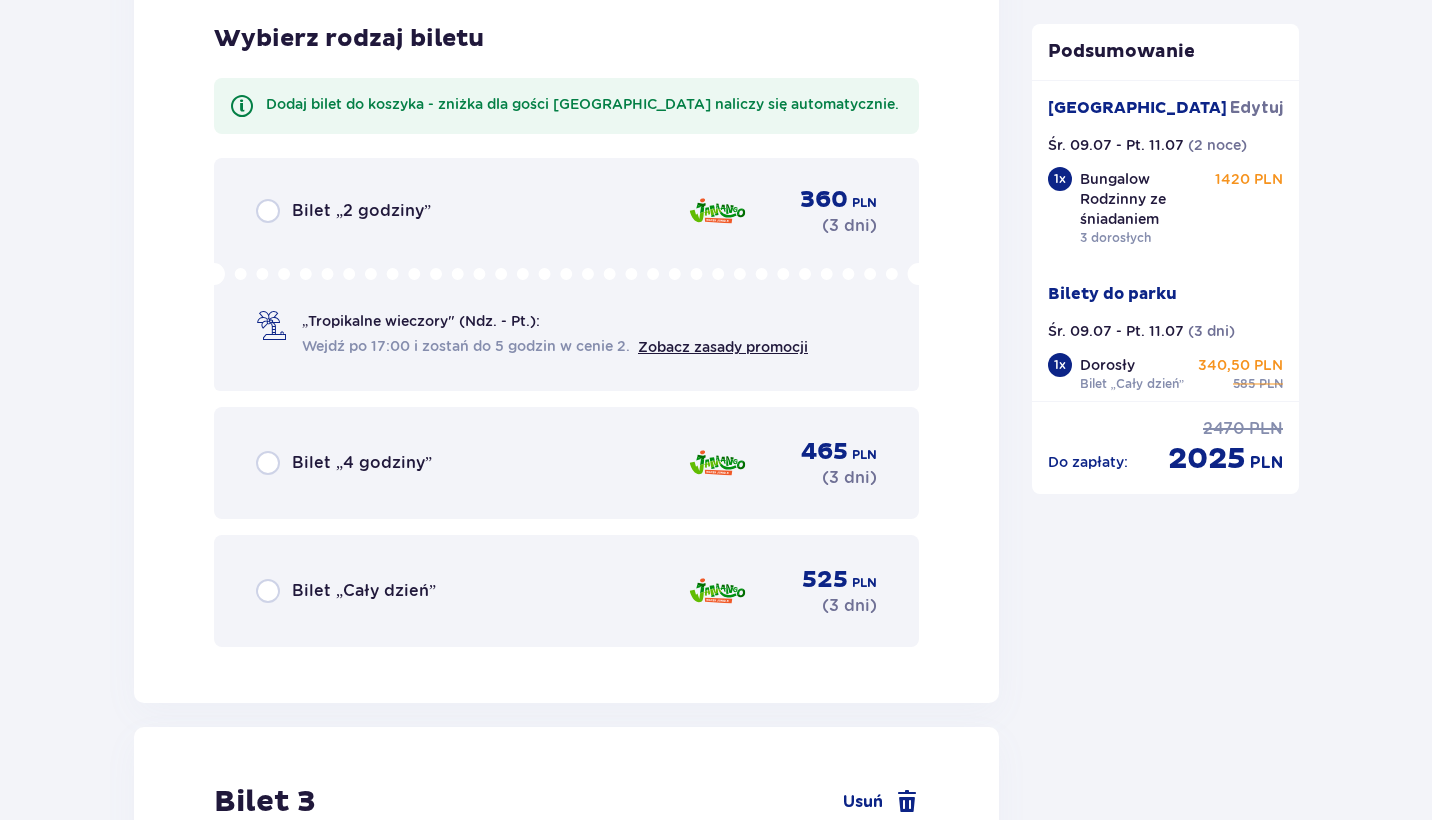 click on "Bilet „Cały dzień”" at bounding box center (346, 591) 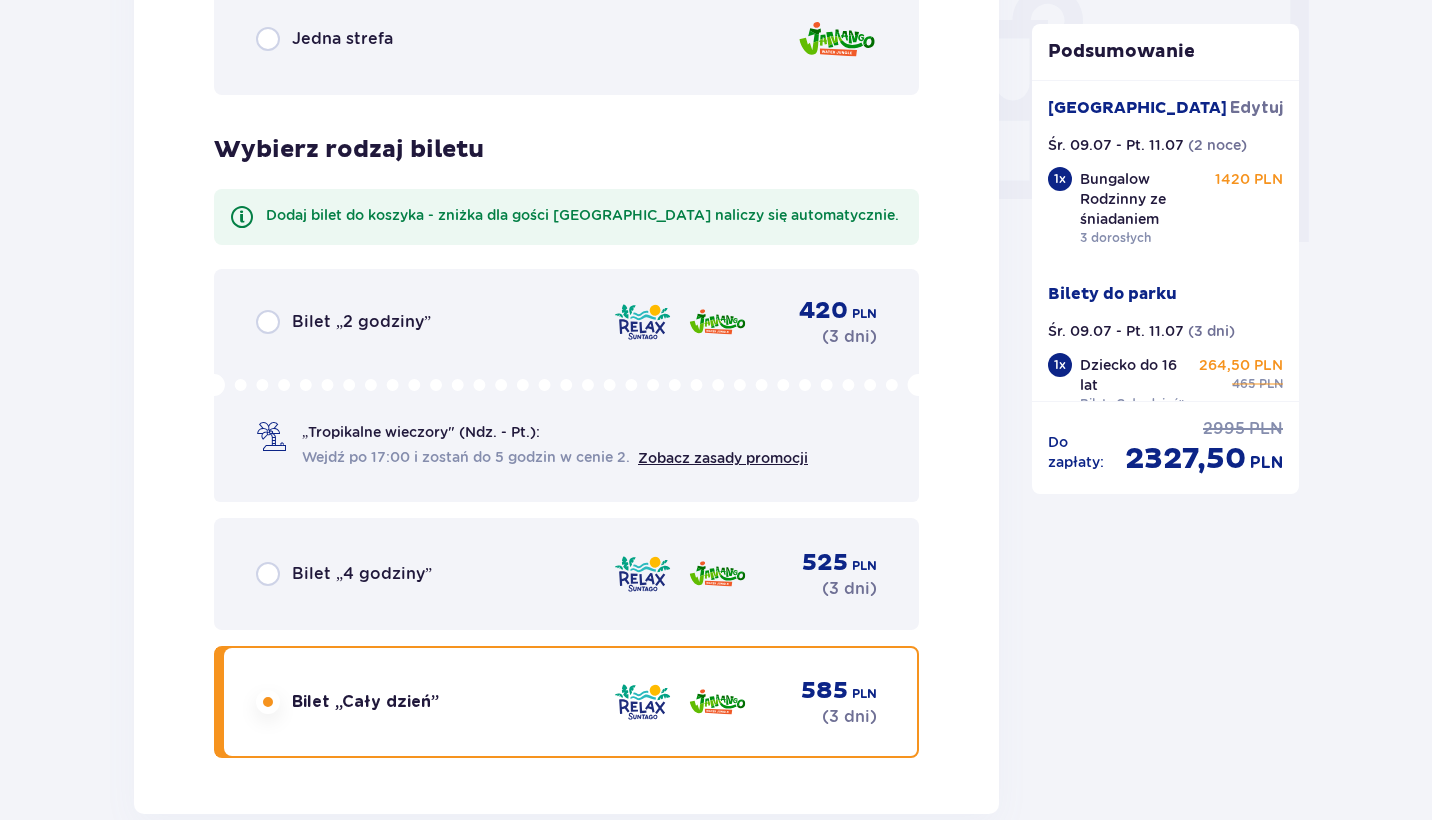 scroll, scrollTop: 1871, scrollLeft: 0, axis: vertical 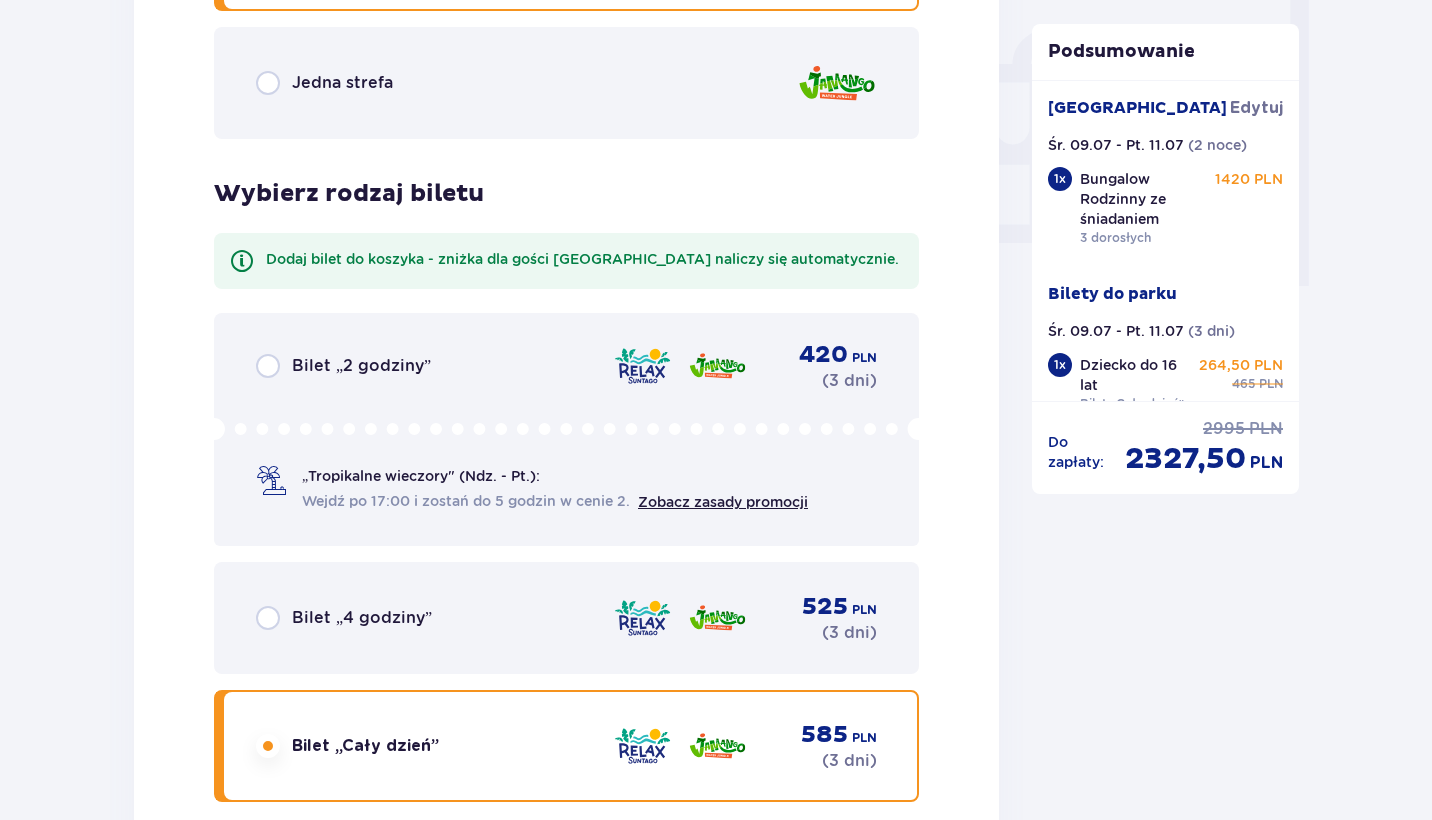 click on "Jedna strefa" at bounding box center [324, 83] 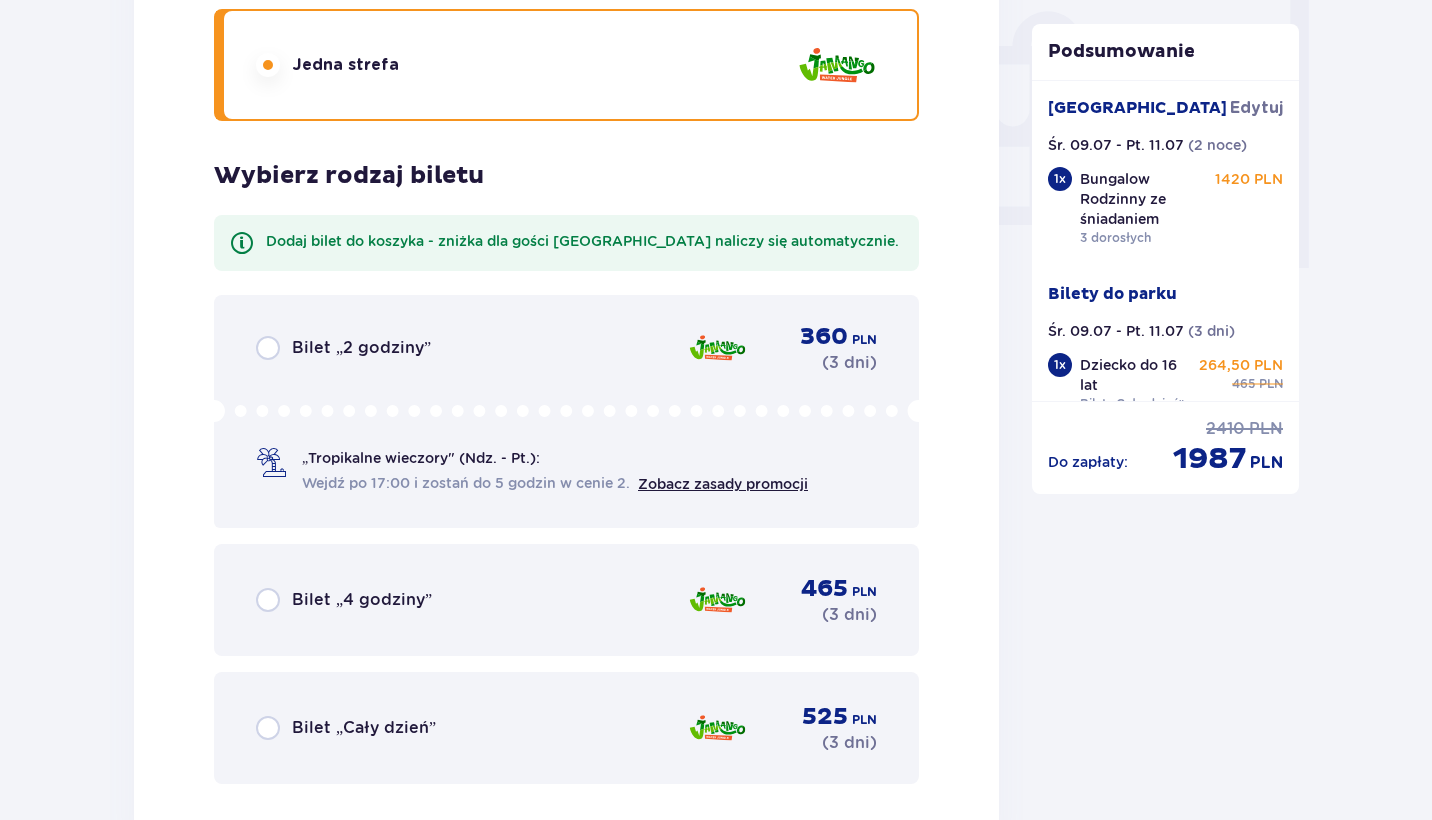 scroll, scrollTop: 2078, scrollLeft: 0, axis: vertical 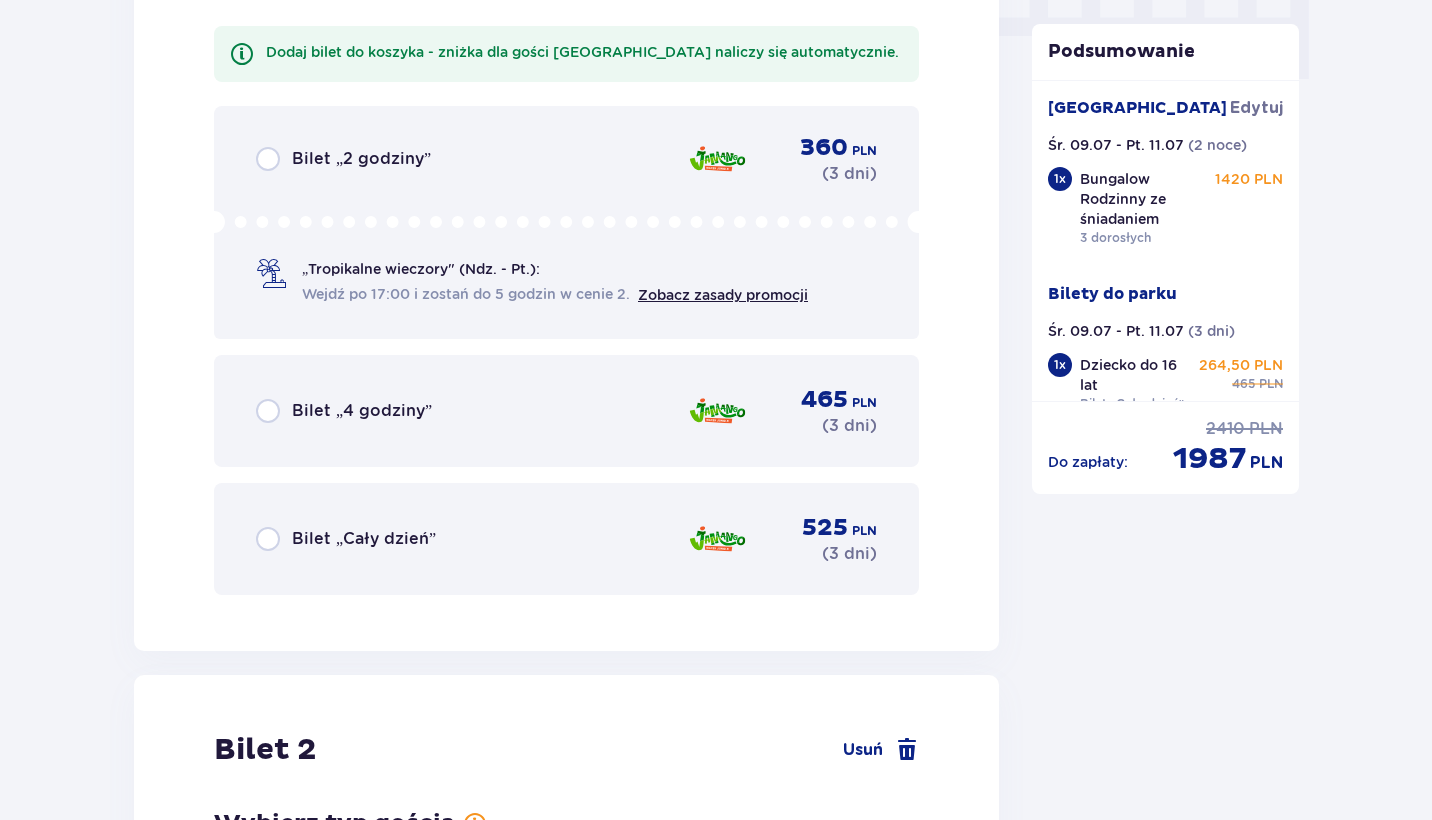 click on "Bilet „Cały dzień” 525 PLN ( 3 dni )" at bounding box center (566, 539) 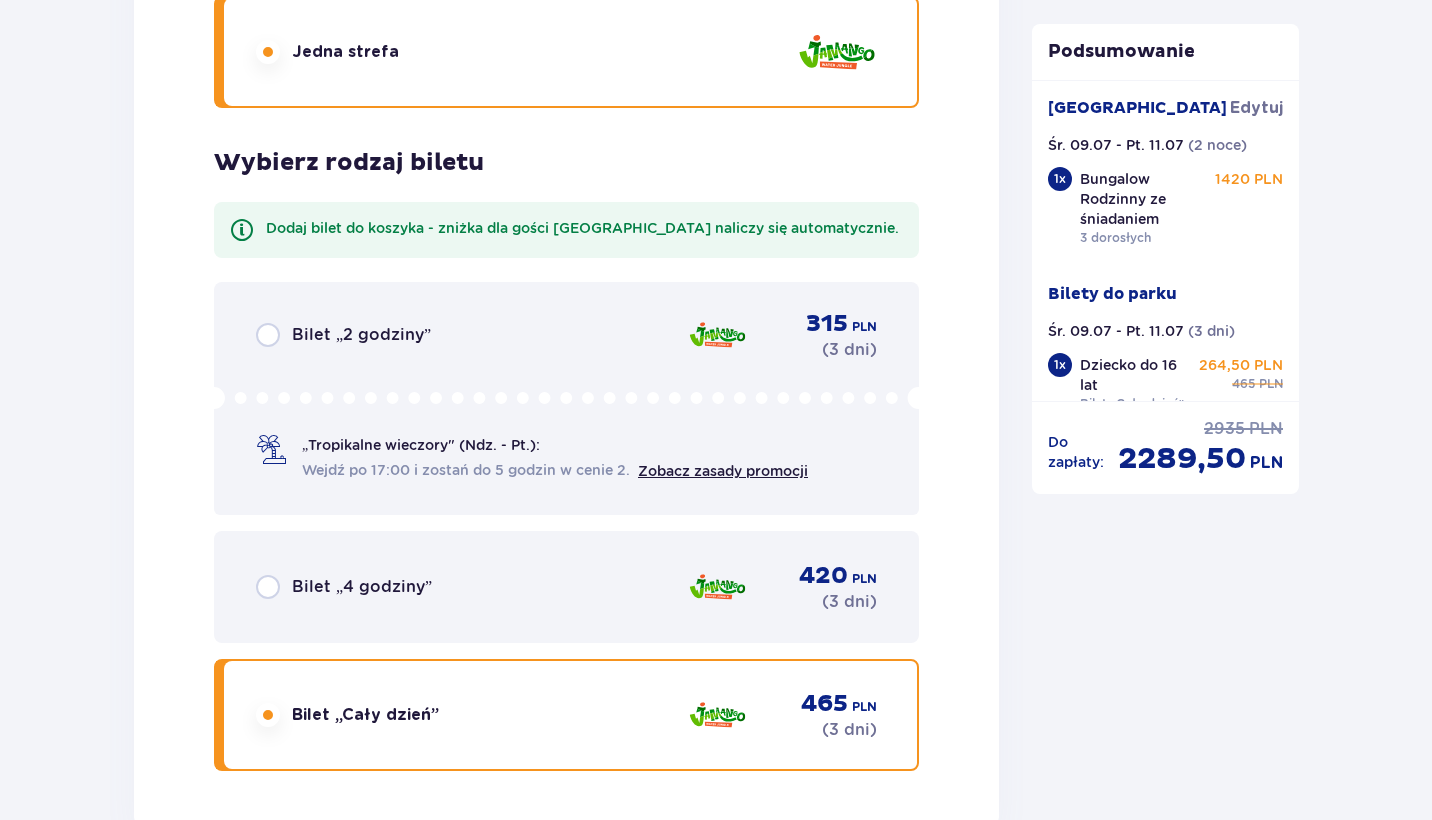 scroll, scrollTop: 5423, scrollLeft: 0, axis: vertical 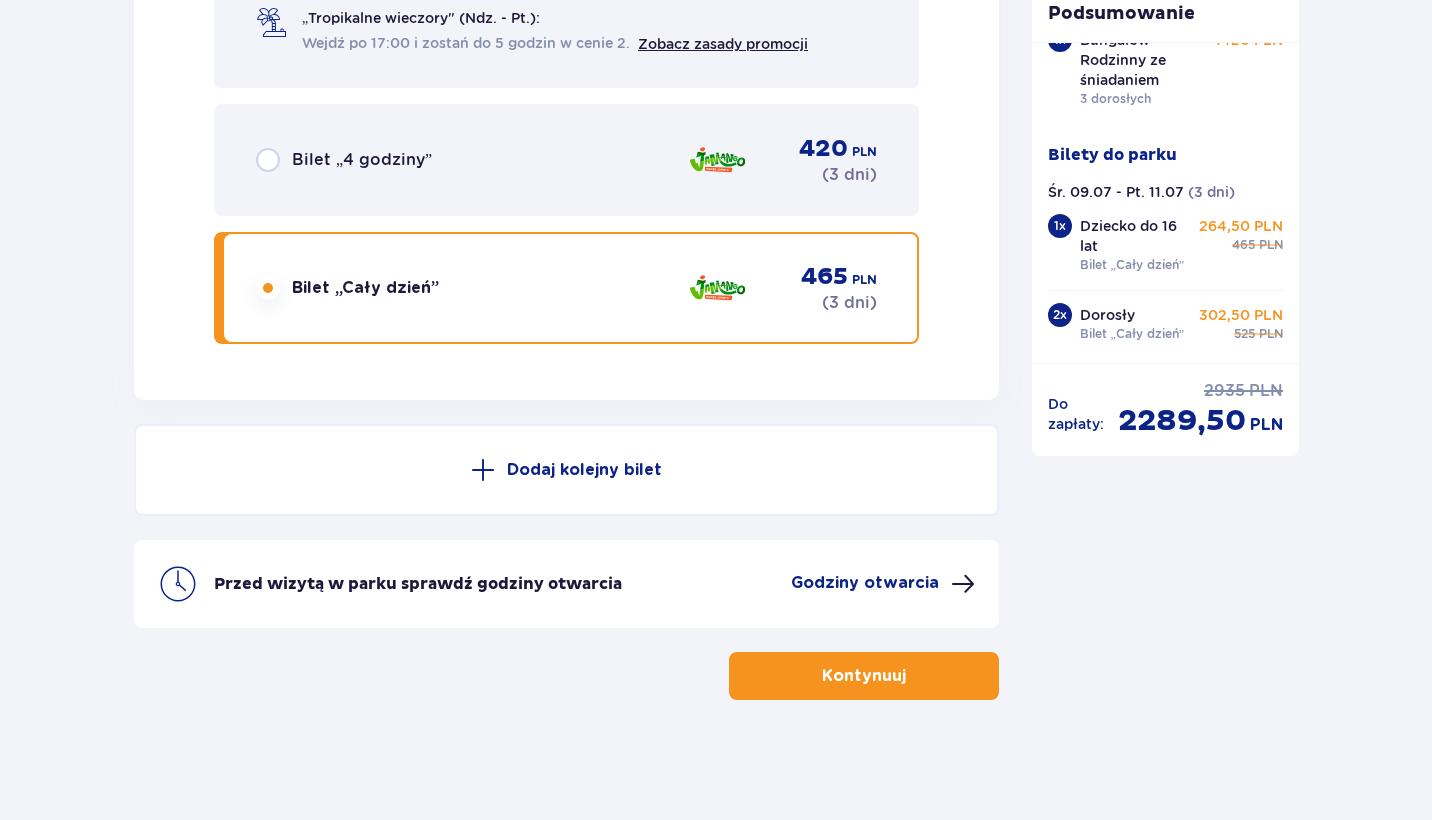 click on "Kontynuuj" at bounding box center (864, 676) 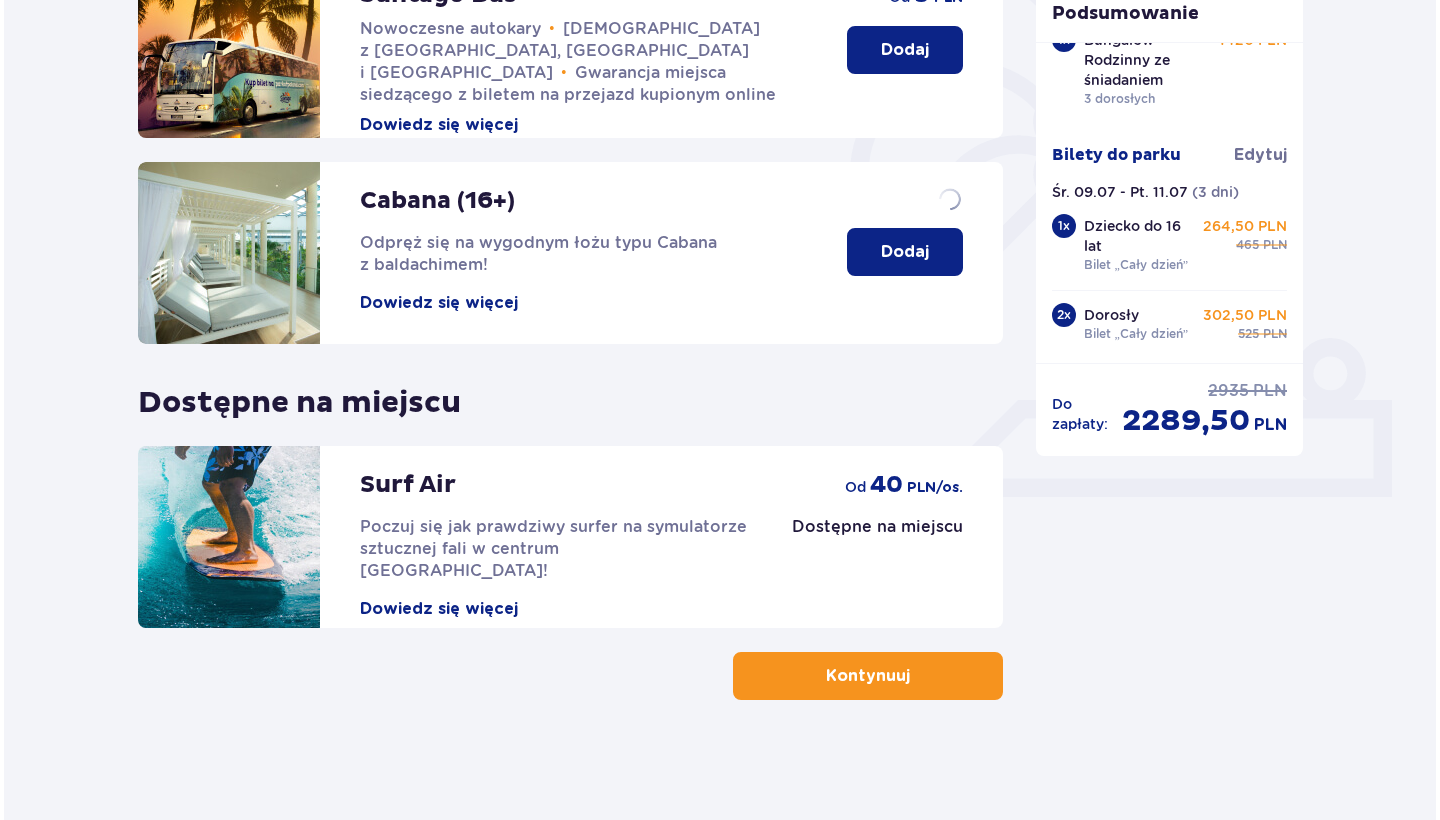 scroll, scrollTop: 0, scrollLeft: 0, axis: both 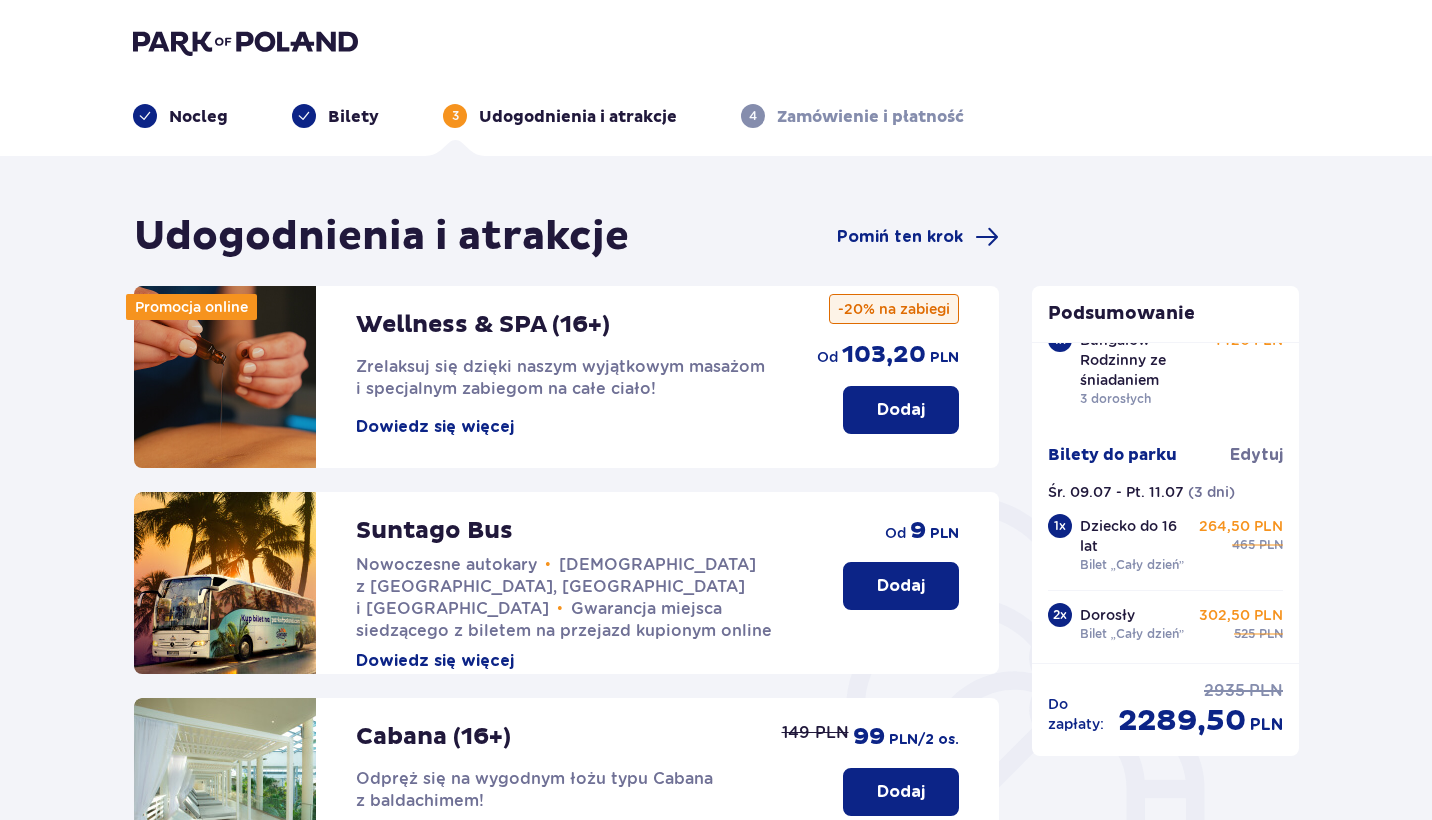 click on "Dowiedz się więcej" at bounding box center (435, 427) 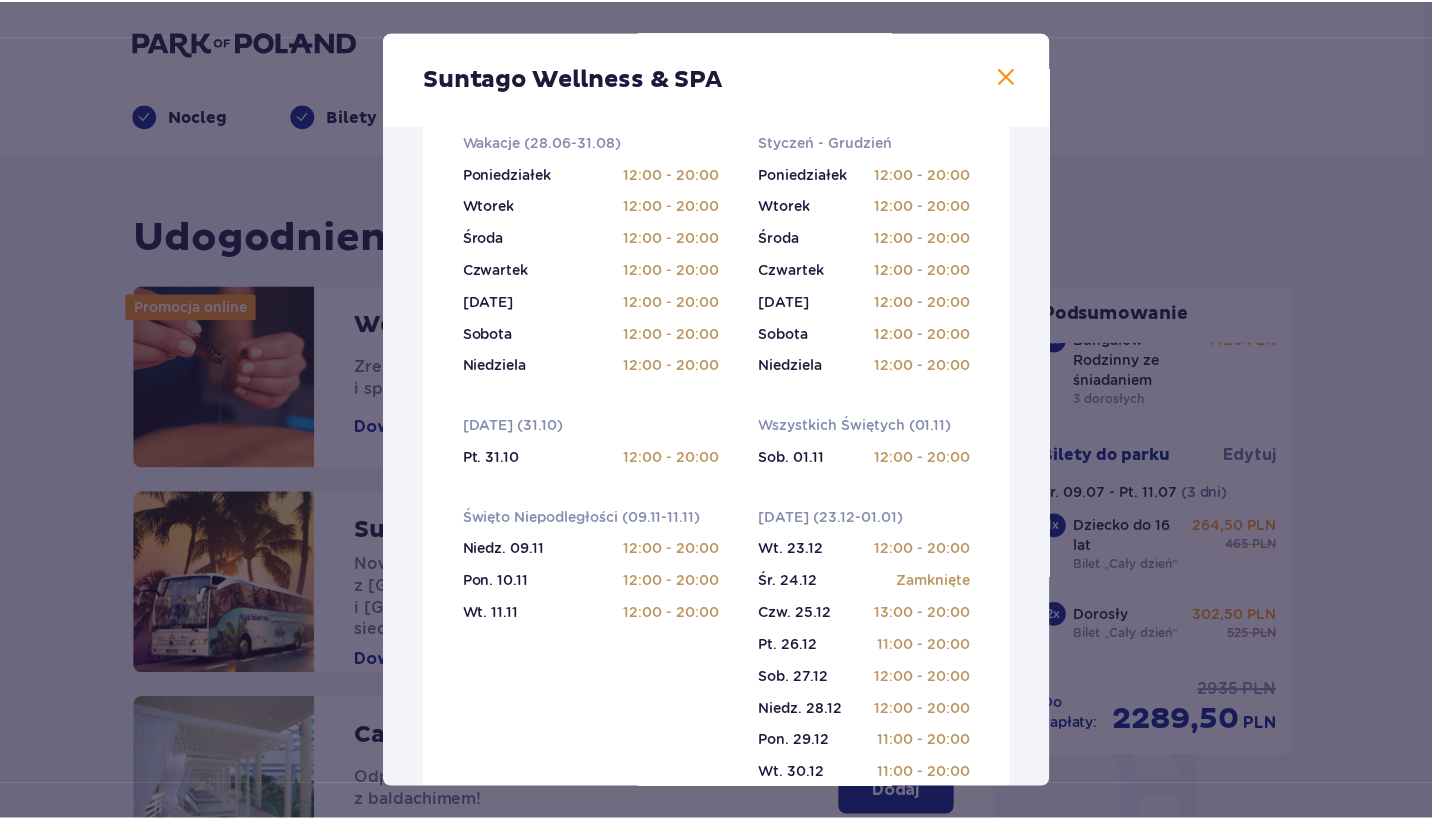 scroll, scrollTop: 651, scrollLeft: 0, axis: vertical 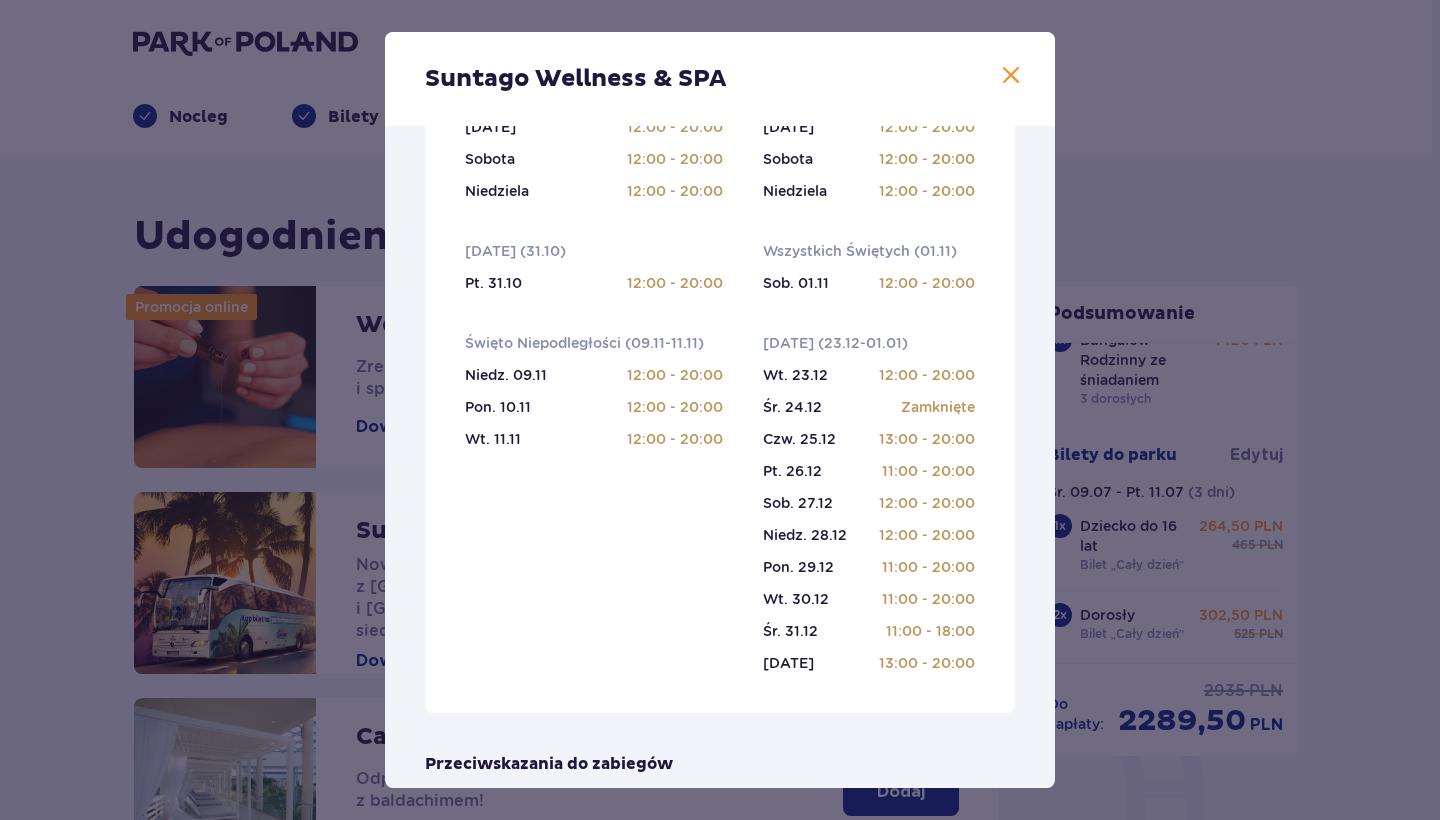 click on "Suntago Wellness & SPA" at bounding box center (720, 79) 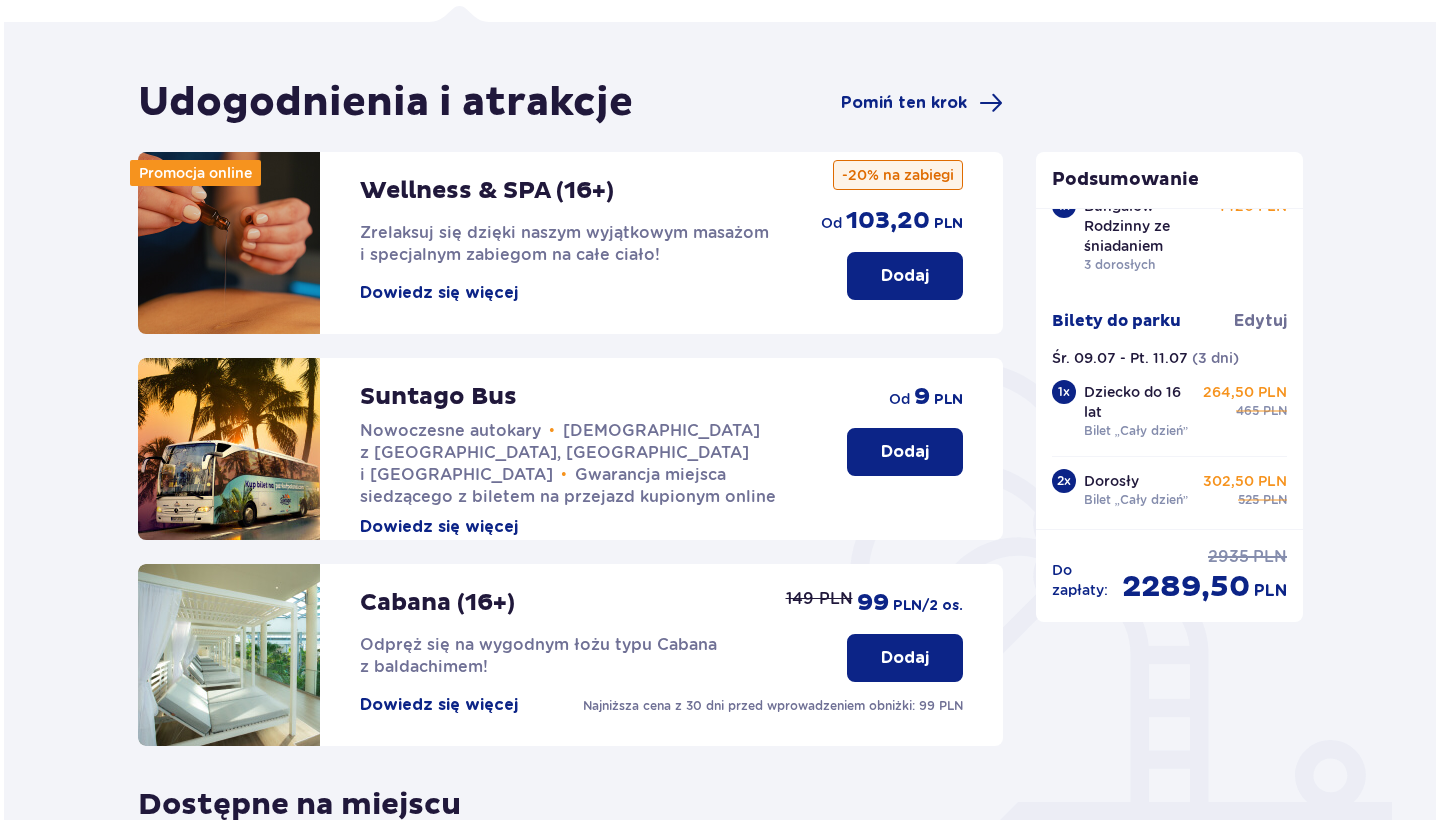 scroll, scrollTop: 237, scrollLeft: 0, axis: vertical 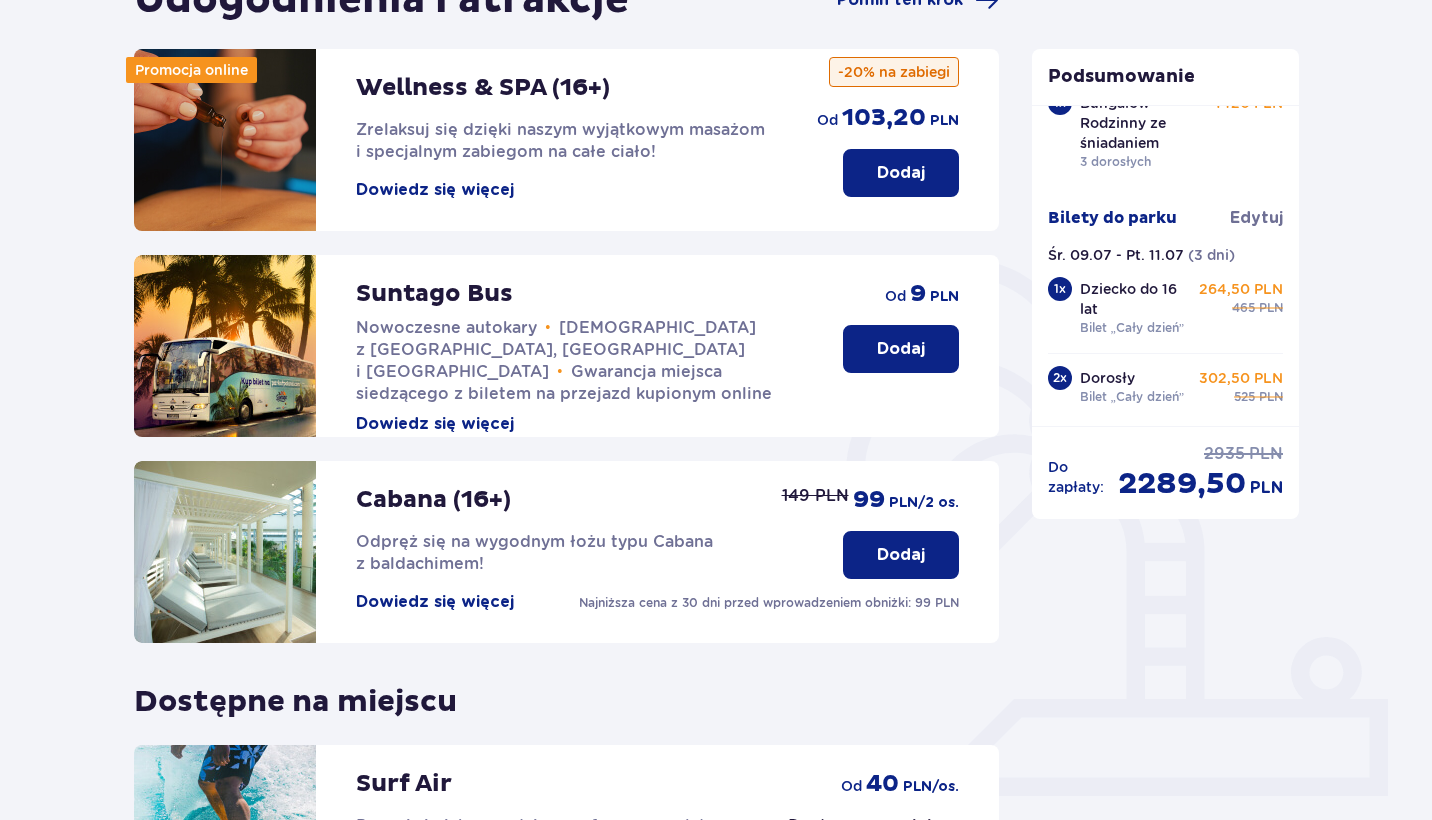 click on "Dowiedz się więcej" at bounding box center (435, 602) 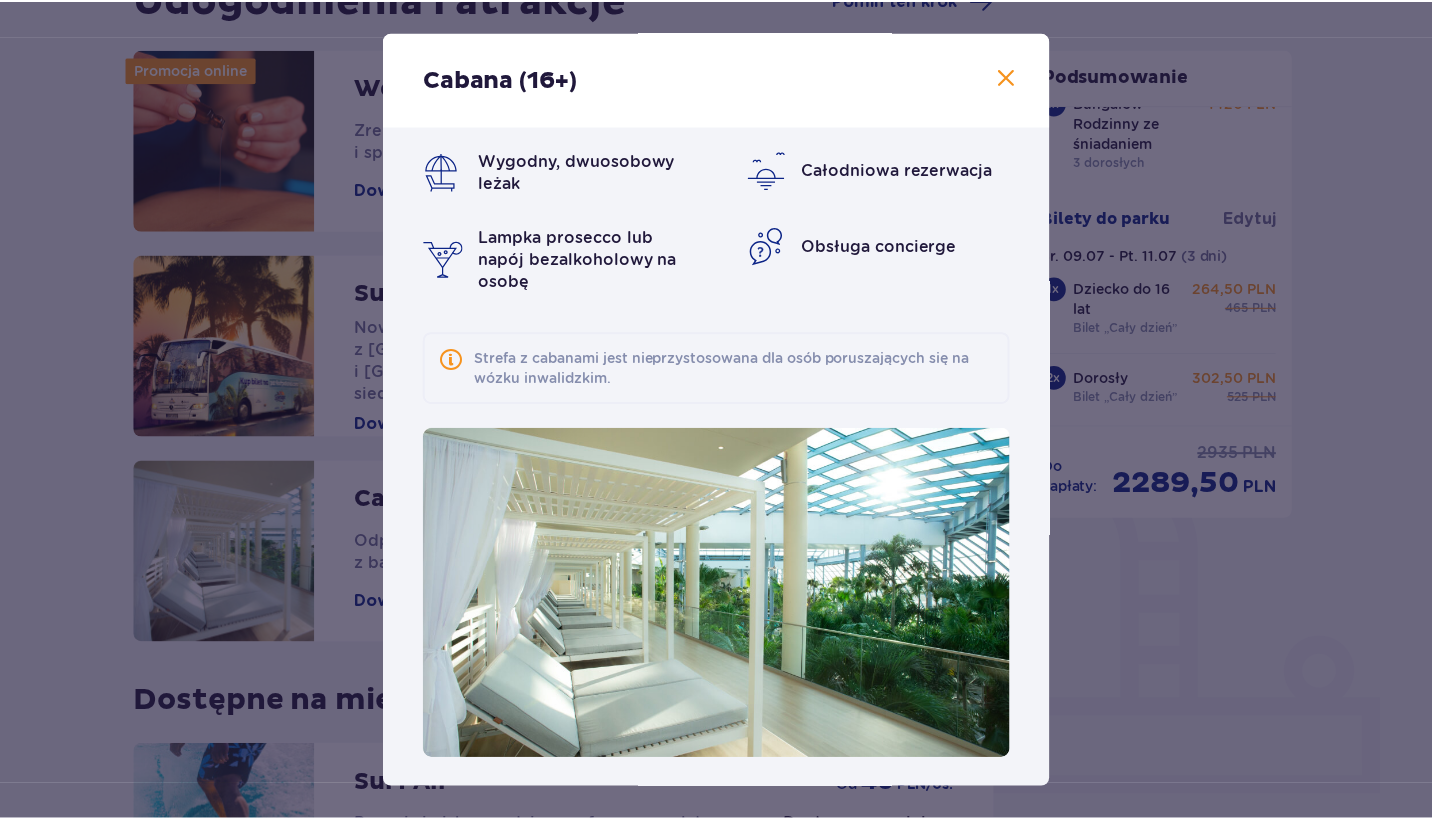 scroll, scrollTop: 15, scrollLeft: 0, axis: vertical 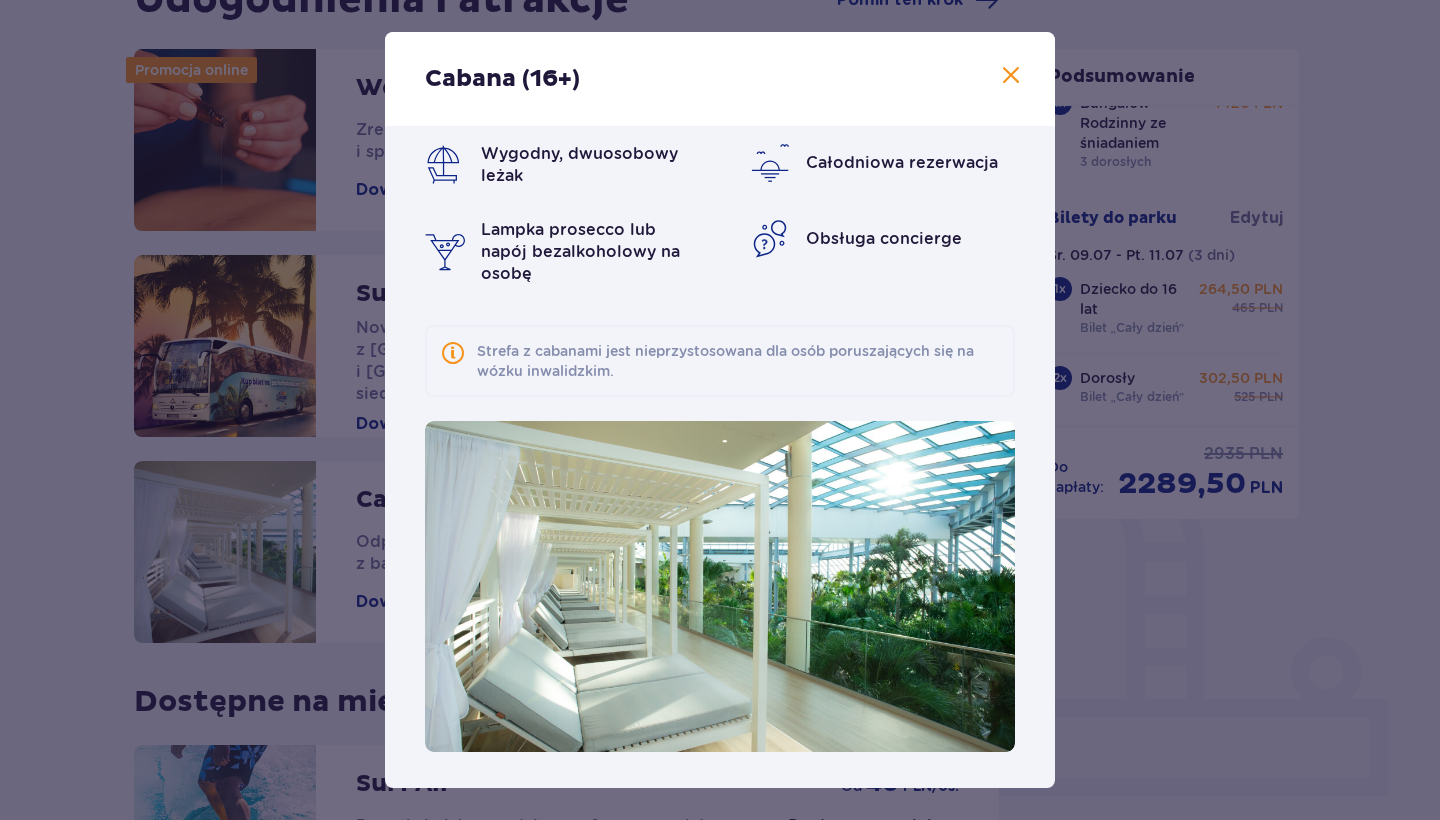 click at bounding box center (1011, 76) 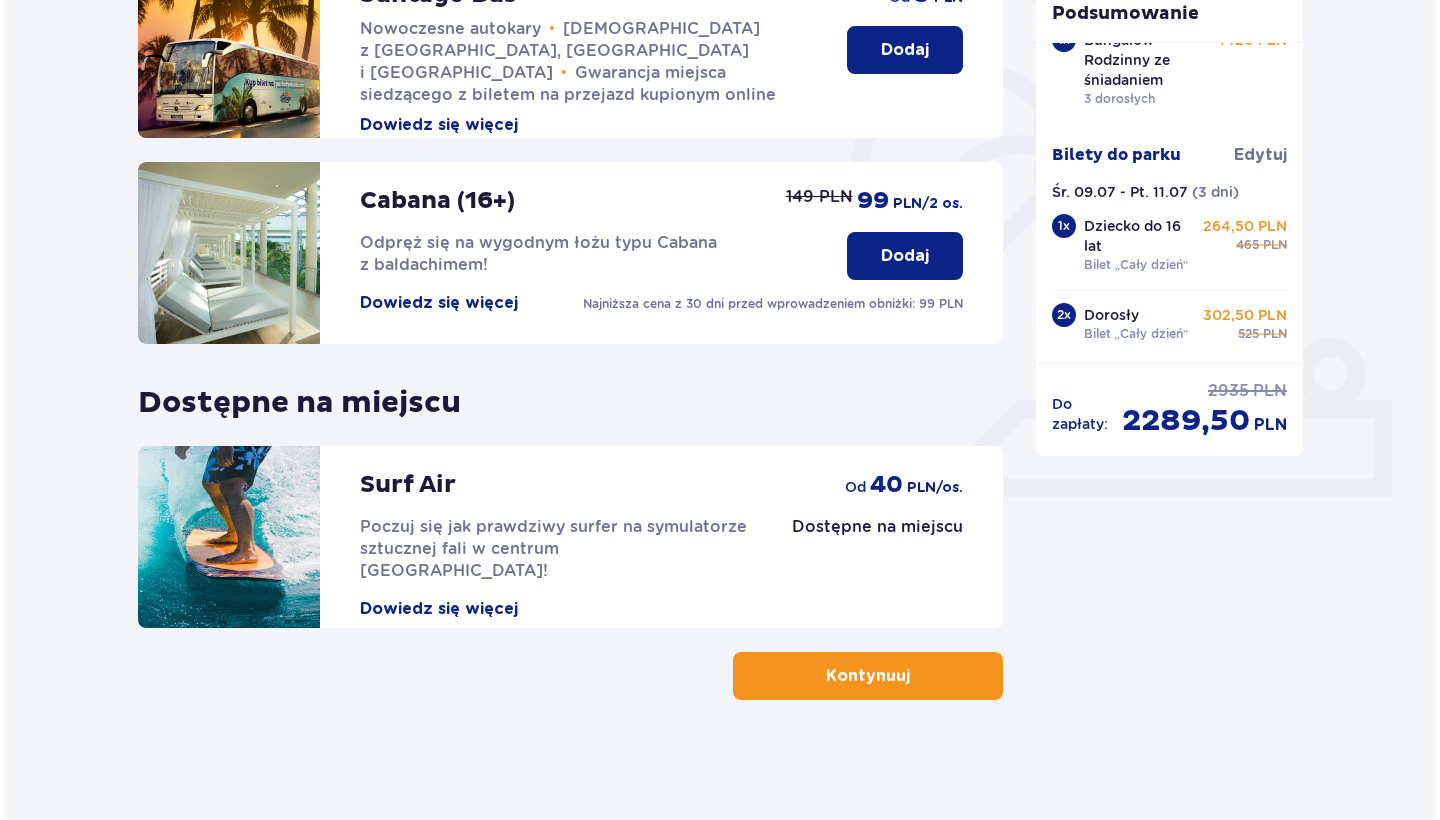 scroll, scrollTop: 184, scrollLeft: 0, axis: vertical 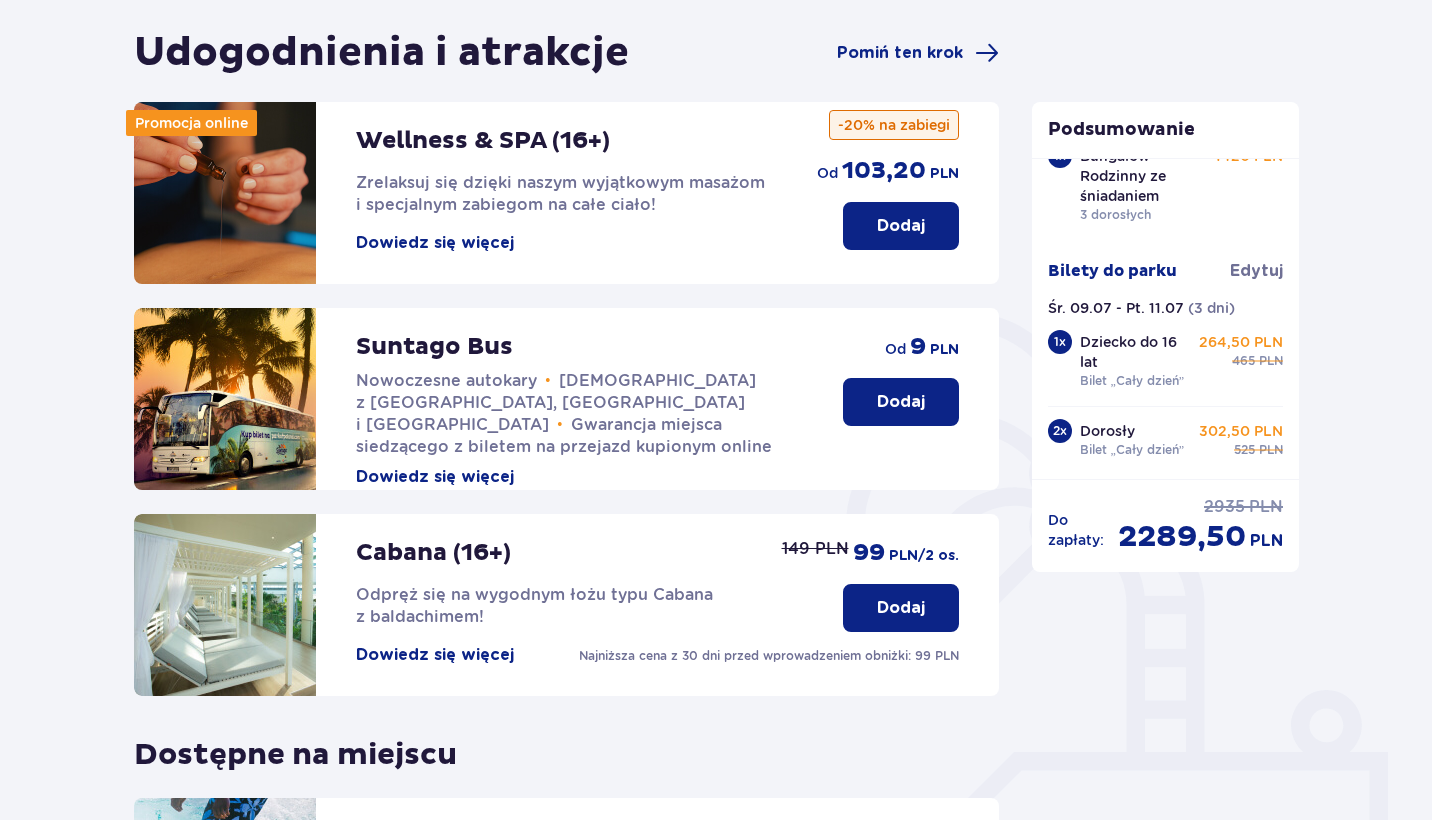 click on "Dowiedz się więcej" at bounding box center [435, 243] 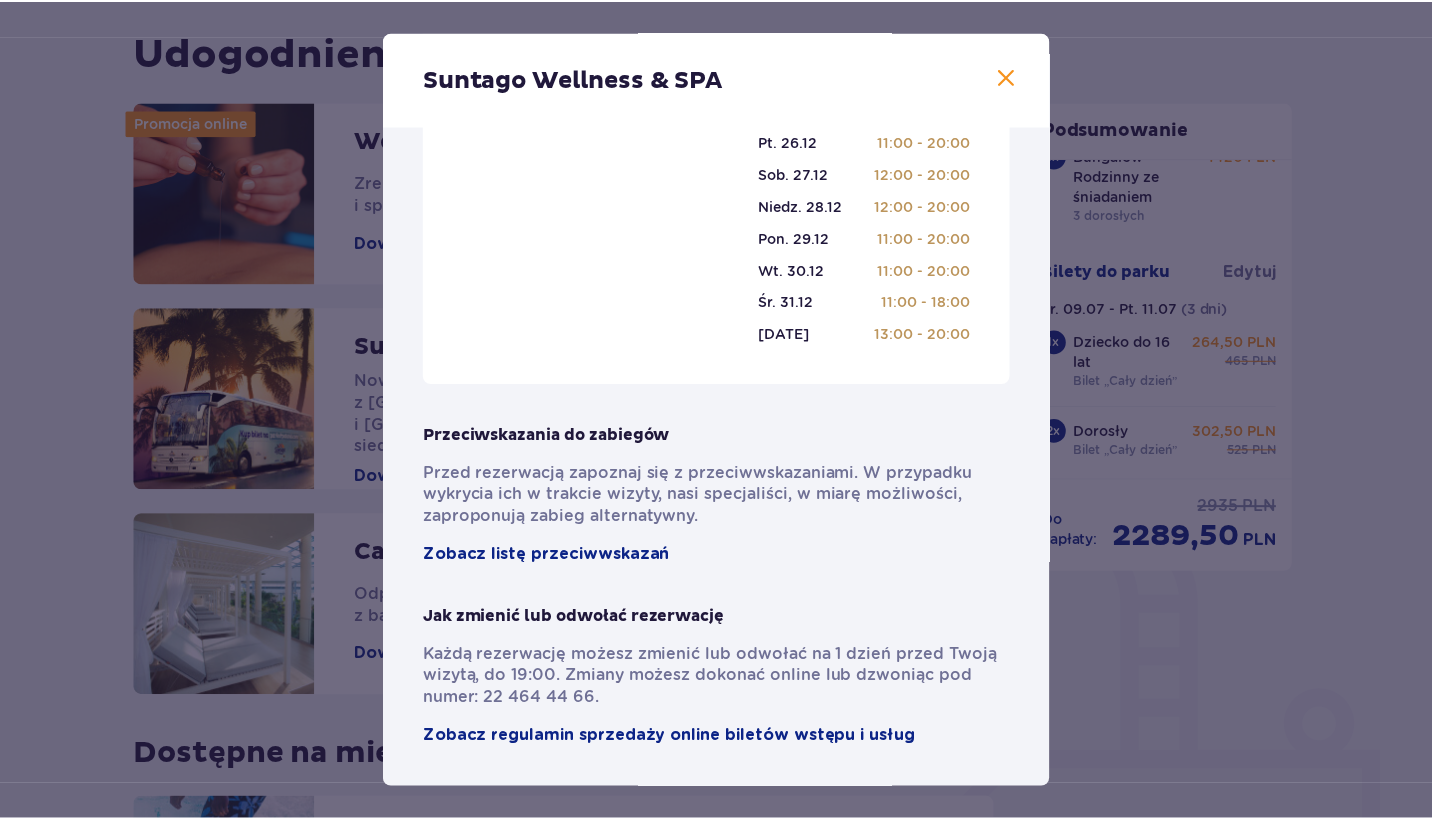 scroll, scrollTop: 164, scrollLeft: 0, axis: vertical 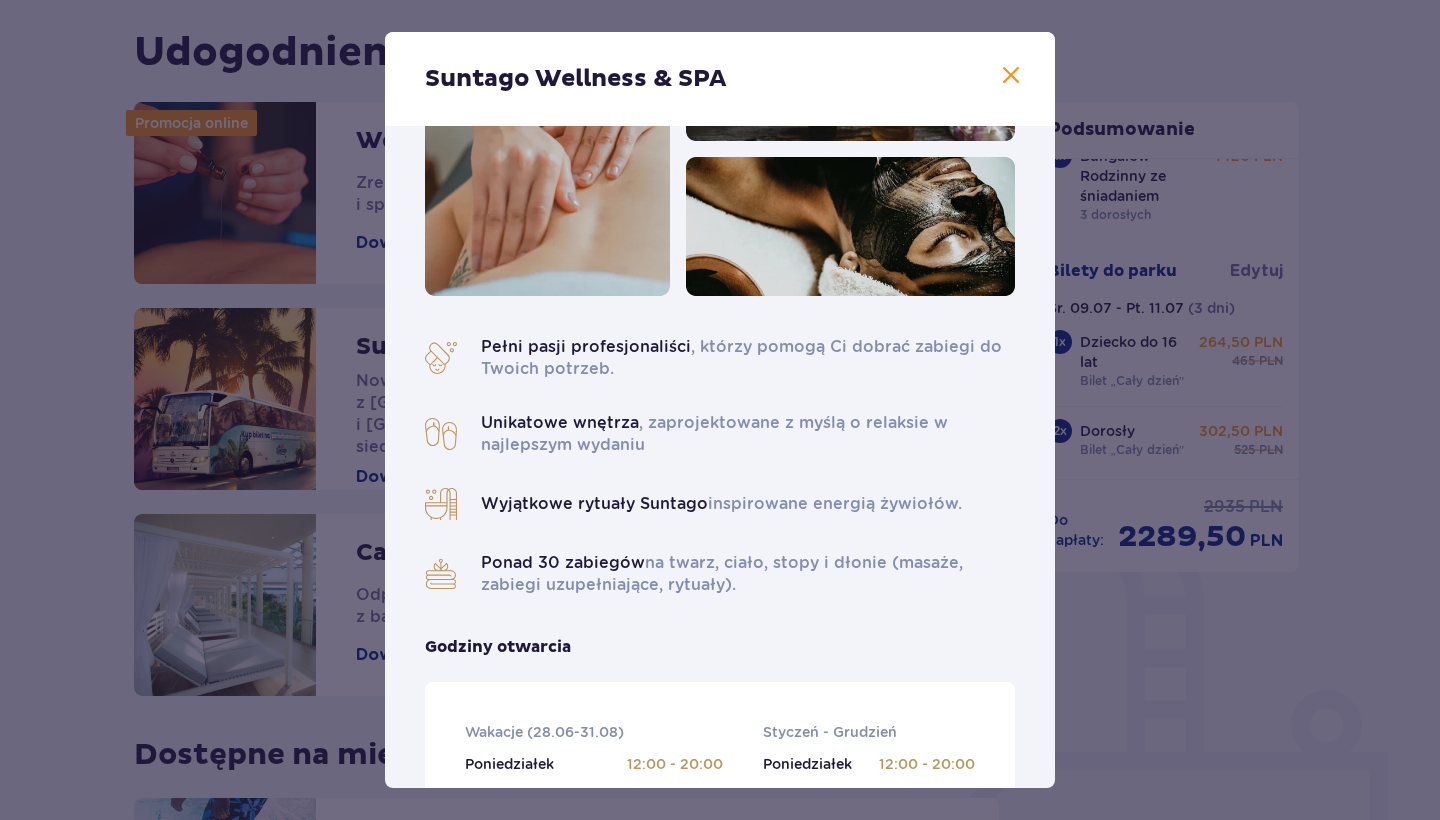 click at bounding box center [1011, 76] 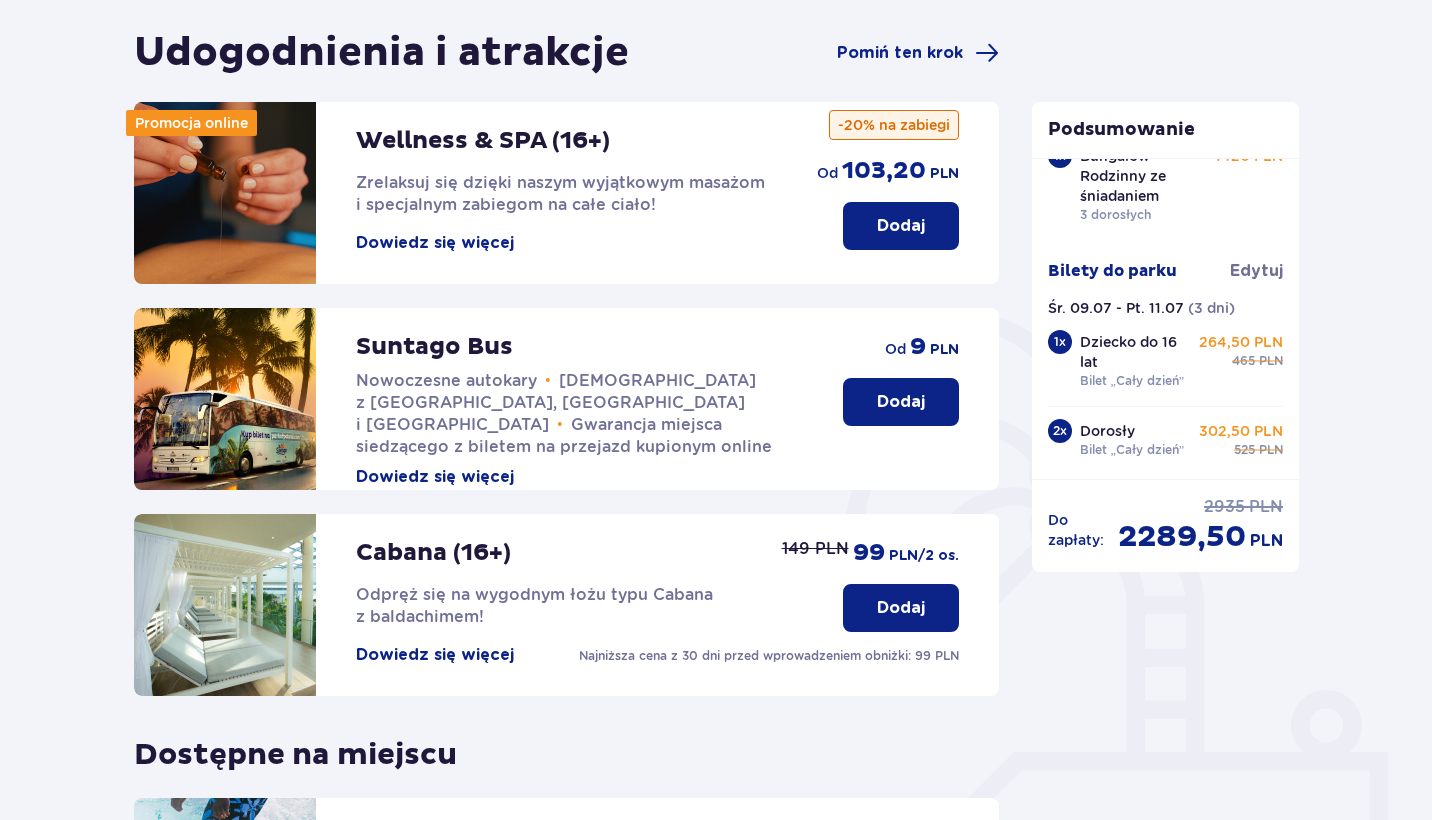 click on "Dodaj" at bounding box center [901, 226] 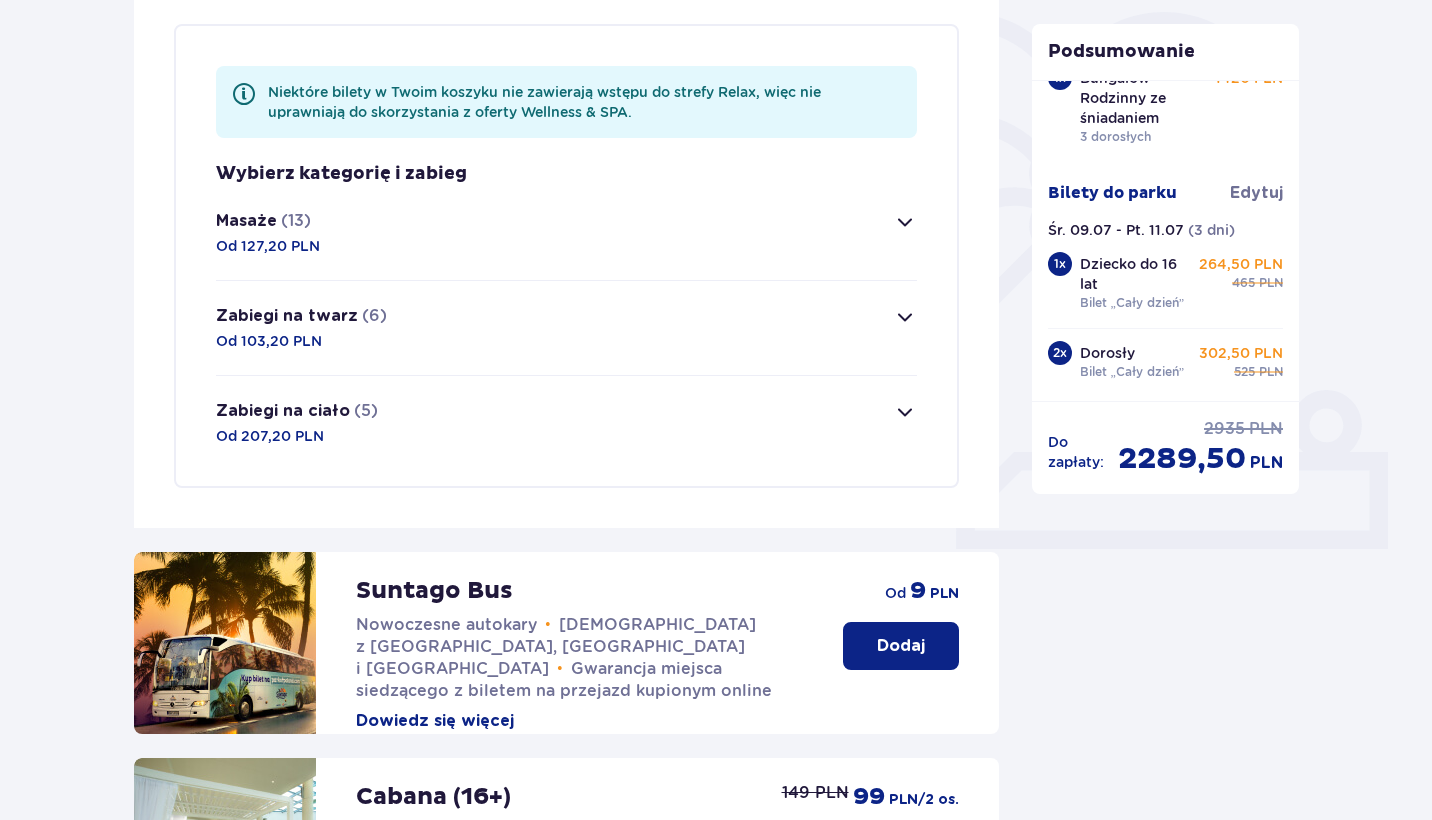 click on "Masaże (13) Od 127,20 PLN" at bounding box center (566, 233) 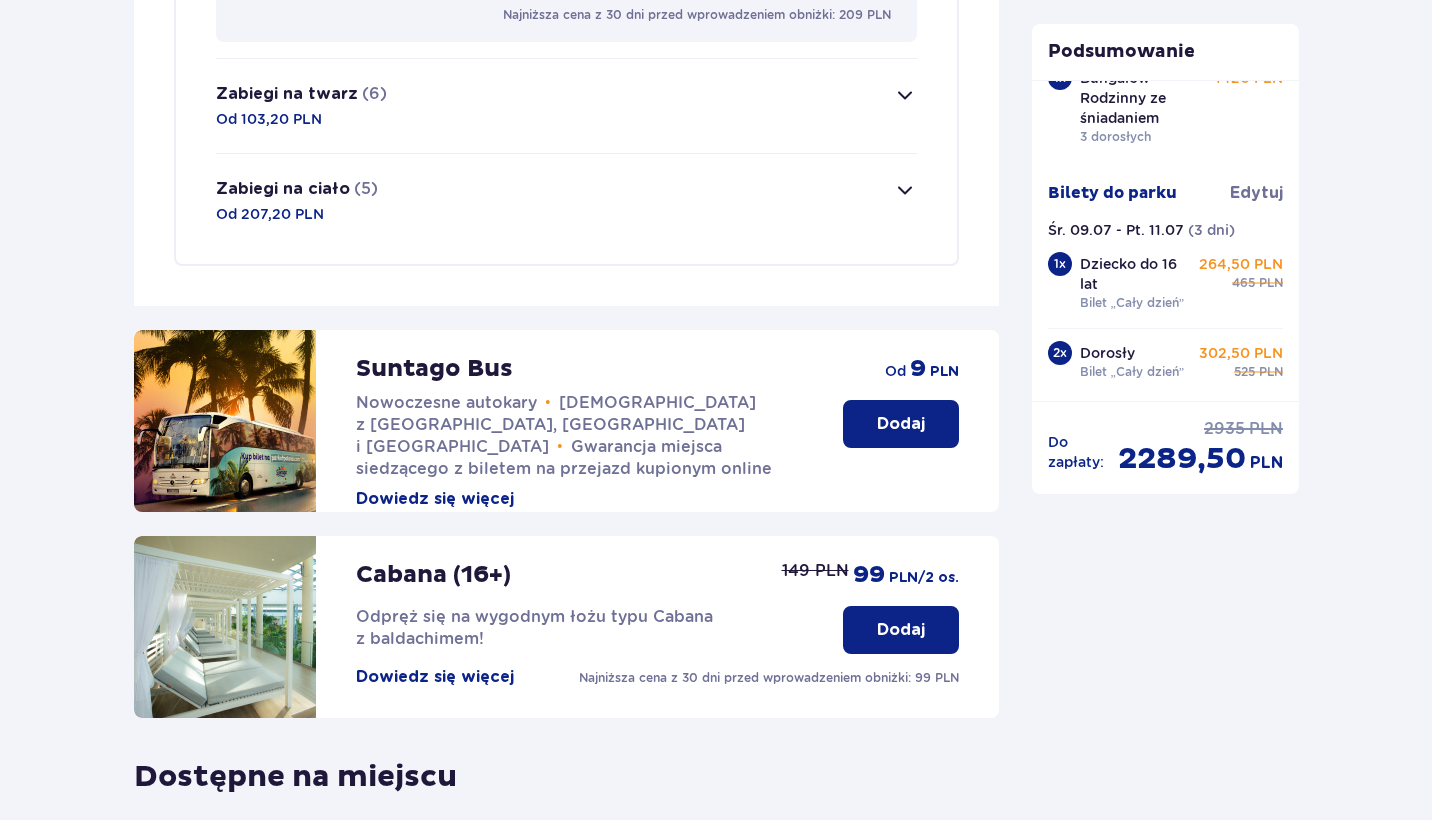 scroll, scrollTop: 2853, scrollLeft: 0, axis: vertical 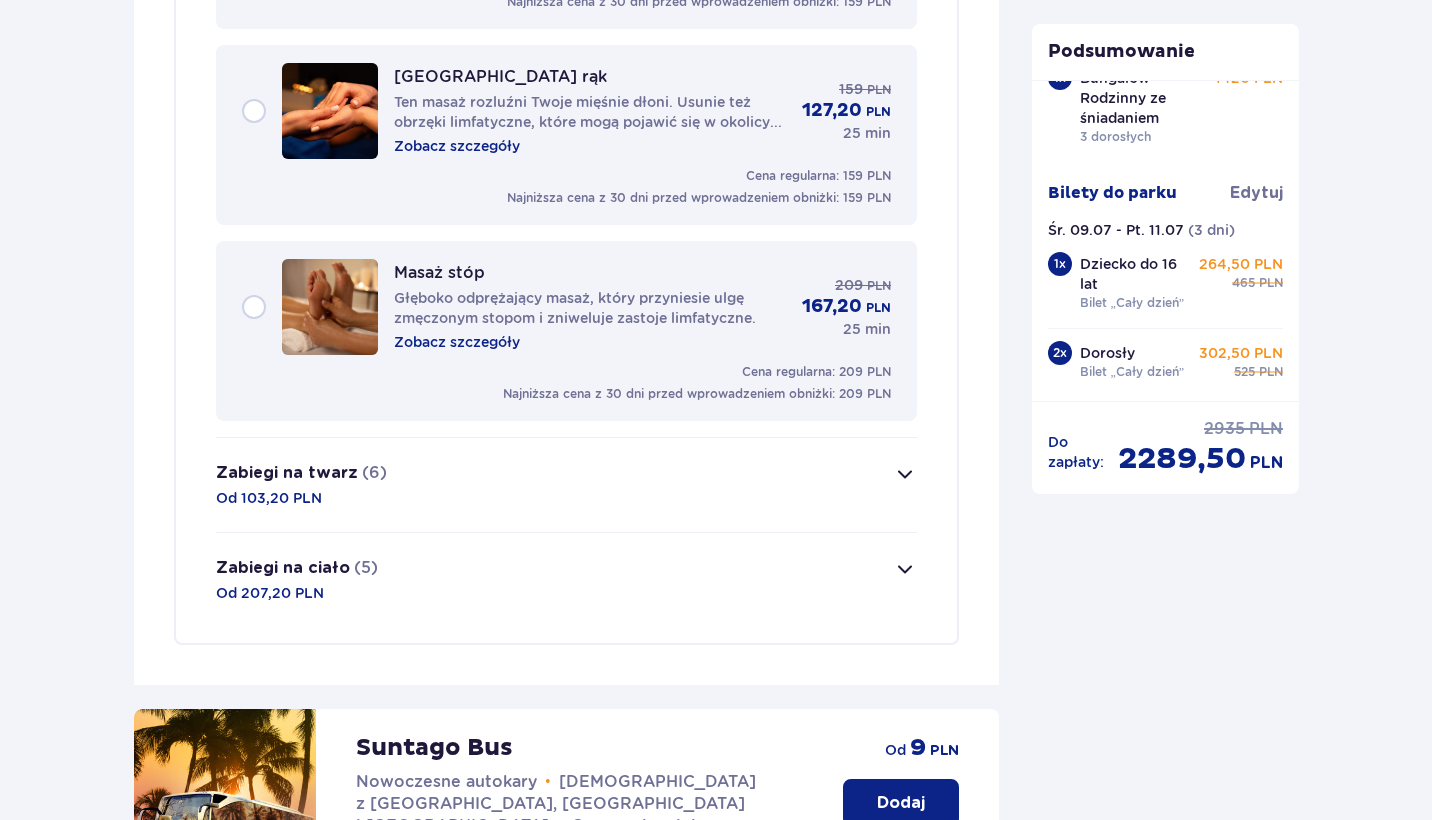click on "Zabiegi na twarz (6) Od 103,20 PLN" at bounding box center [566, 485] 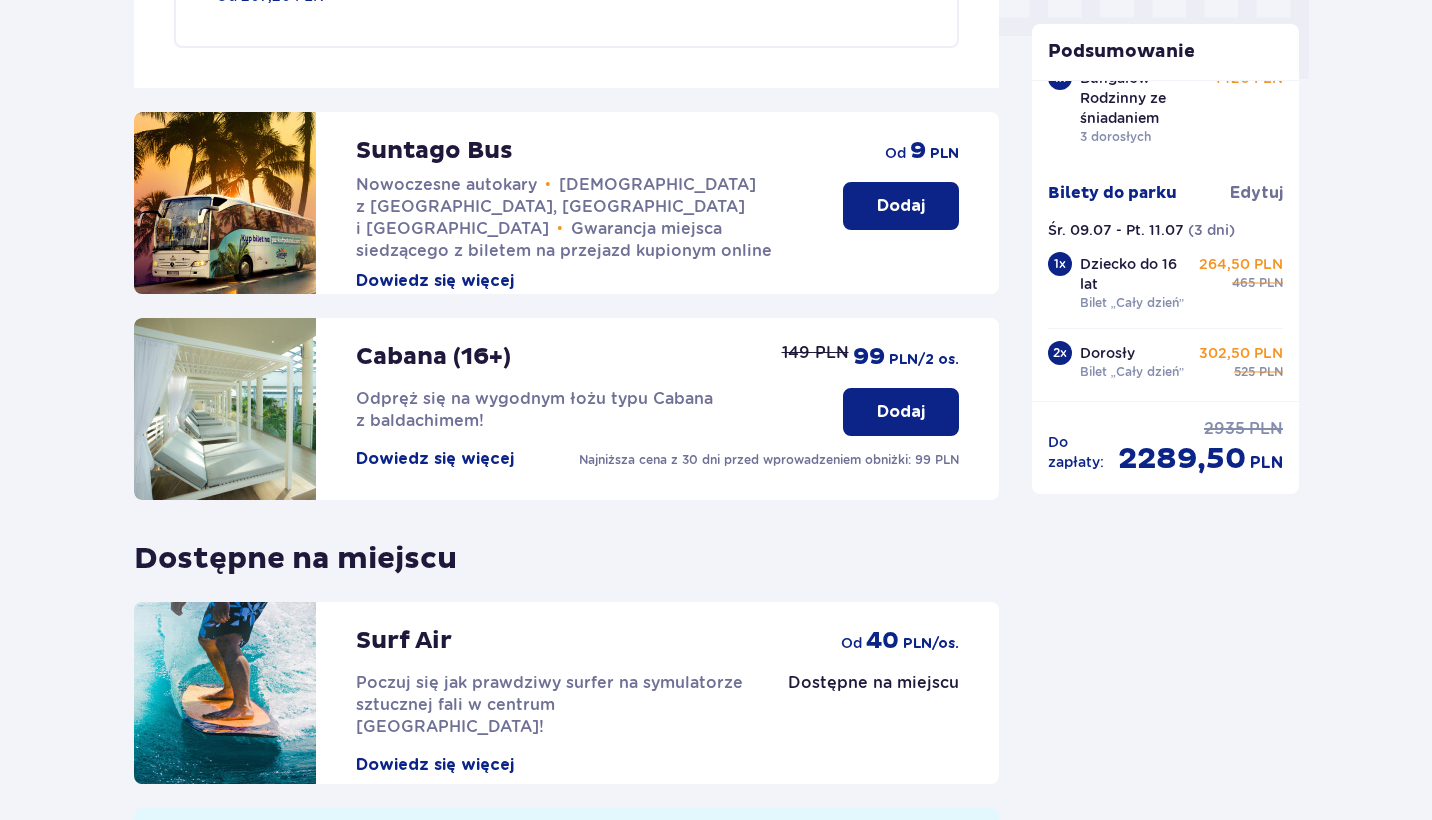 scroll, scrollTop: 1891, scrollLeft: 0, axis: vertical 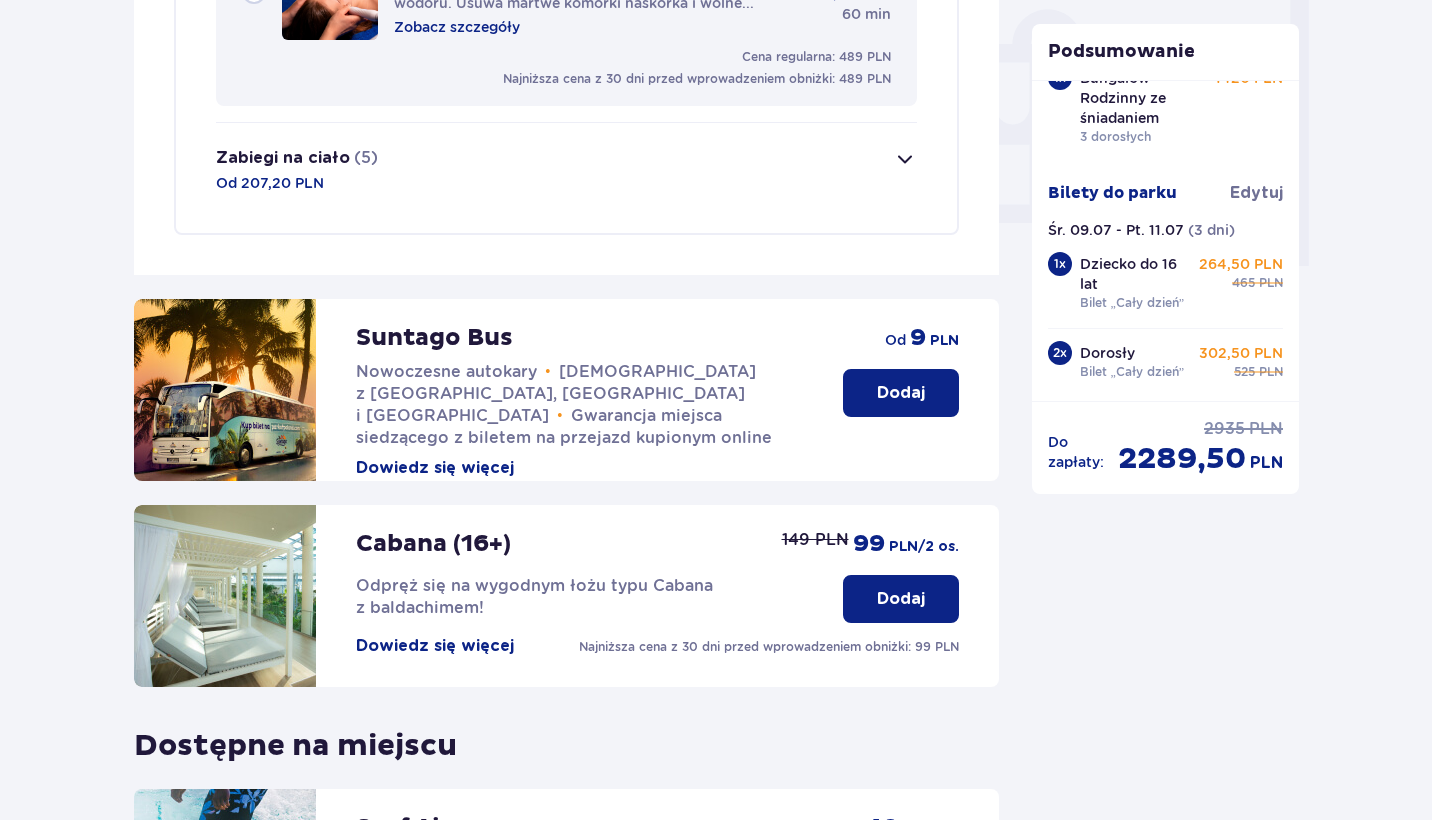 click on "Zabiegi na ciało (5) Od 207,20 PLN" at bounding box center (566, 170) 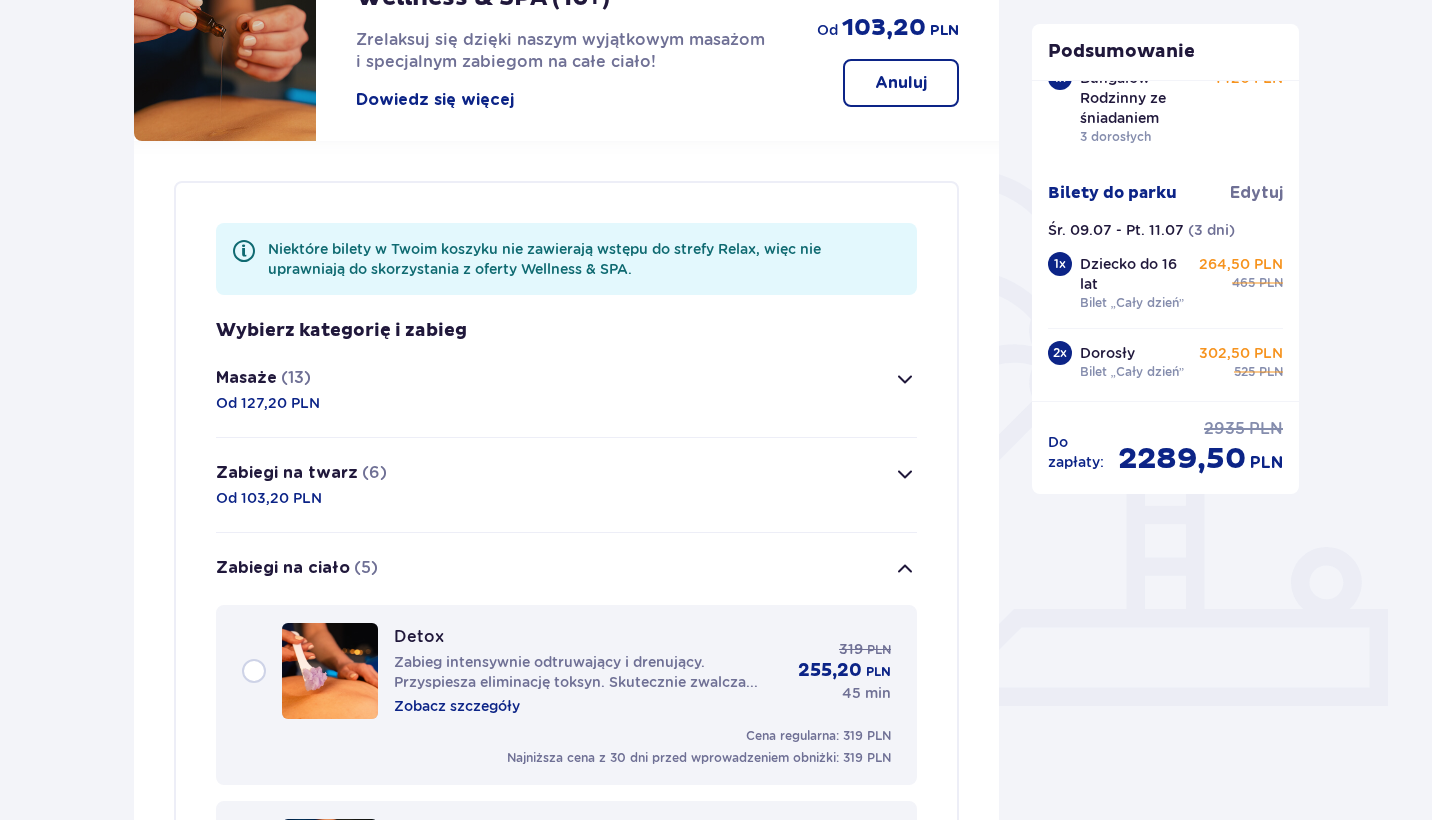 scroll, scrollTop: 288, scrollLeft: 0, axis: vertical 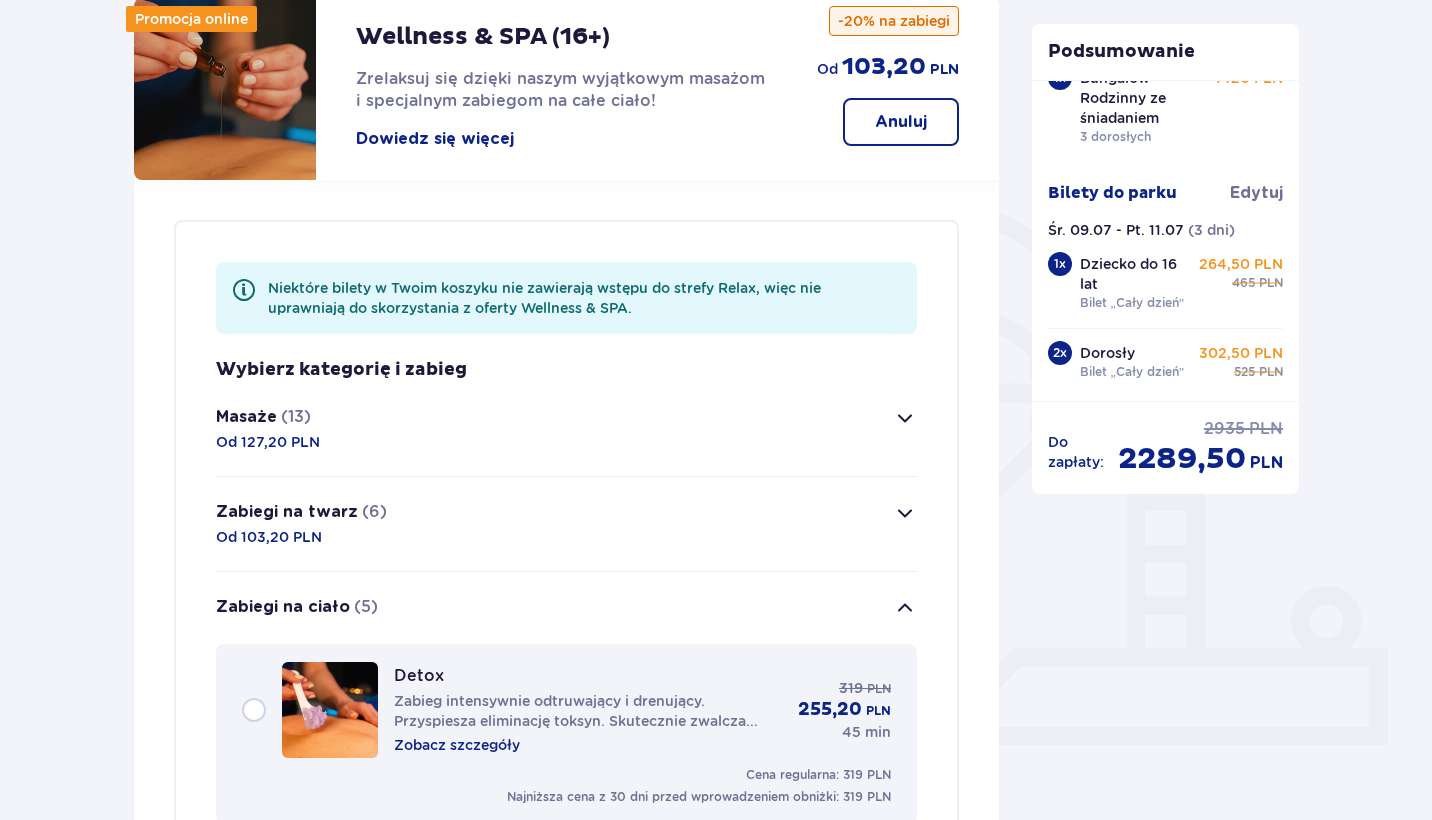 click on "Anuluj" at bounding box center [901, 122] 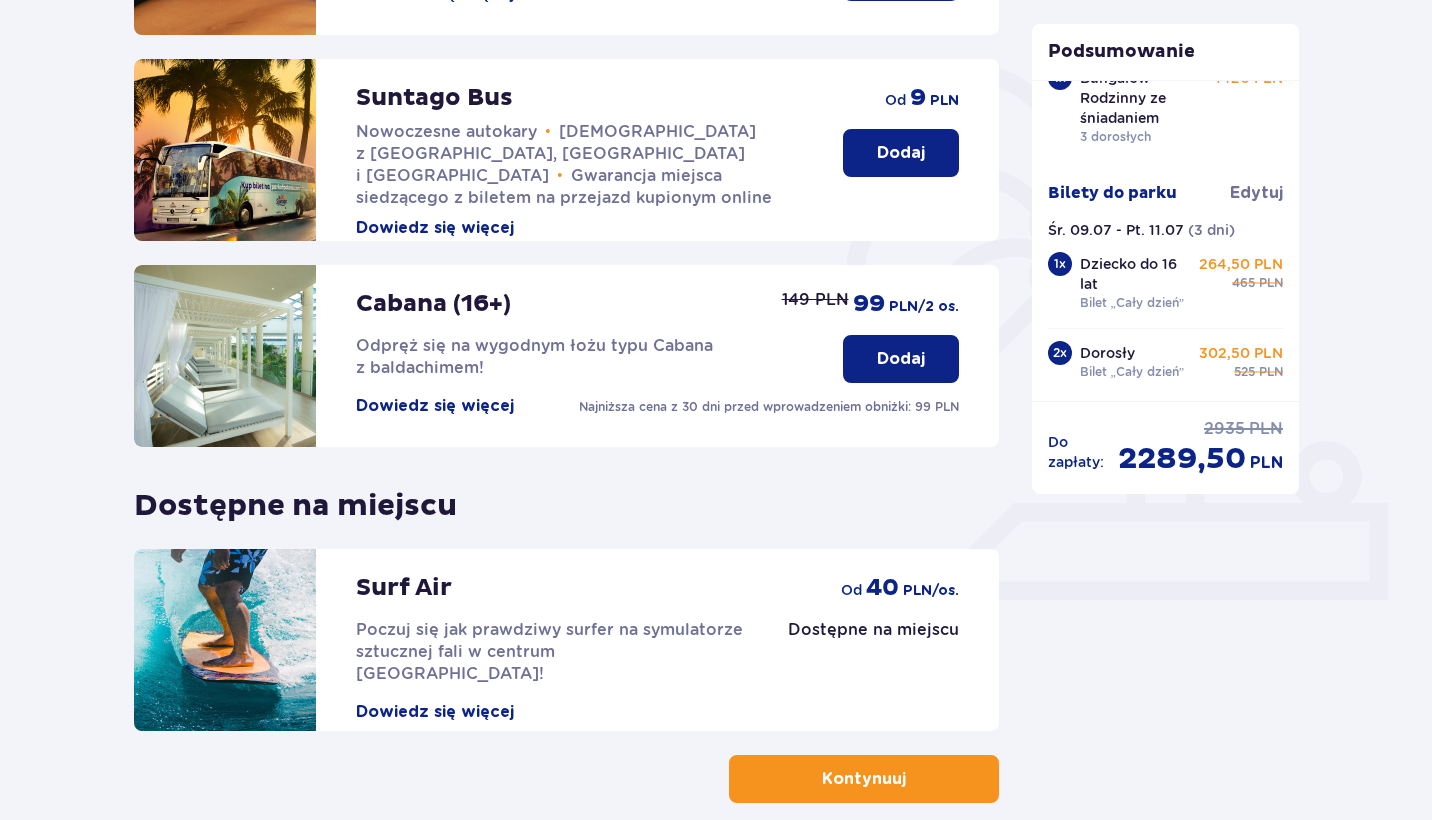 scroll, scrollTop: 536, scrollLeft: 0, axis: vertical 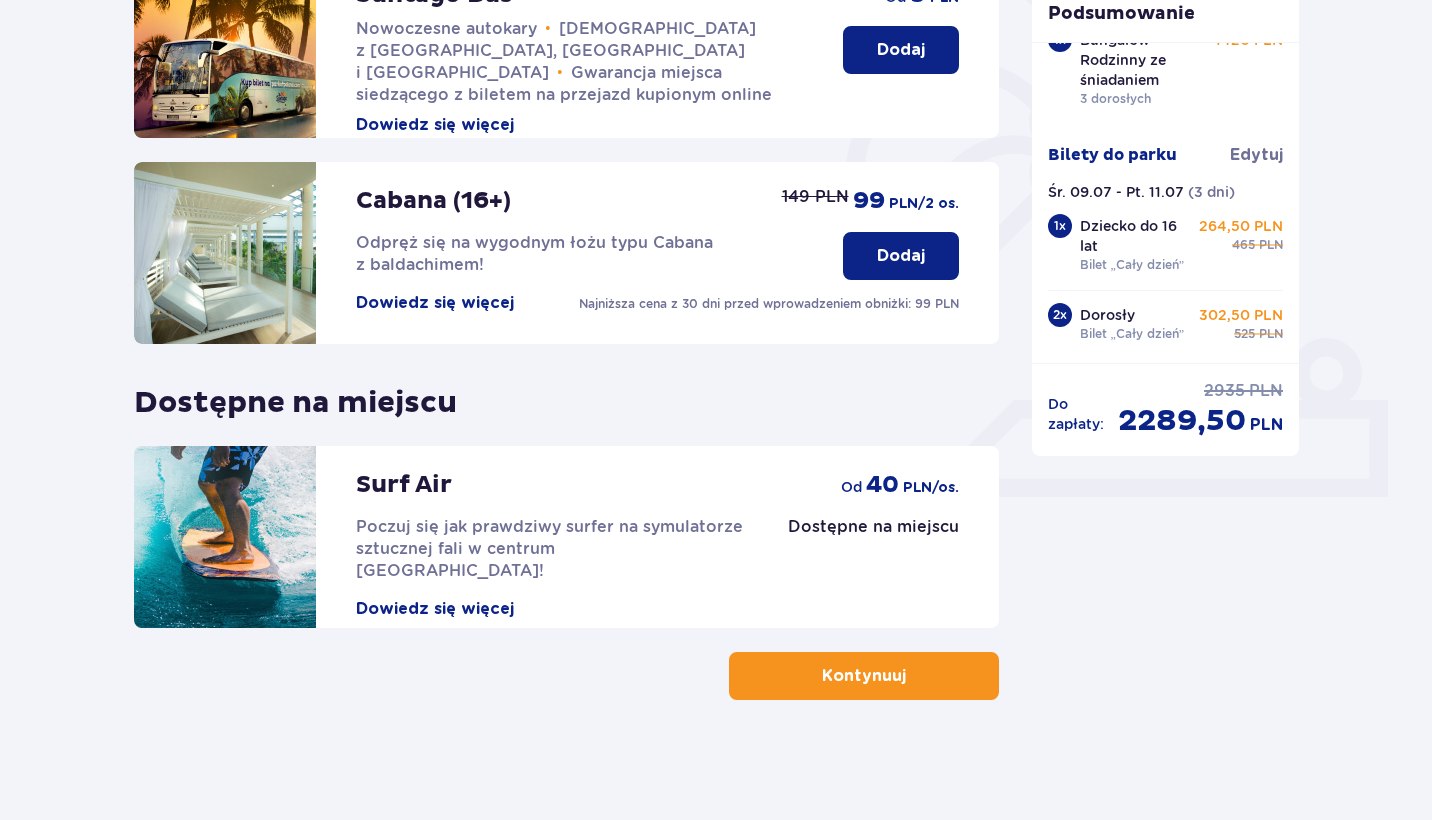 click on "Udogodnienia i atrakcje Pomiń ten krok Promocja online Wellness & SPA (16+) Zrelaksuj się dzięki naszym wyjątkowym masażom i specjalnym zabiegom na całe ciało! Dowiedz się więcej Dodaj od 103,20 PLN -20% na zabiegi Suntago Bus Nowoczesne autokary • Kursy z [GEOGRAPHIC_DATA], [GEOGRAPHIC_DATA] i [GEOGRAPHIC_DATA] • Gwarancja miejsca siedzącego z biletem na przejazd kupionym online Dowiedz się więcej Dodaj od 9 PLN Cabana (16+) Odpręż się na wygodnym łożu typu Cabana z baldachimem! Dowiedz się więcej Najniższa cena z 30 dni przed wprowadzeniem obniżki:   99 PLN Dodaj 149 PLN 99 PLN /2 os. Dostępne na miejscu Surf Air Poczuj się jak prawdziwy surfer na symulatorze sztucznej fali w centrum [GEOGRAPHIC_DATA]! Dowiedz się więcej Dostępne na miejscu od 40 PLN /os. Kontynuuj" at bounding box center (566, 188) 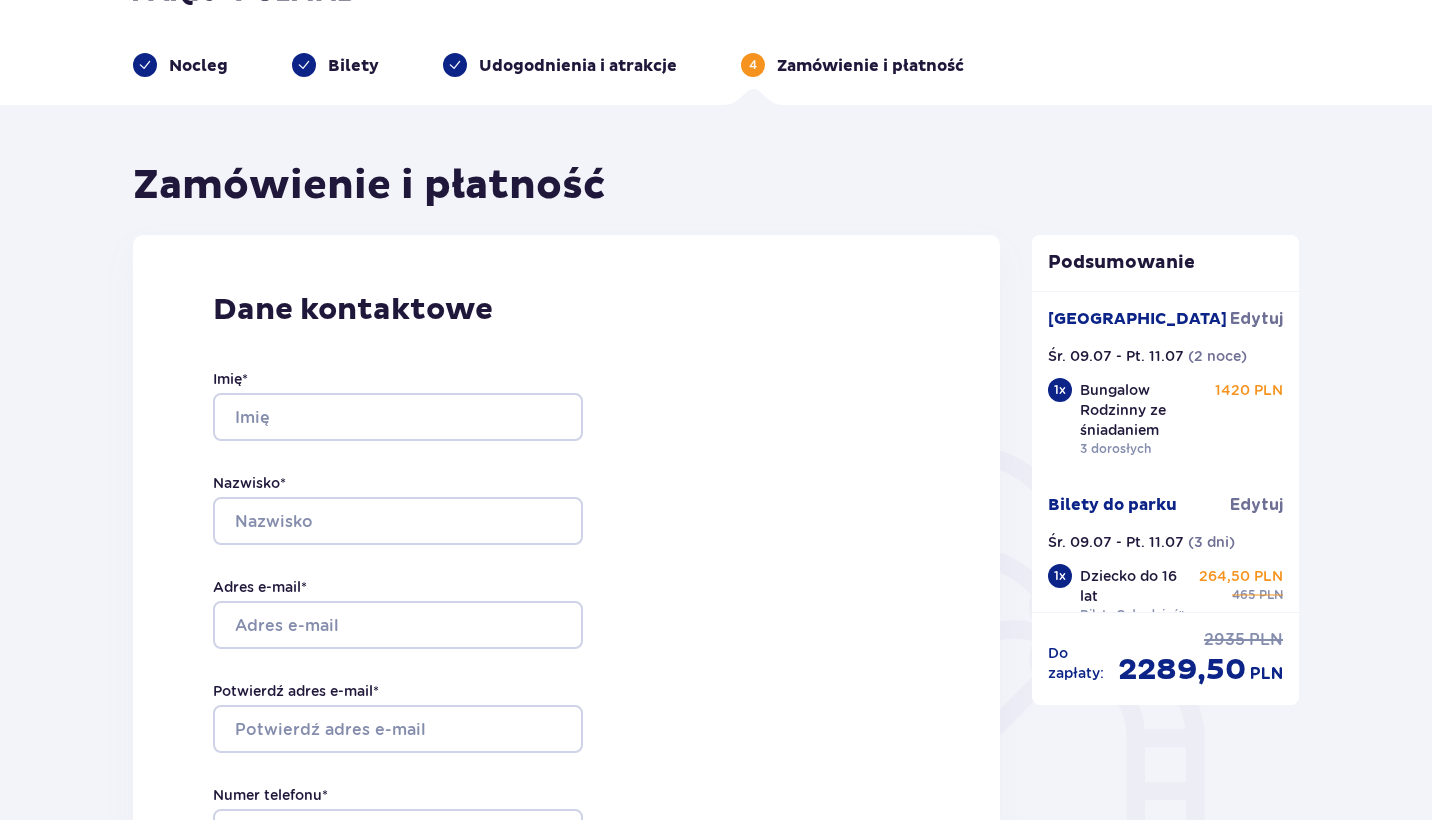 scroll, scrollTop: 0, scrollLeft: 0, axis: both 